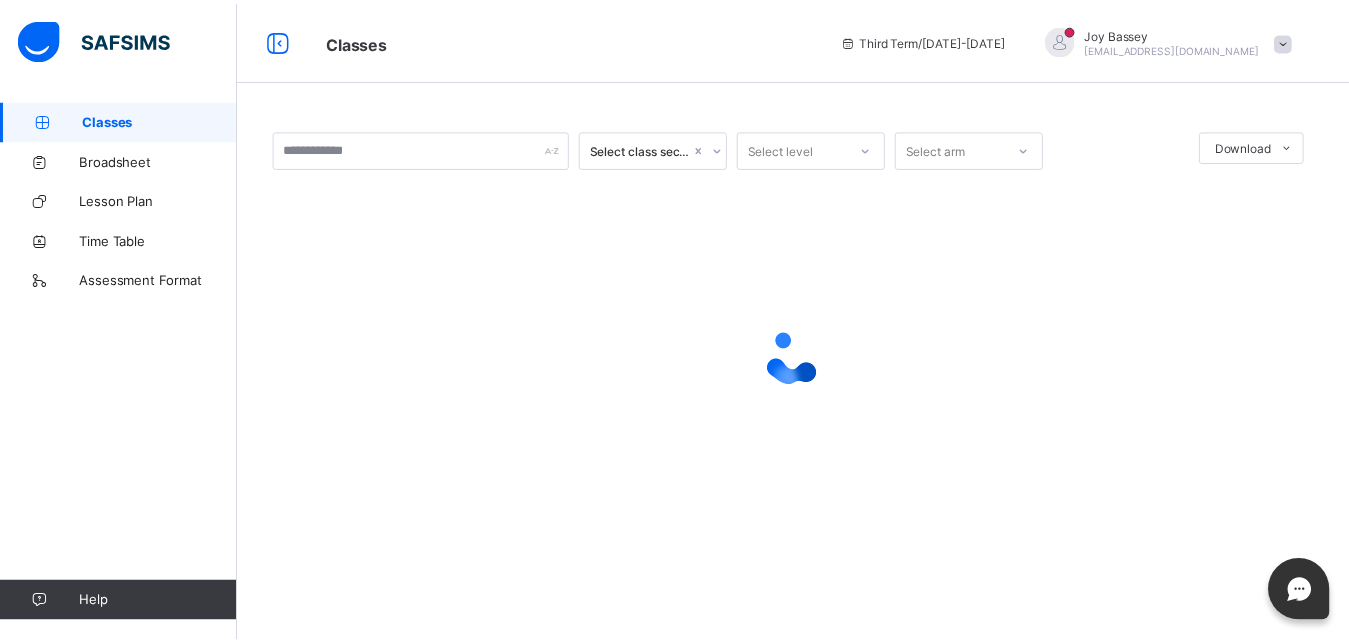 scroll, scrollTop: 0, scrollLeft: 0, axis: both 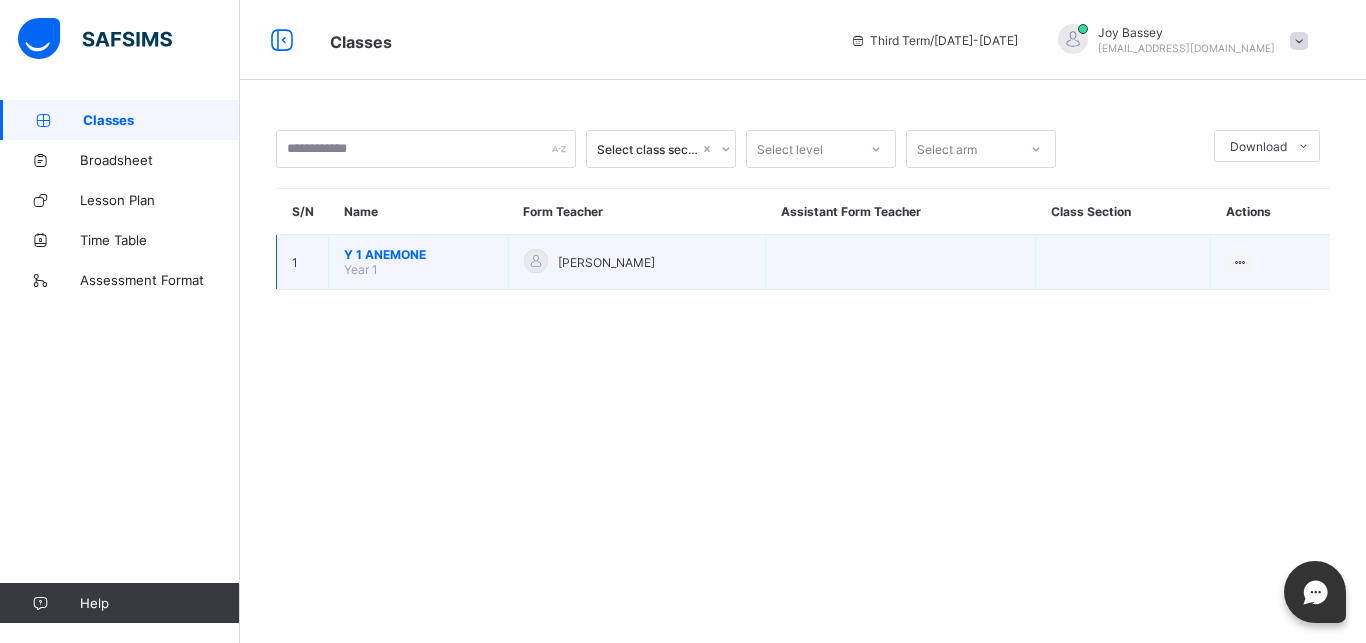 click on "Y 1   ANEMONE" at bounding box center (418, 254) 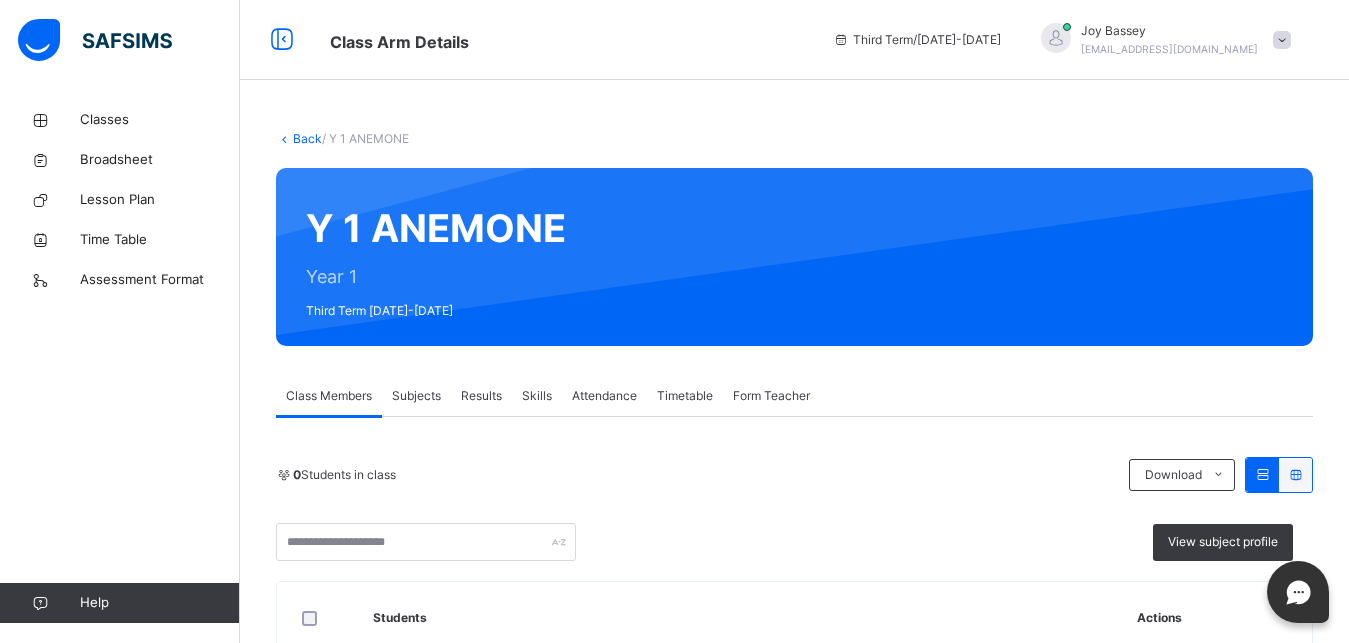 click on "Subjects" at bounding box center [416, 396] 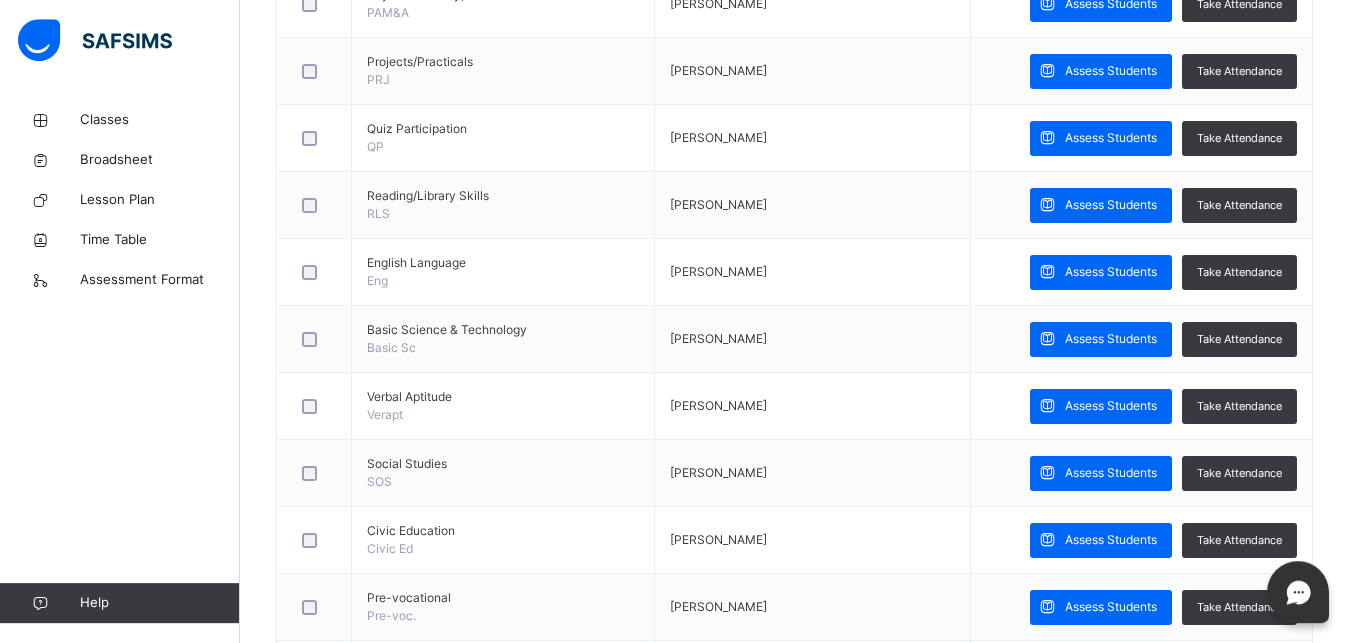 scroll, scrollTop: 1142, scrollLeft: 0, axis: vertical 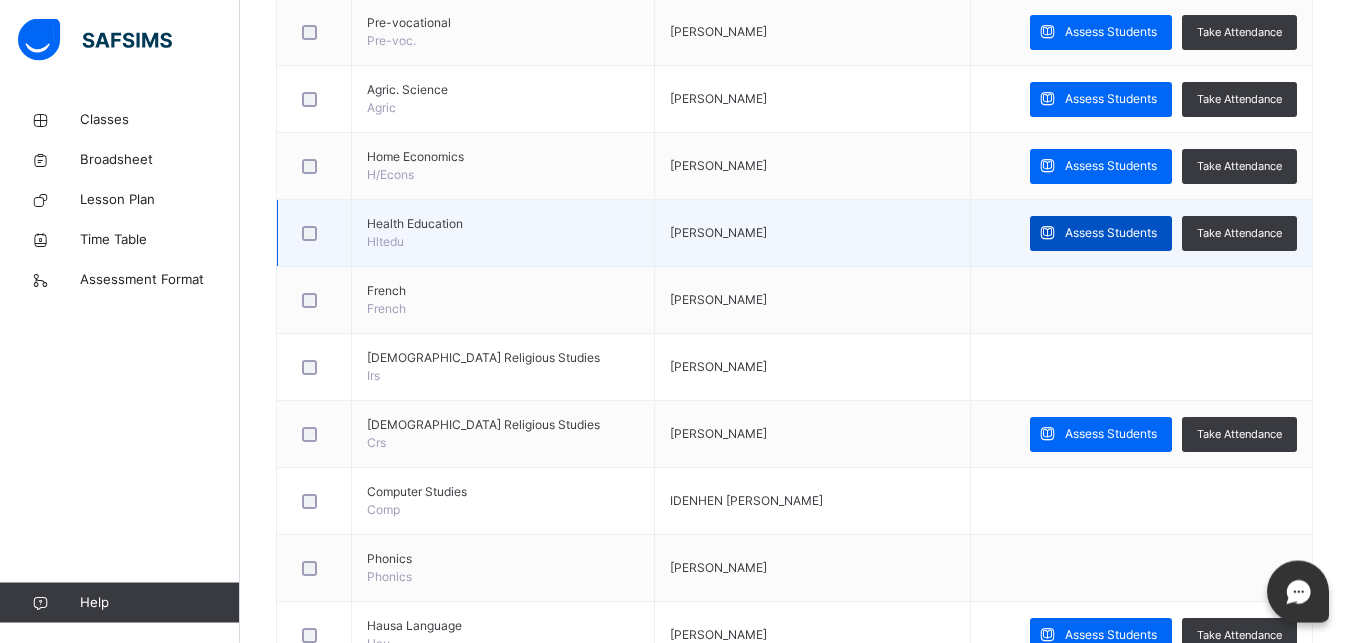 click on "Assess Students" at bounding box center [1111, 233] 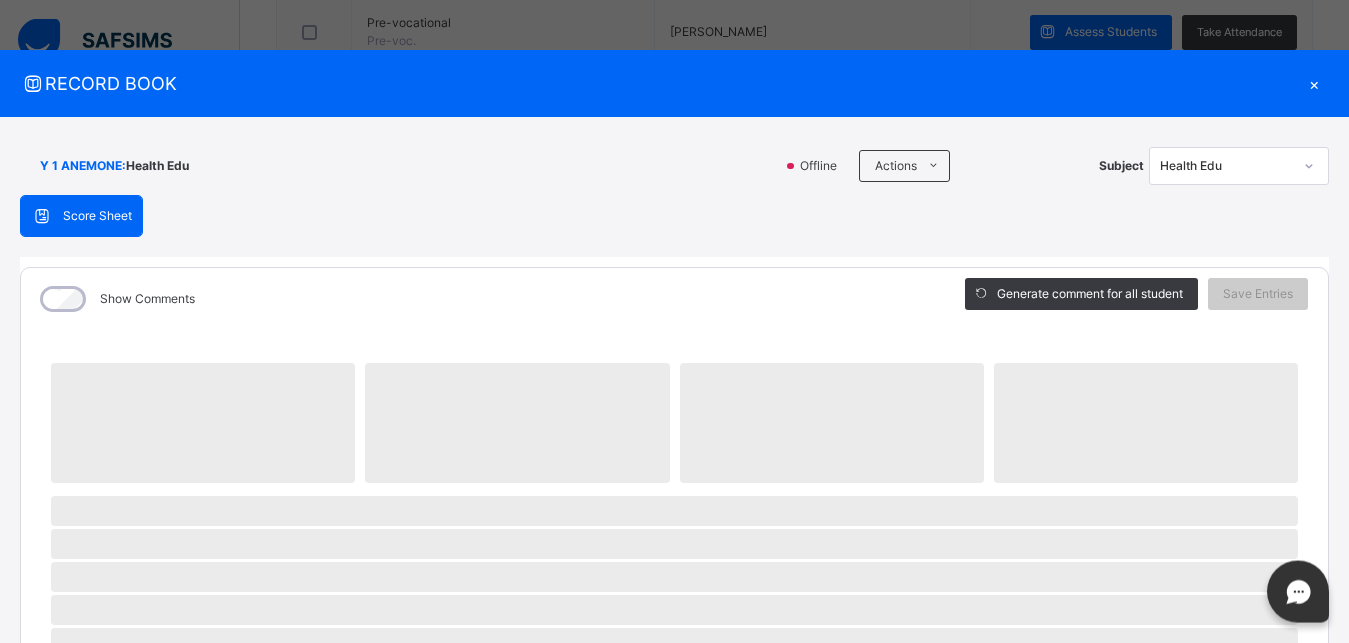 click on "×" at bounding box center (1314, 83) 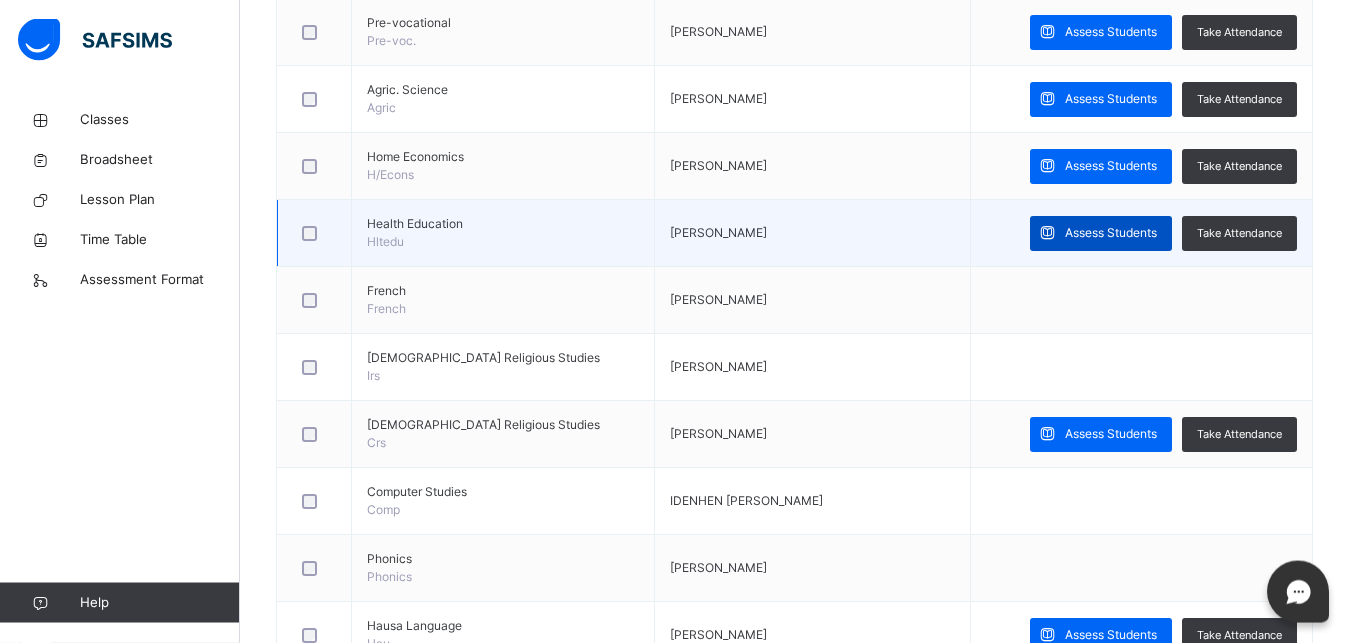 click on "Assess Students" at bounding box center [1111, 233] 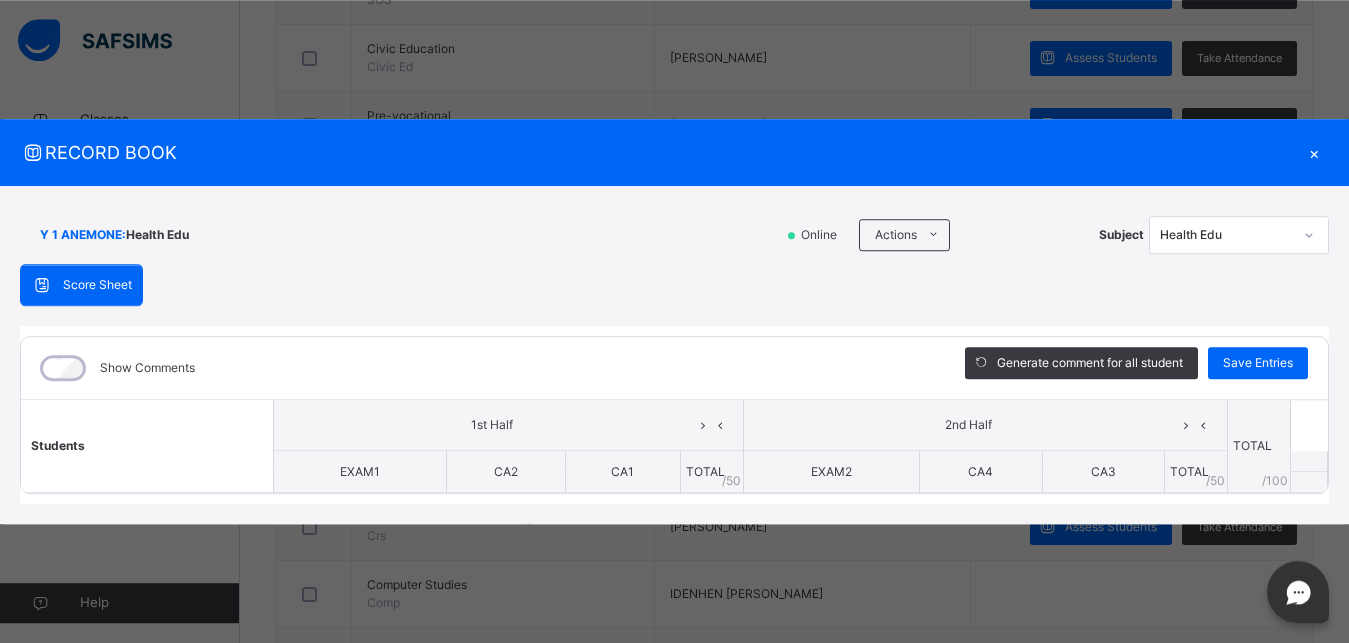 scroll, scrollTop: 1615, scrollLeft: 0, axis: vertical 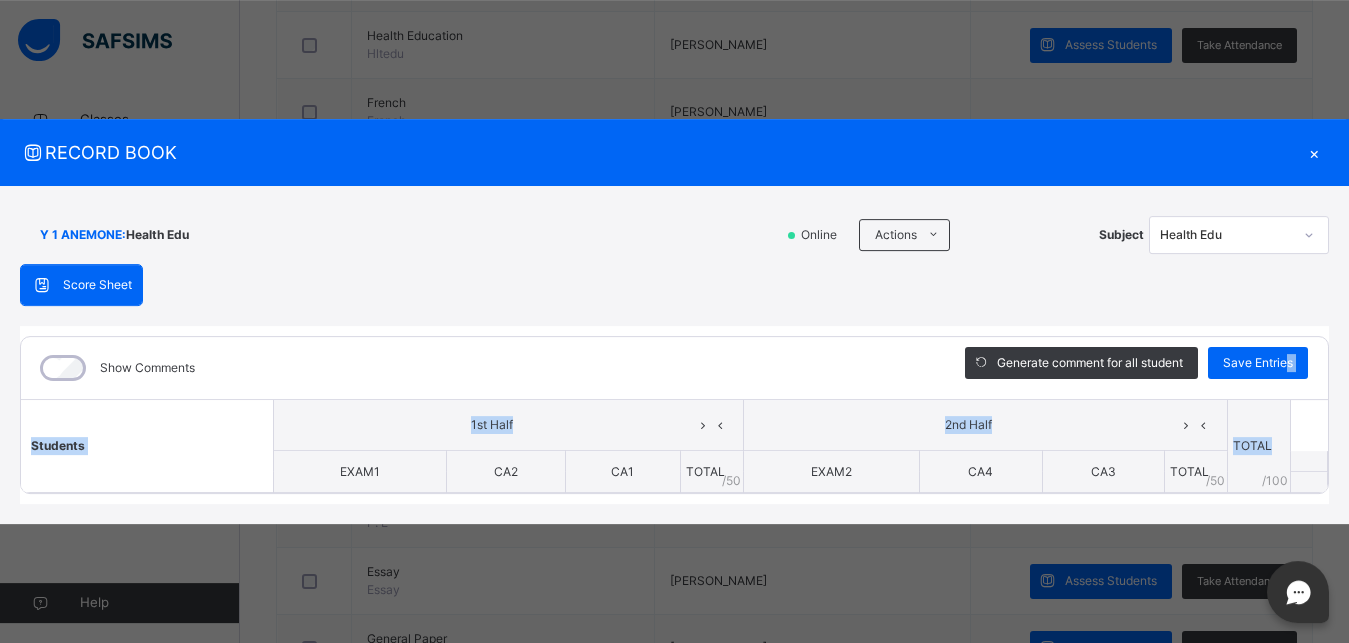 drag, startPoint x: 1282, startPoint y: 435, endPoint x: 1284, endPoint y: 384, distance: 51.0392 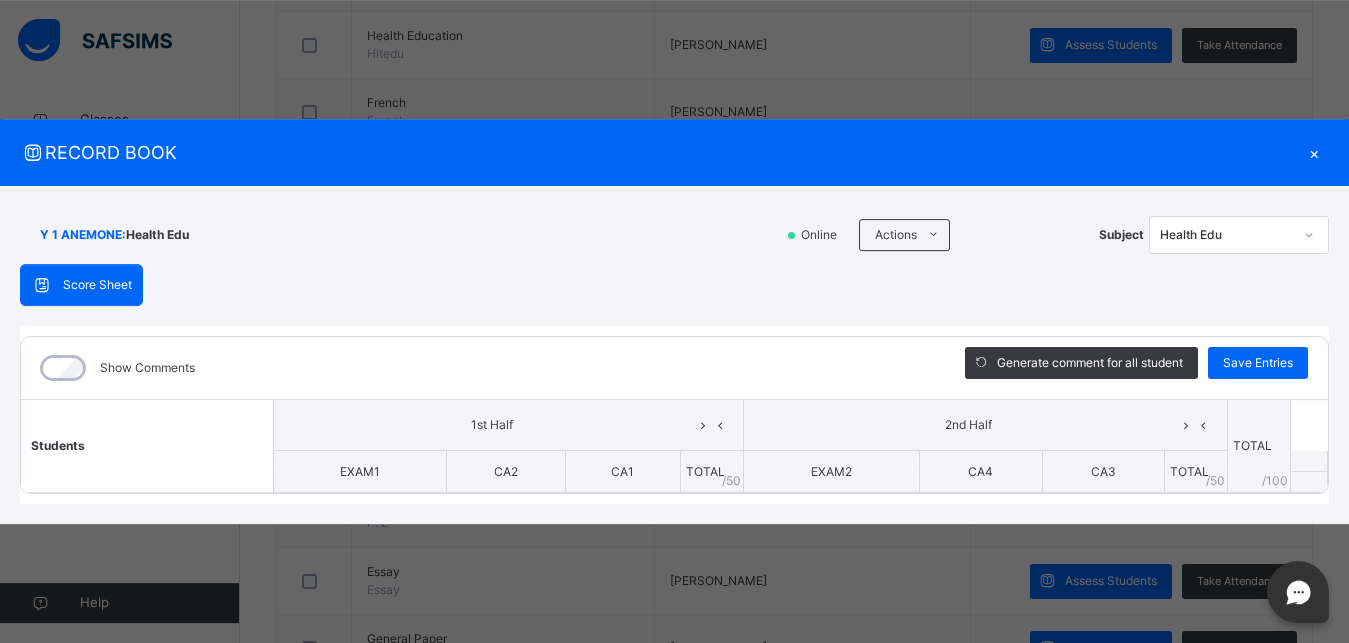 click on "Score Sheet Score Sheet Show Comments   Generate comment for all student   Save Entries Class Level:  Y 1   ANEMONE Subject:  Health Edu Session:  2024/2025 Session Session:  Third Term Students 1st Half 2nd Half TOTAL /100 Comment EXAM1 CA2 CA1 TOTAL / 50 EXAM2 CA4 CA3 TOTAL / 50   ×   Subject Teacher’s Comment Generate and see in full the comment developed by the AI with an option to regenerate the comment [PERSON_NAME] Bot Please wait while the [PERSON_NAME] Bot generates comments for all your students" at bounding box center (674, 384) 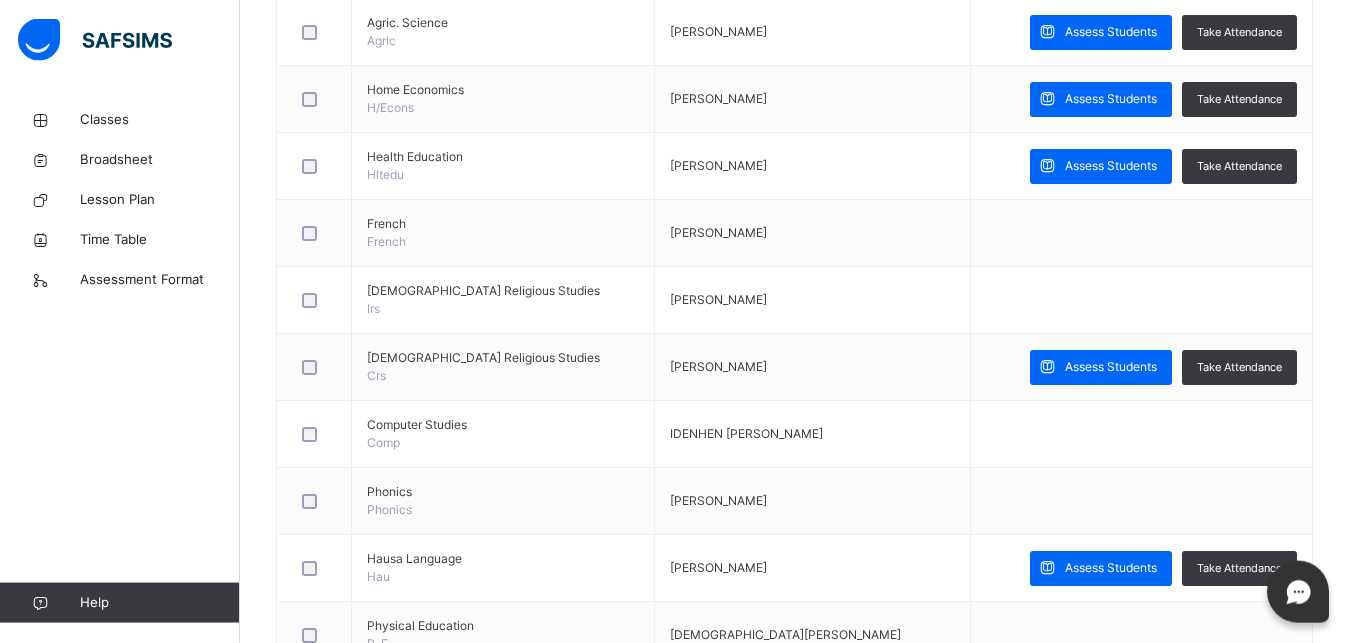 scroll, scrollTop: 1664, scrollLeft: 0, axis: vertical 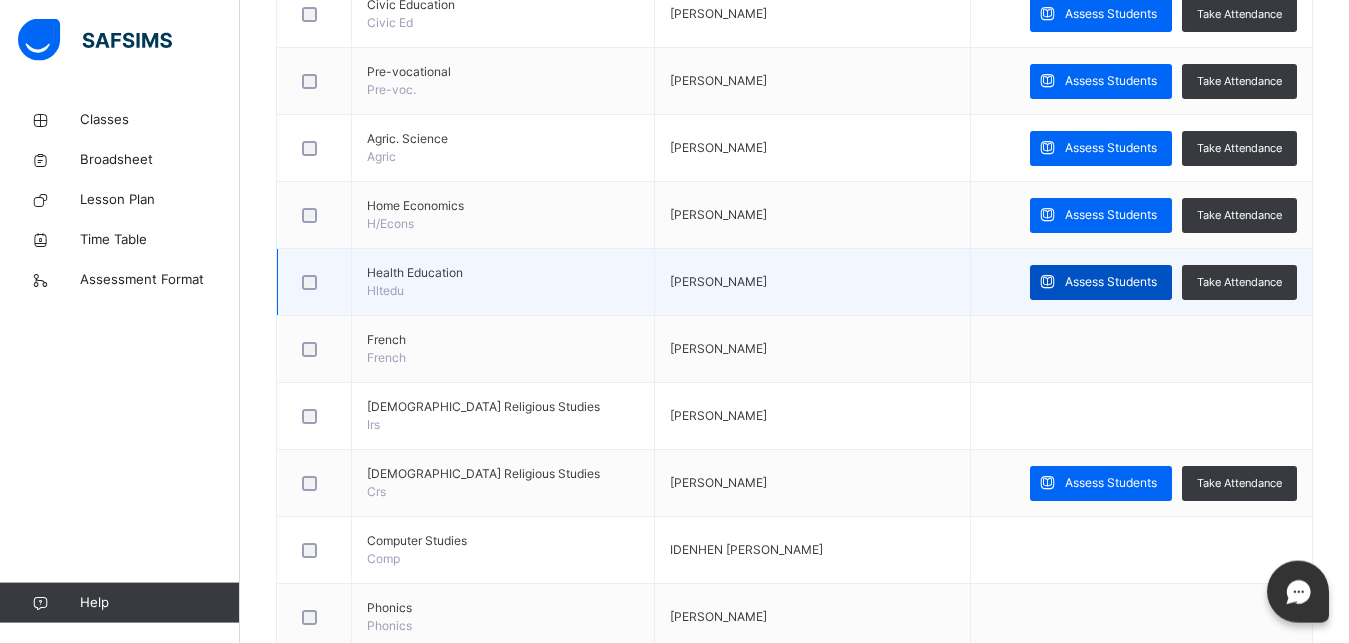 click on "Assess Students" at bounding box center (1111, 282) 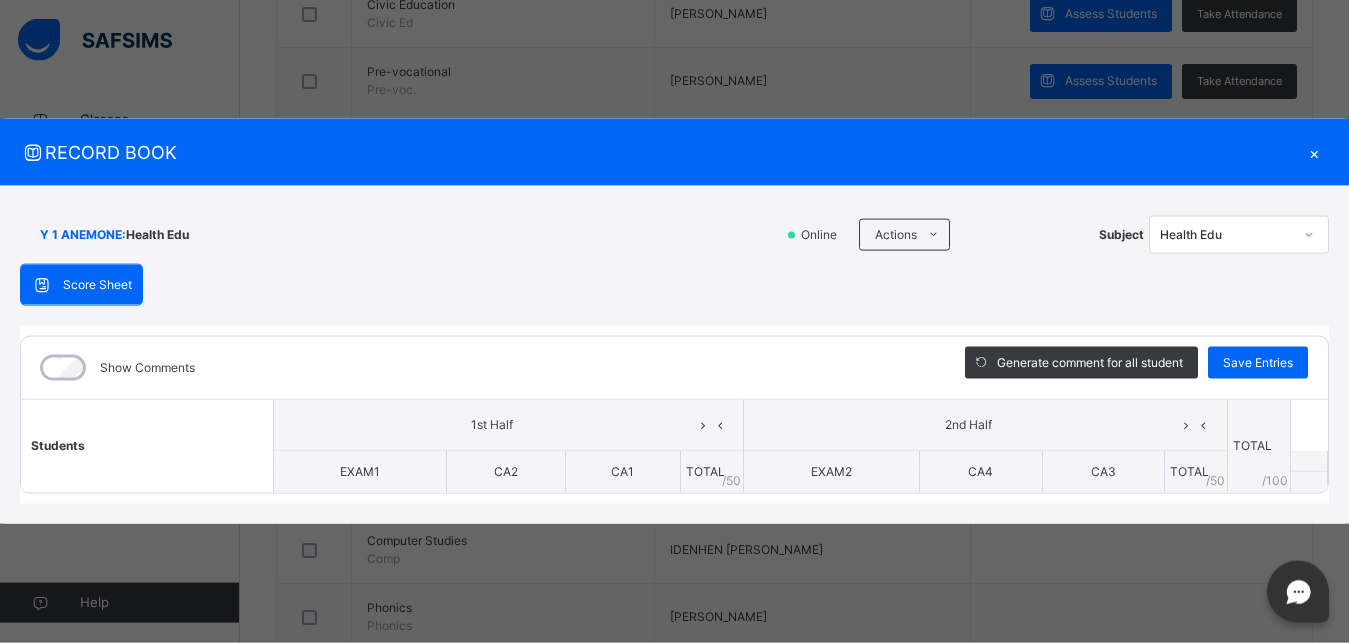 click on "Y 1   ANEMONE :   Health Edu Online Actions  Download Empty Score Sheet  Upload/map score sheet Subject  Health [PERSON_NAME] INTERNATIONAL SCHOOL Date: [DATE] 3:09:57 am Score Sheet Score Sheet Show Comments   Generate comment for all student   Save Entries Class Level:  Y 1   ANEMONE Subject:  Health Edu Session:  2024/2025 Session Session:  Third Term Students 1st Half 2nd Half TOTAL /100 Comment EXAM1 CA2 CA1 TOTAL / 50 EXAM2 CA4 CA3 TOTAL / 50   ×   Subject Teacher’s Comment Generate and see in full the comment developed by the AI with an option to regenerate the comment [PERSON_NAME] Bot Please wait while the [PERSON_NAME] Bot generates comments for all your students" at bounding box center (674, 355) 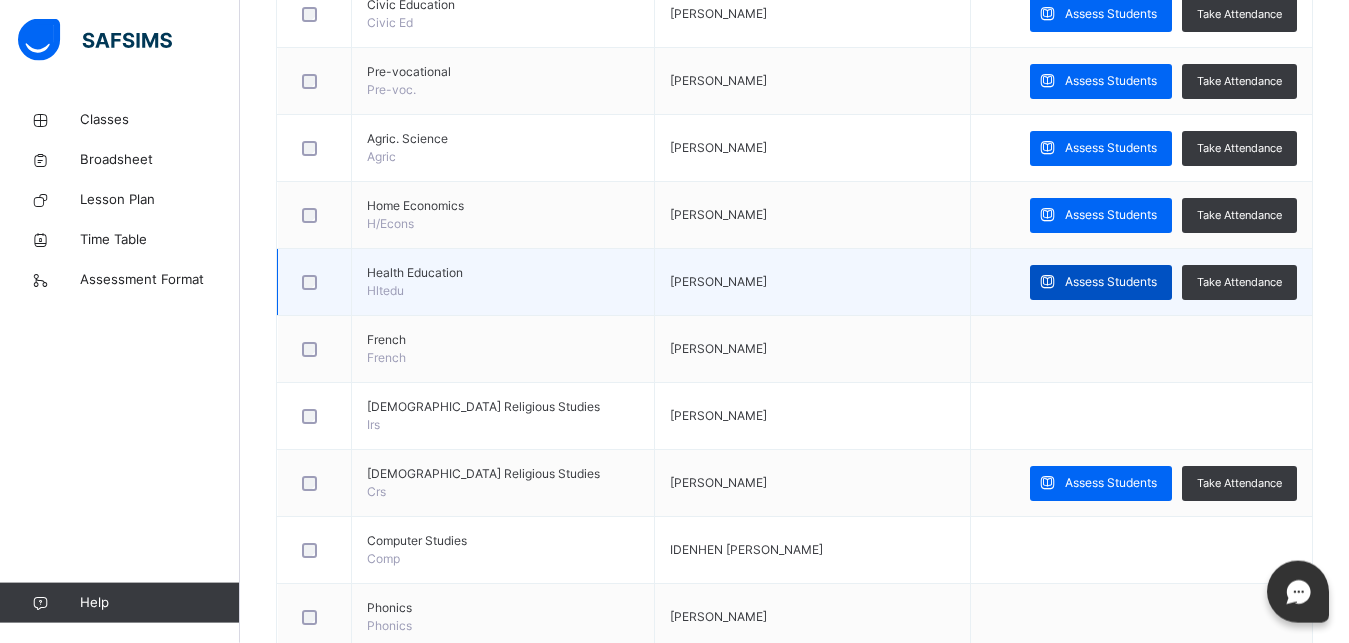 click at bounding box center (1047, 282) 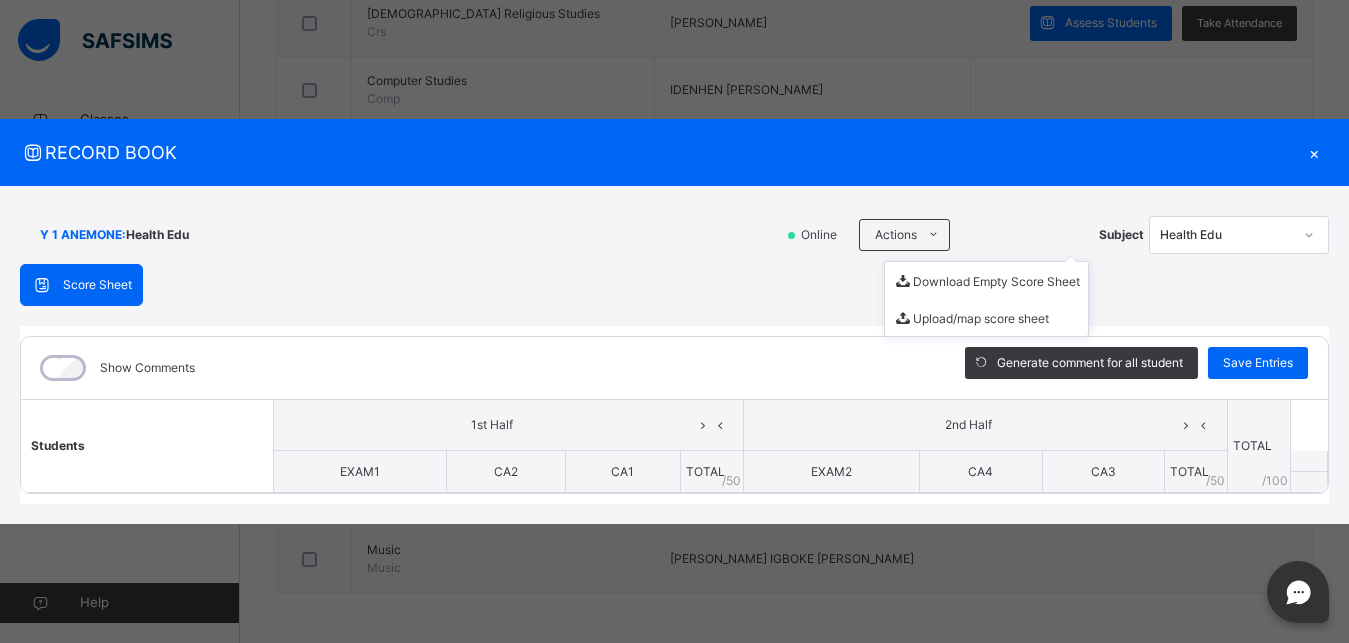scroll, scrollTop: 0, scrollLeft: 0, axis: both 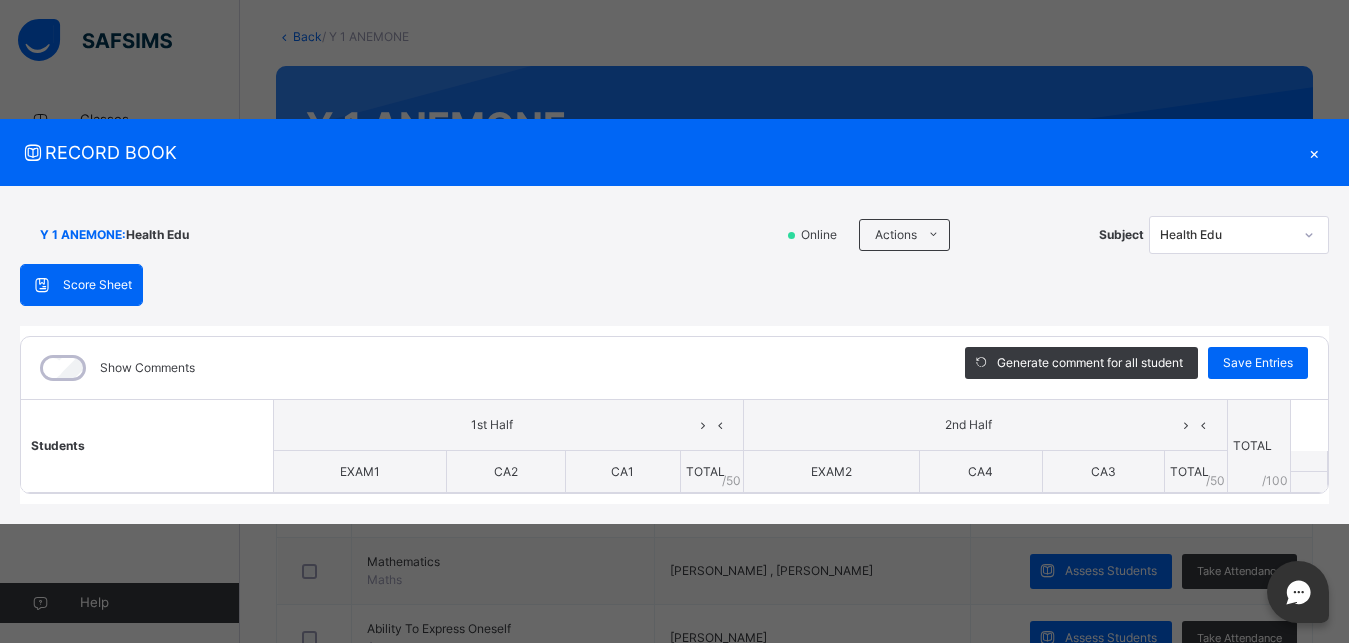 click on "×" at bounding box center (1314, 152) 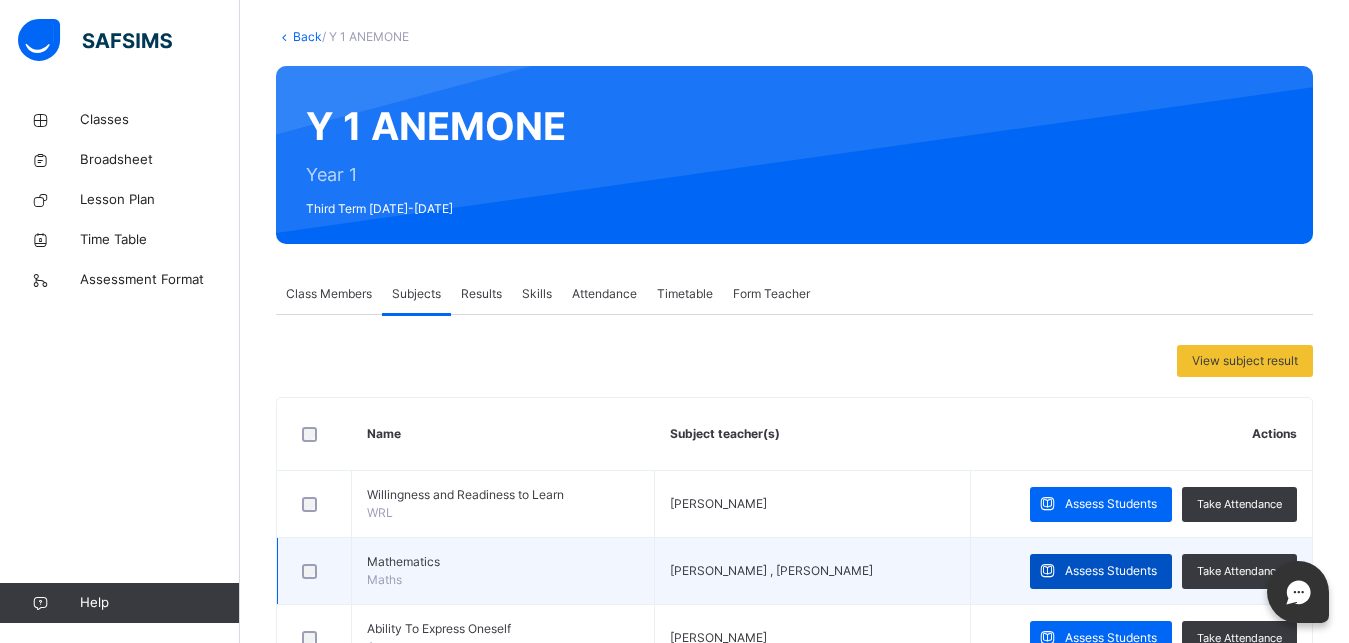 click on "Assess Students" at bounding box center (1101, 571) 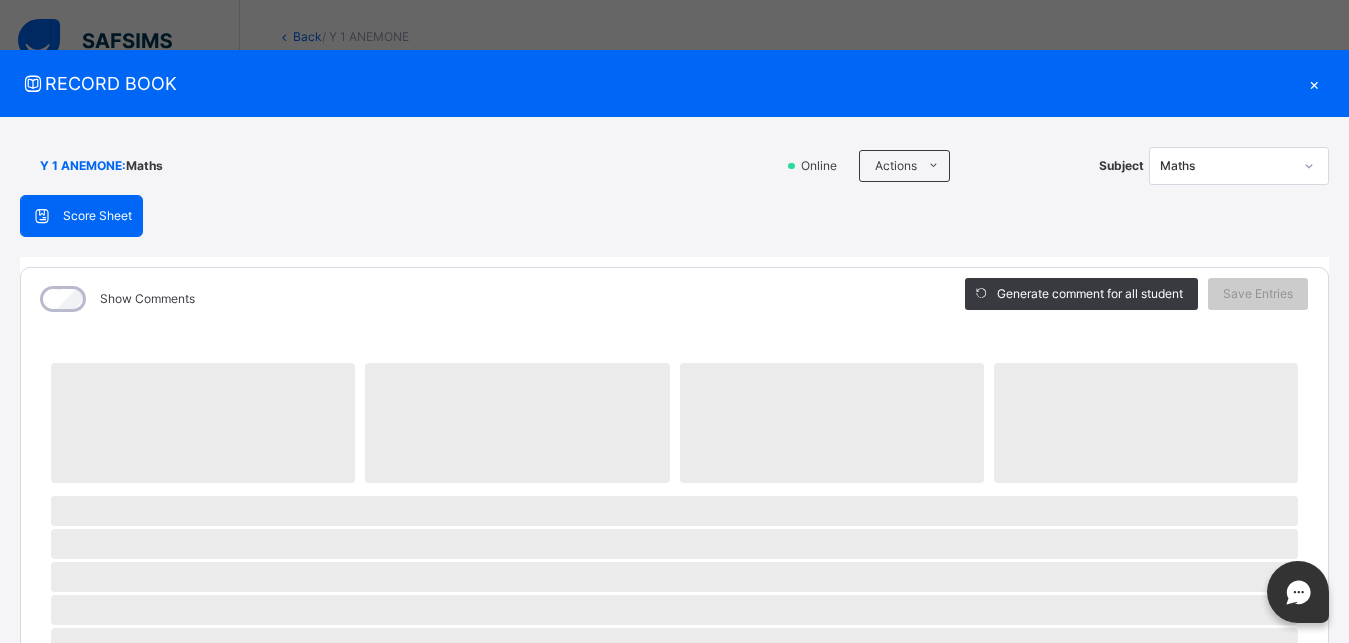 click on "‌" at bounding box center [1146, 423] 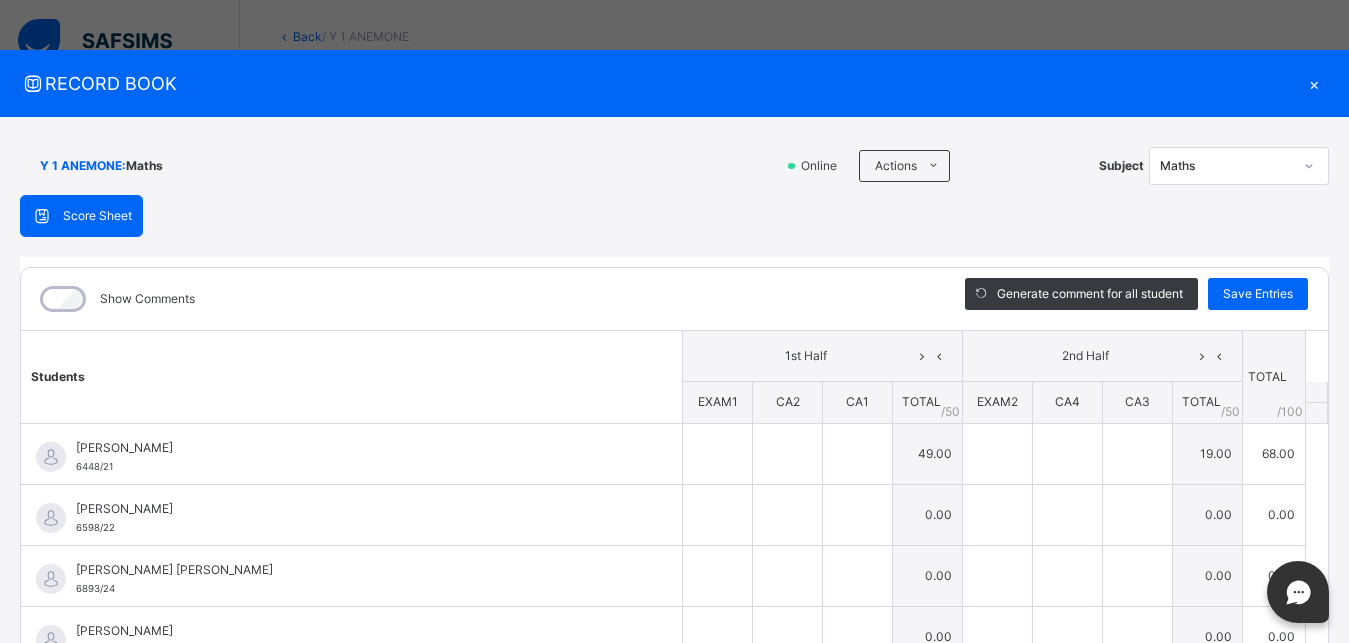 click on "×" at bounding box center (1314, 83) 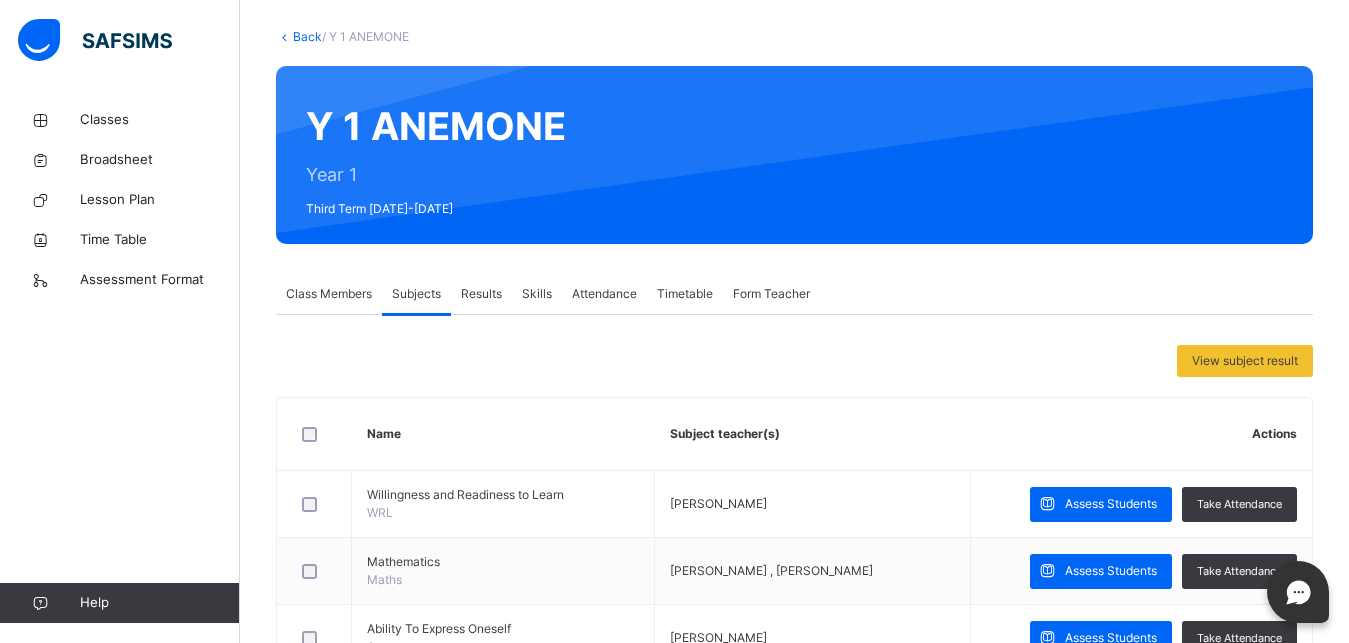 click on "Back  / Y 1 ANEMONE Y 1 ANEMONE Year 1 Third Term [DATE]-[DATE] Class Members Subjects Results Skills Attendance Timetable Form Teacher Subjects More Options   25  Students in class Download Pdf Report Excel Report View subject profile TURAKI INTERNATIONAL SCHOOL Date: [DATE] 3:06:21 am Class Members Class:  Y 1 ANEMONE Total no. of Students:  25 Term:  Third Term Session:  [DATE]-[DATE] S/NO Admission No. Last Name First Name Other Name 1 6448/21 [PERSON_NAME] 2 6598/22 [PERSON_NAME] 3 6893/24 [PERSON_NAME] 4 6613/22 [PERSON_NAME] 5 6781/24 [PERSON_NAME] 6 6554/22 [PERSON_NAME] 7 6619/22 [PERSON_NAME] 8 6434/21 [PERSON_NAME] [PERSON_NAME] 9 6604/22 [PERSON_NAME] [PERSON_NAME] 10 6578/22 [PERSON_NAME] 11 6872/24 [PERSON_NAME] 12 6787/24 [PERSON_NAME] 13 6544/22 [PERSON_NAME] 14 6768/24 [PERSON_NAME] 15 6579/22 [PERSON_NAME] 16 6438/21 [PERSON_NAME] 17 6853/24 [PERSON_NAME] 18 6552/22 [PERSON_NAME] 19 6440/21 [PERSON_NAME] 20 [PERSON_NAME]" at bounding box center [794, 1281] 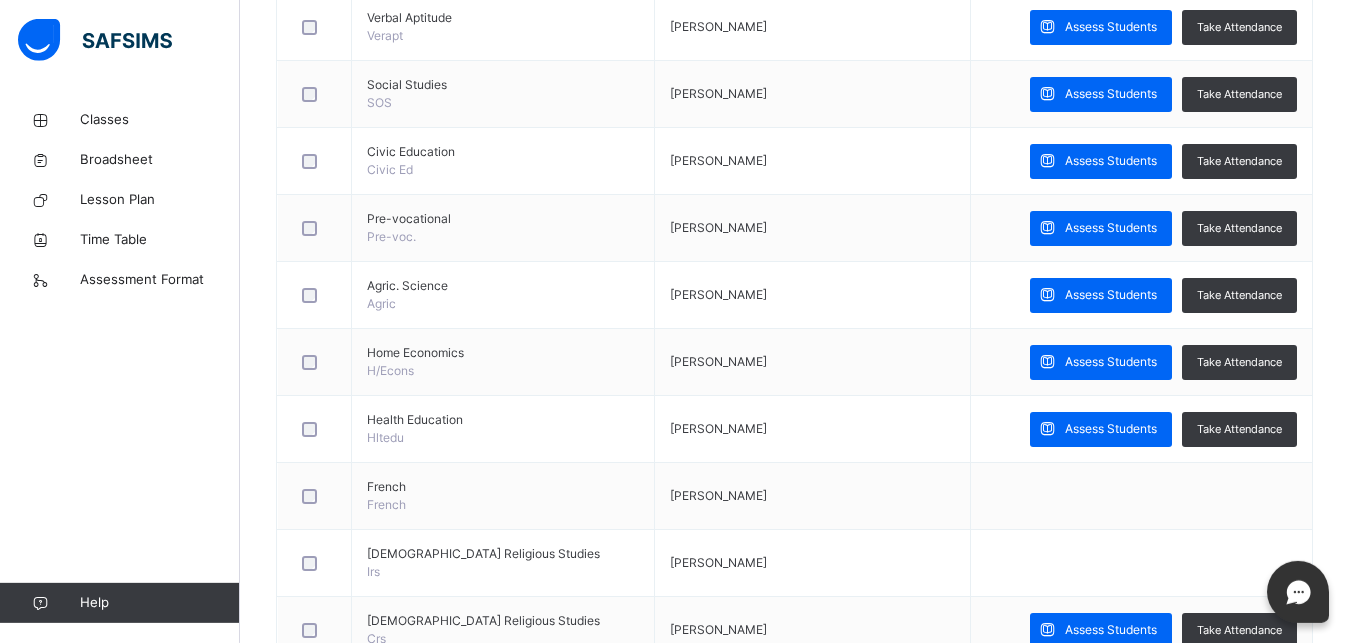 scroll, scrollTop: 1522, scrollLeft: 0, axis: vertical 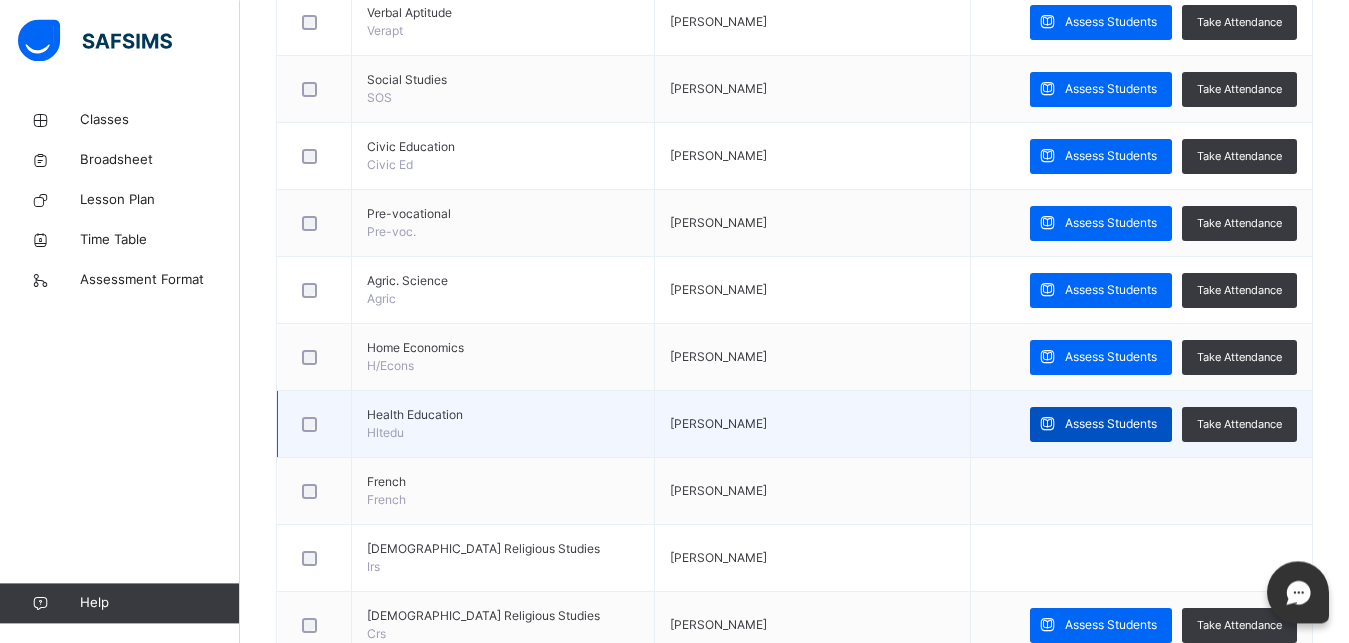 click on "Assess Students" at bounding box center (1111, 424) 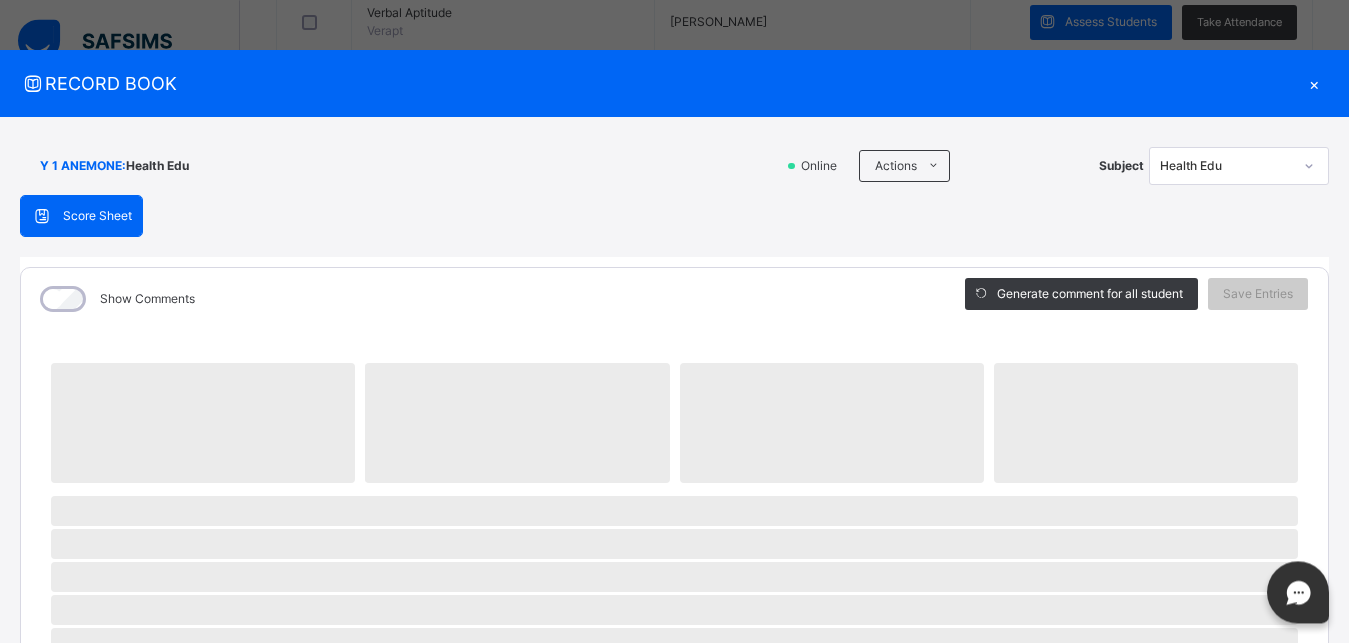 click on "×" at bounding box center [1314, 83] 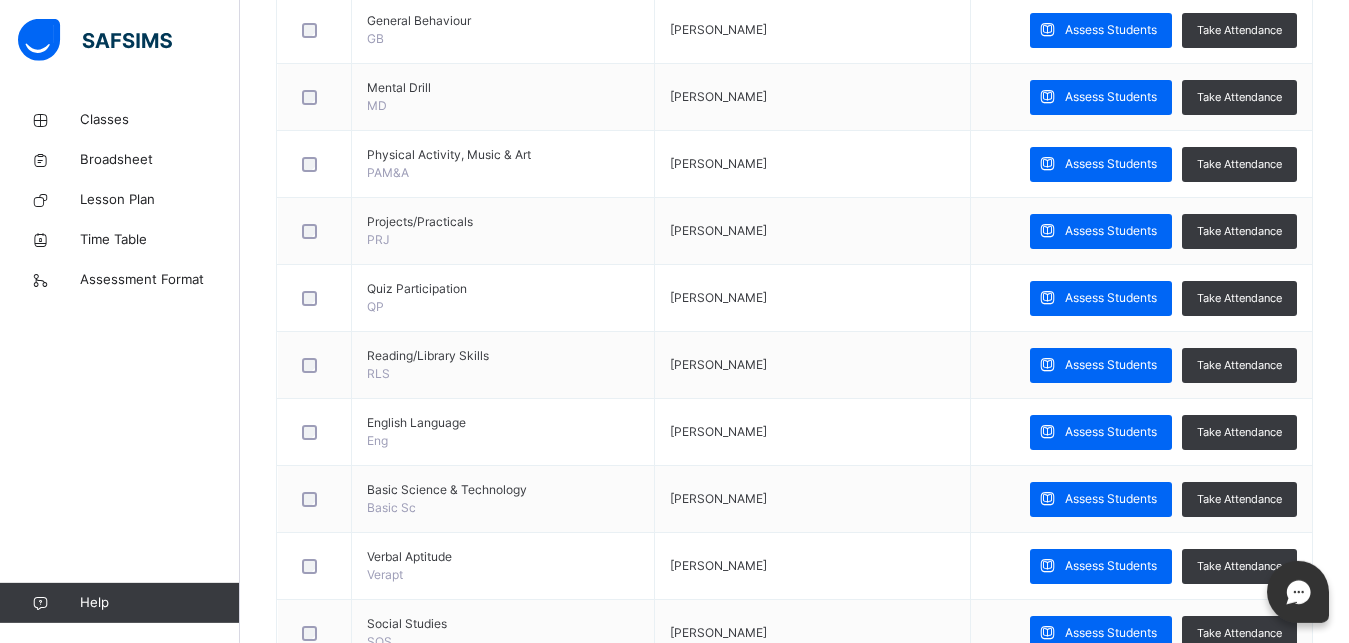 scroll, scrollTop: 913, scrollLeft: 0, axis: vertical 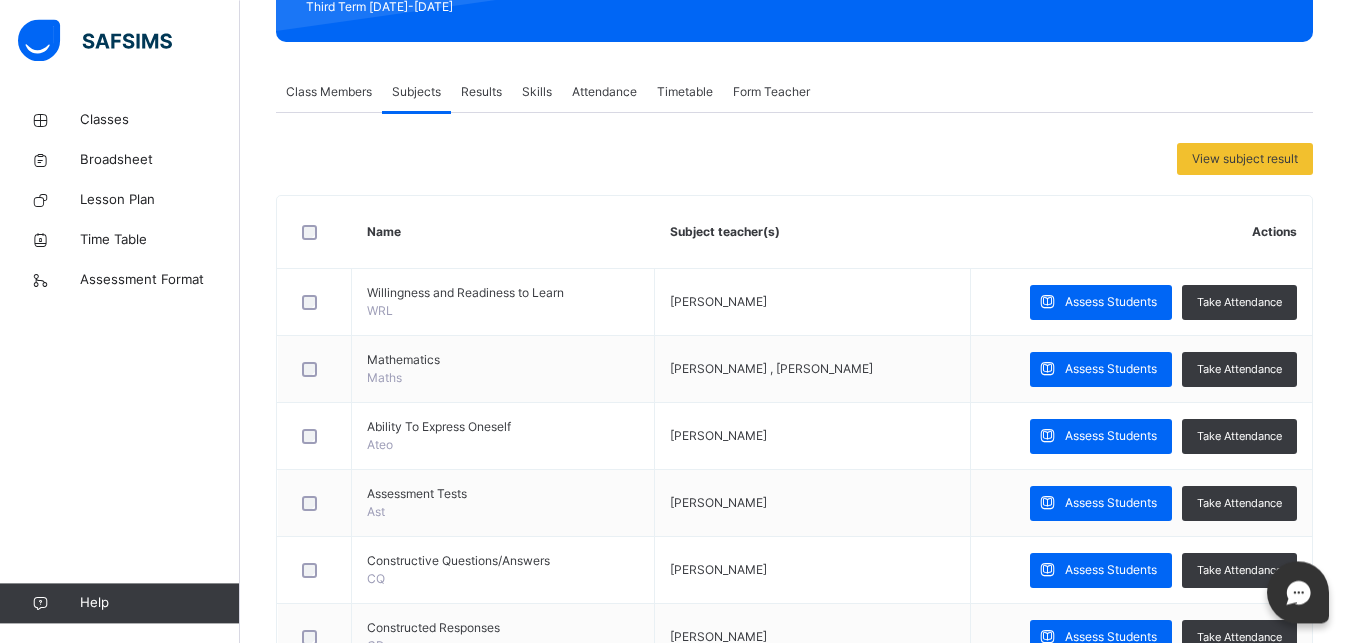 click at bounding box center [1047, 369] 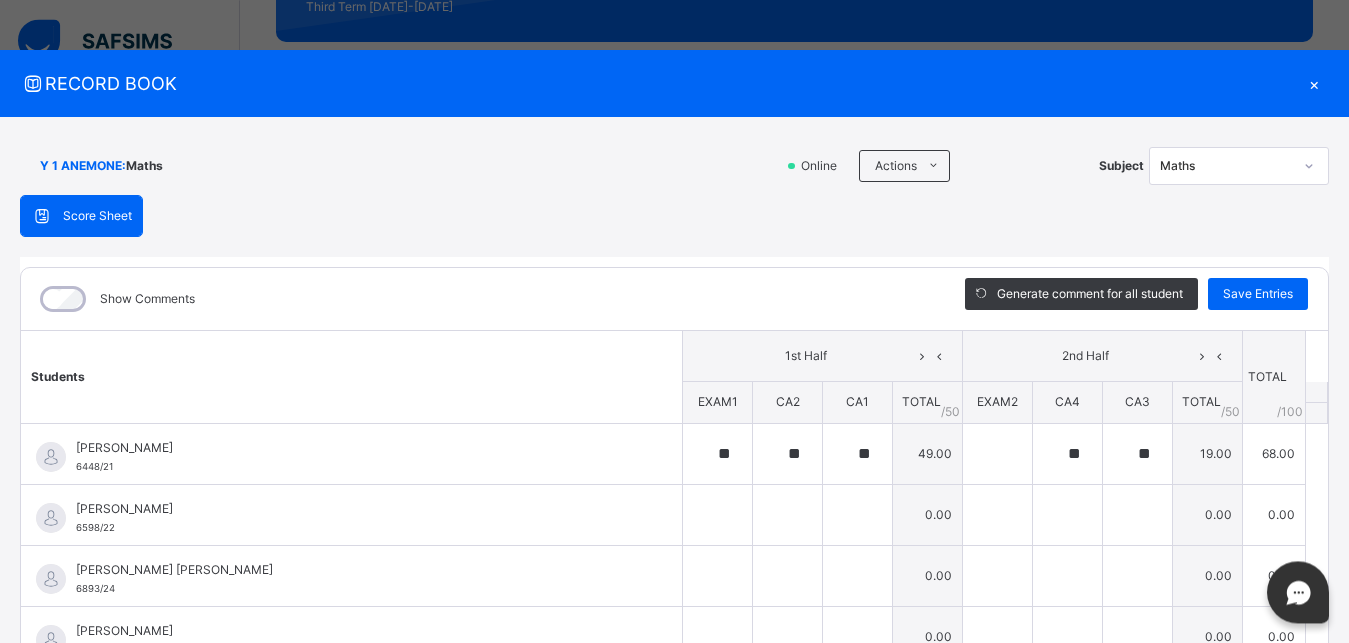 type on "**" 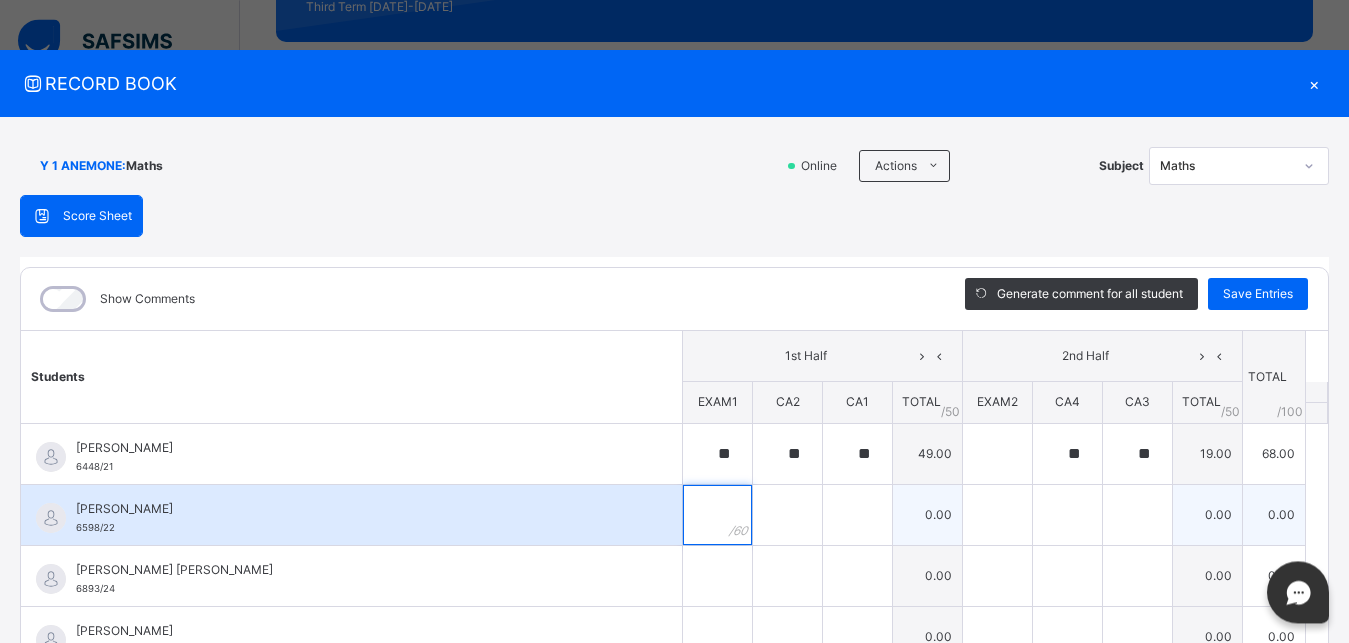 click at bounding box center (717, 515) 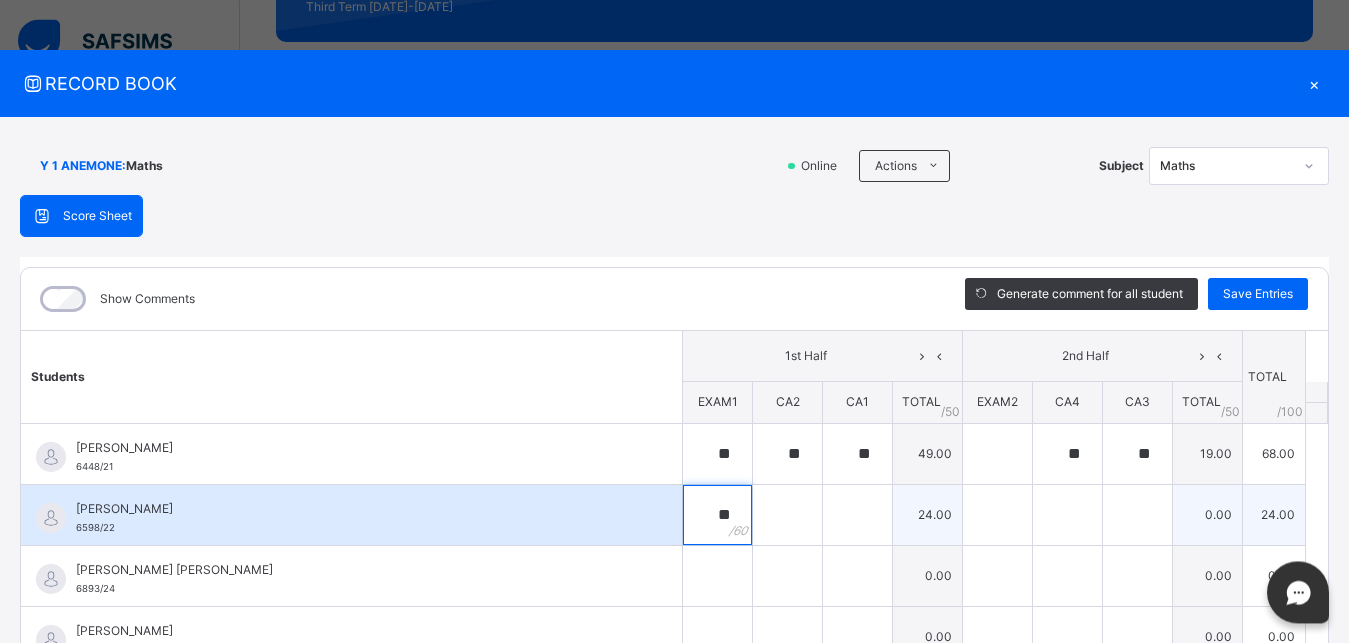 type on "**" 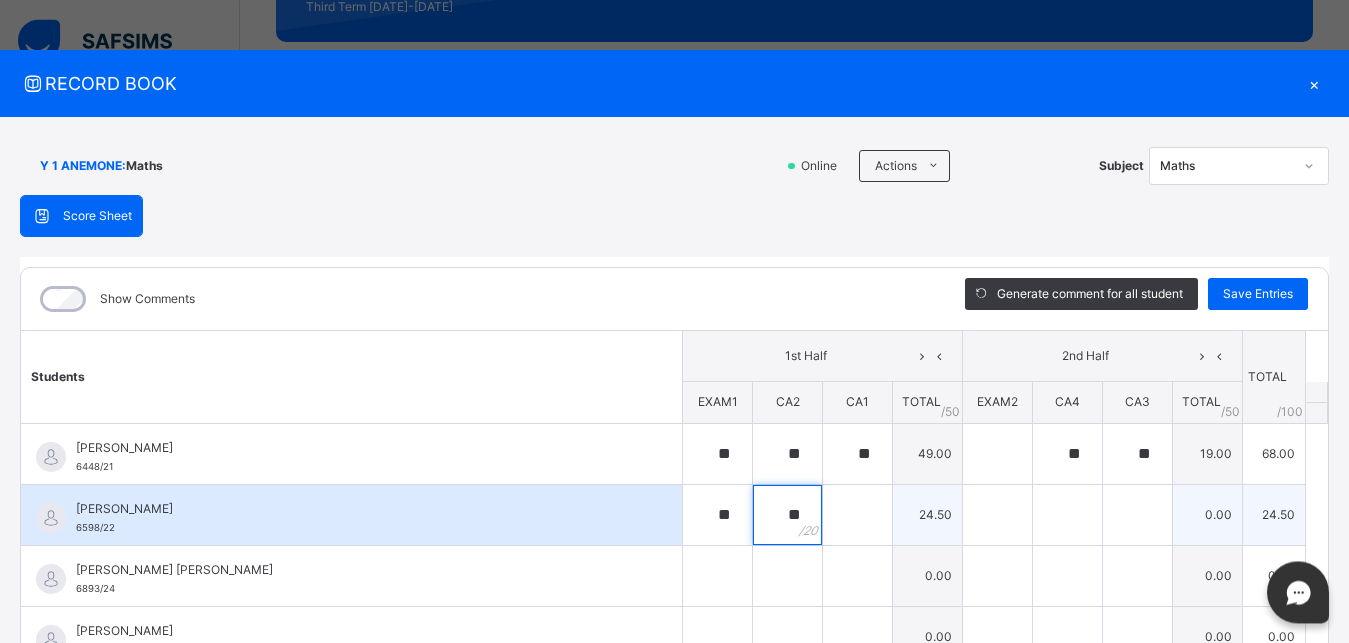 type on "**" 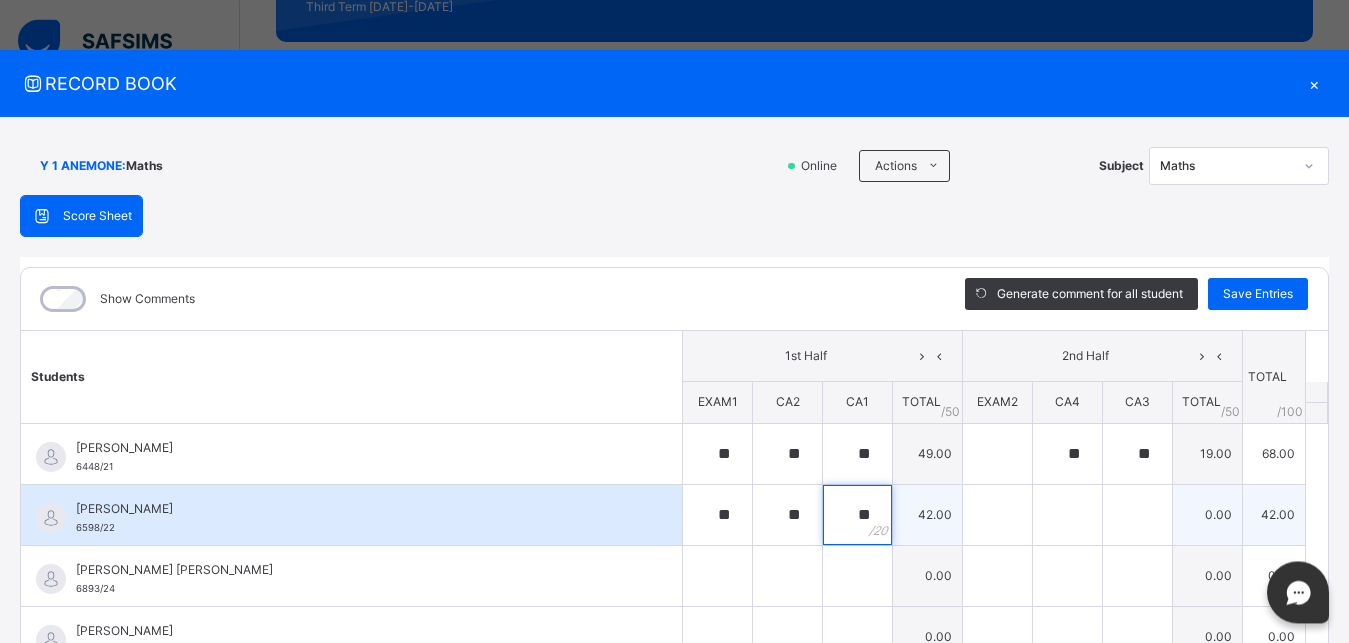 type on "**" 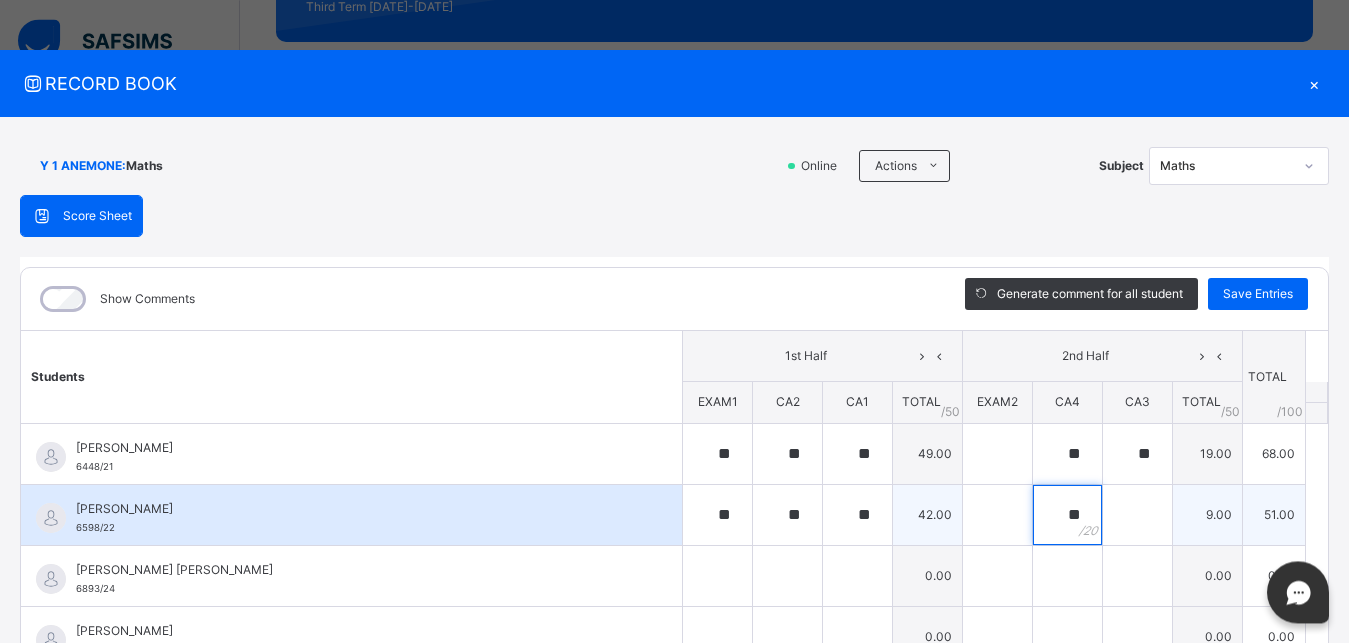 type on "**" 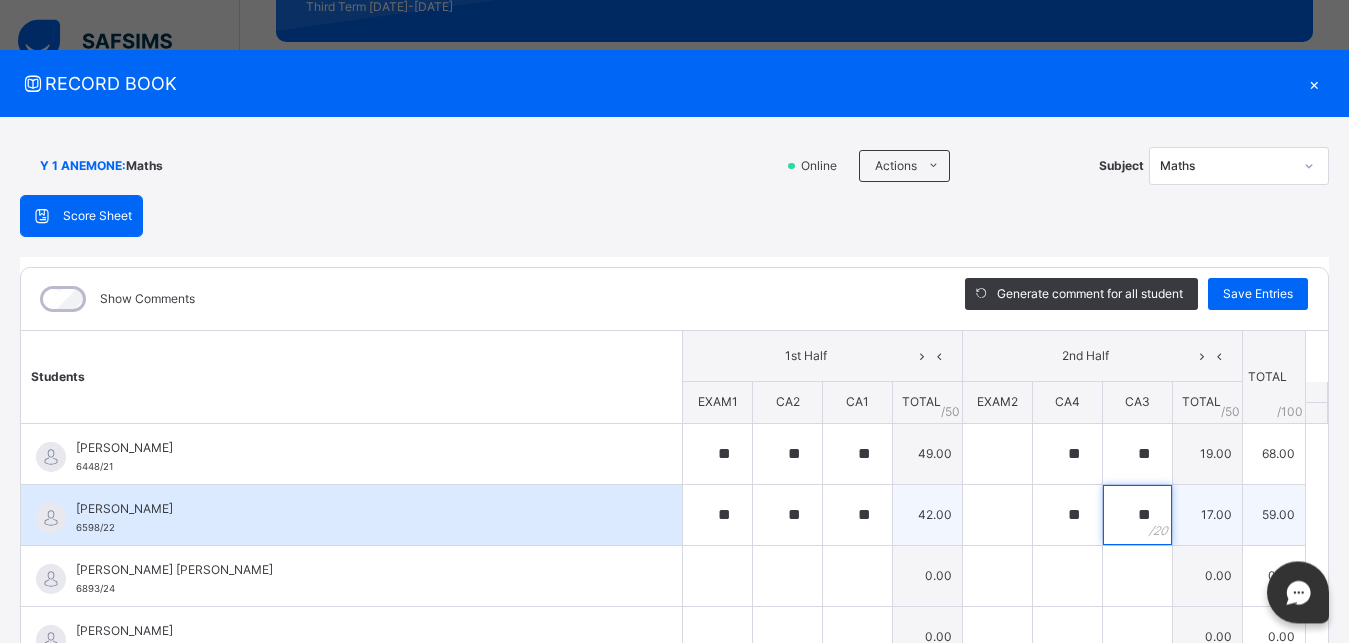 type on "**" 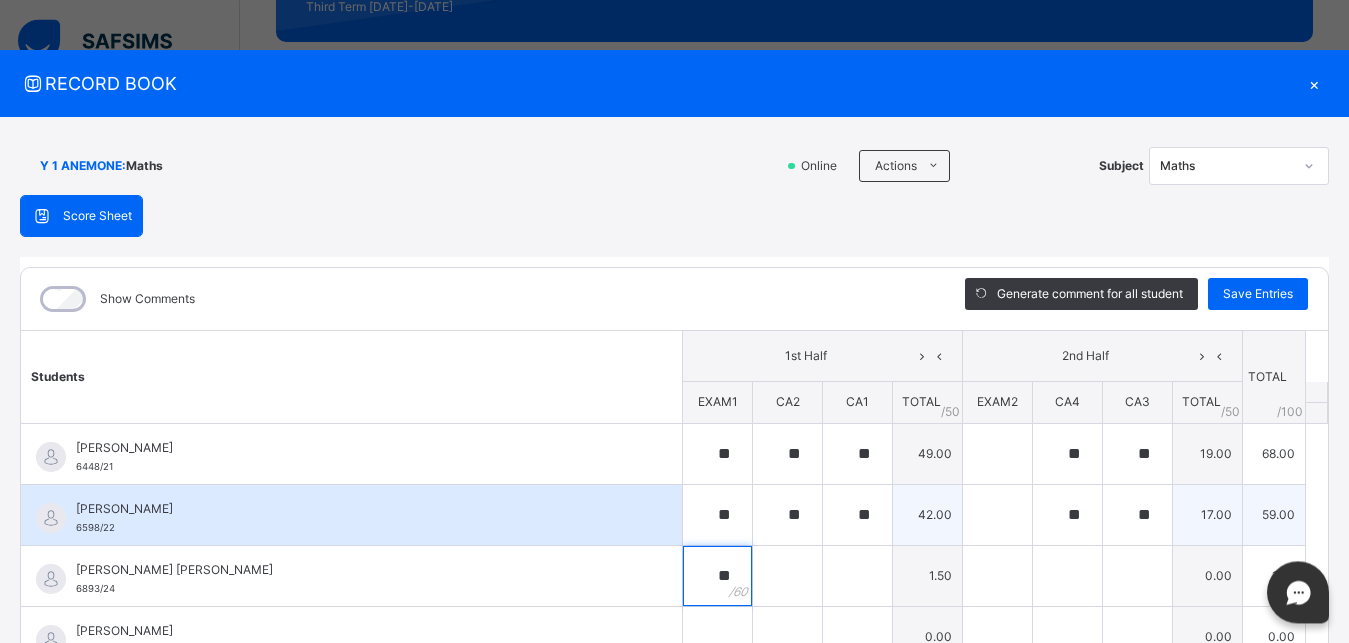 type on "**" 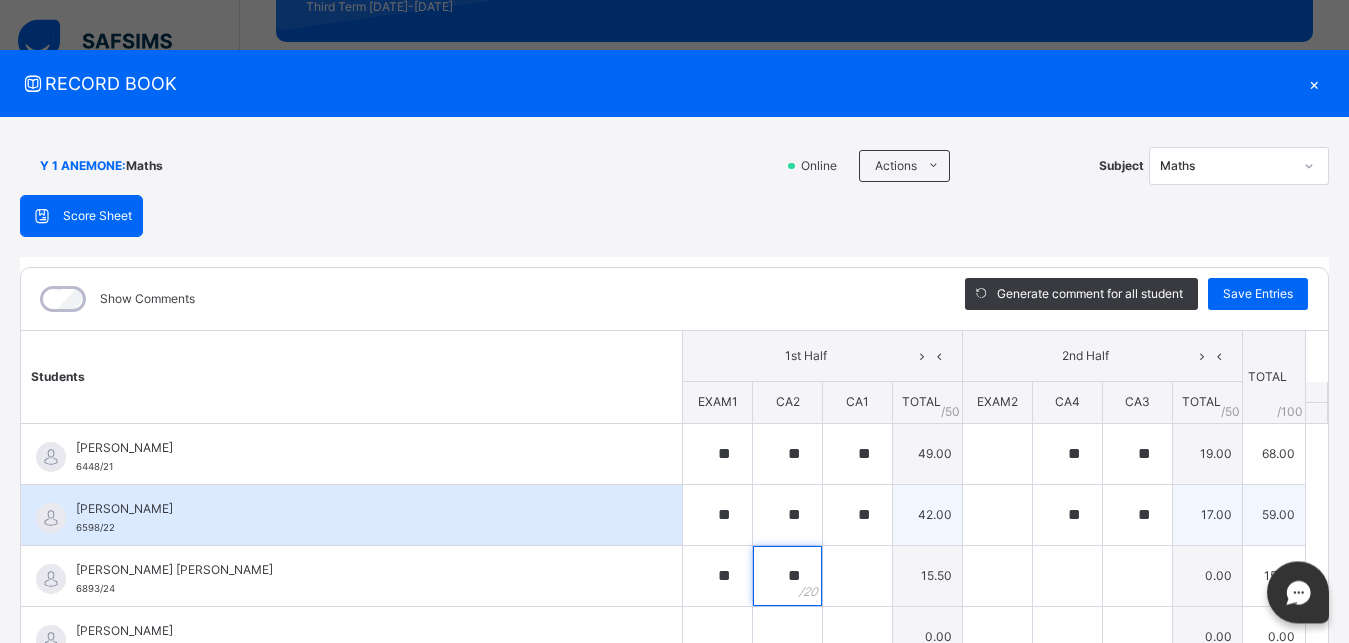 type on "**" 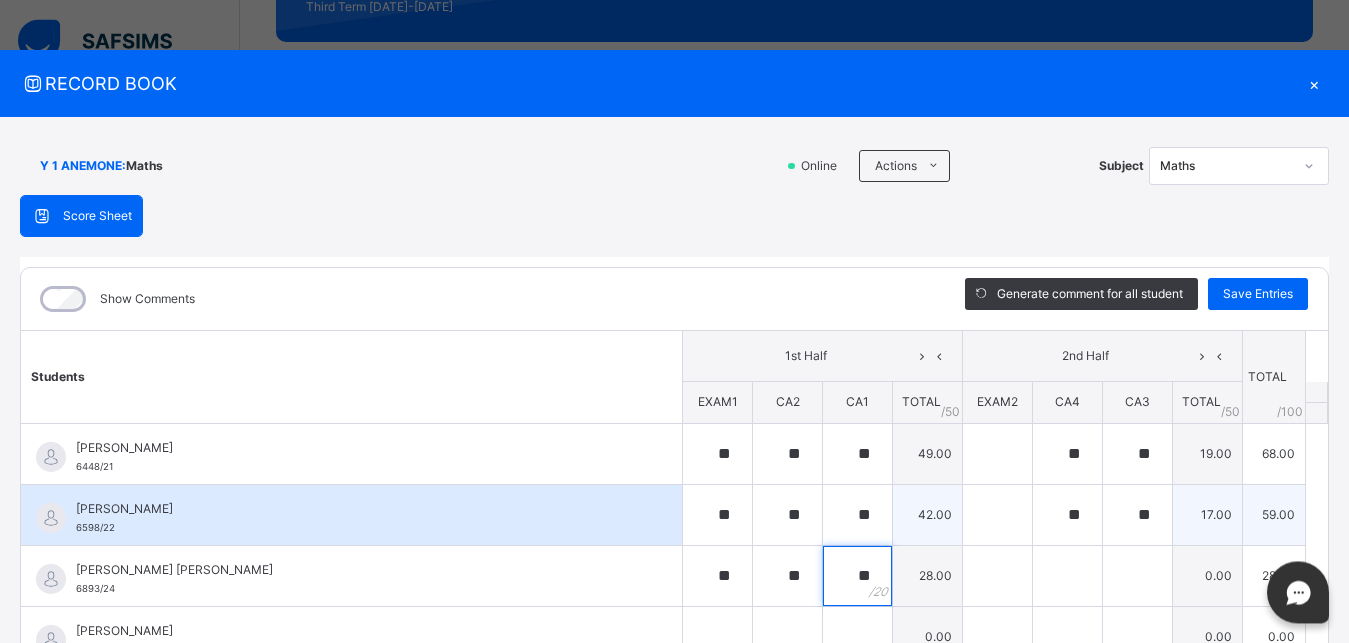 type on "**" 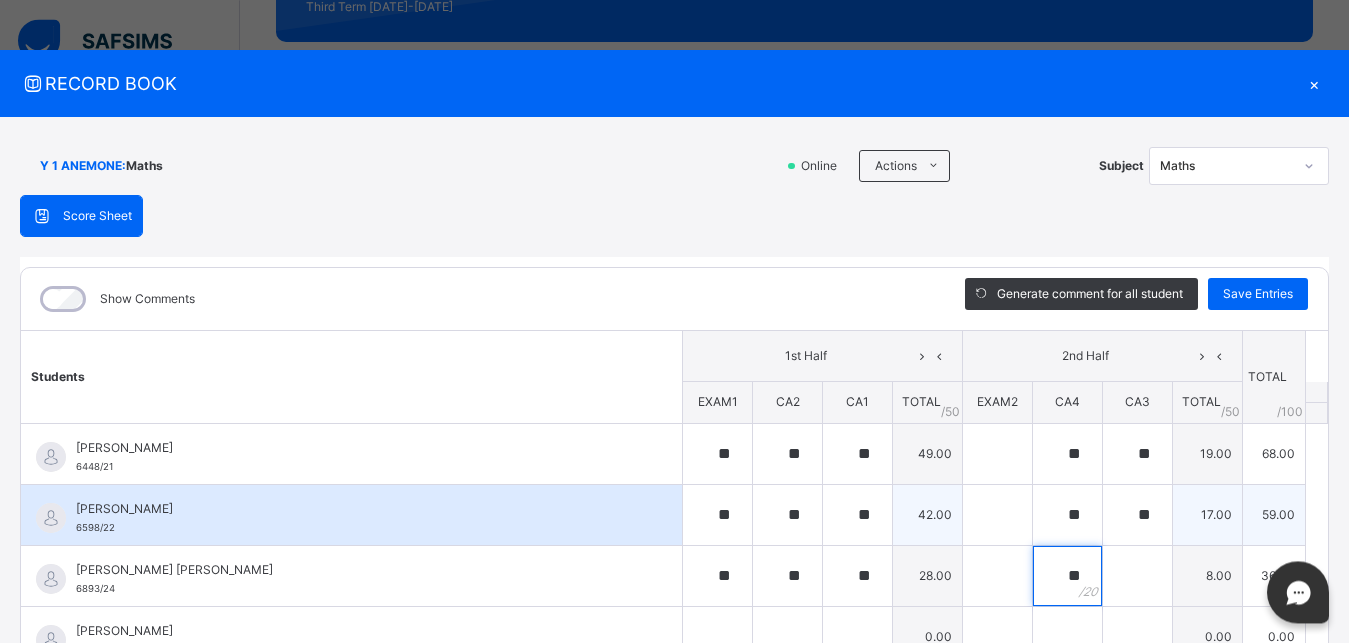 type on "**" 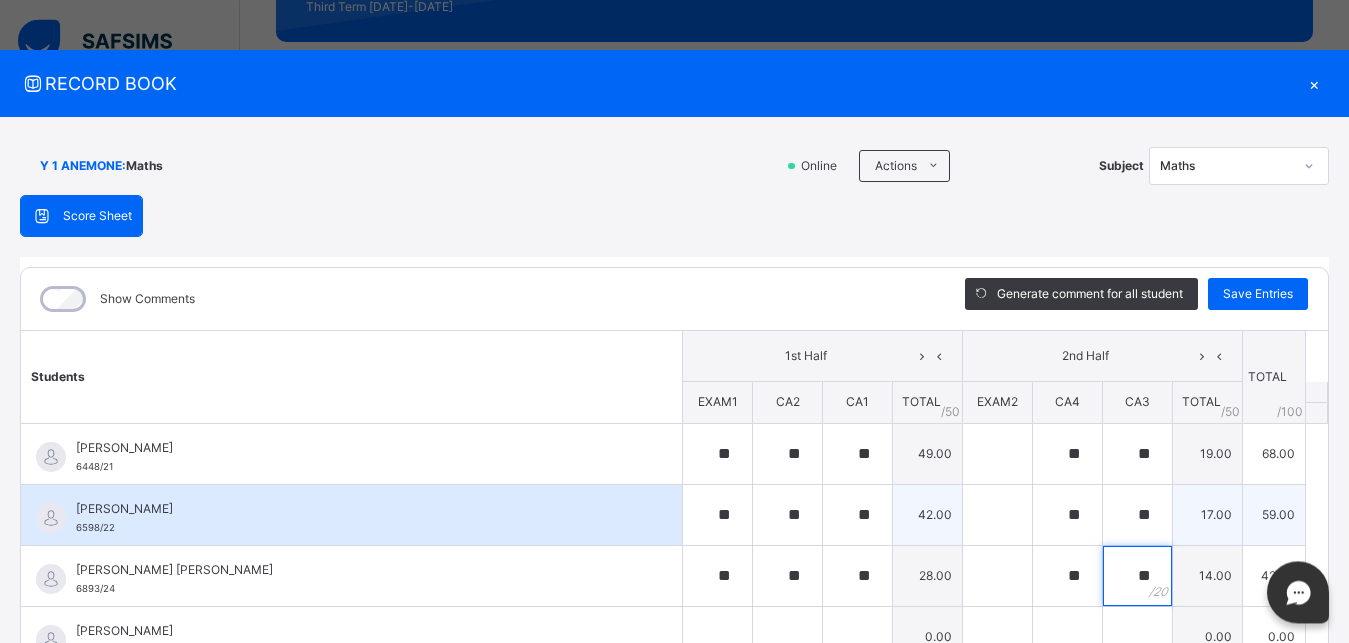 type on "**" 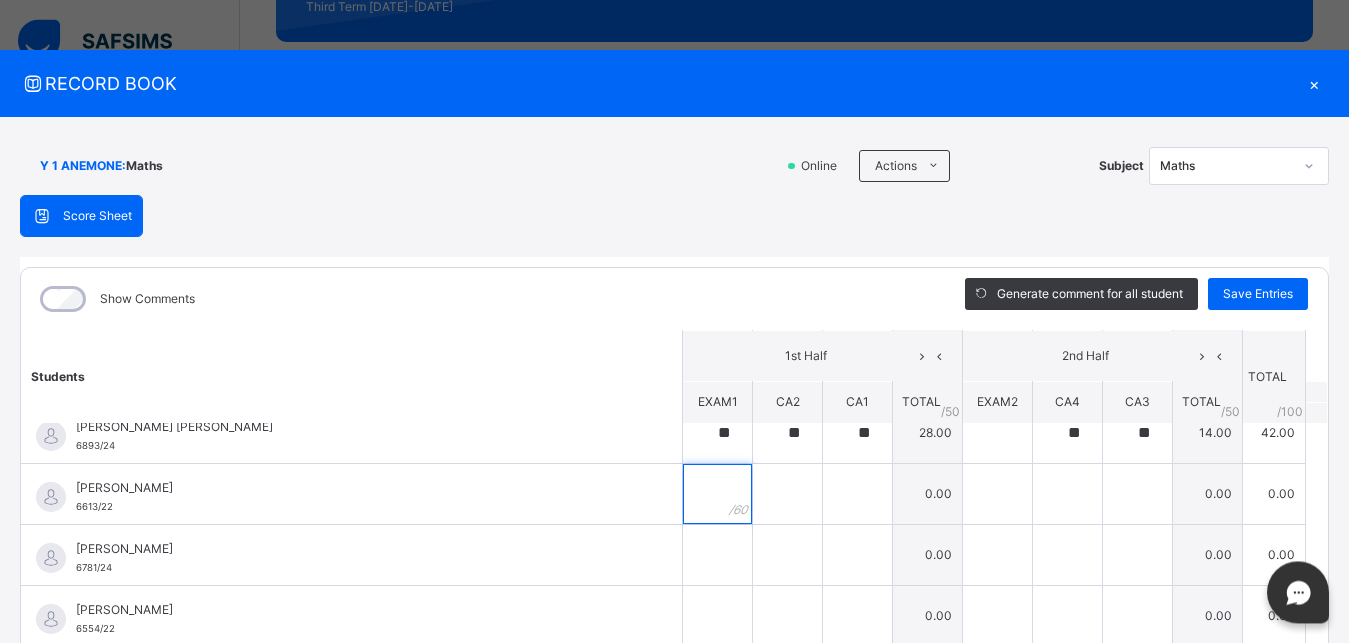 scroll, scrollTop: 157, scrollLeft: 0, axis: vertical 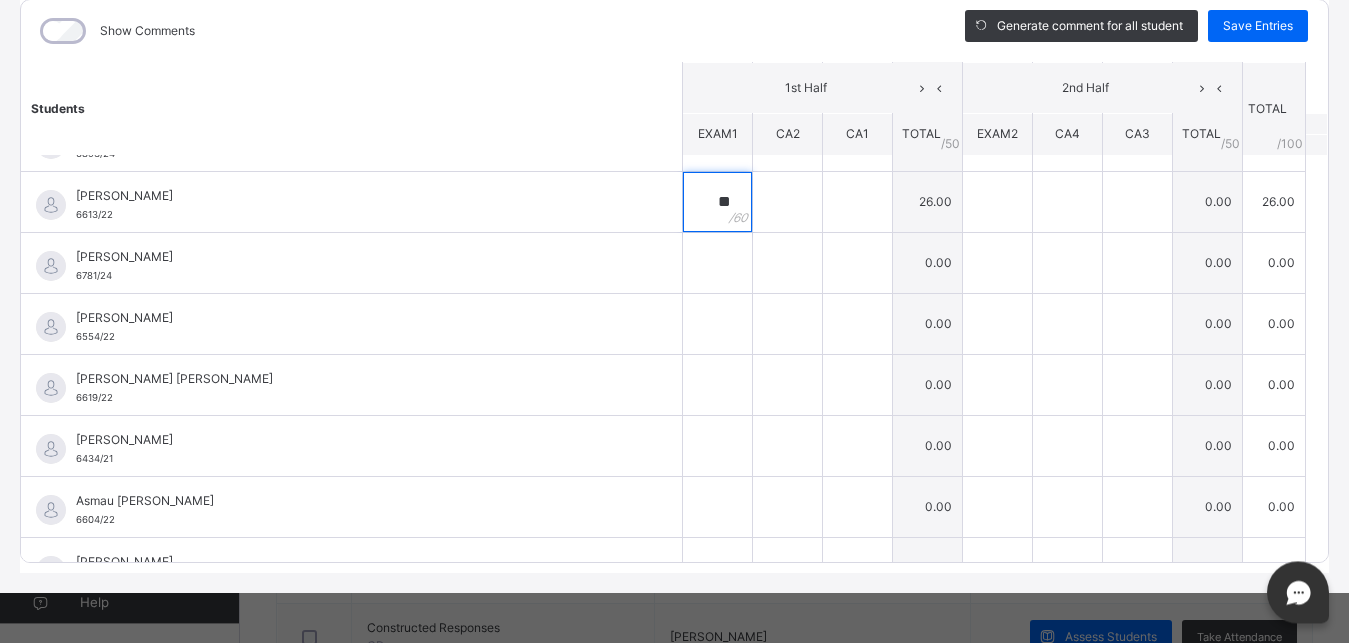 type on "**" 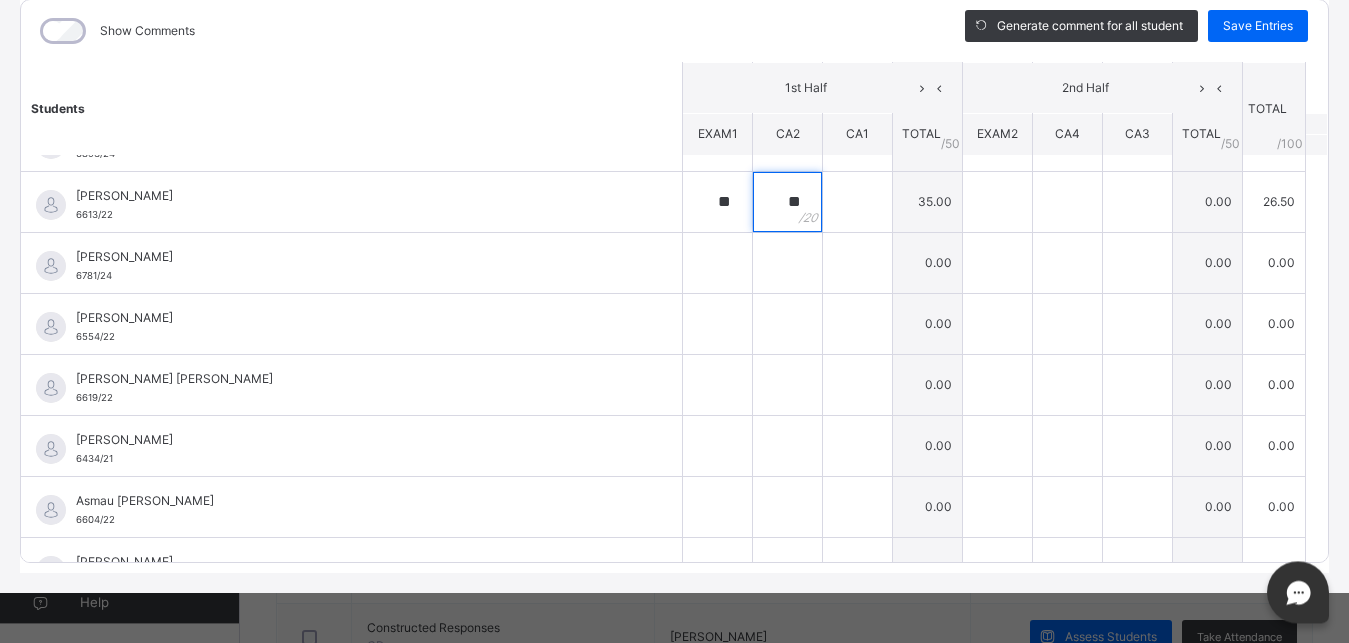 type on "**" 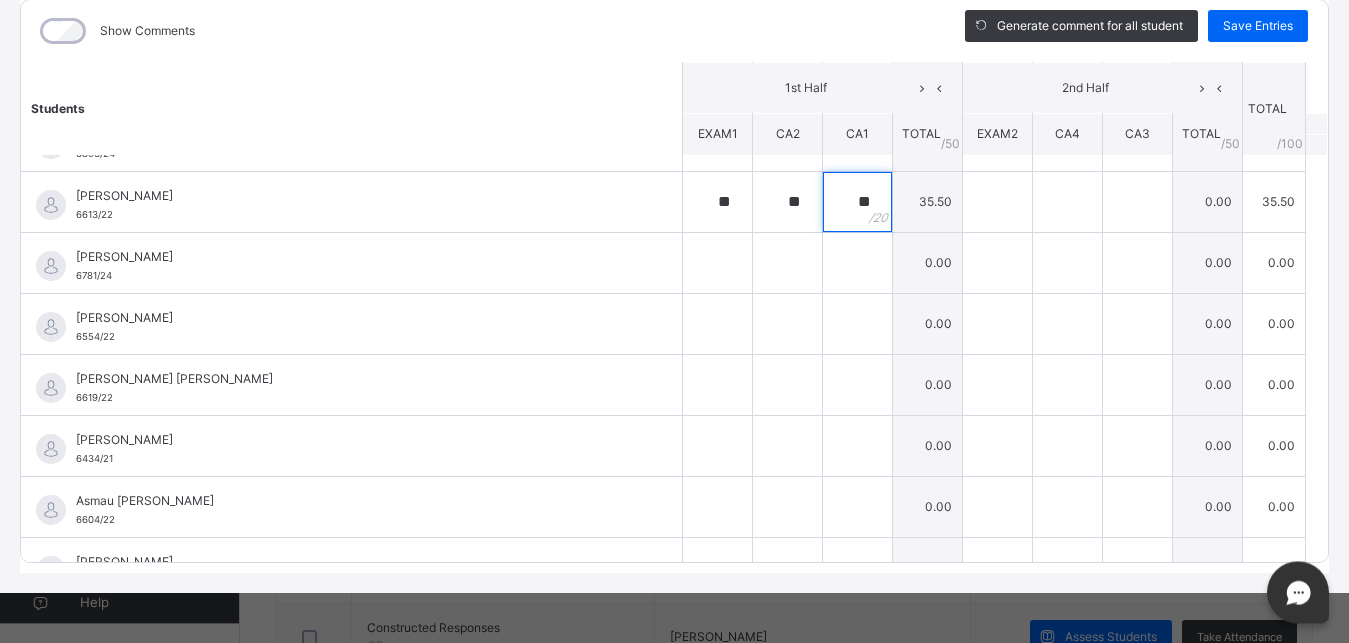 type on "**" 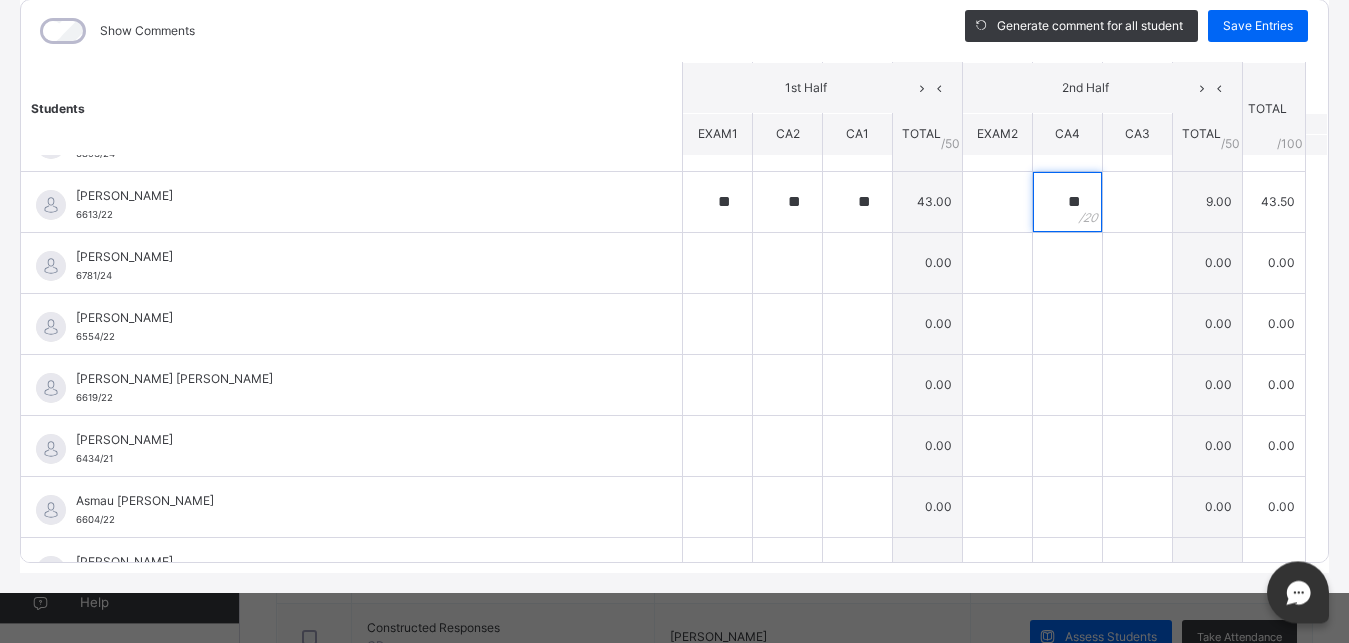 type on "**" 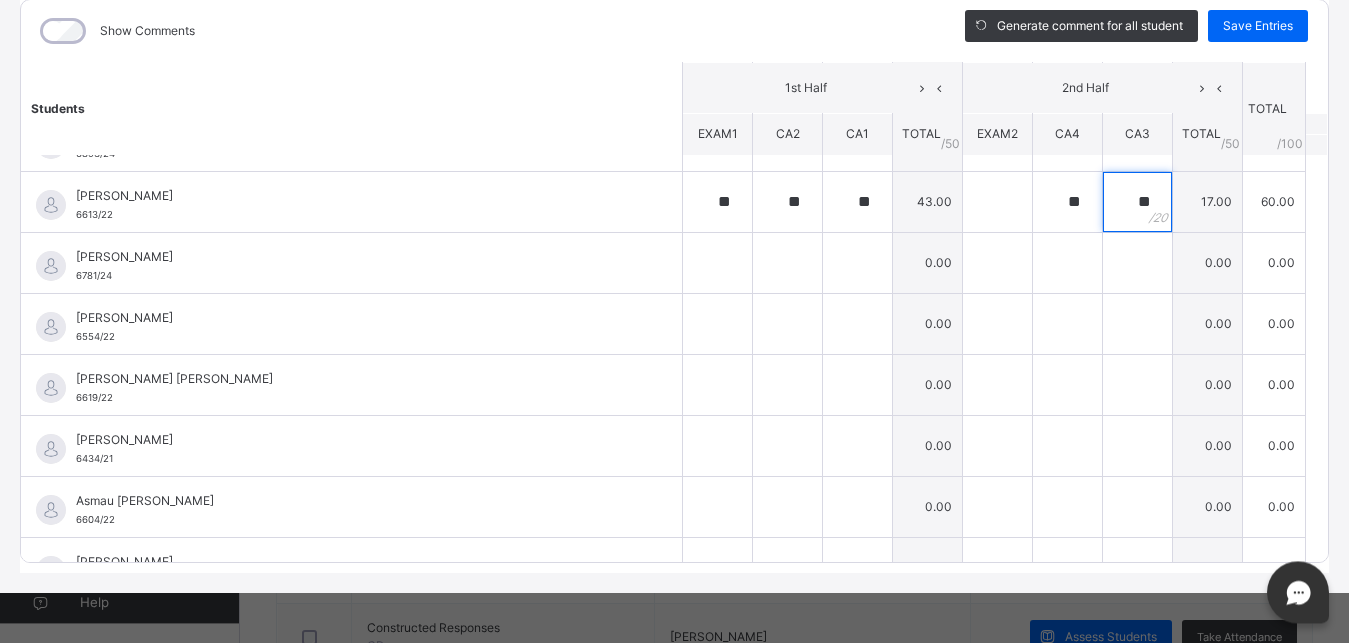 type on "**" 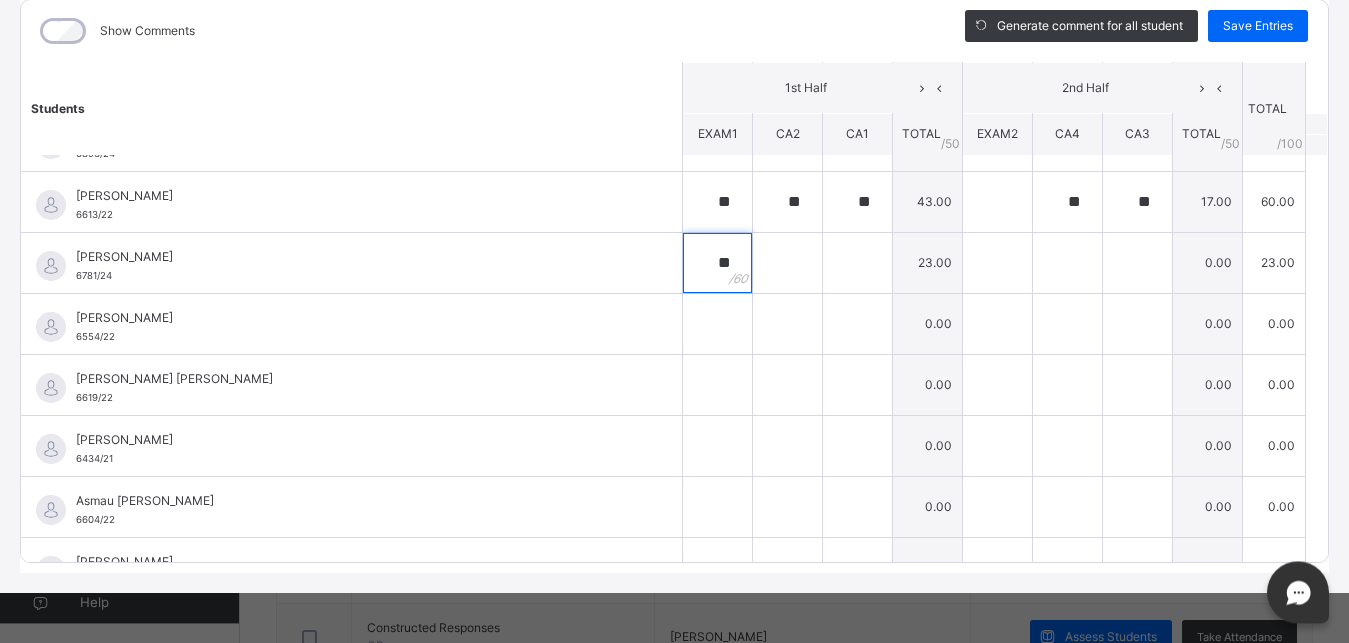 type on "**" 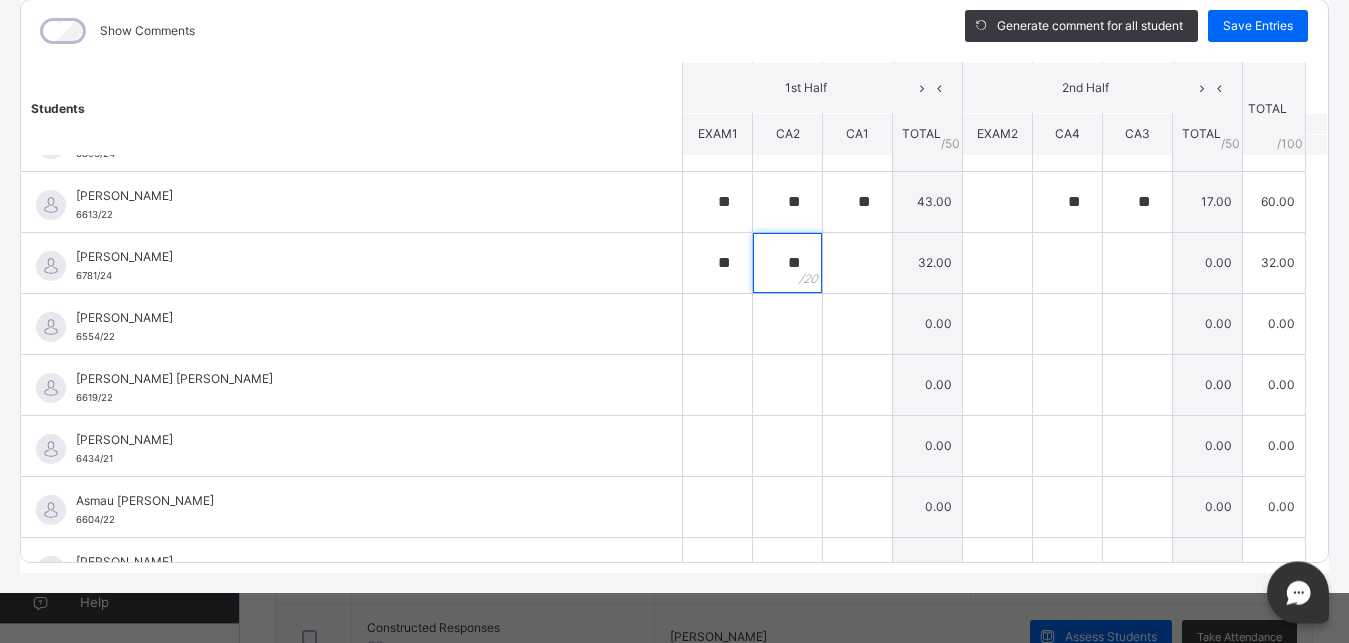 type on "**" 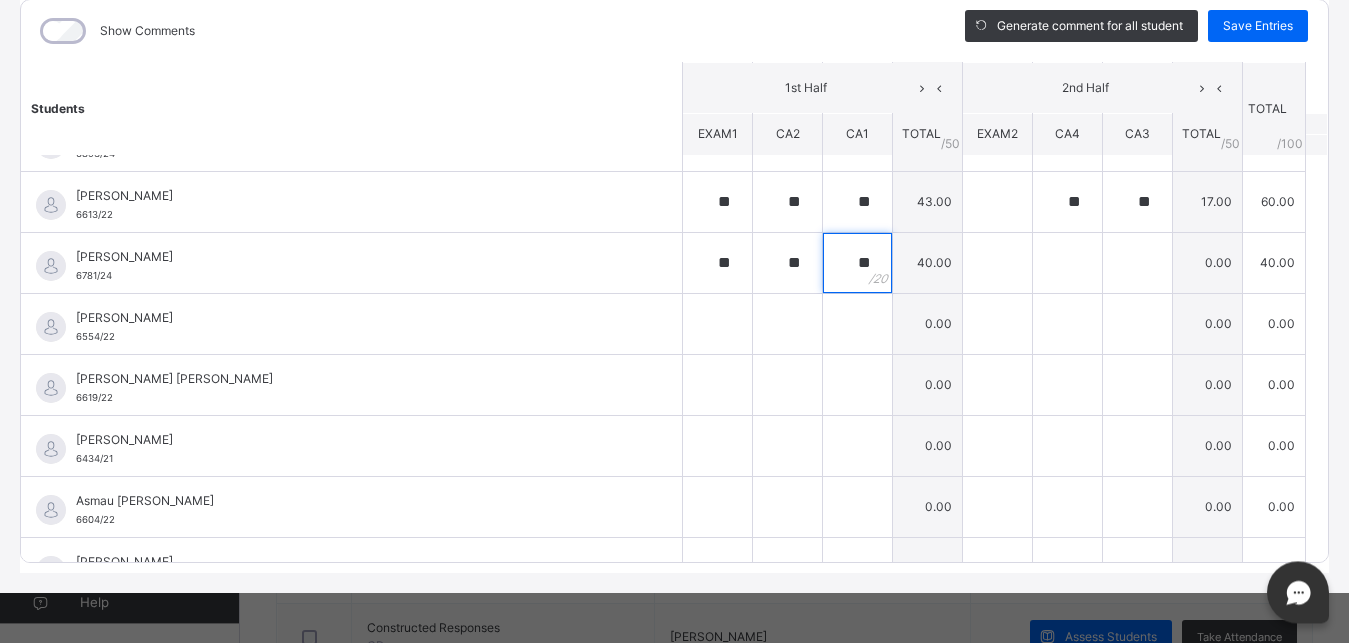 type on "**" 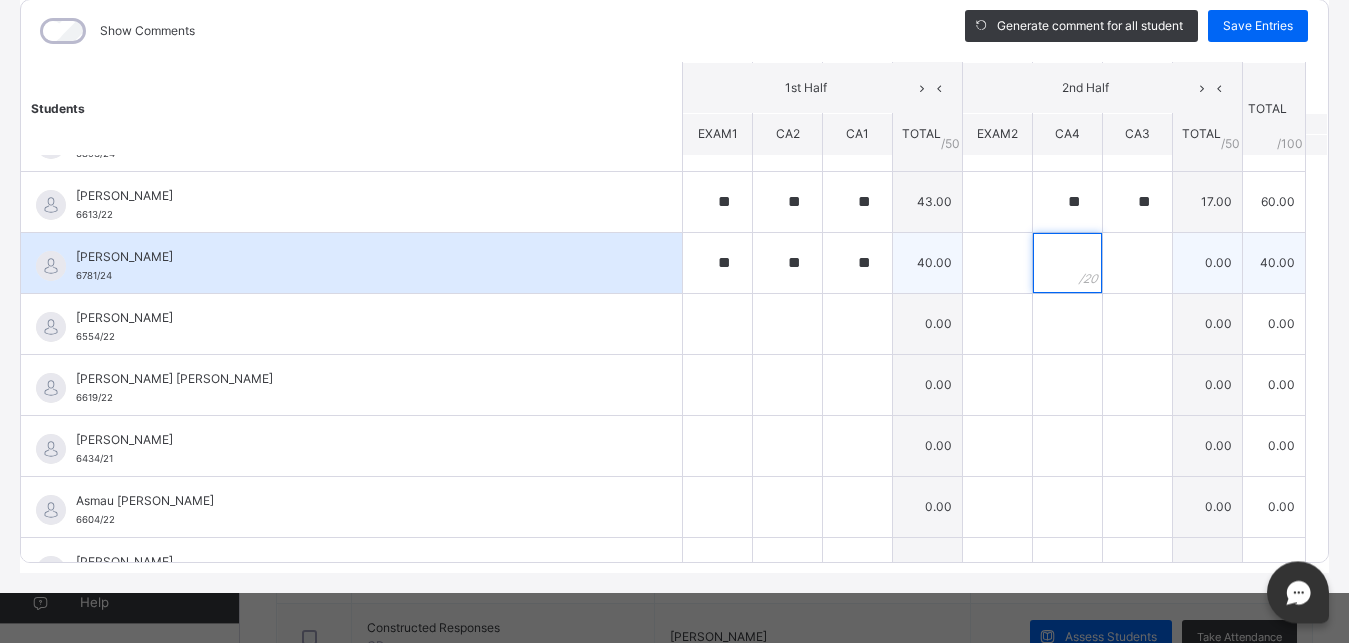 click at bounding box center [1067, 263] 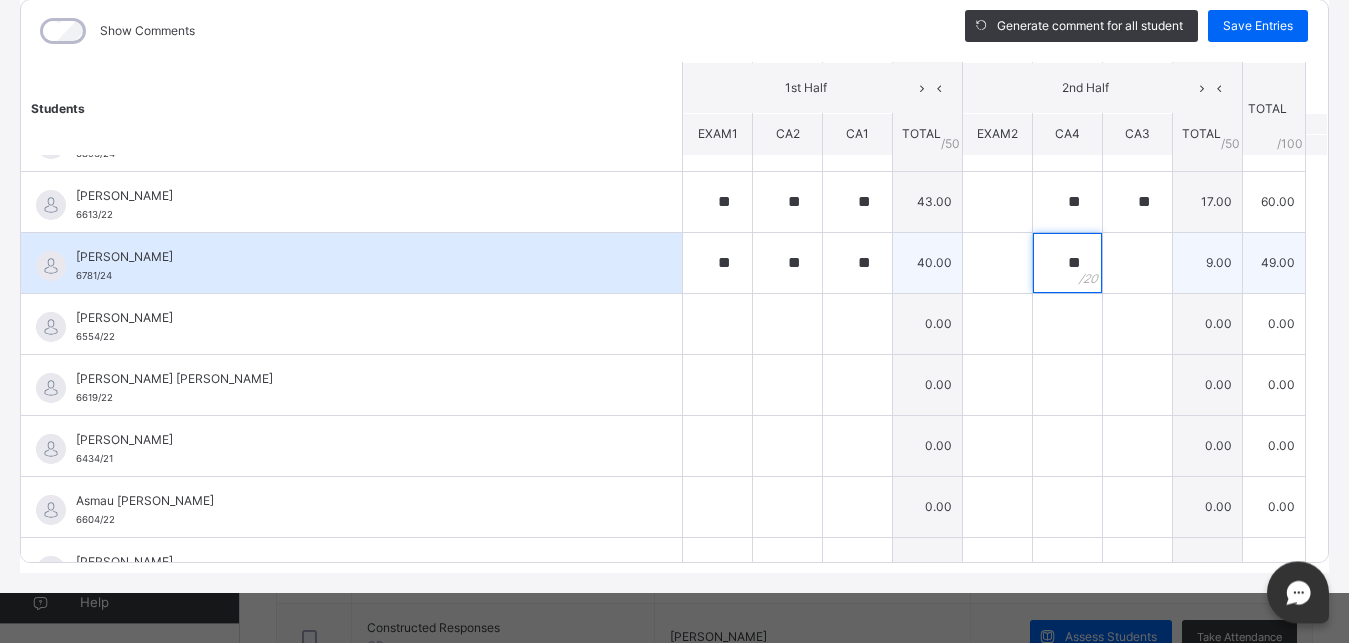 type on "**" 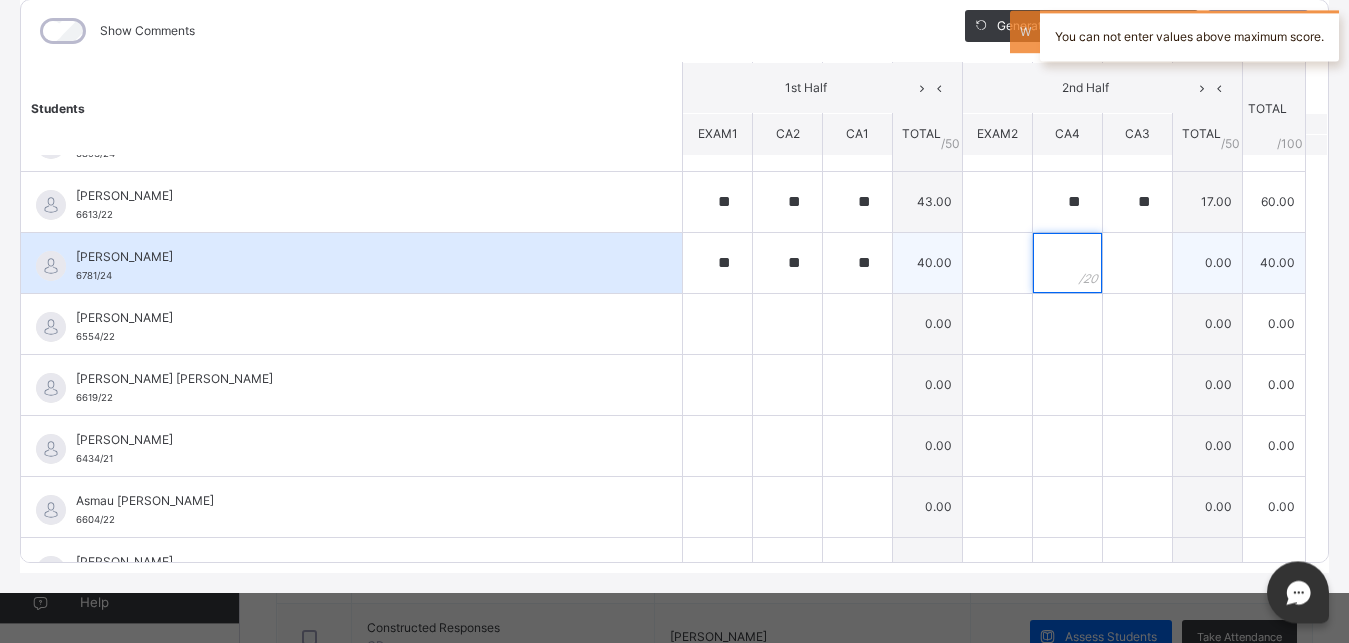 type on "*" 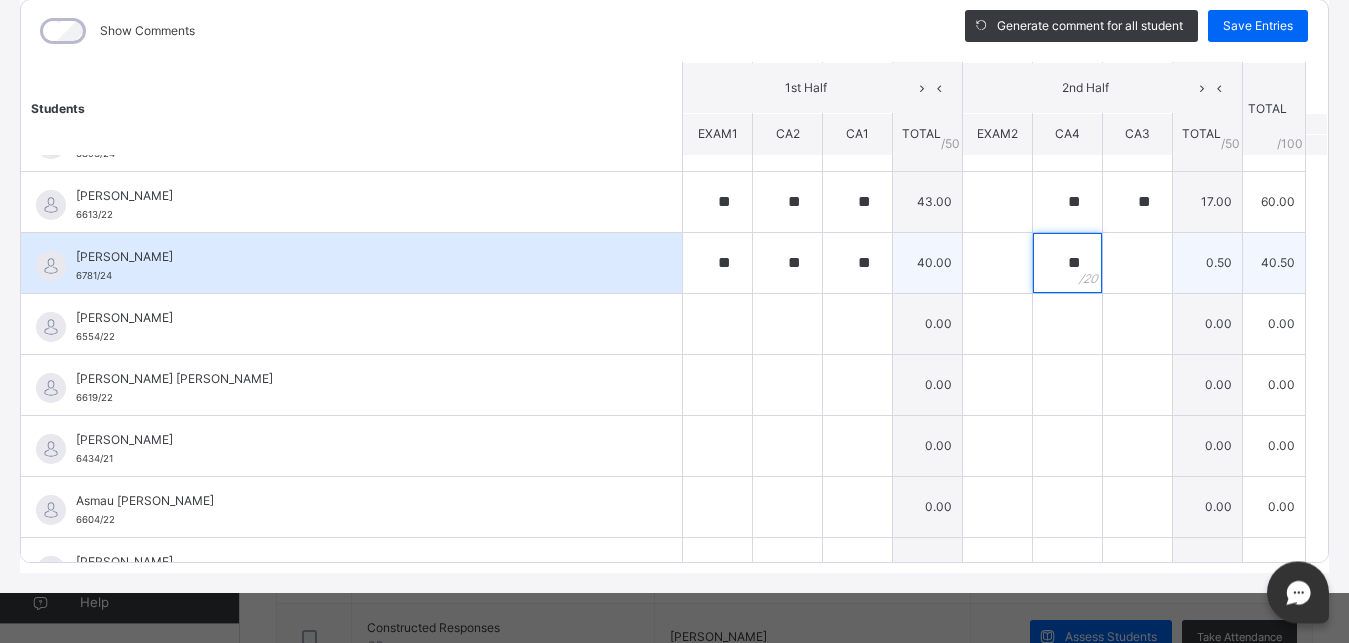 type on "**" 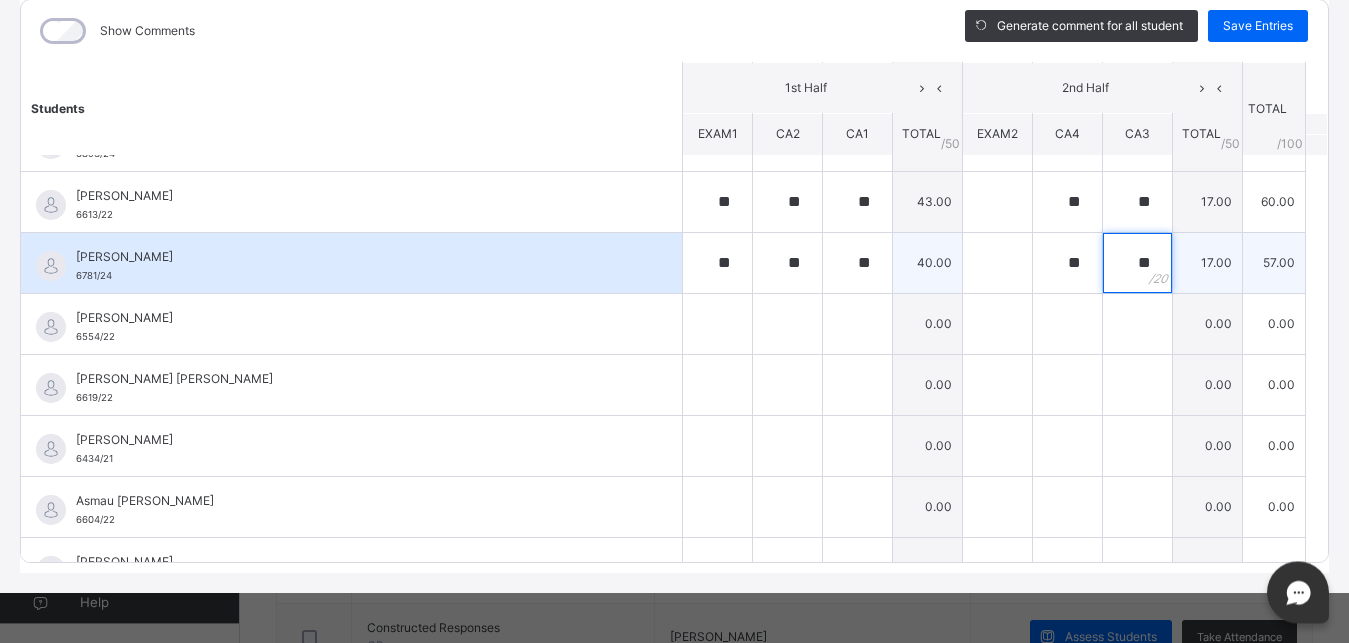 type on "**" 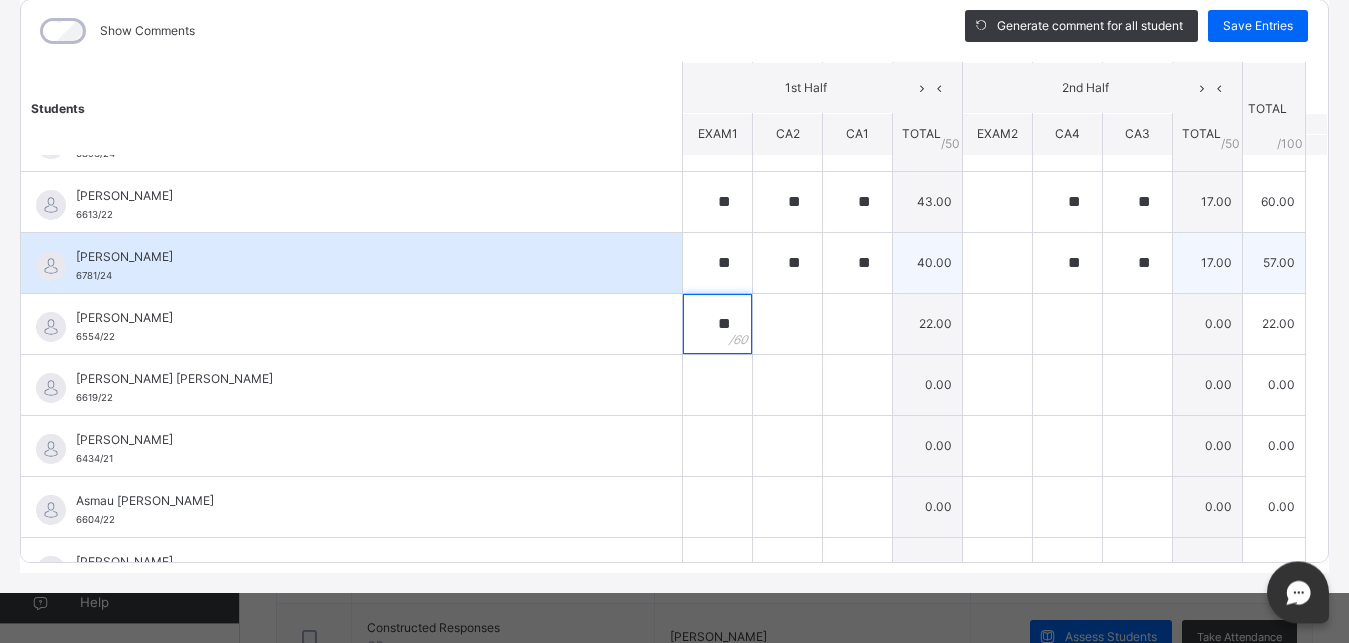 type on "**" 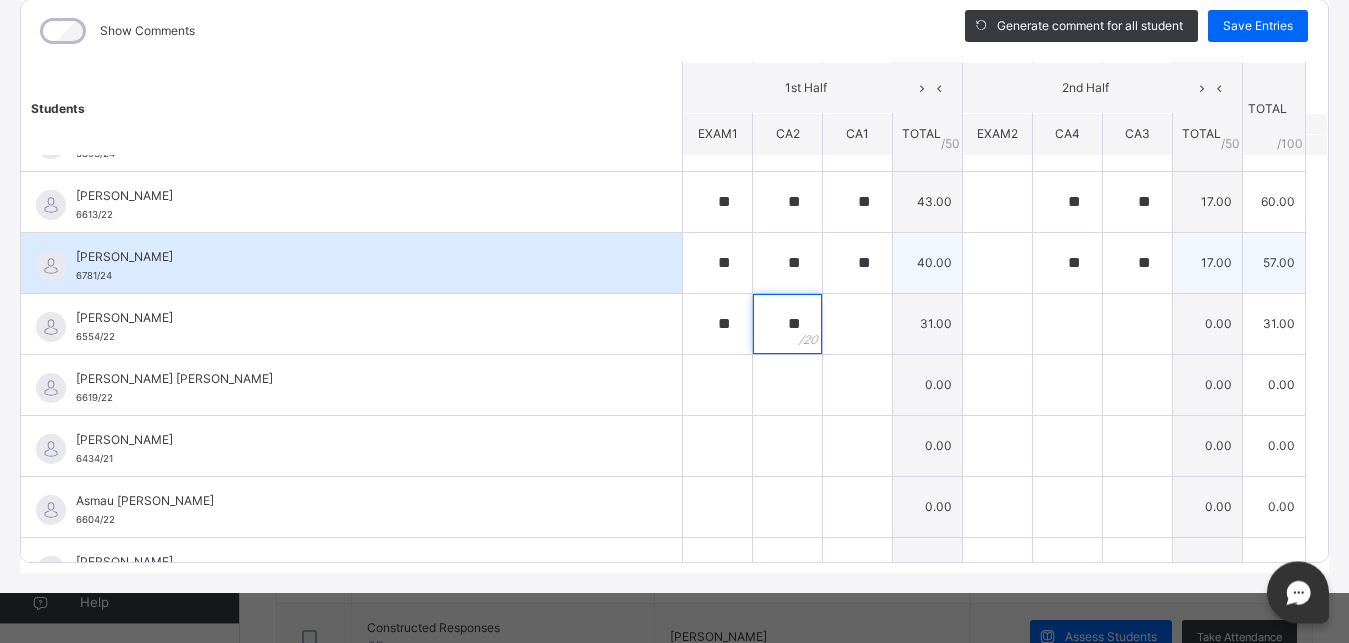 type on "**" 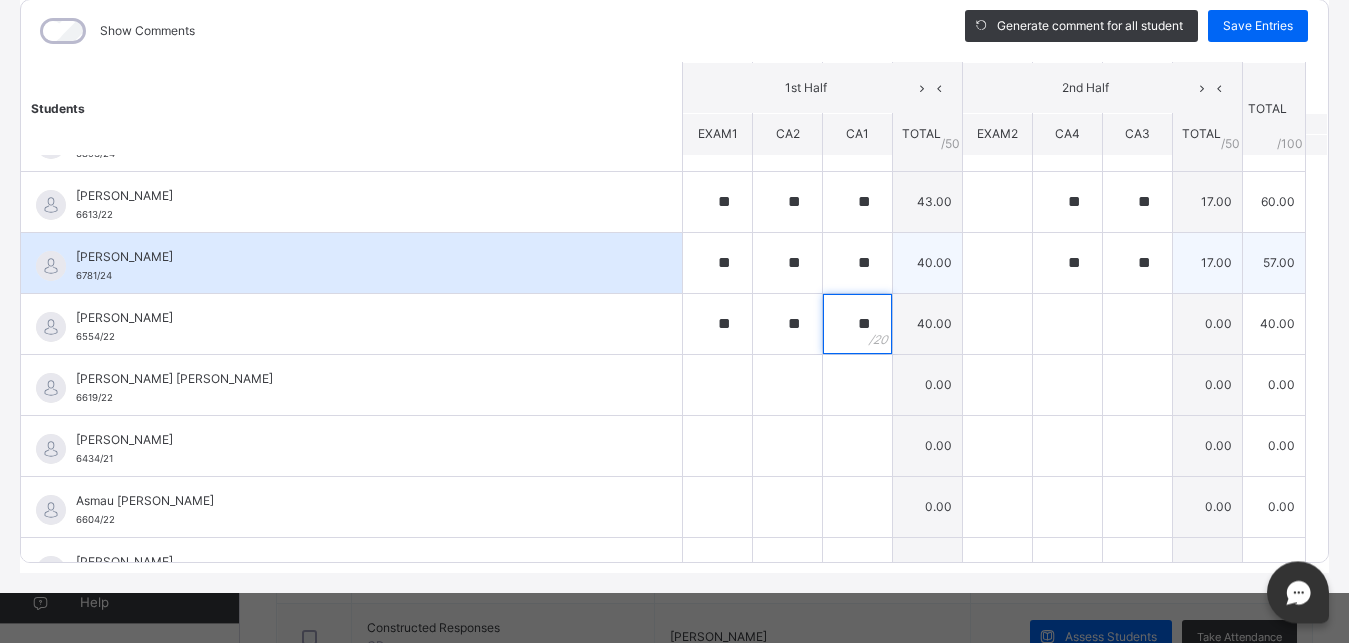 type on "**" 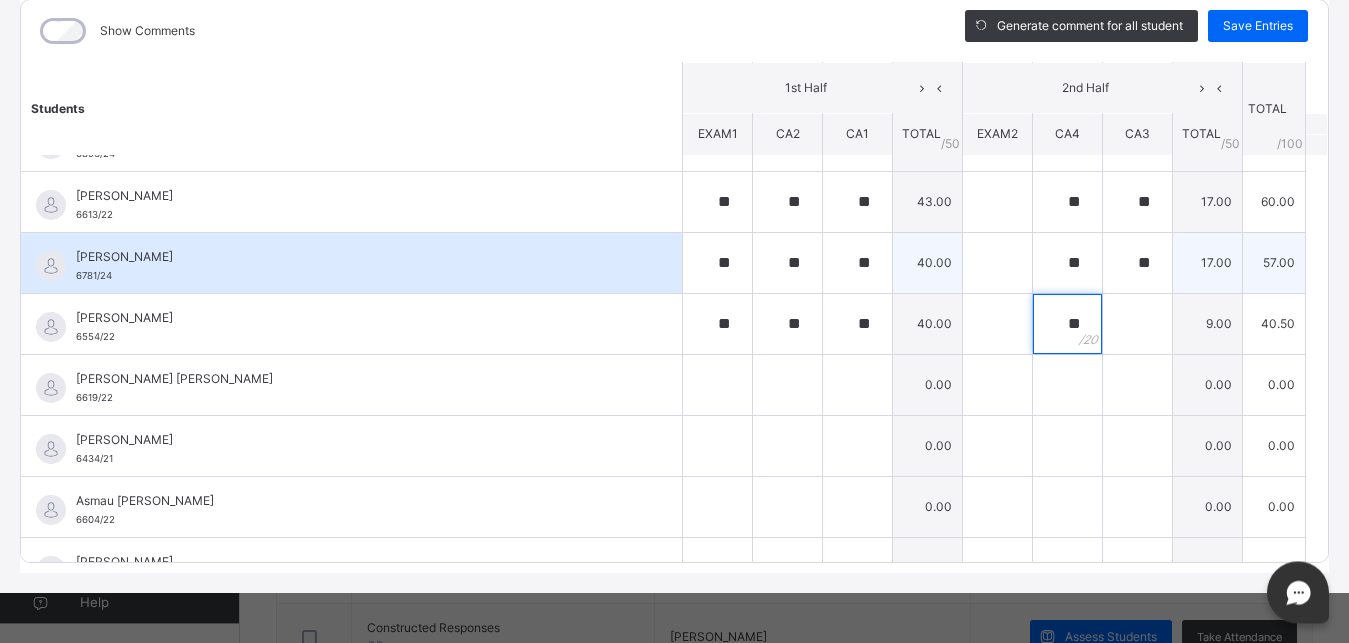 type on "**" 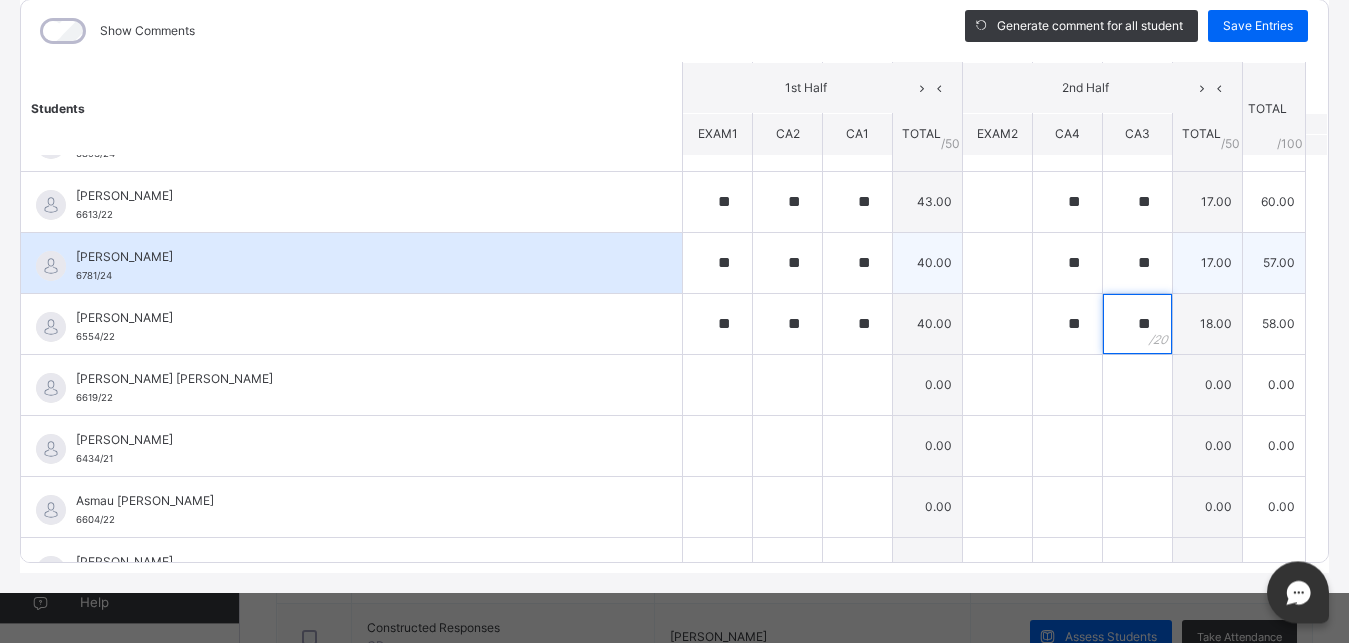 type on "**" 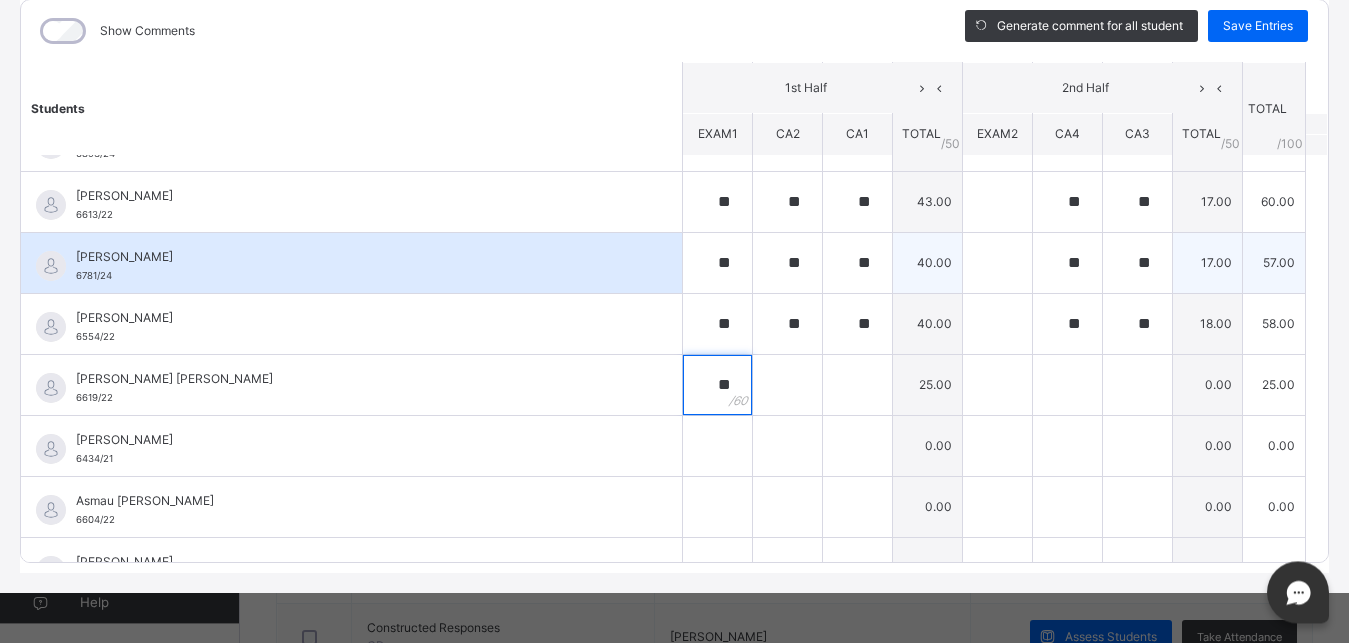 type on "**" 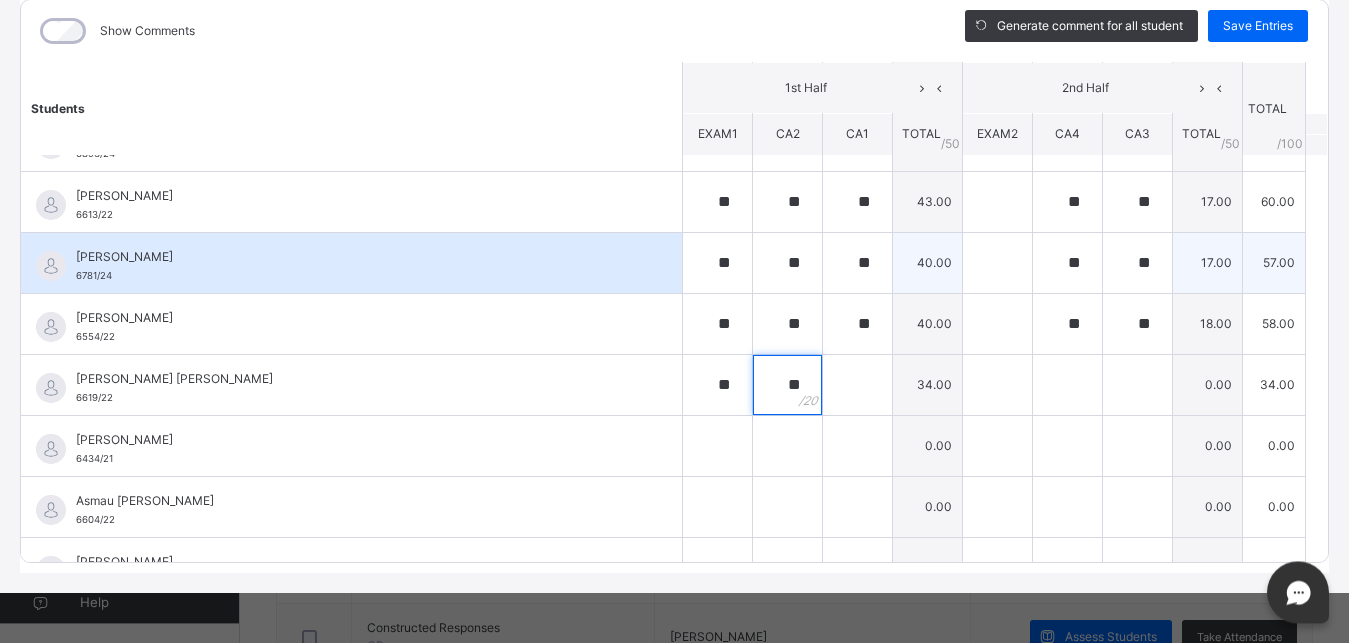 type on "**" 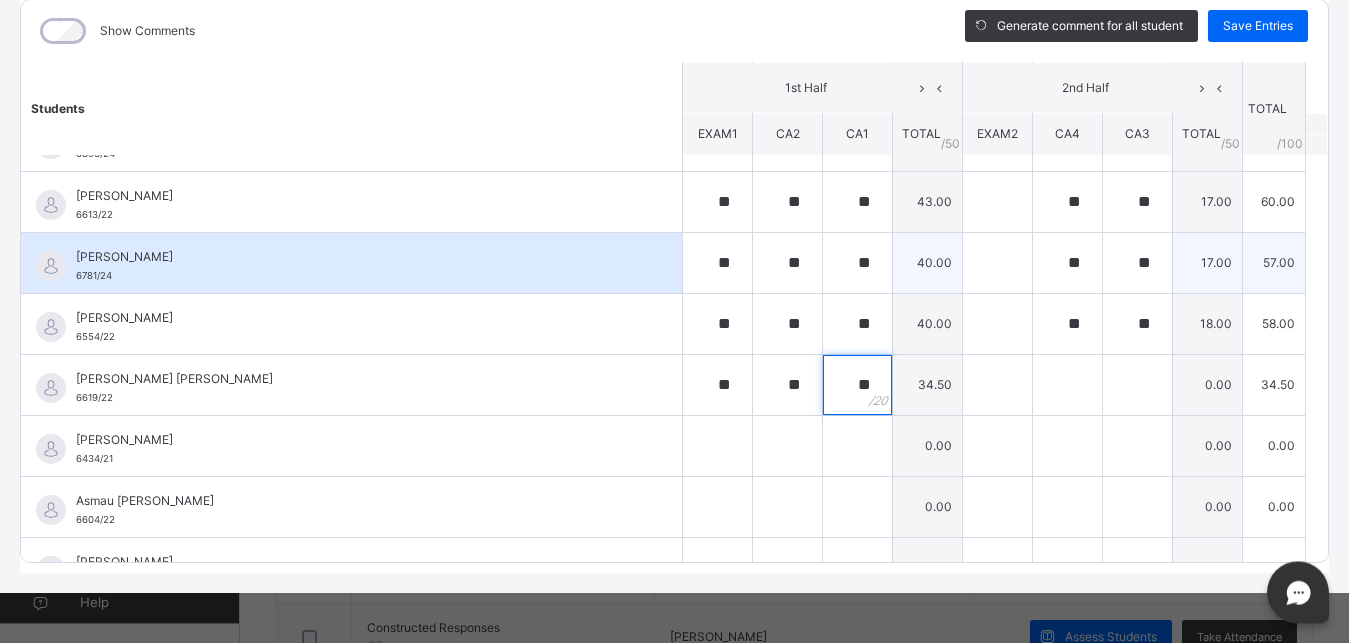 type on "**" 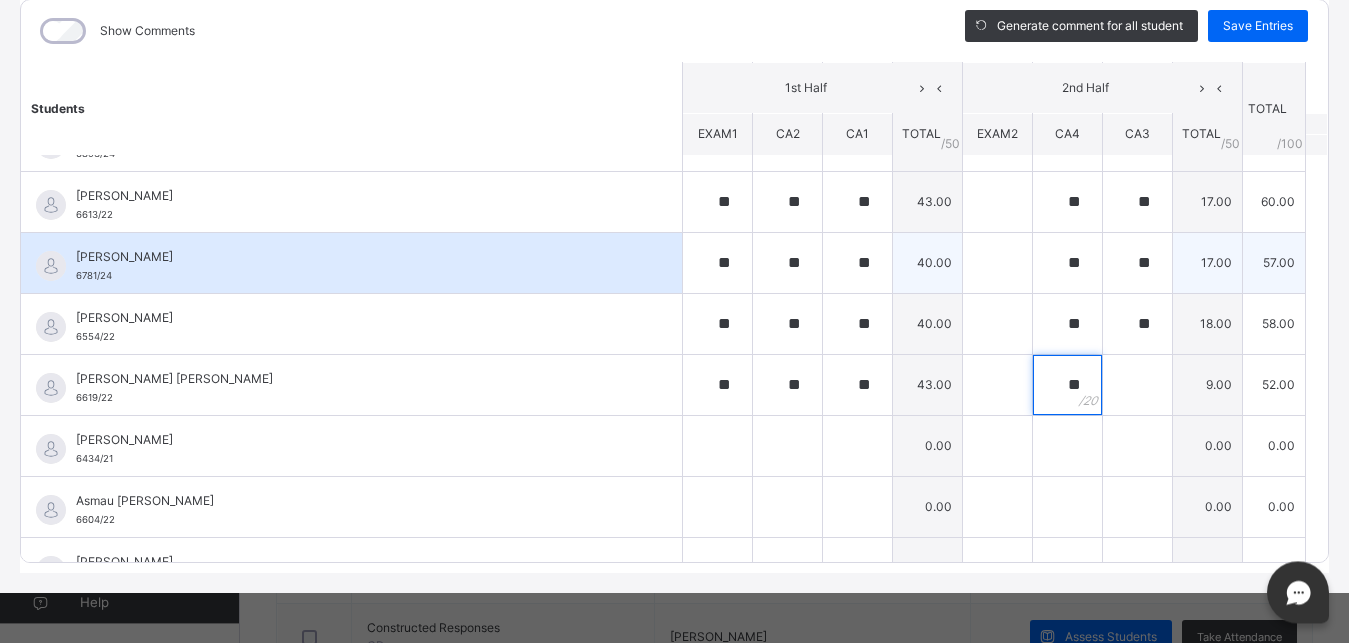 type on "**" 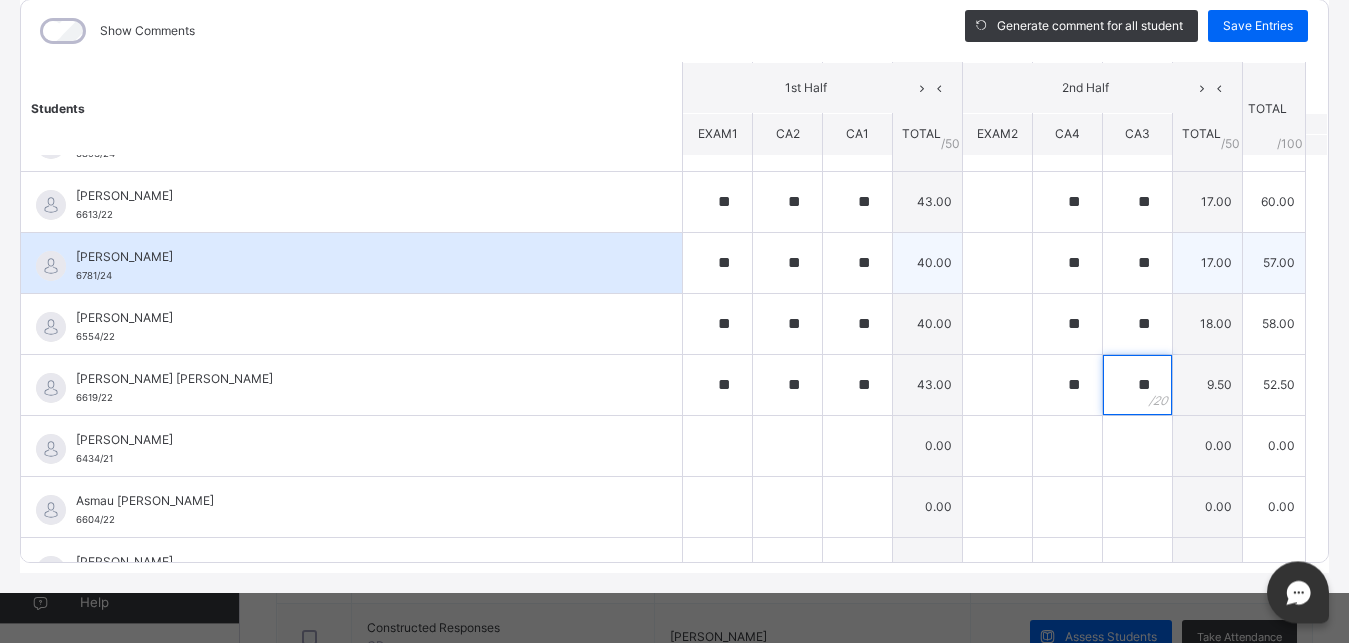 type on "**" 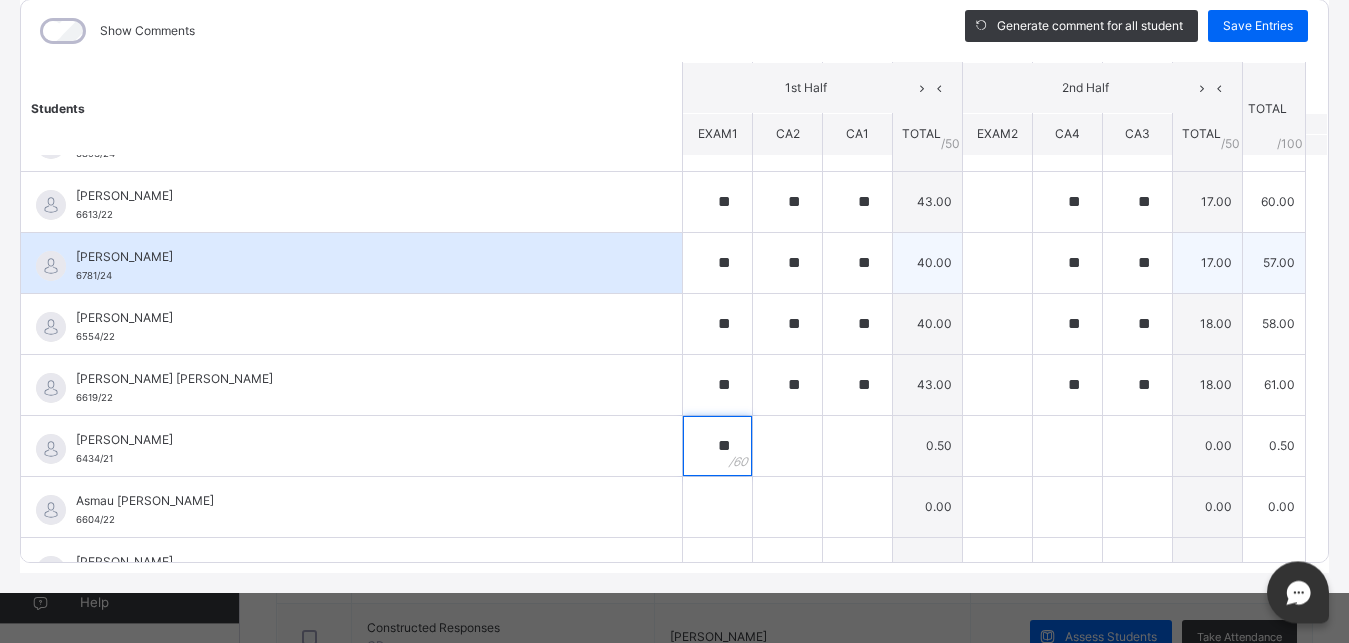 type on "**" 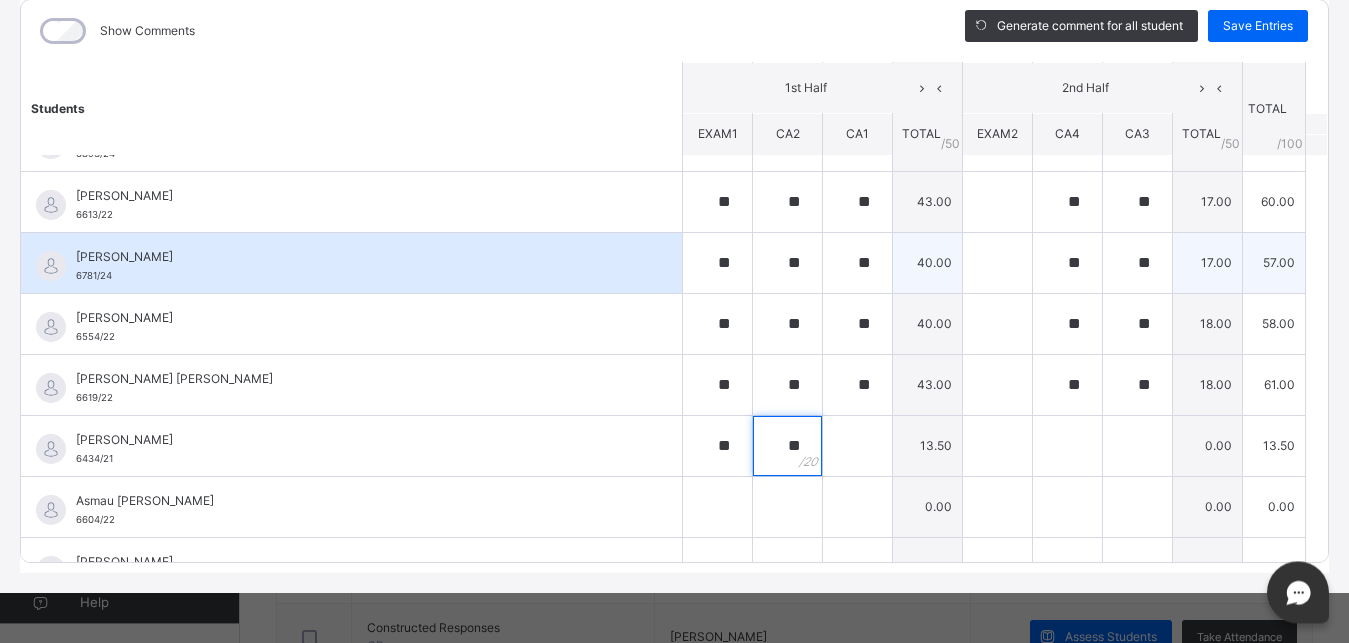 type on "**" 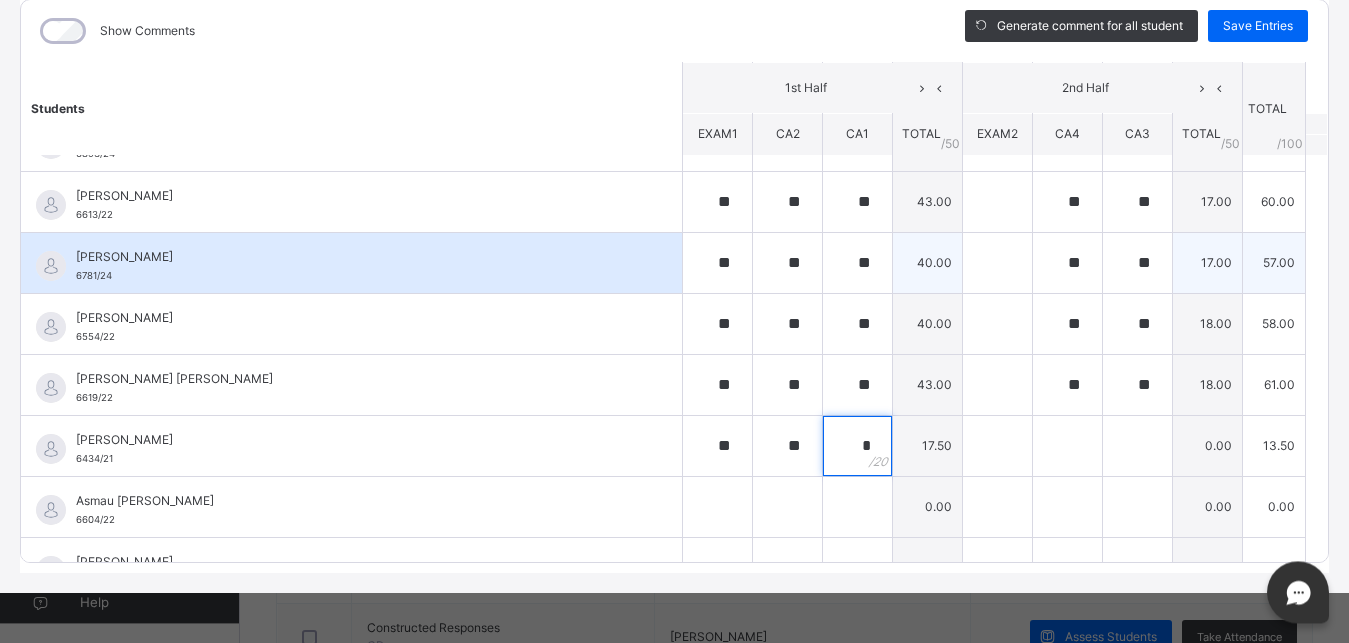 type on "*" 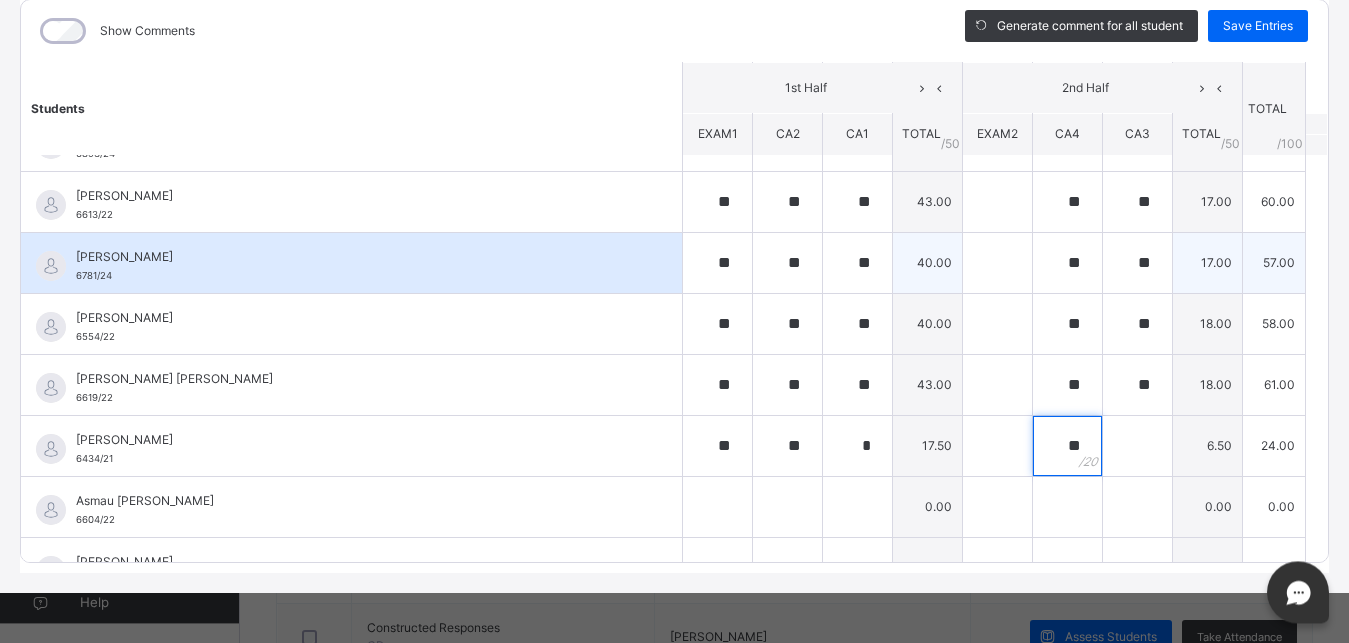 type on "**" 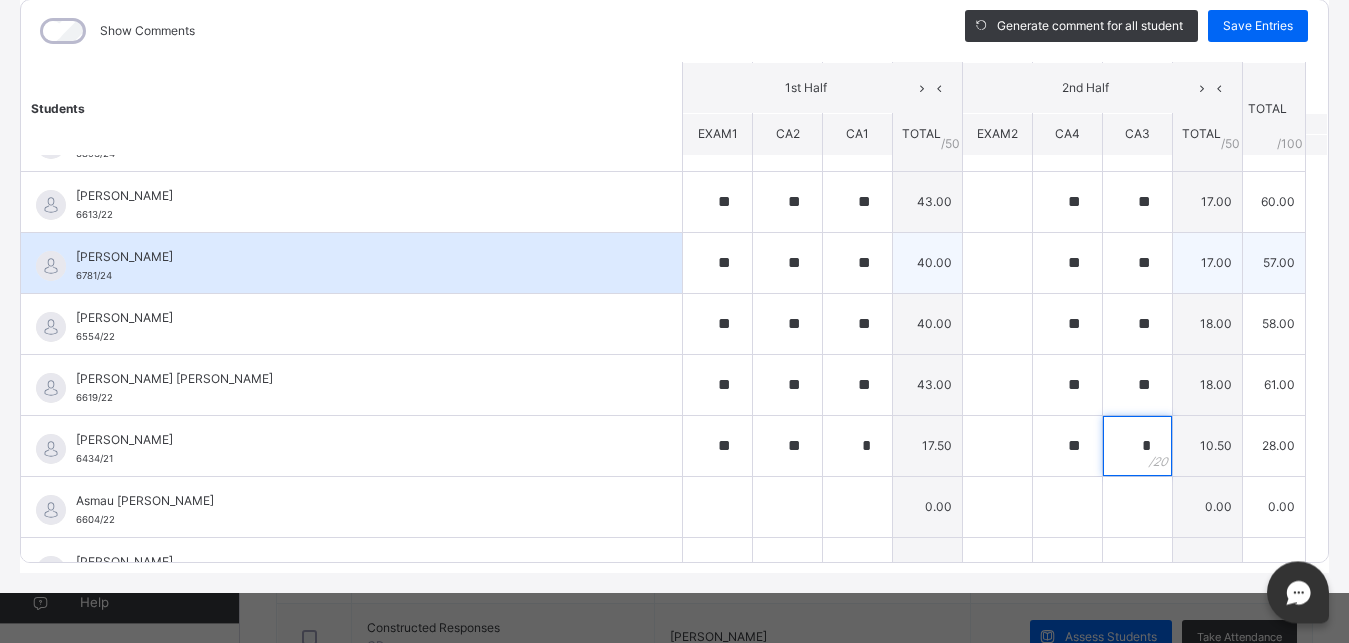 type on "*" 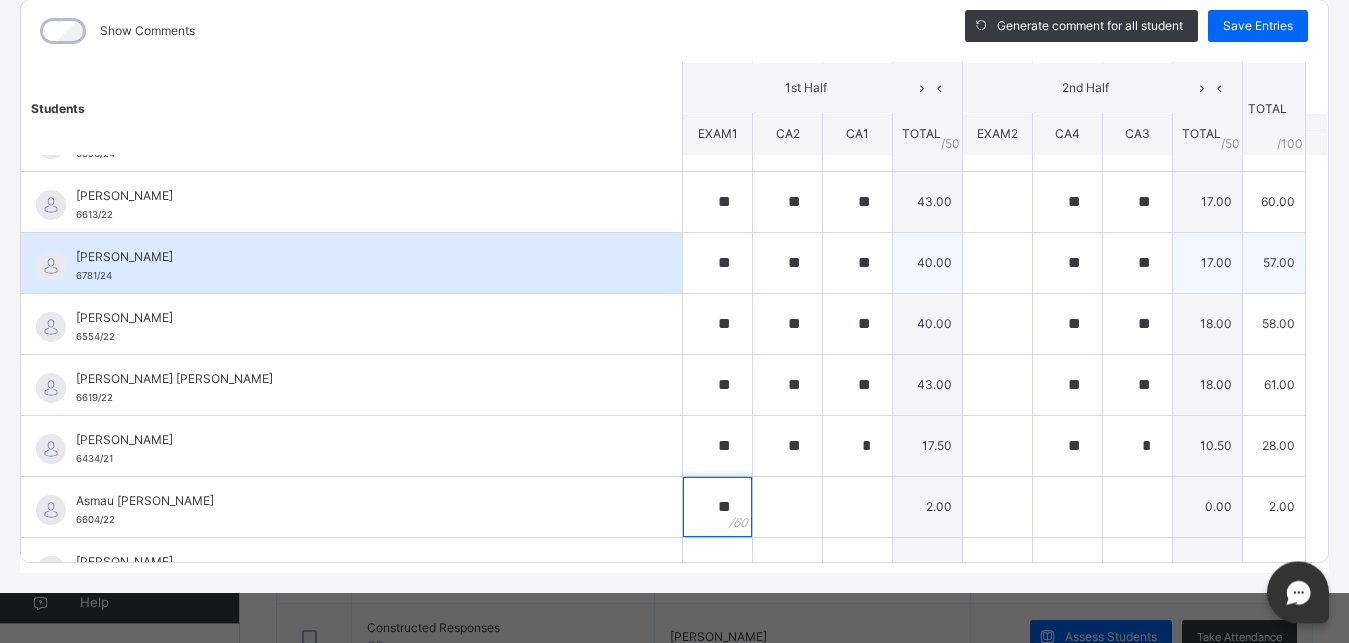 type on "**" 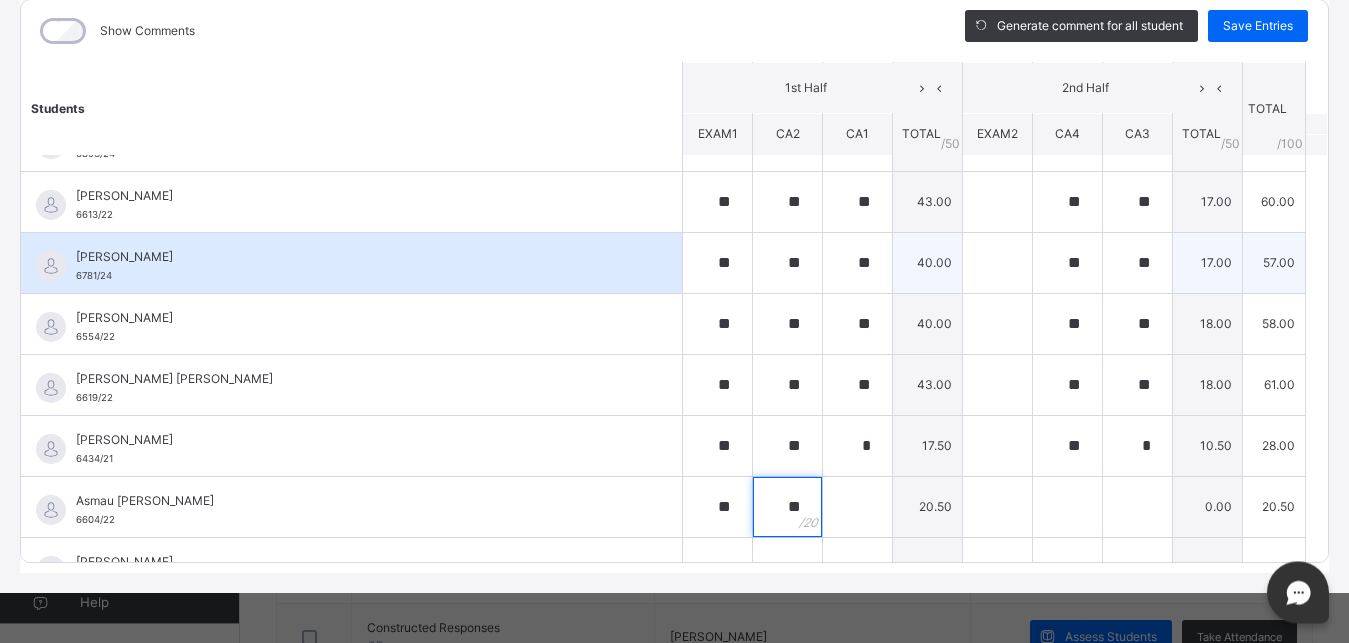 type on "**" 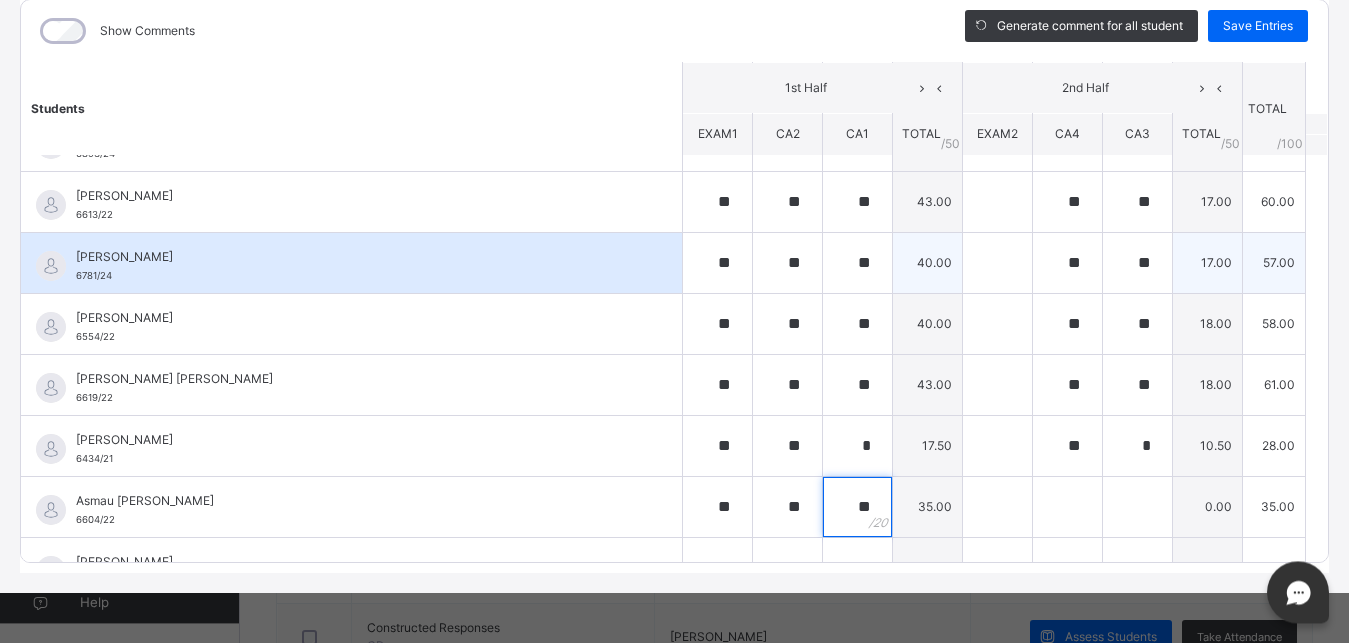 type on "**" 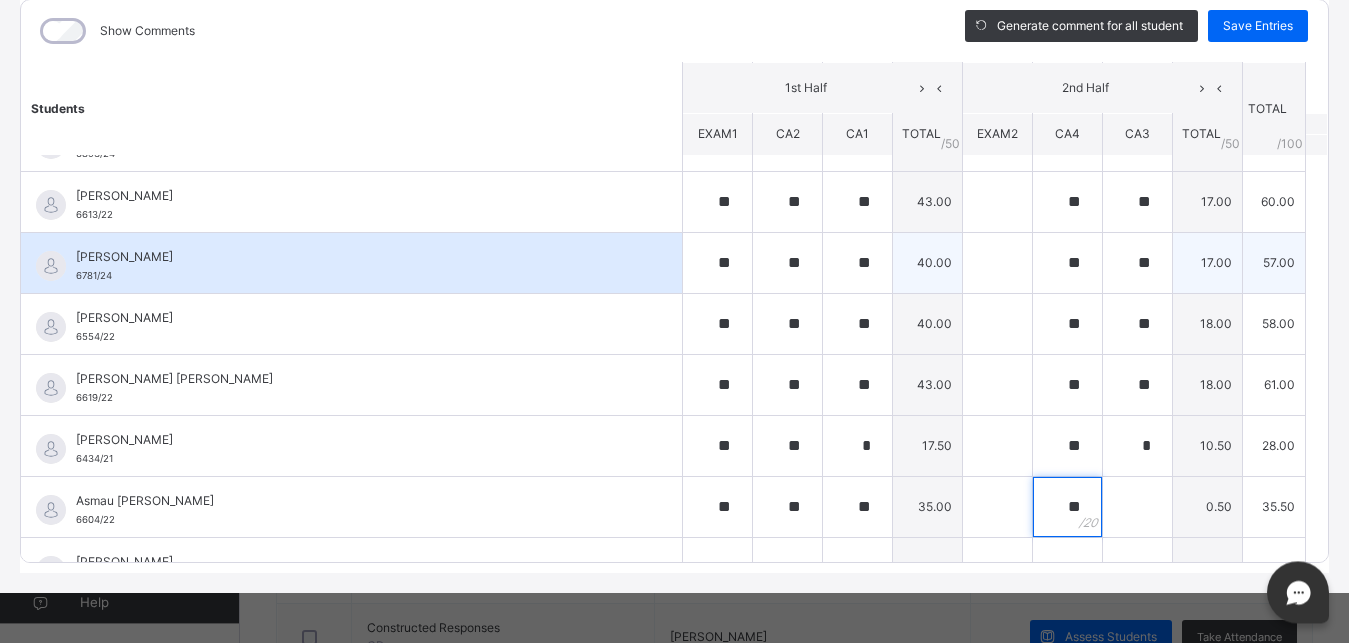 type on "**" 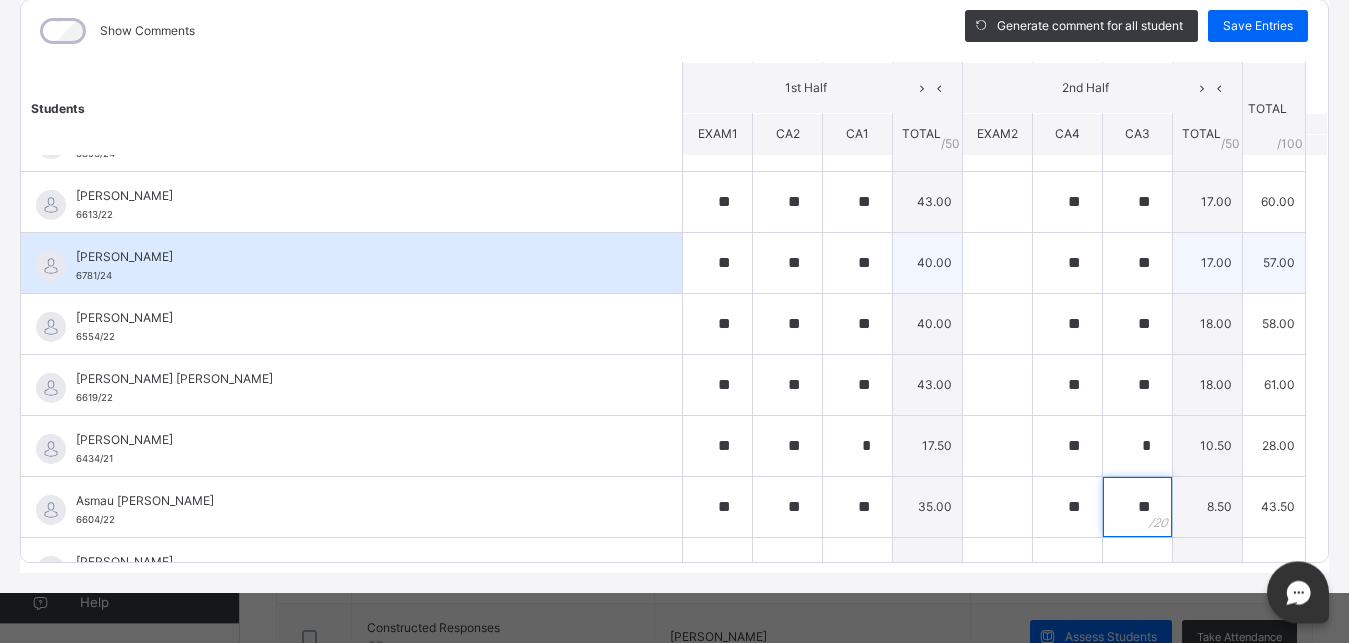 type on "**" 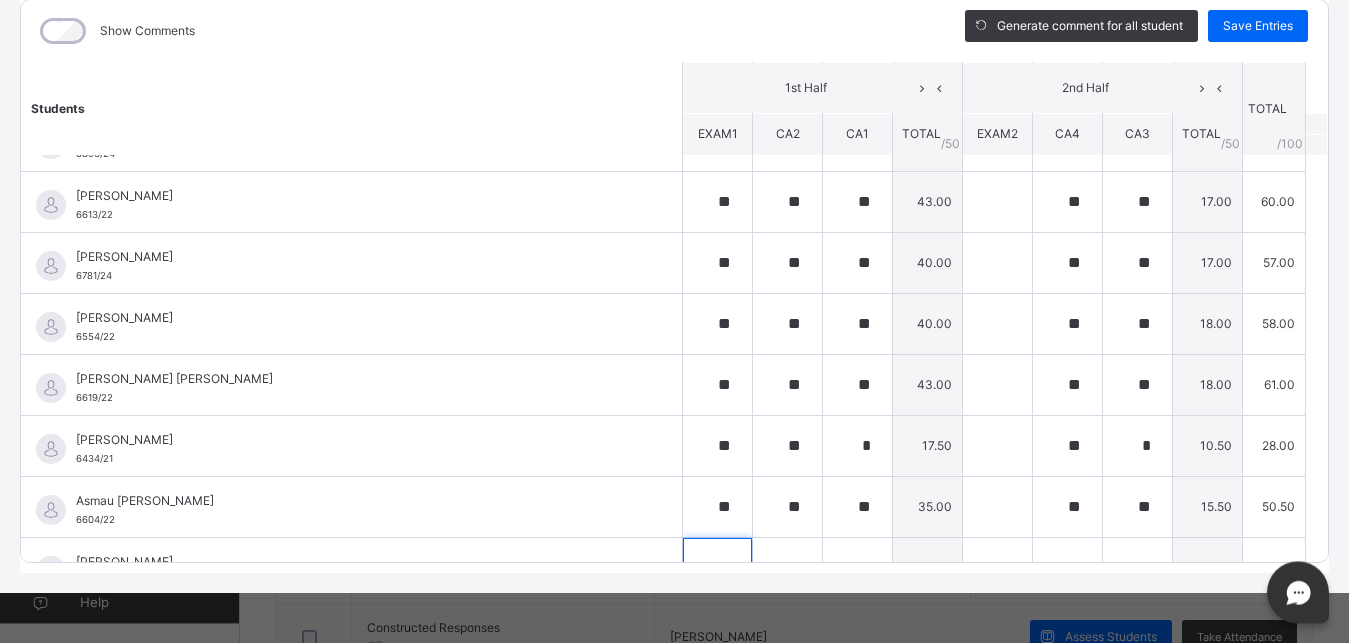 scroll, scrollTop: 0, scrollLeft: 0, axis: both 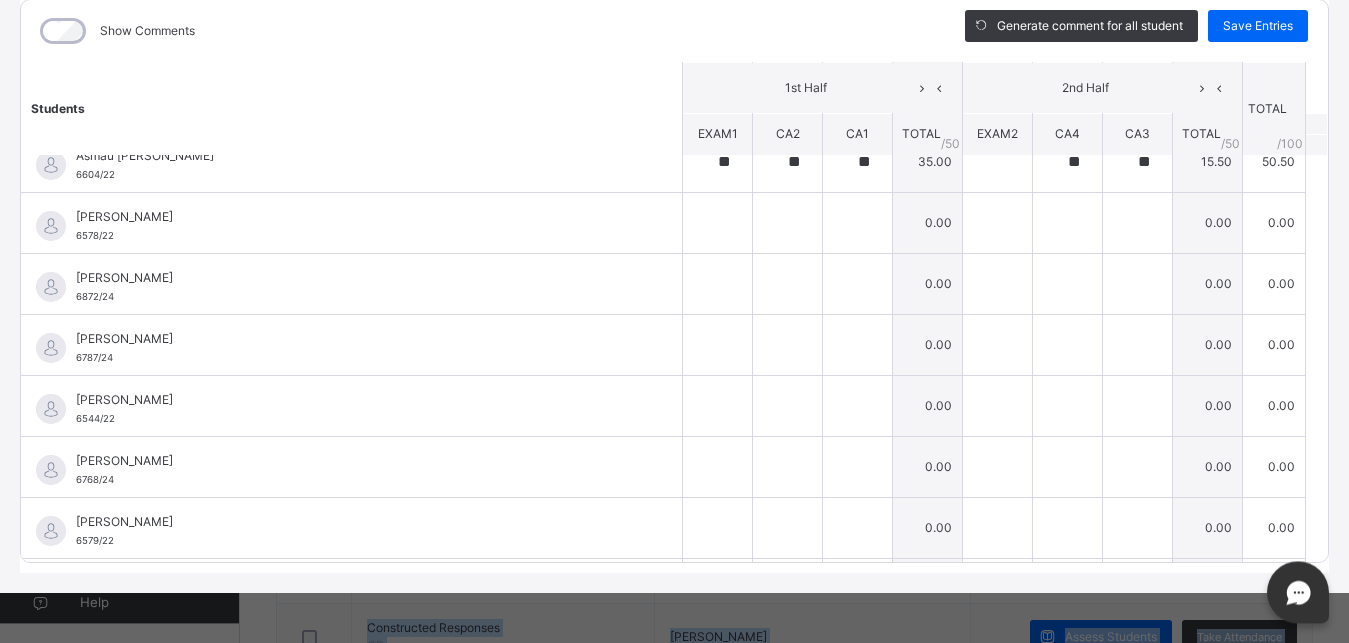 click on "Students 1st Half 2nd Half TOTAL /100 Comment EXAM1 CA2 CA1 TOTAL / 50 EXAM2 CA4 CA3 TOTAL / 50 [PERSON_NAME] 6448/21 [PERSON_NAME] 6448/21 ** ** ** 49.00 ** ** 19.00 68.00 Generate comment 0 / 250   ×   Subject Teacher’s Comment Generate and see in full the comment developed by the AI with an option to regenerate the comment [PERSON_NAME] JAFAR   6448/21   Total 68.00  / 100.00 [PERSON_NAME] Bot   Regenerate     Use this comment   [PERSON_NAME] 6598/22 [PERSON_NAME] 6598/22 ** ** ** 42.00 ** ** 17.00 59.00 Generate comment 0 / 250   ×   Subject Teacher’s Comment Generate and see in full the comment developed by the AI with an option to regenerate the comment JS [PERSON_NAME]   6598/22   Total 59.00  / 100.00 [PERSON_NAME] Bot   Regenerate     Use this comment   [PERSON_NAME] [PERSON_NAME] 6893/24 [PERSON_NAME] [PERSON_NAME] 6893/24 ** ** ** 28.00 ** ** 14.00 42.00 Generate comment 0 / 250   ×   Subject Teacher’s Comment JS [PERSON_NAME] [PERSON_NAME]   6893/24   Total 42.00  /" at bounding box center (674, 312) 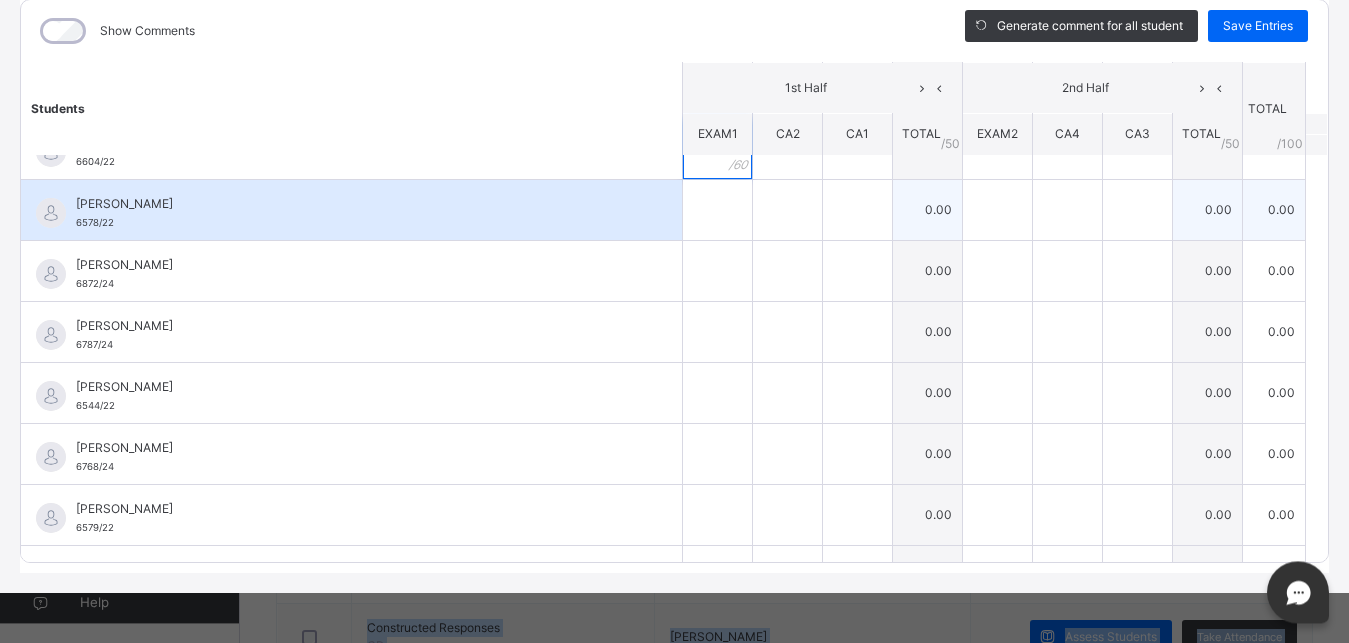 click on "**" at bounding box center [717, 149] 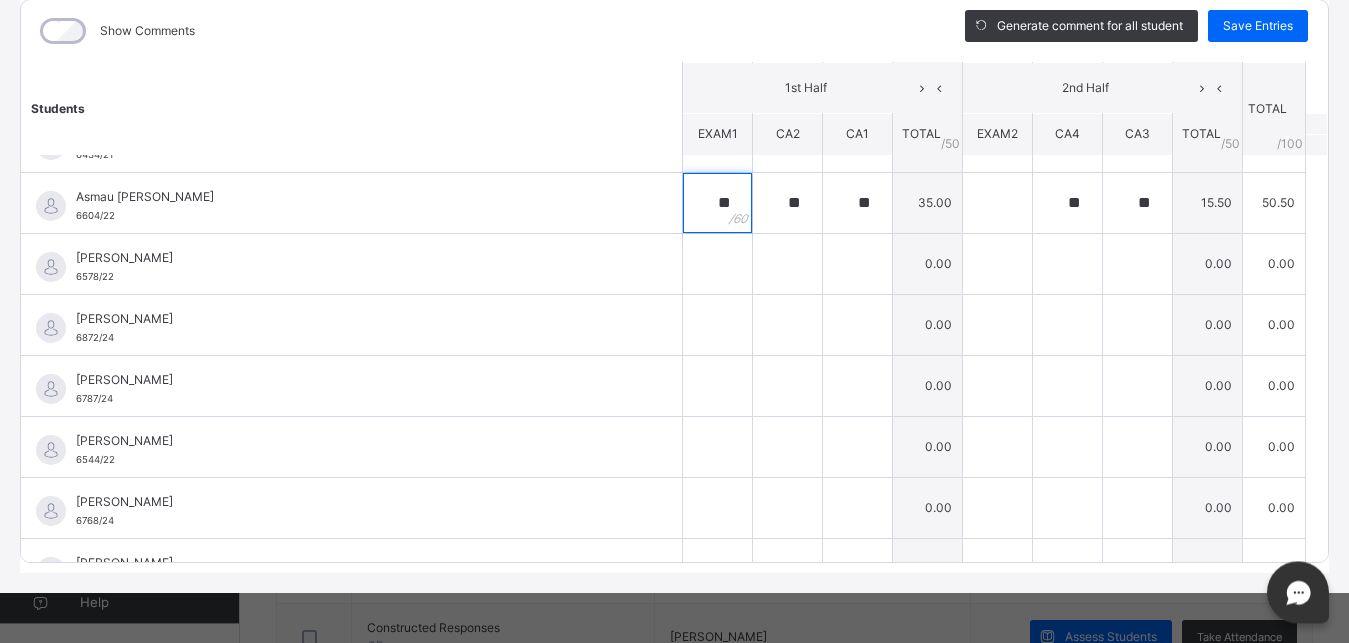 scroll, scrollTop: 424, scrollLeft: 0, axis: vertical 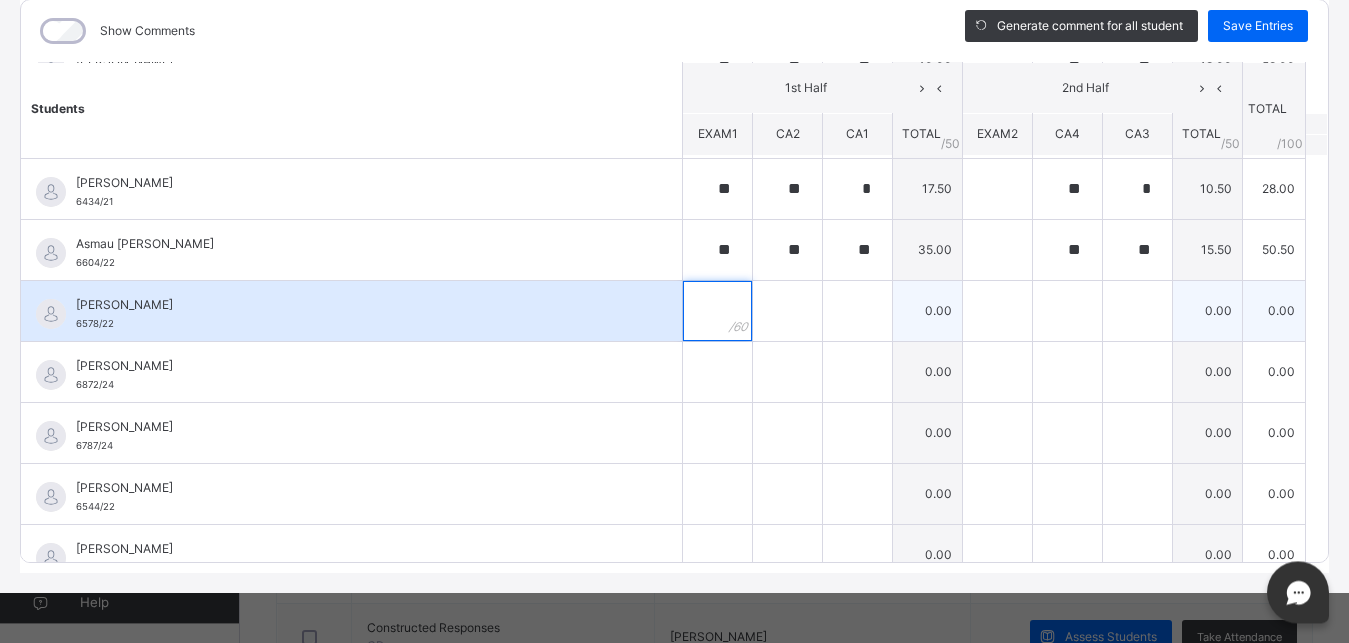 click at bounding box center [717, 311] 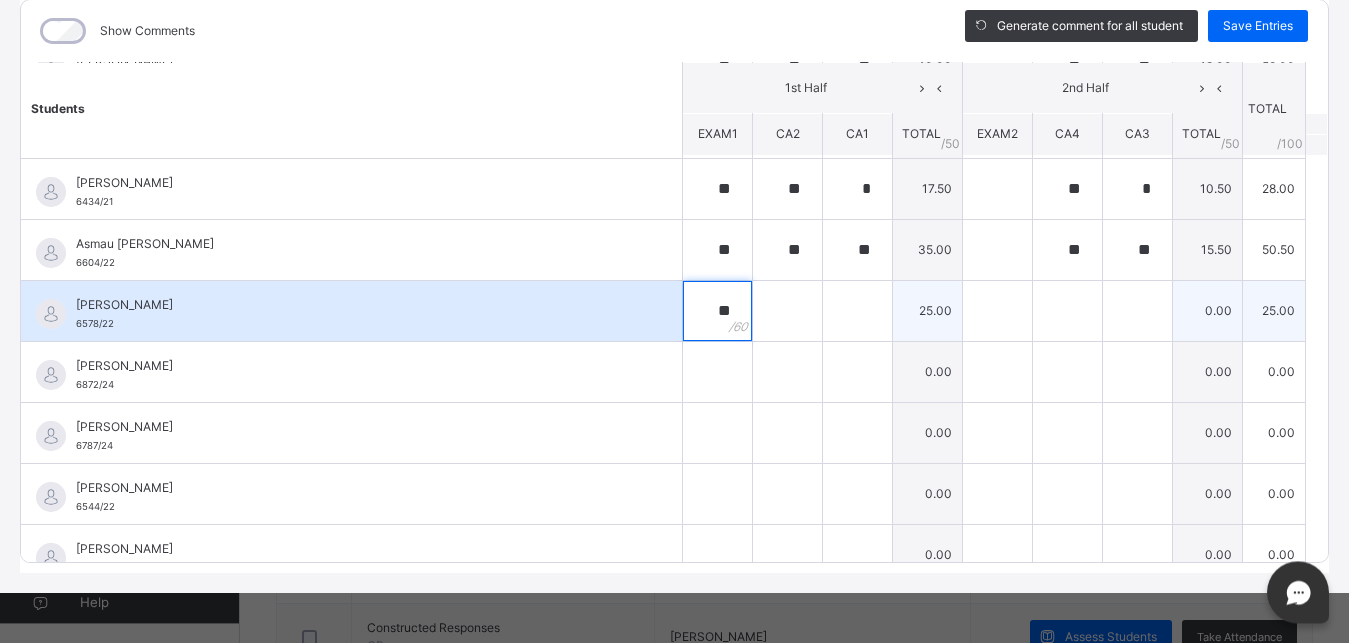 type on "**" 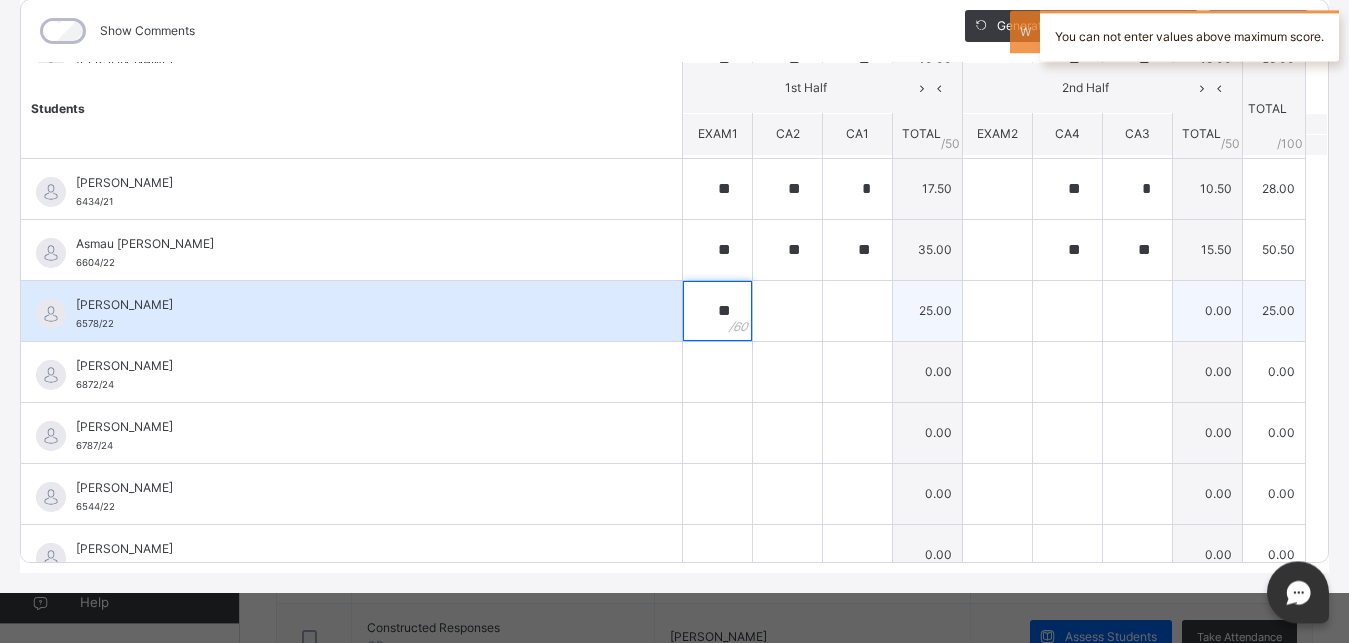 type on "**" 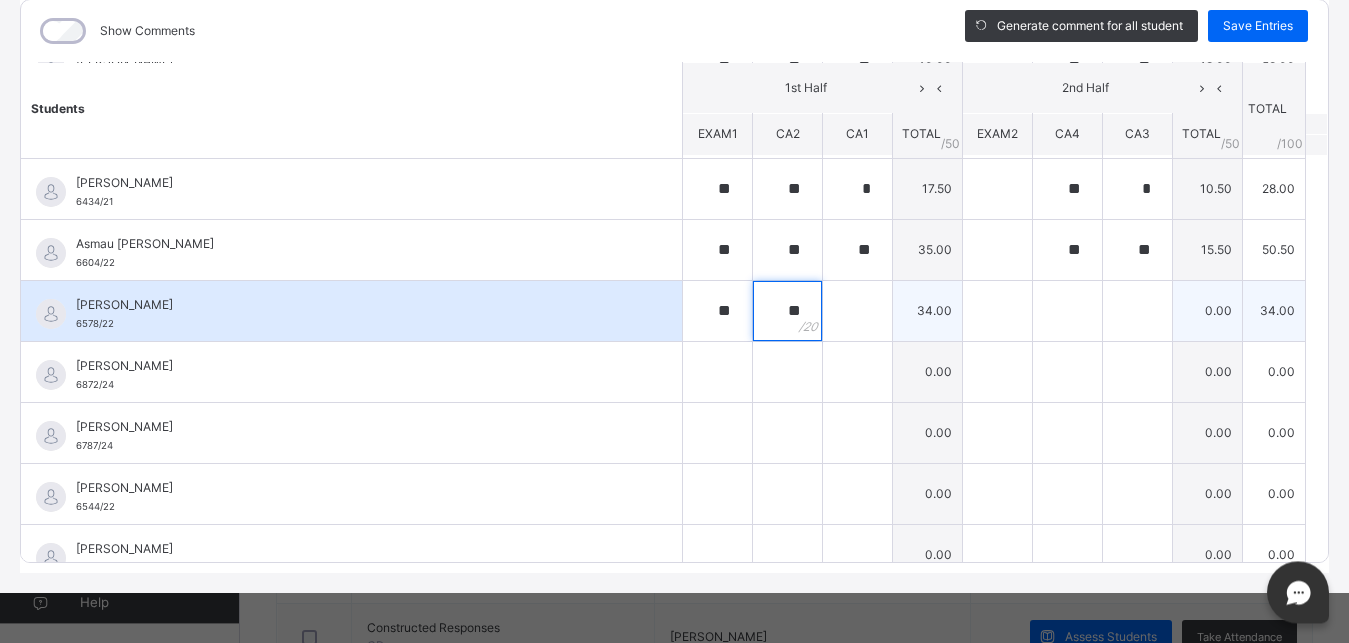type on "**" 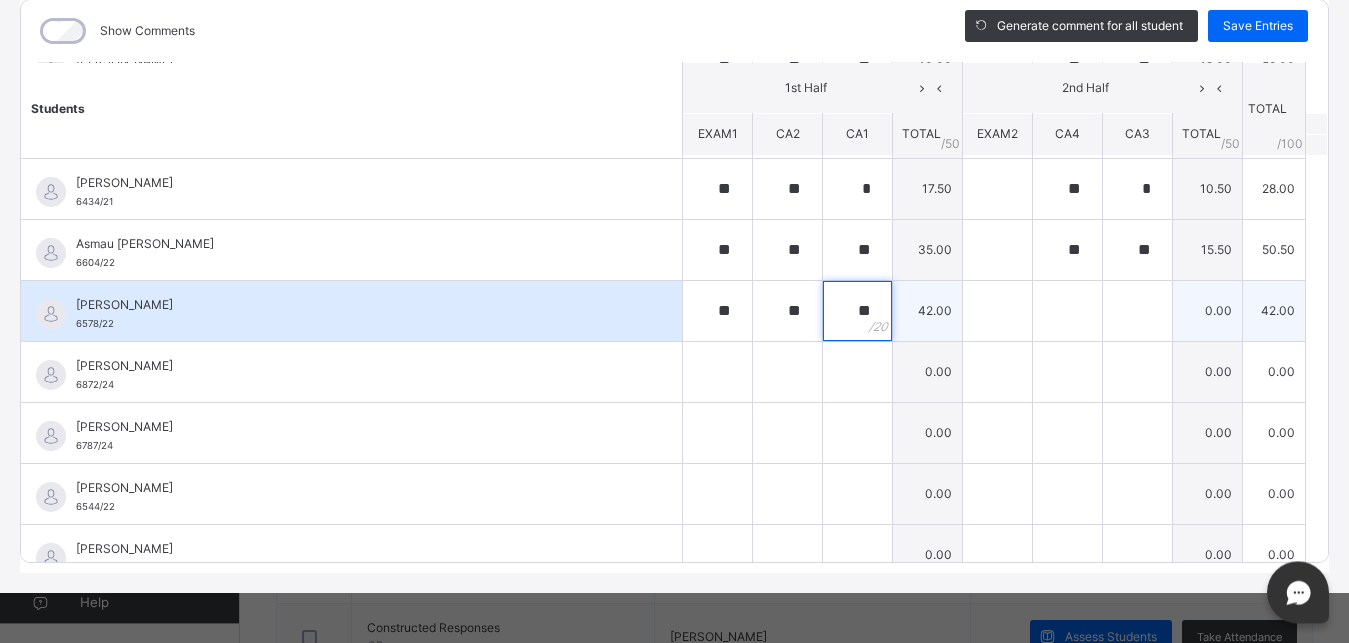 type on "**" 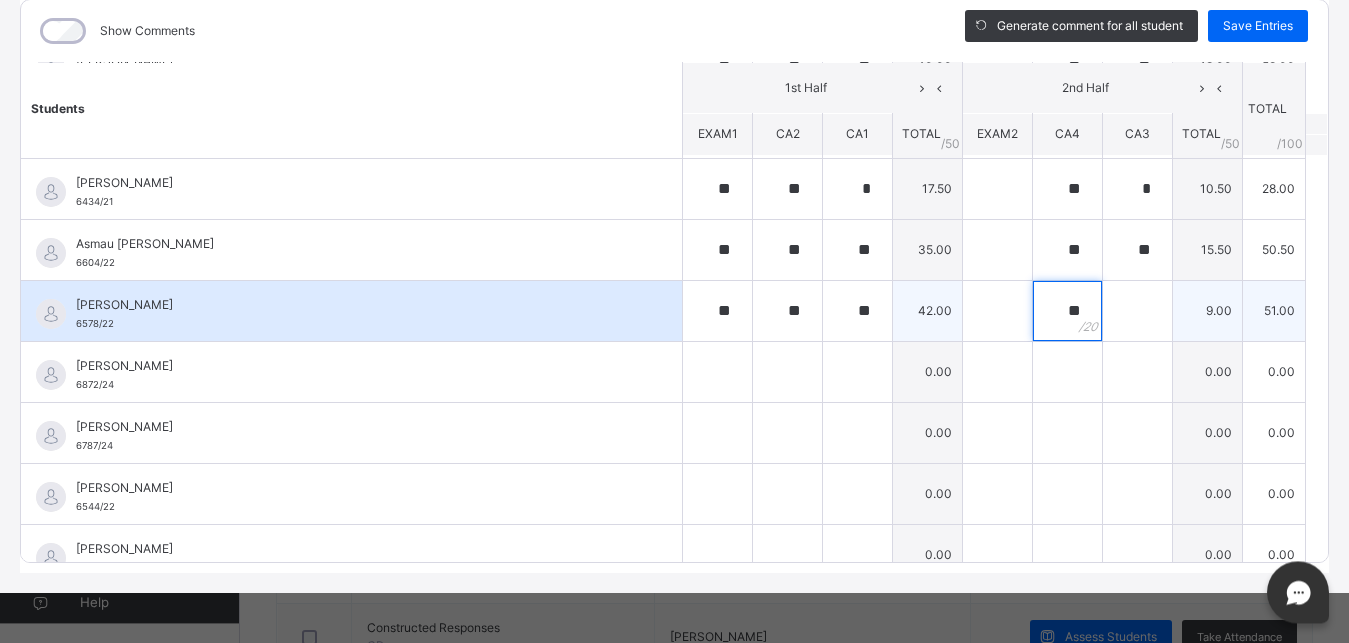 type on "**" 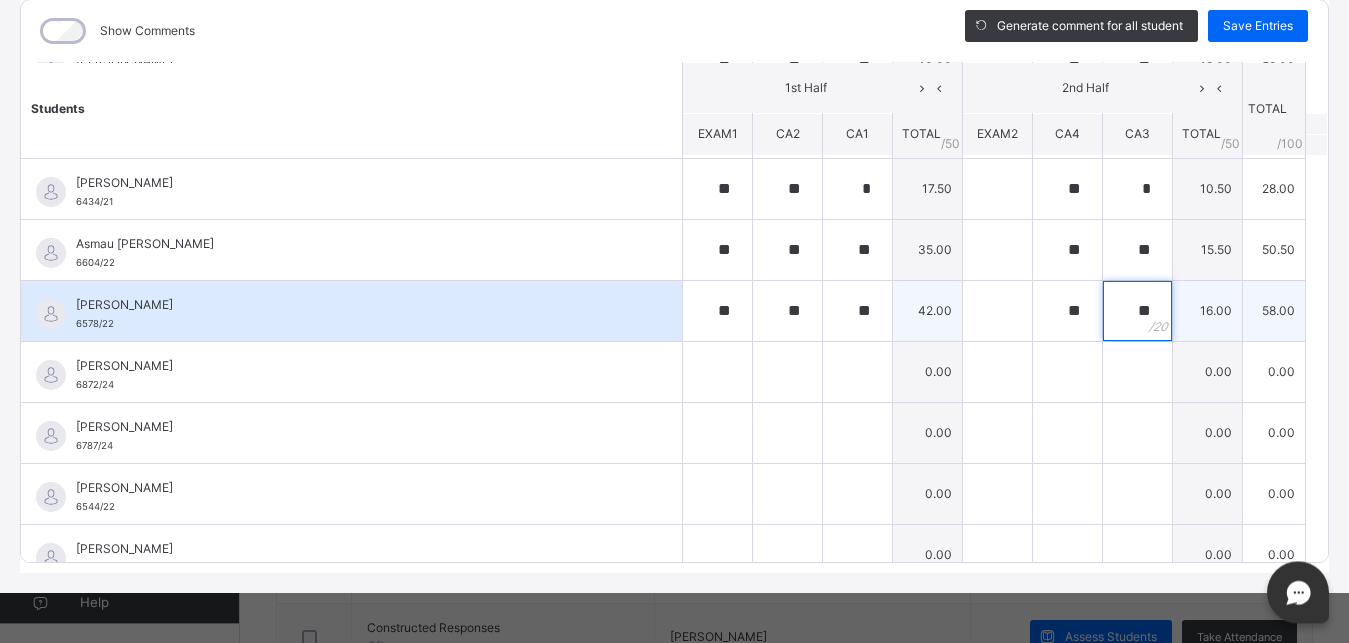 type on "**" 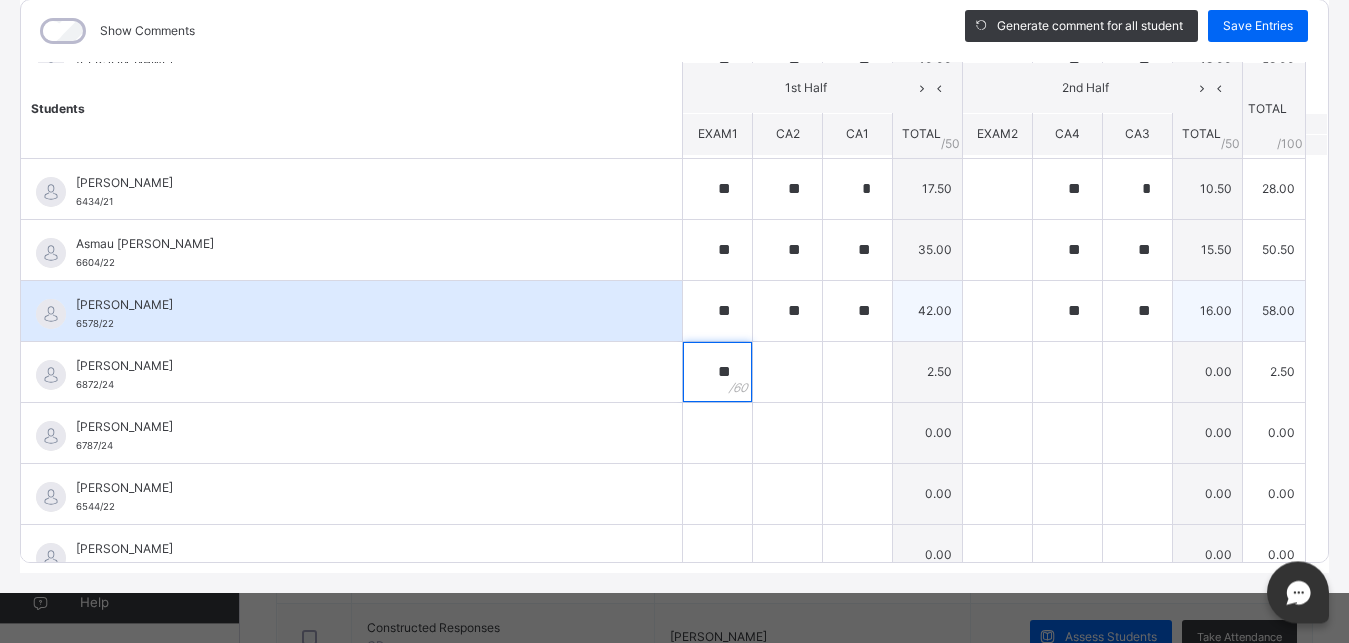 type on "**" 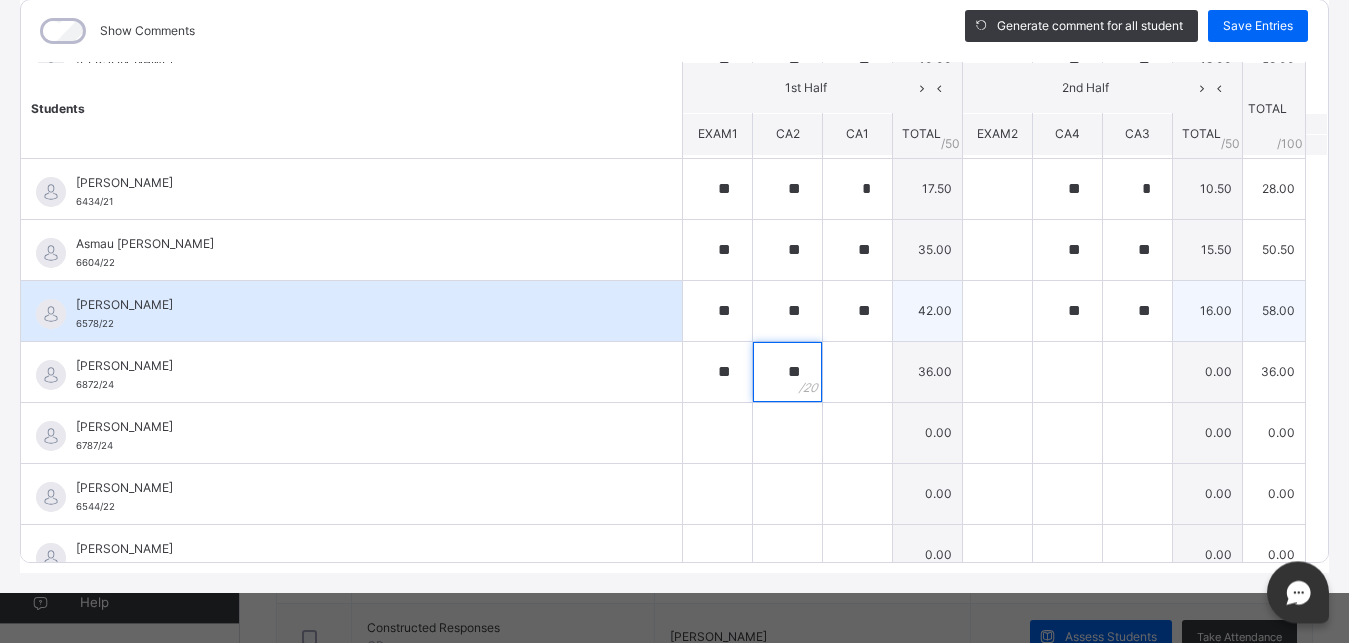 type on "**" 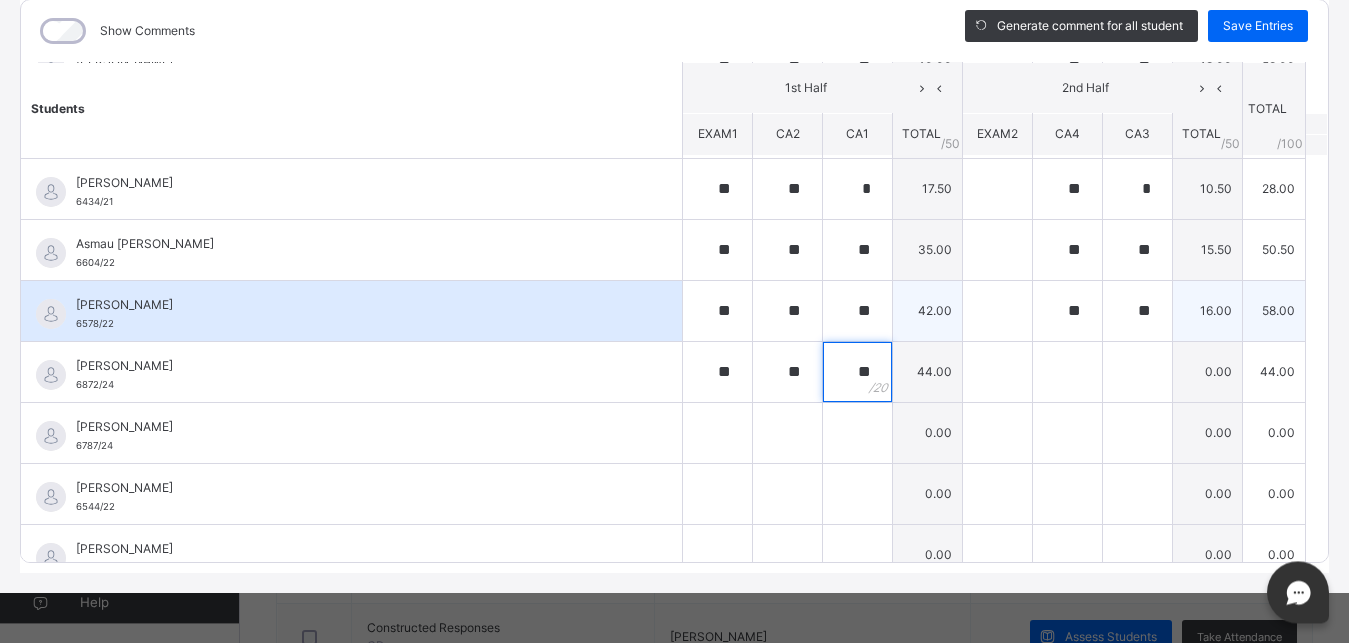 type on "**" 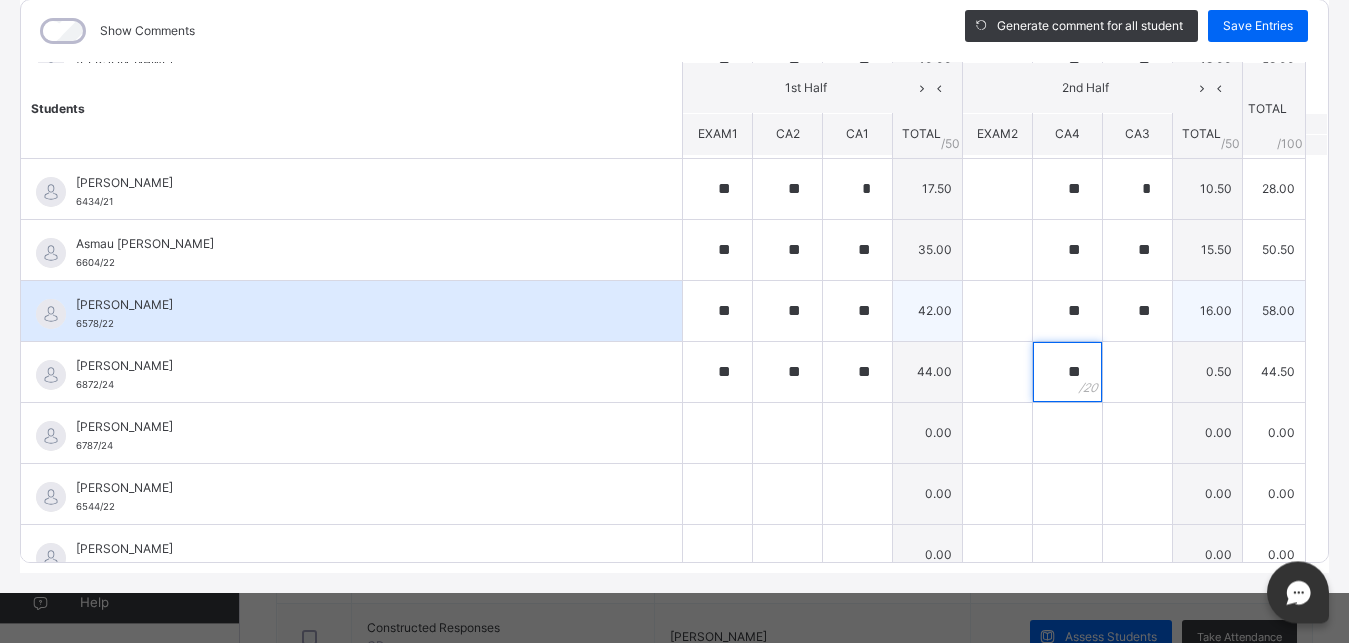 type on "**" 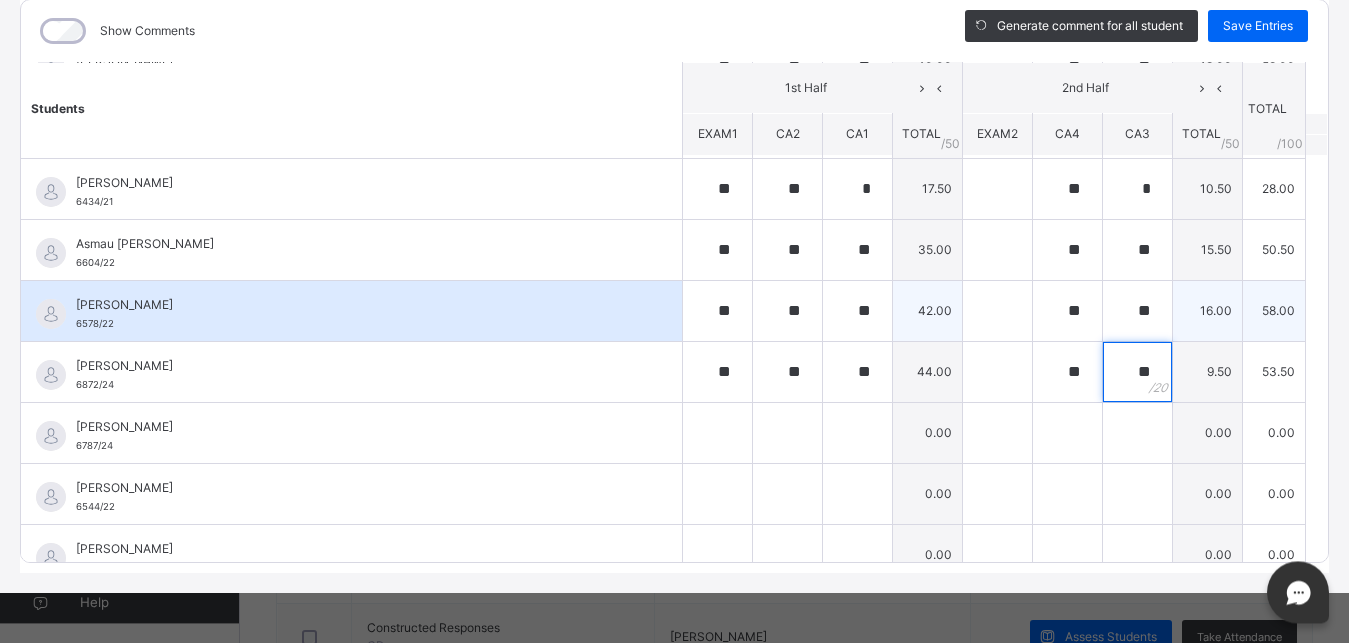 type on "**" 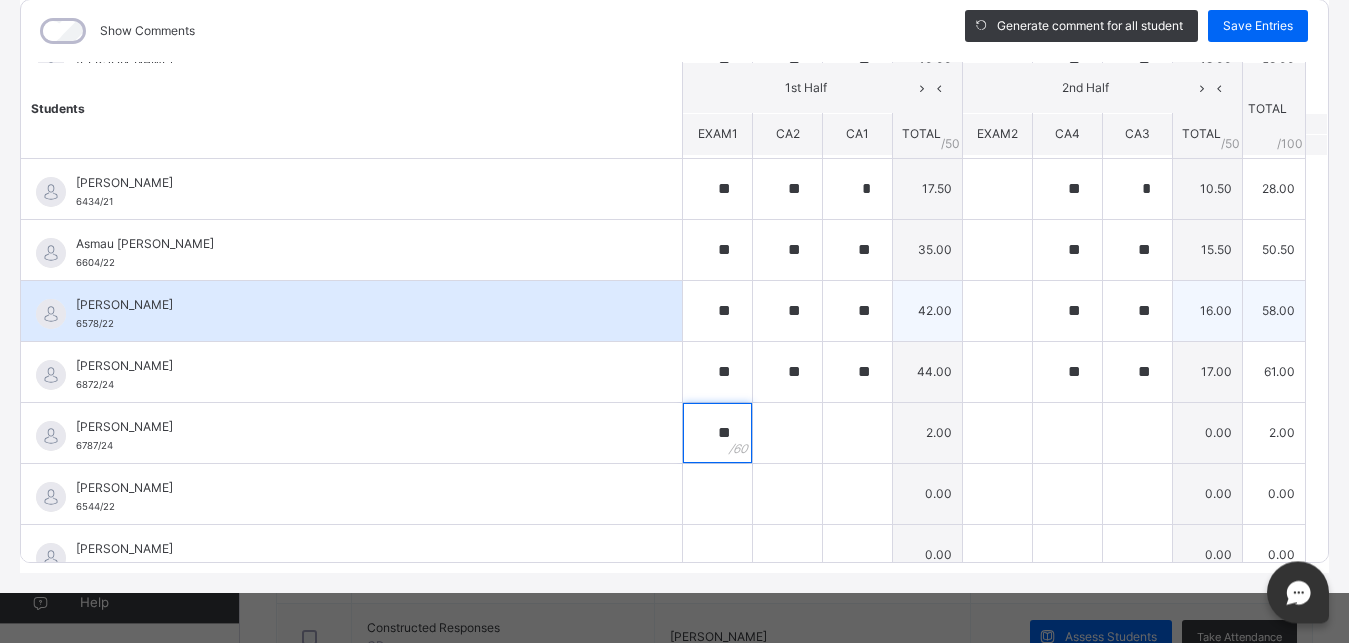 type on "**" 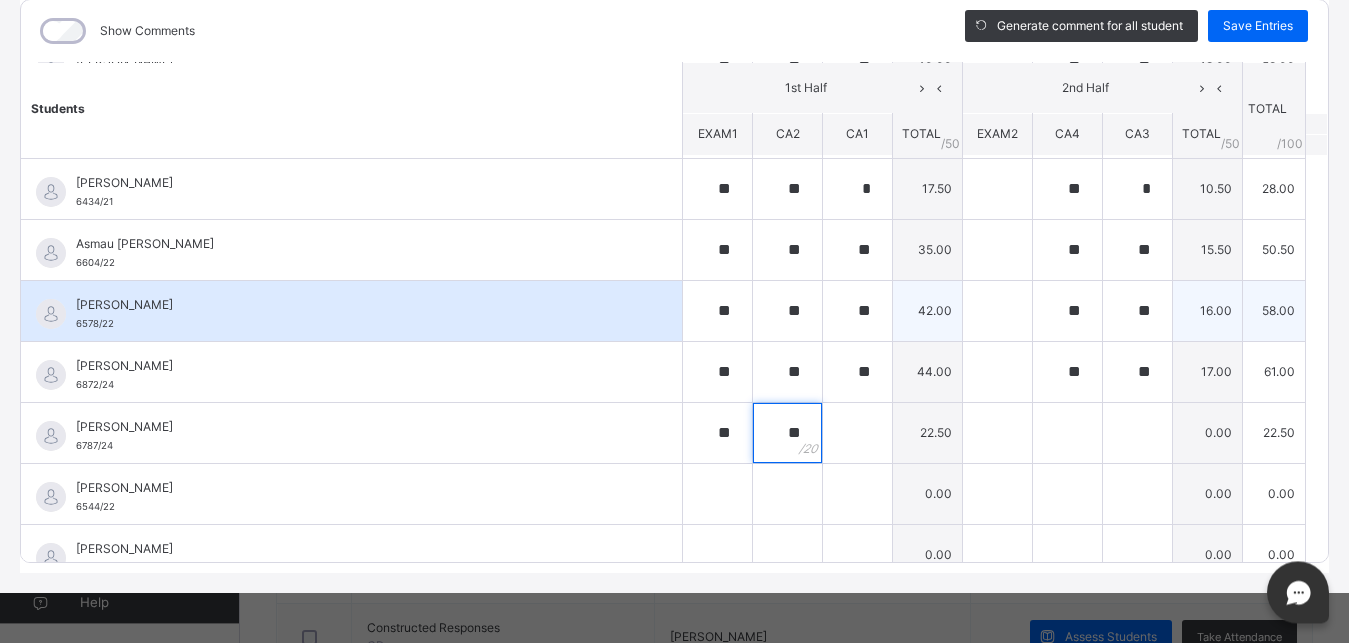 type on "**" 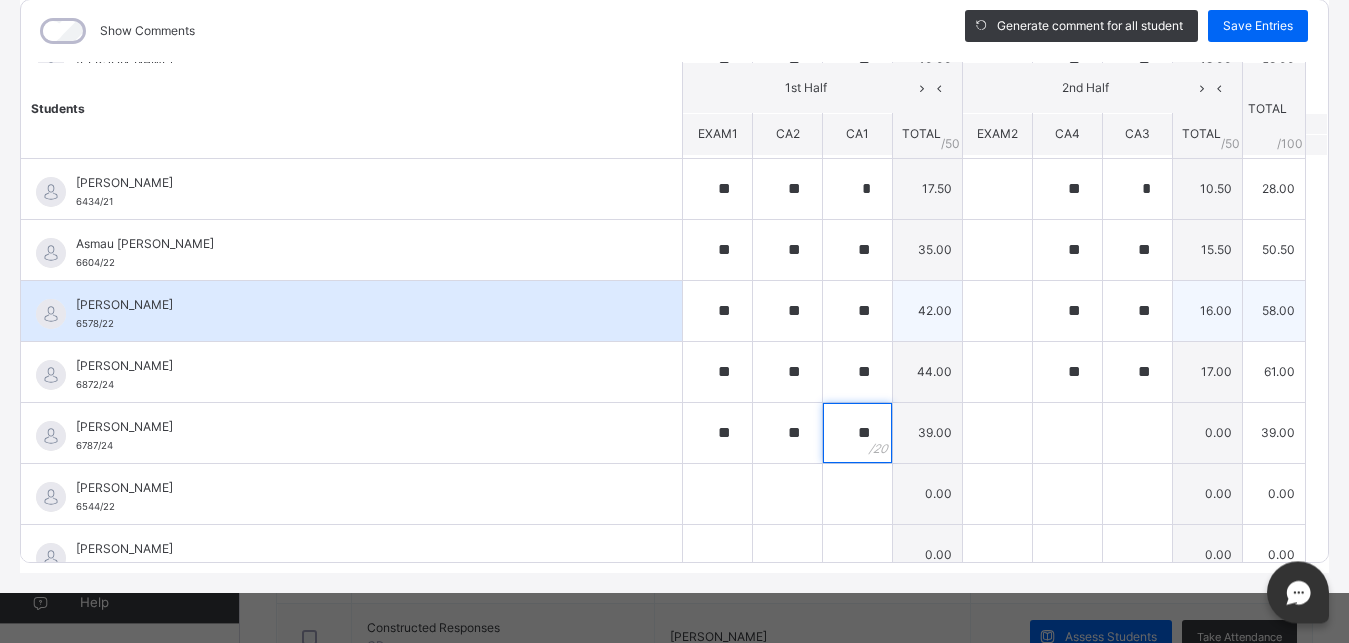 type on "**" 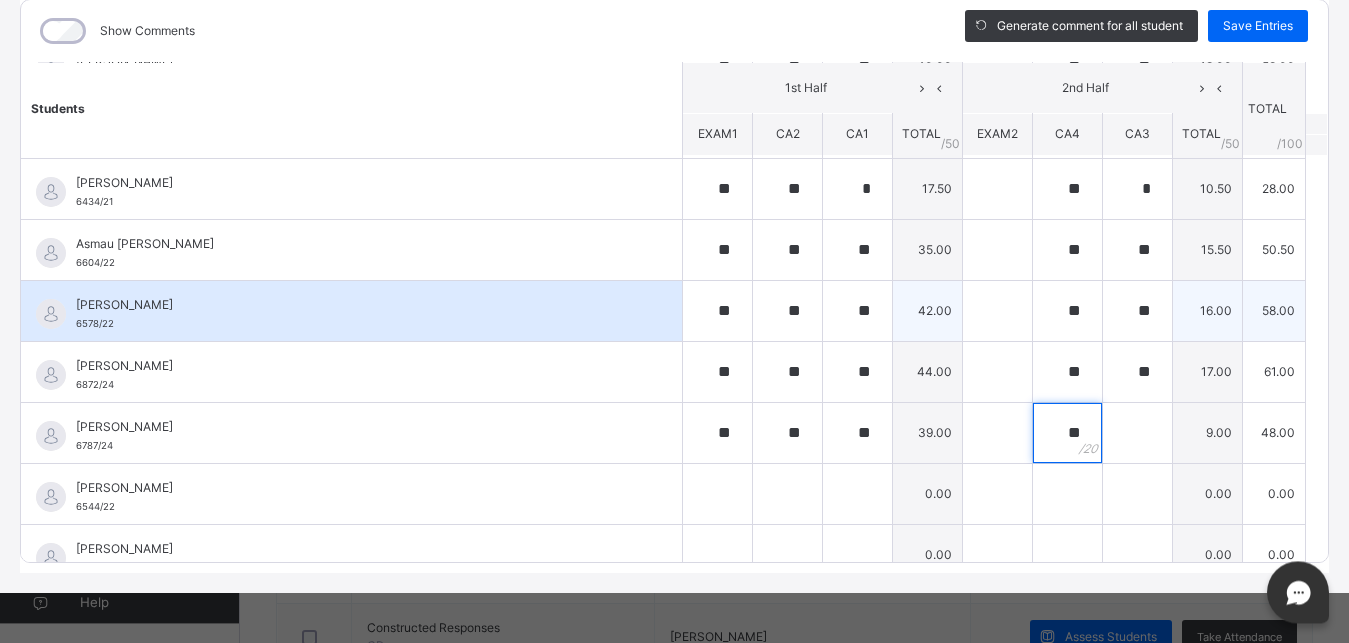 type on "**" 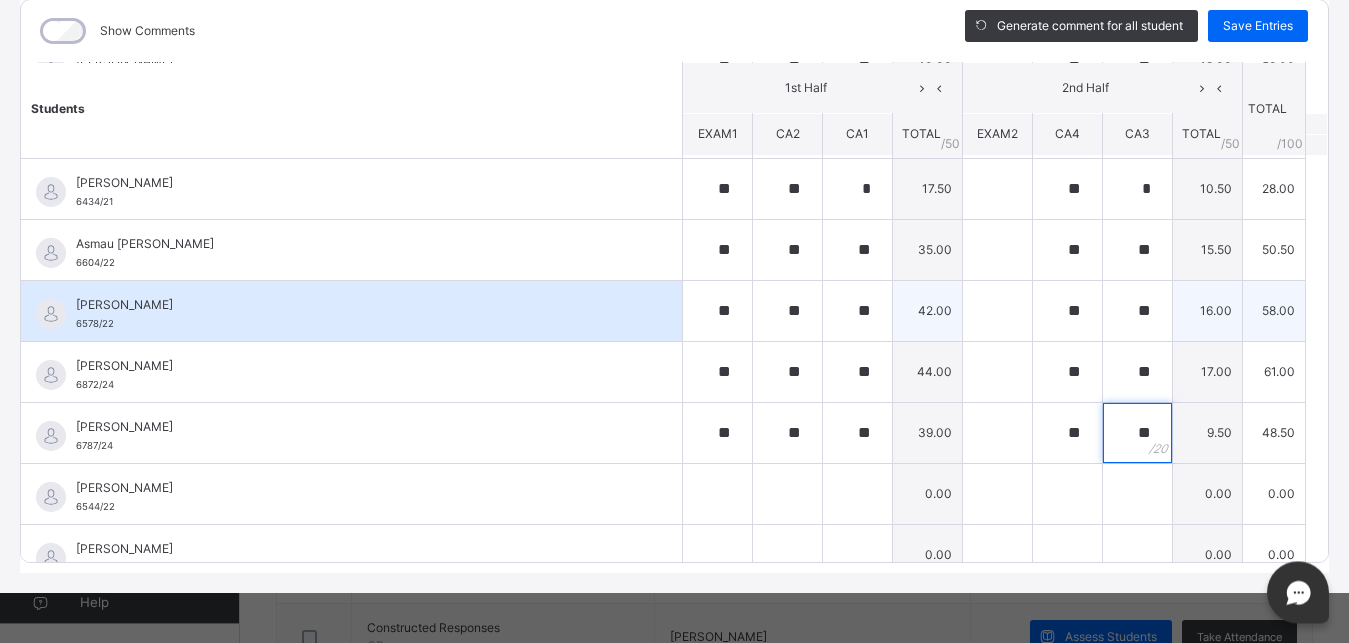 type on "**" 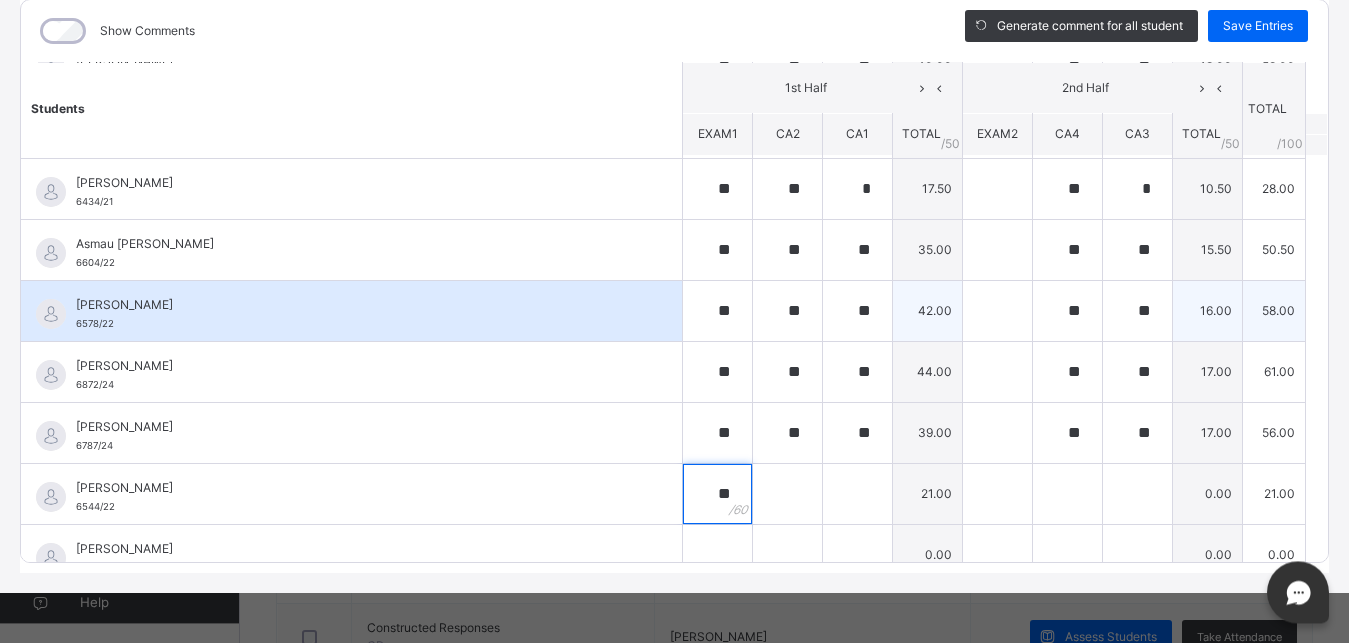type on "**" 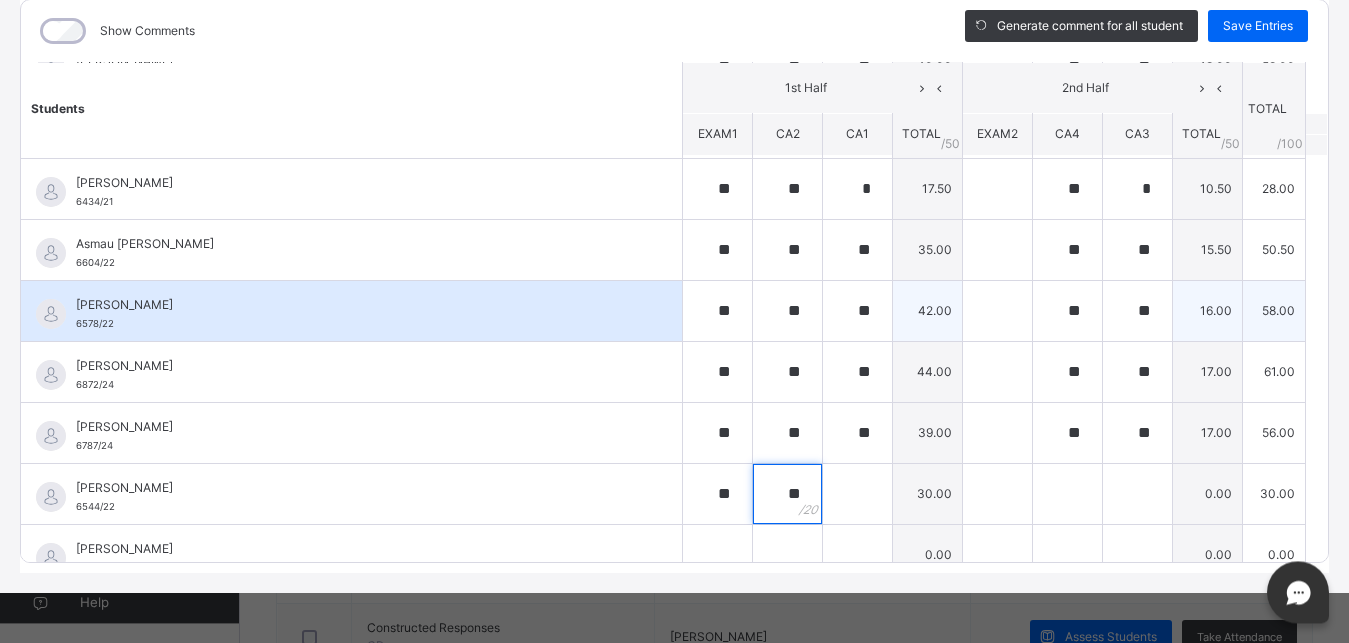 type on "**" 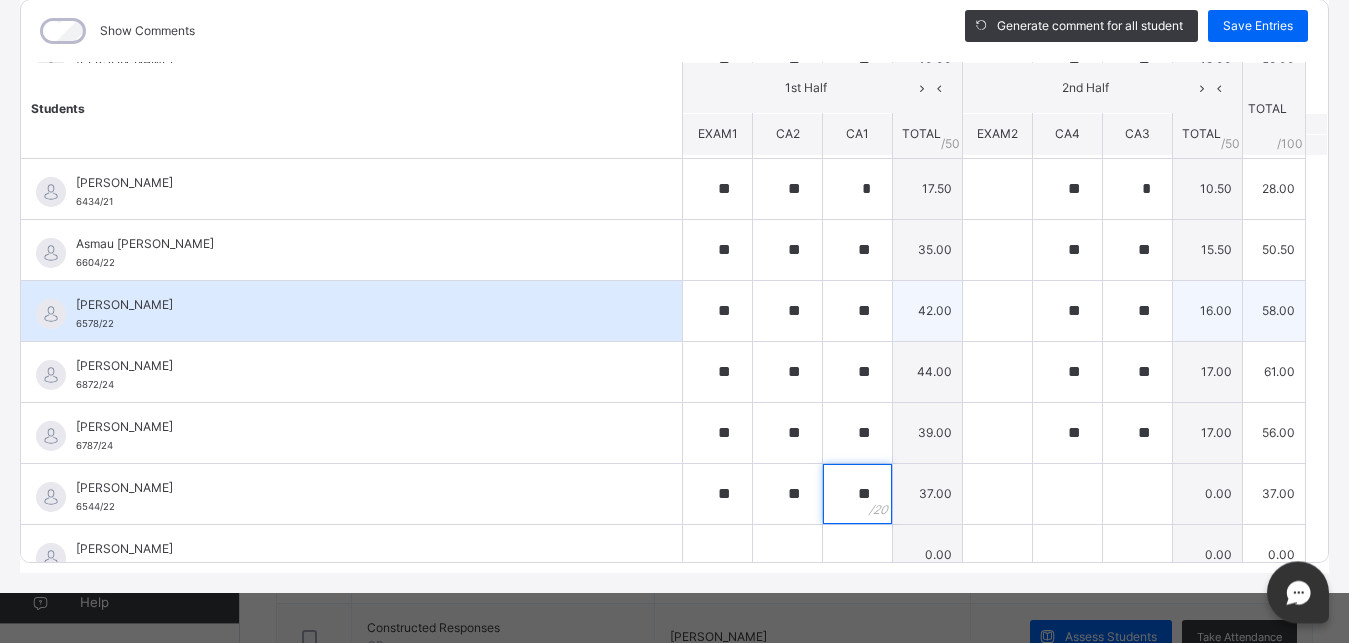type on "**" 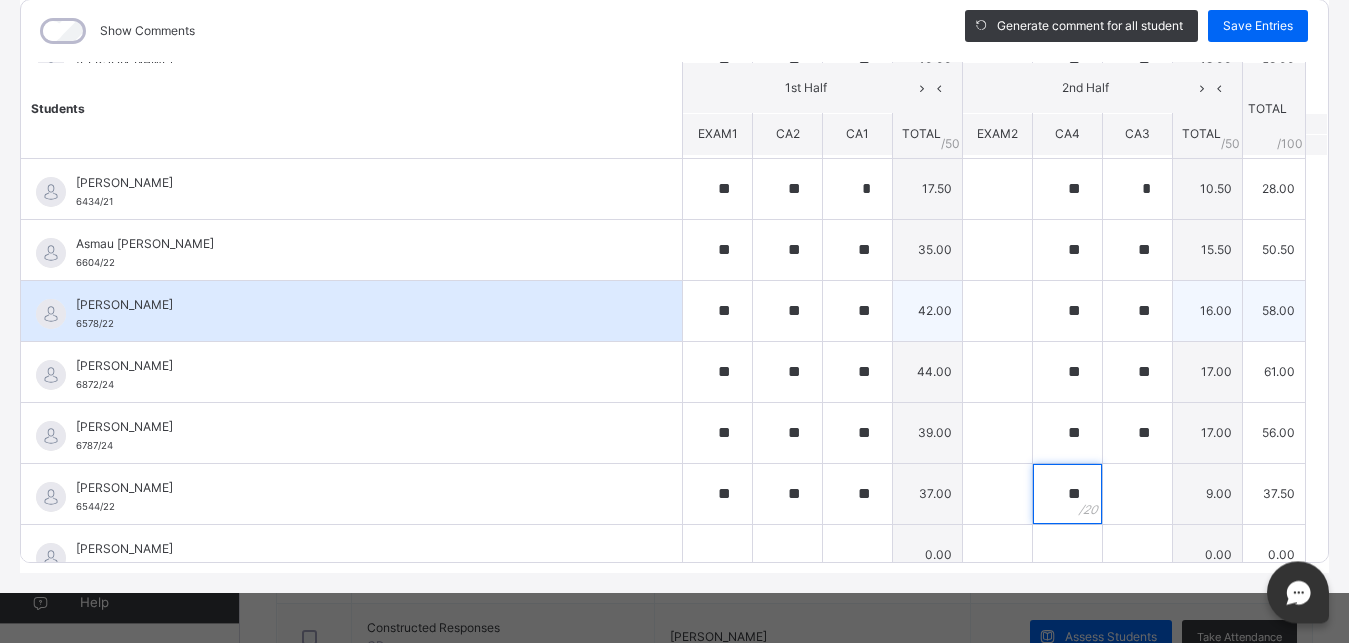 type on "**" 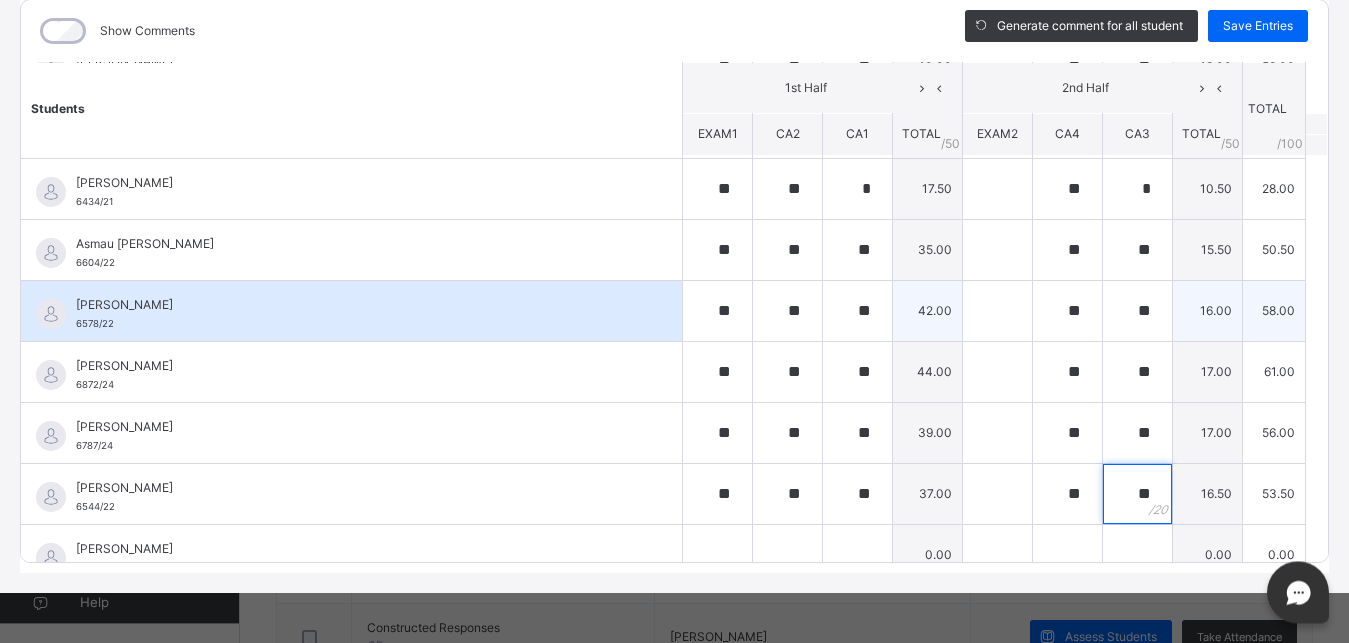 type on "**" 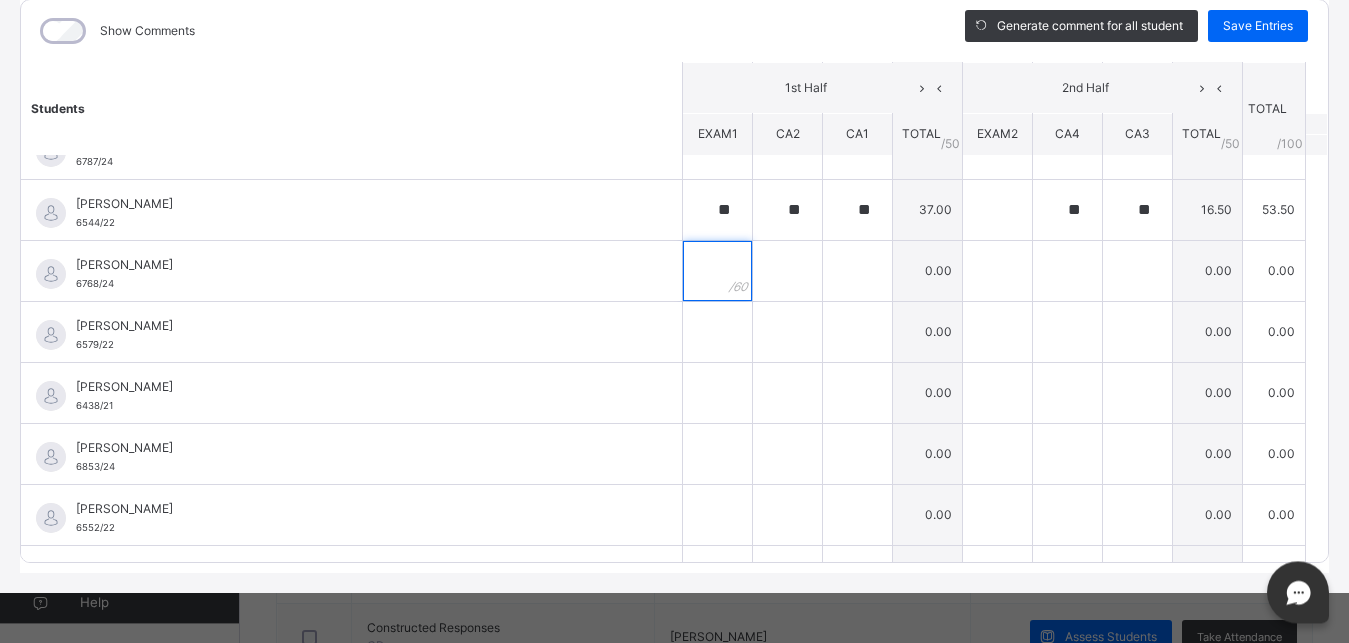 scroll, scrollTop: 738, scrollLeft: 0, axis: vertical 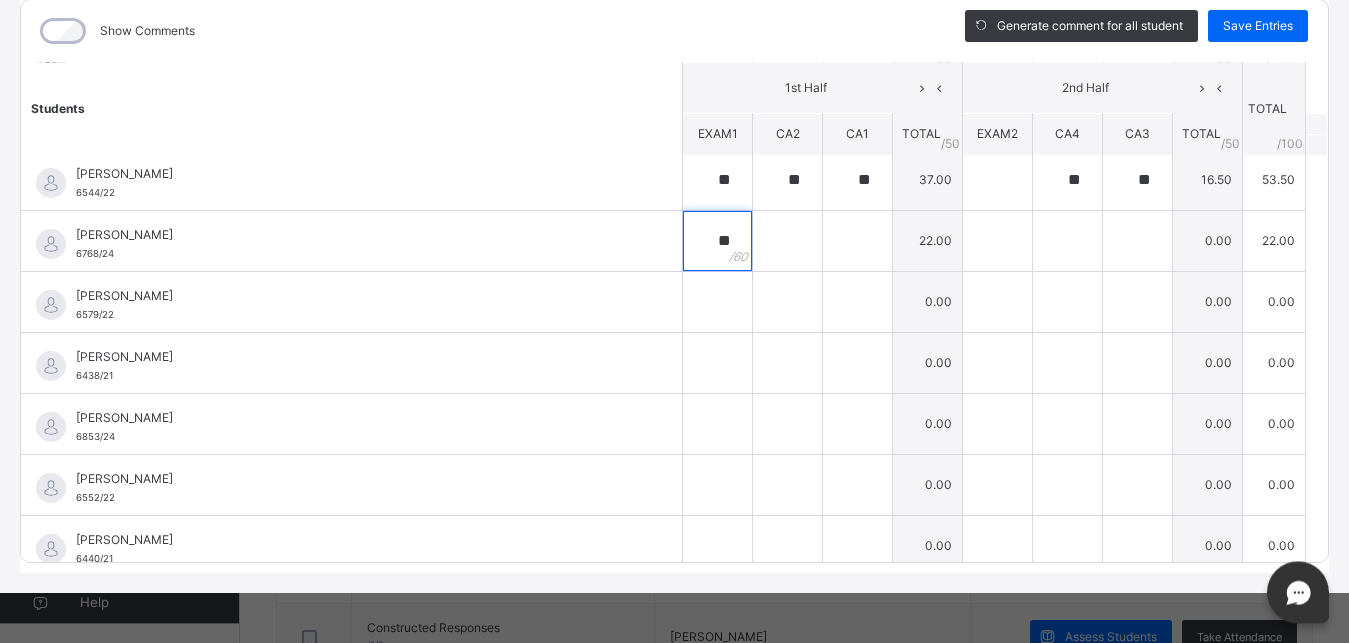 type on "**" 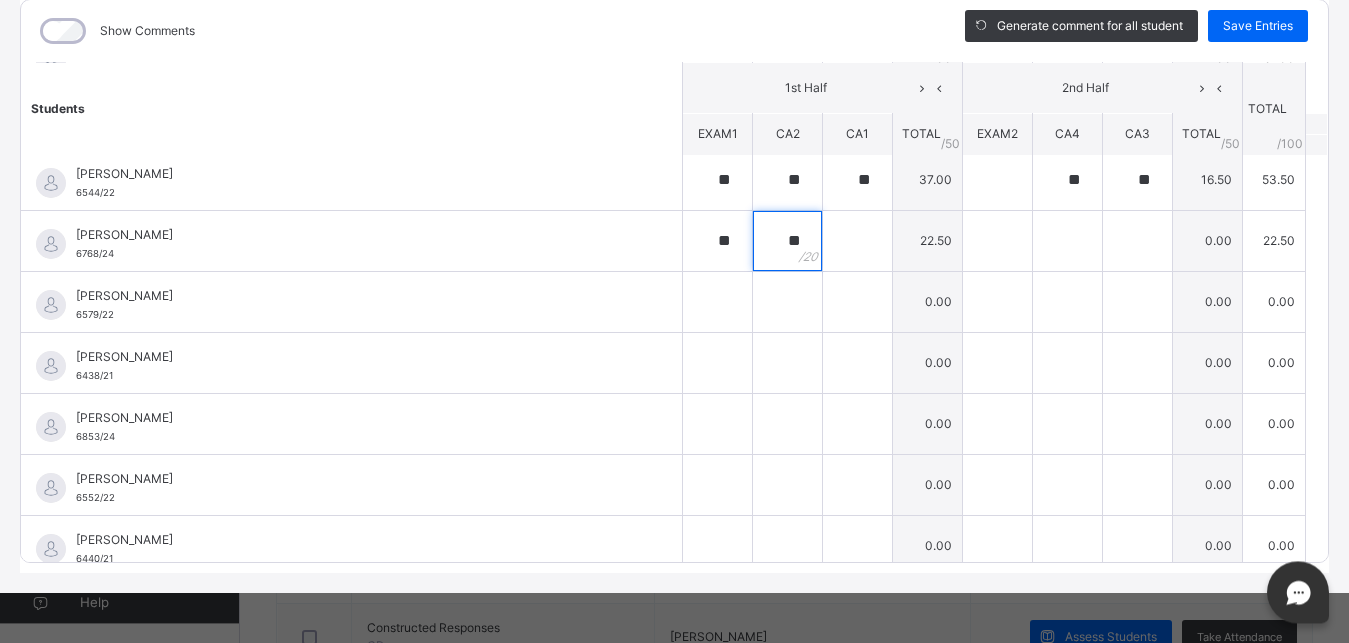 type on "**" 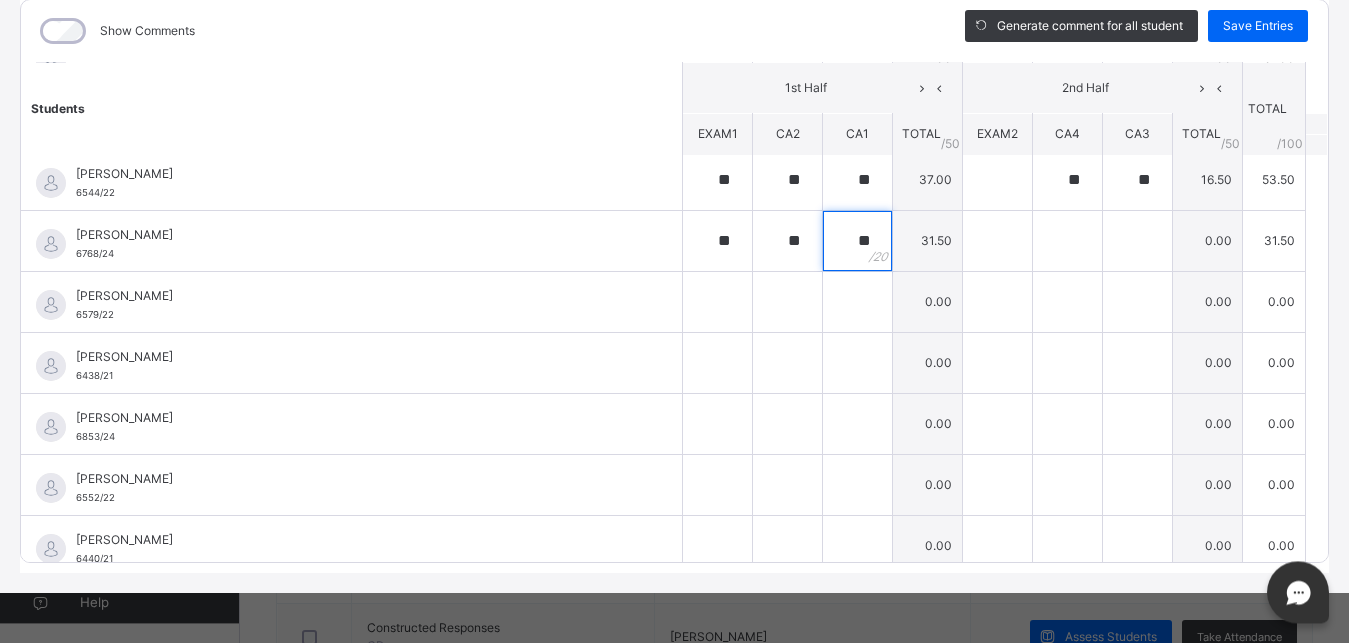 type on "**" 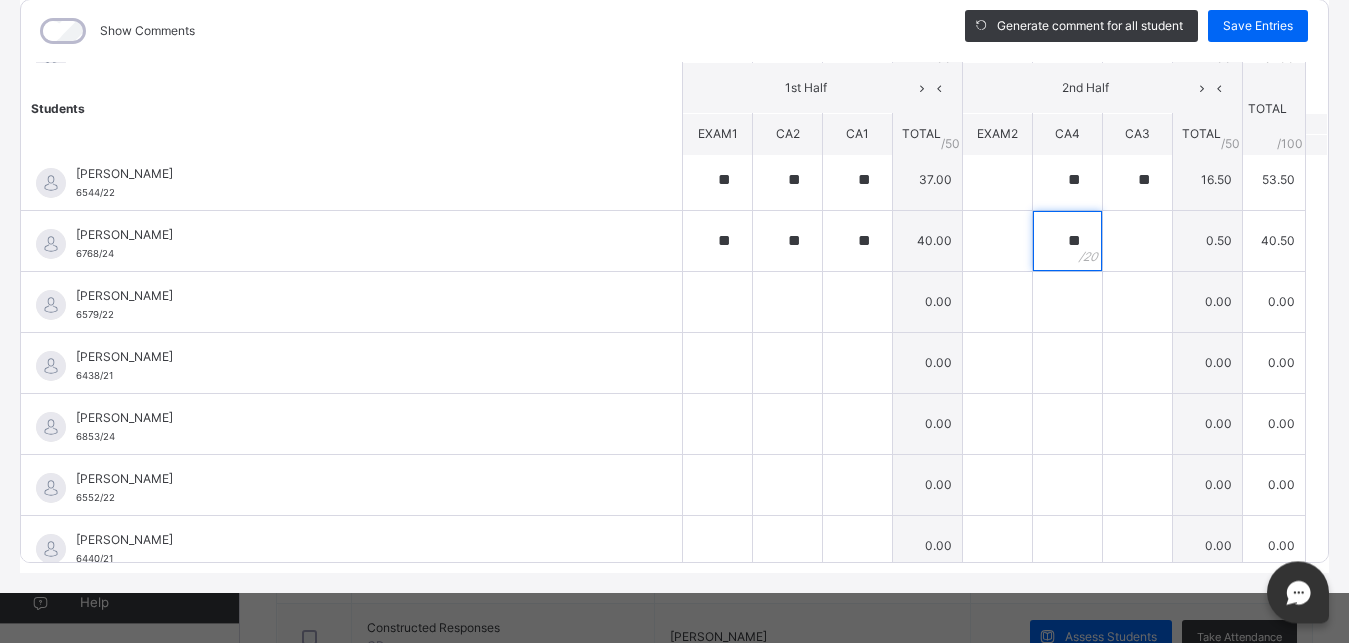 type on "**" 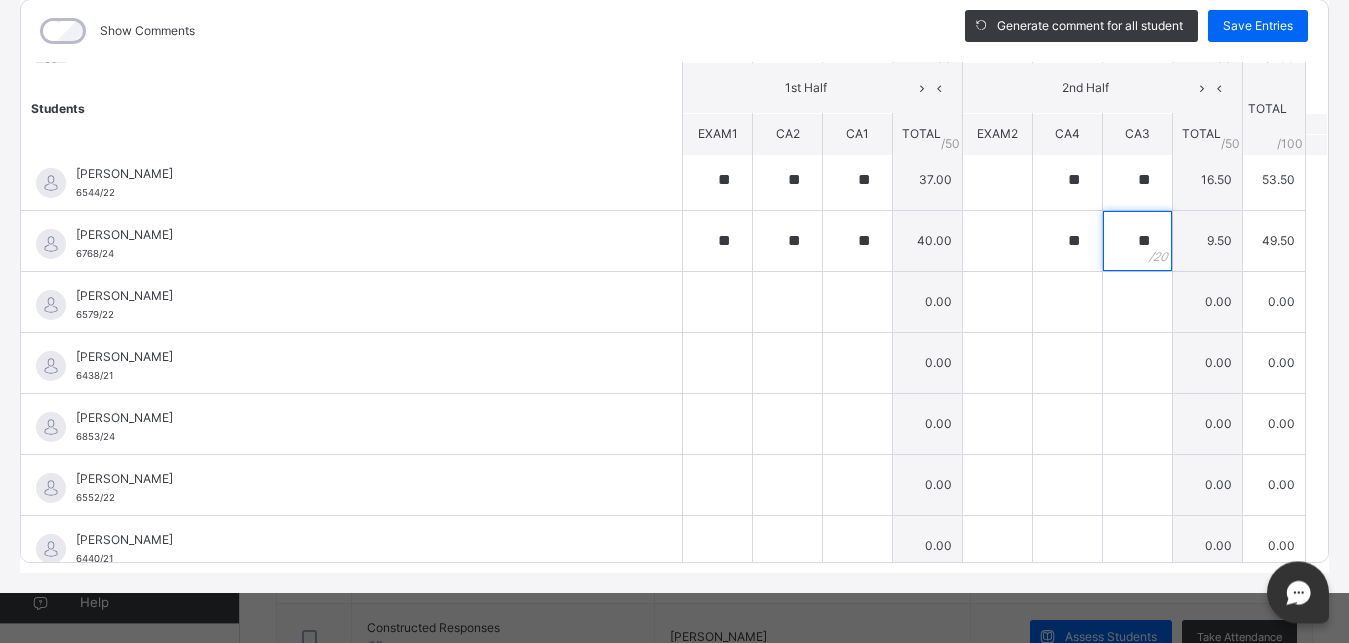 type on "**" 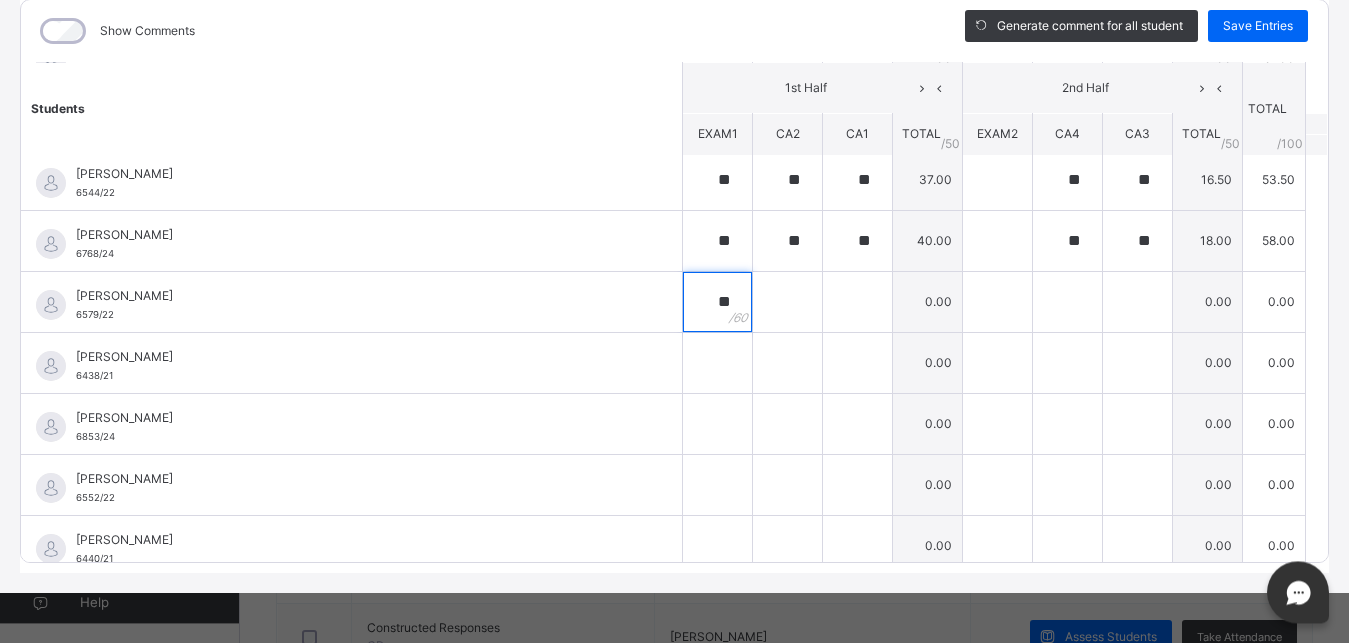 type on "**" 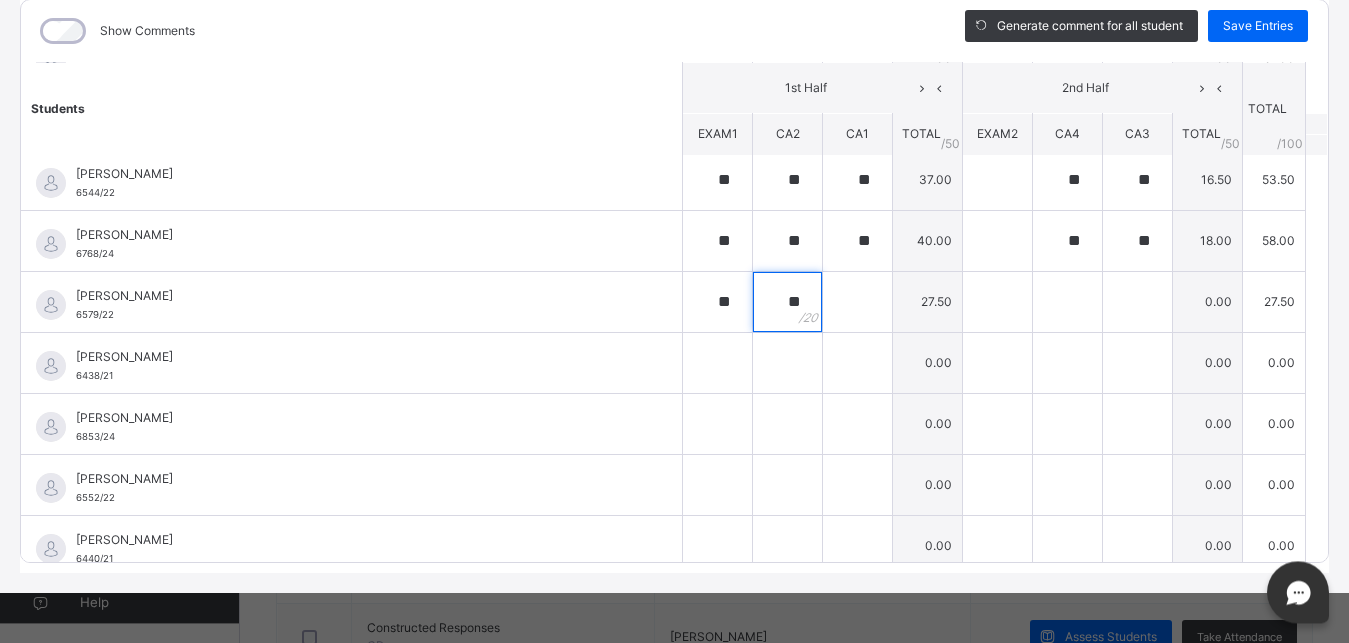 type on "**" 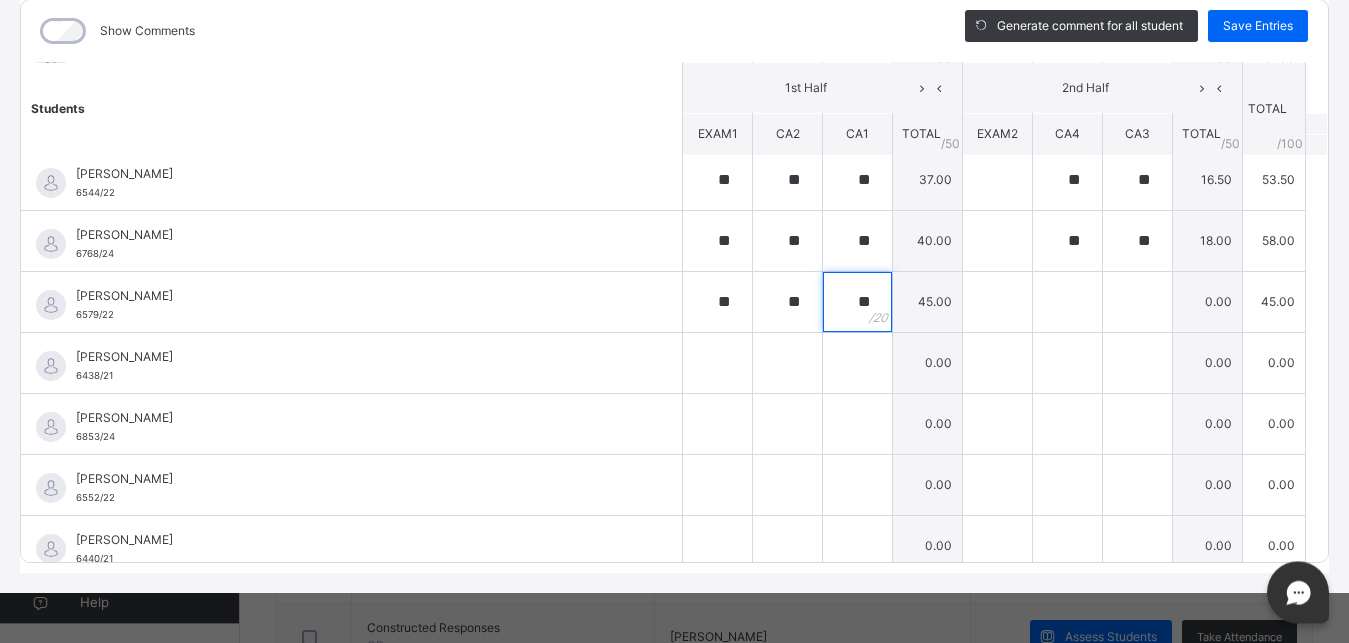 type on "**" 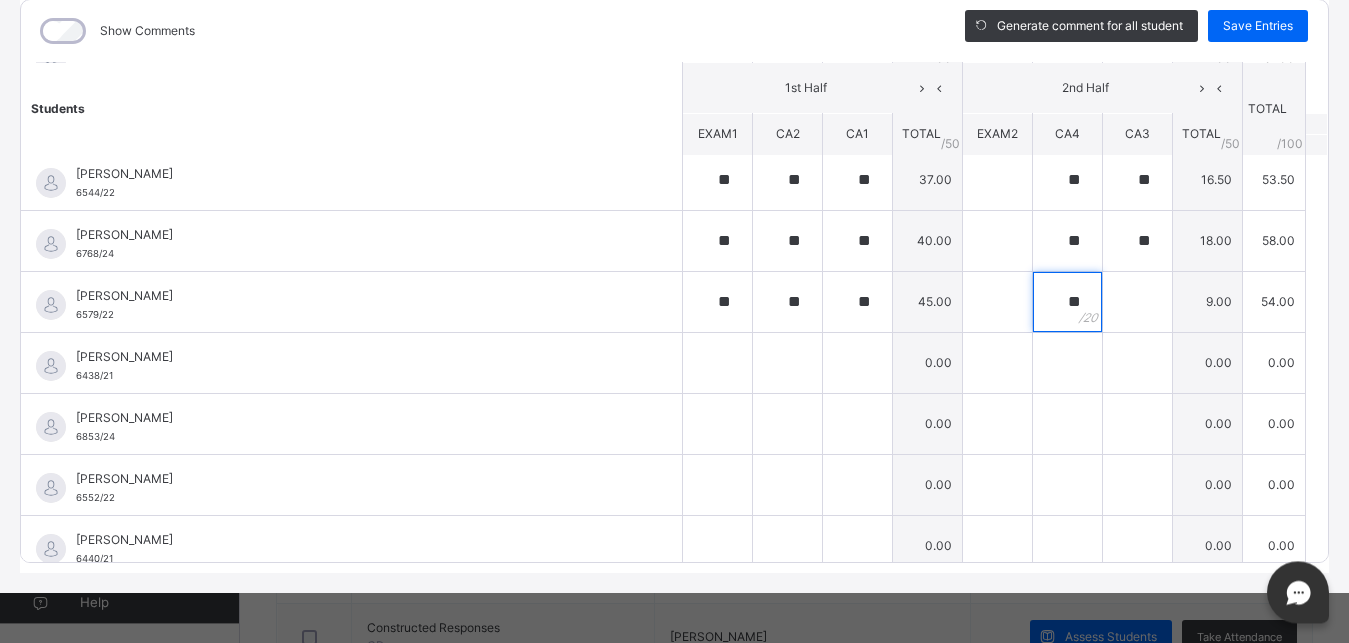 type on "**" 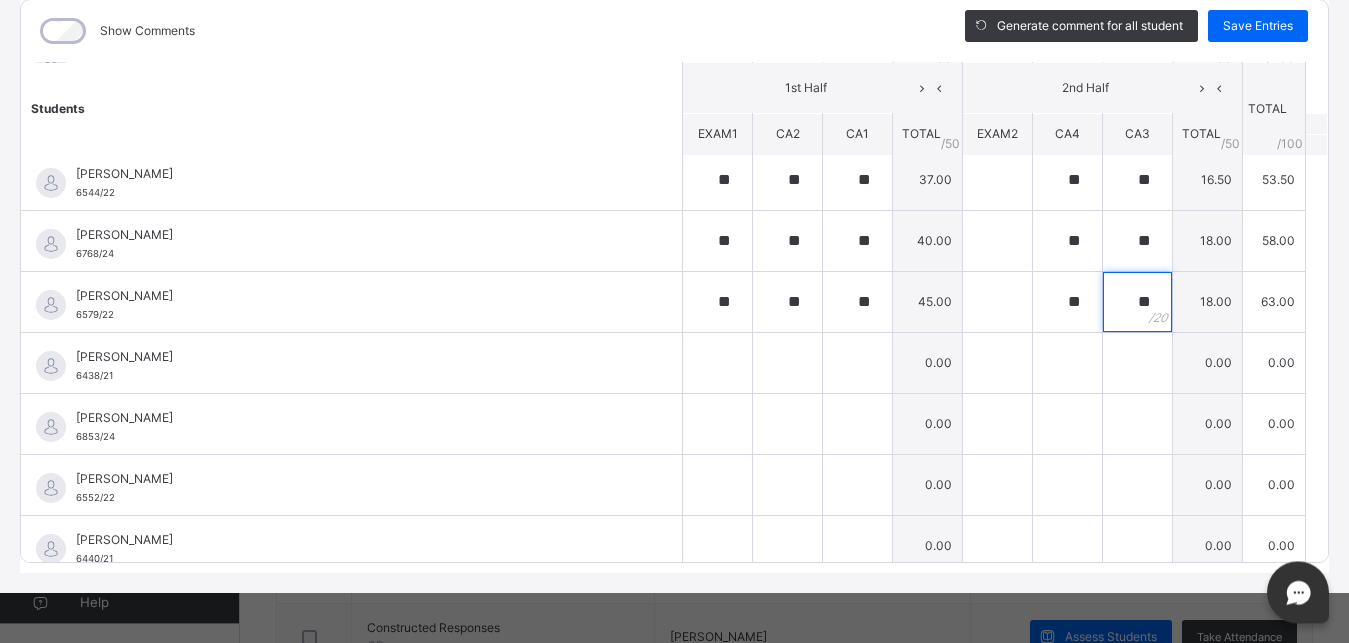 type on "**" 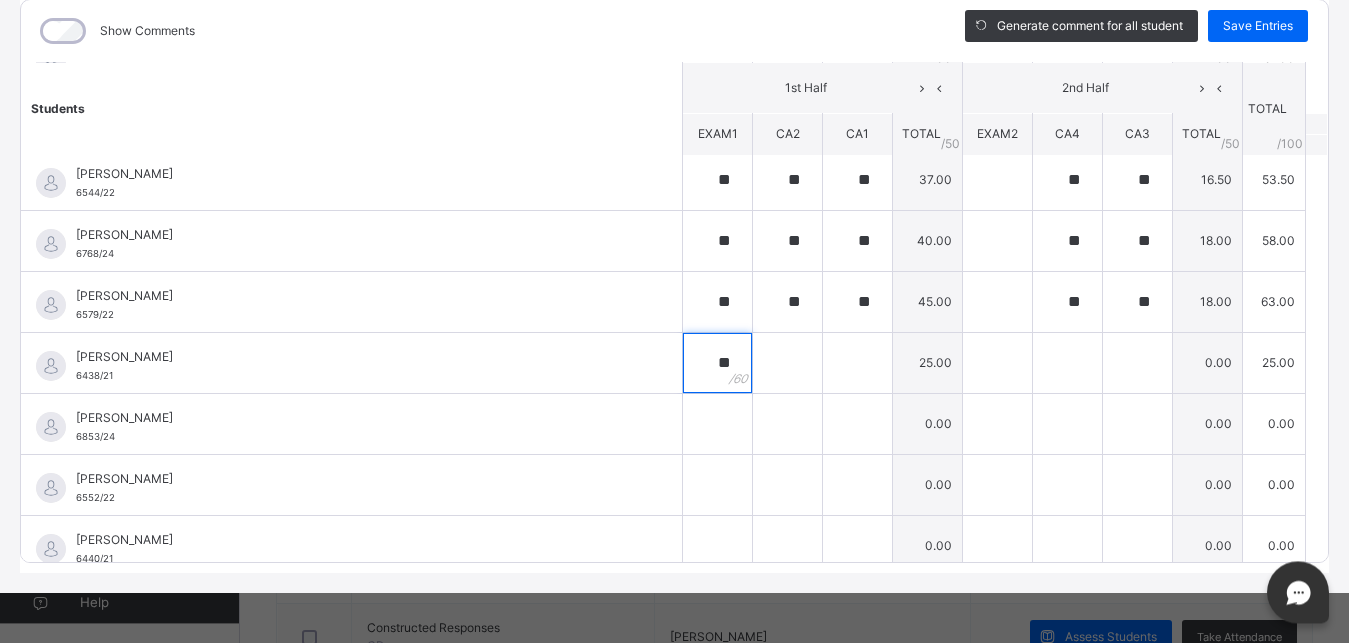 type on "**" 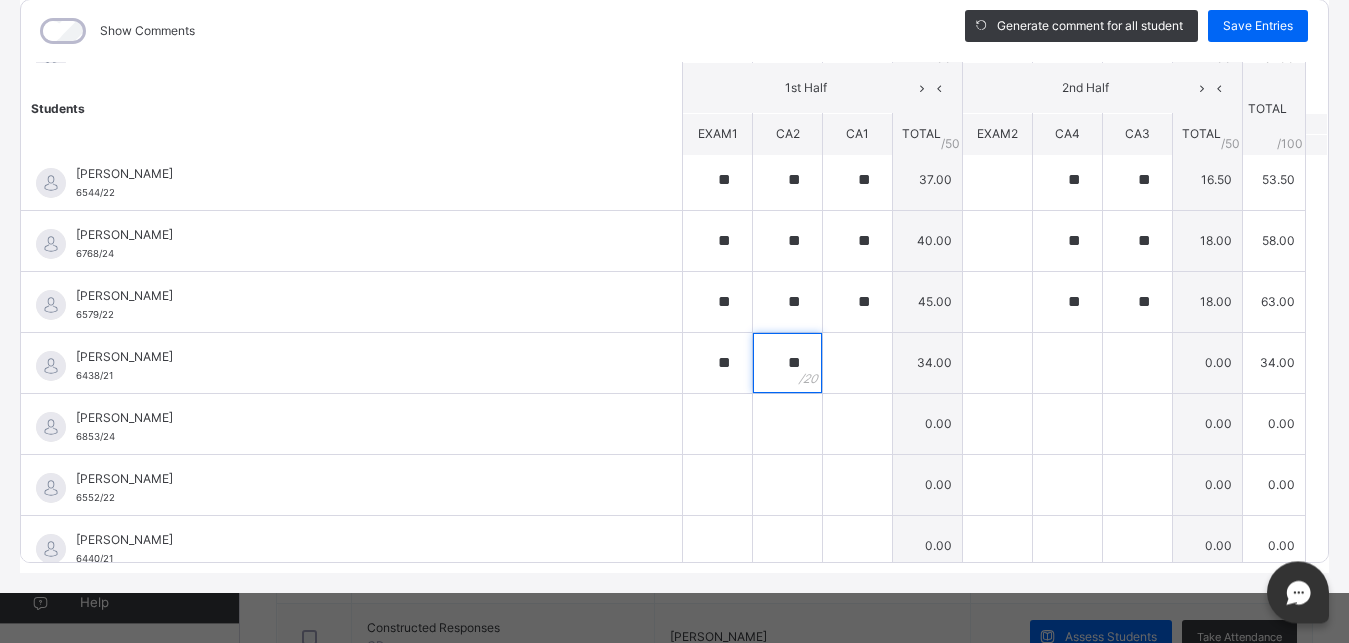 type on "**" 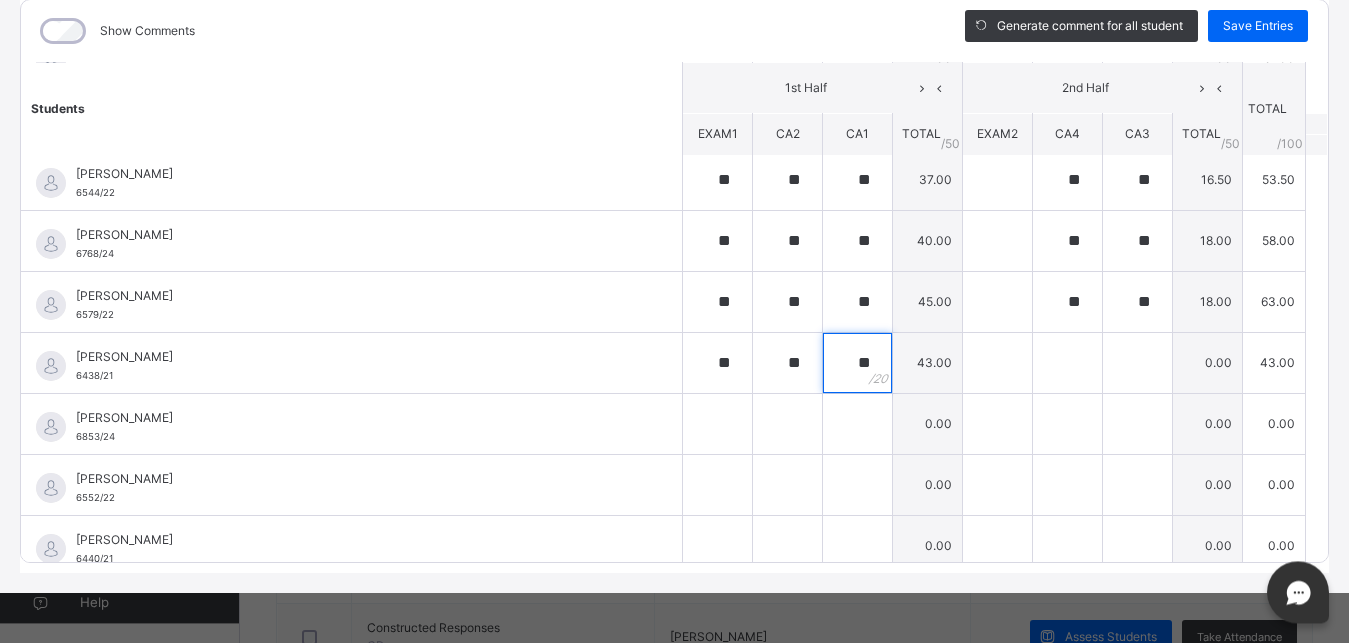 type on "**" 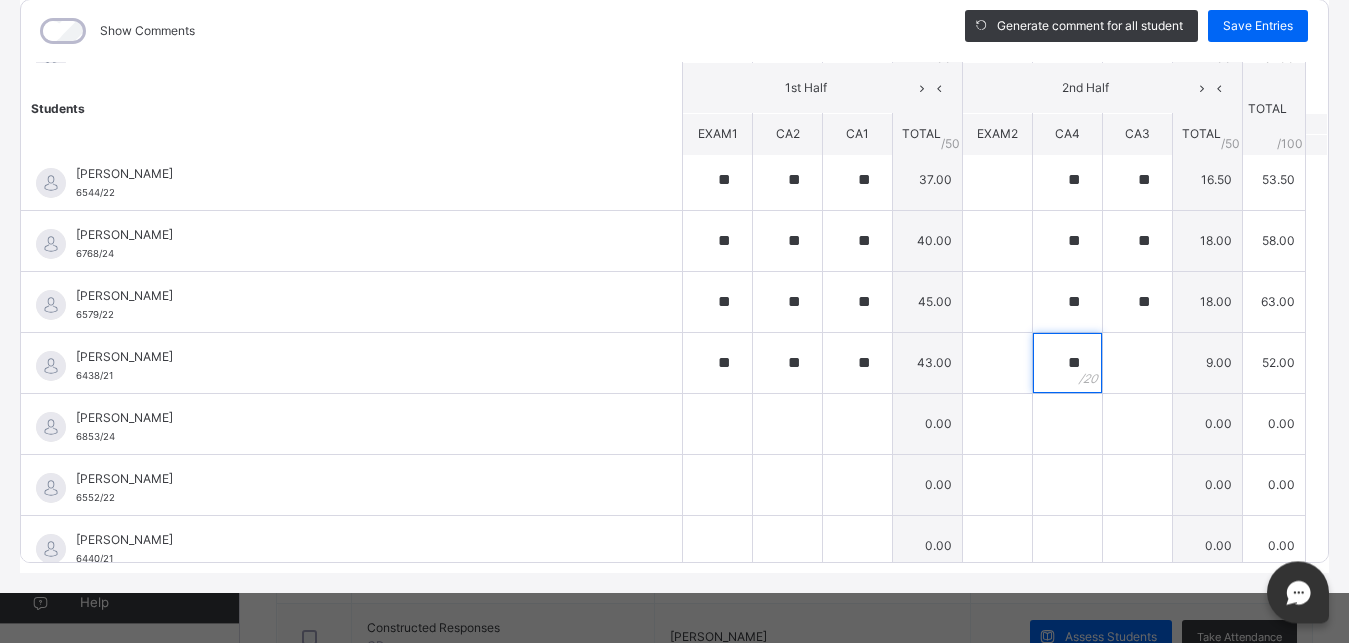type on "**" 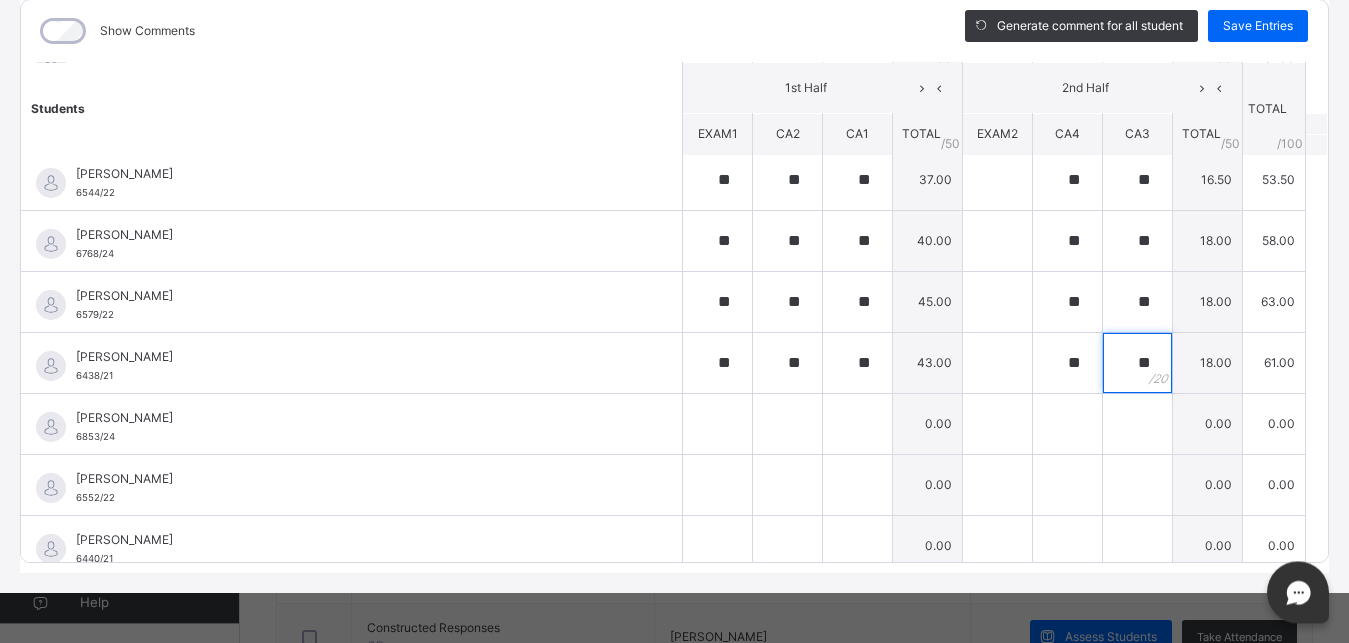 type on "**" 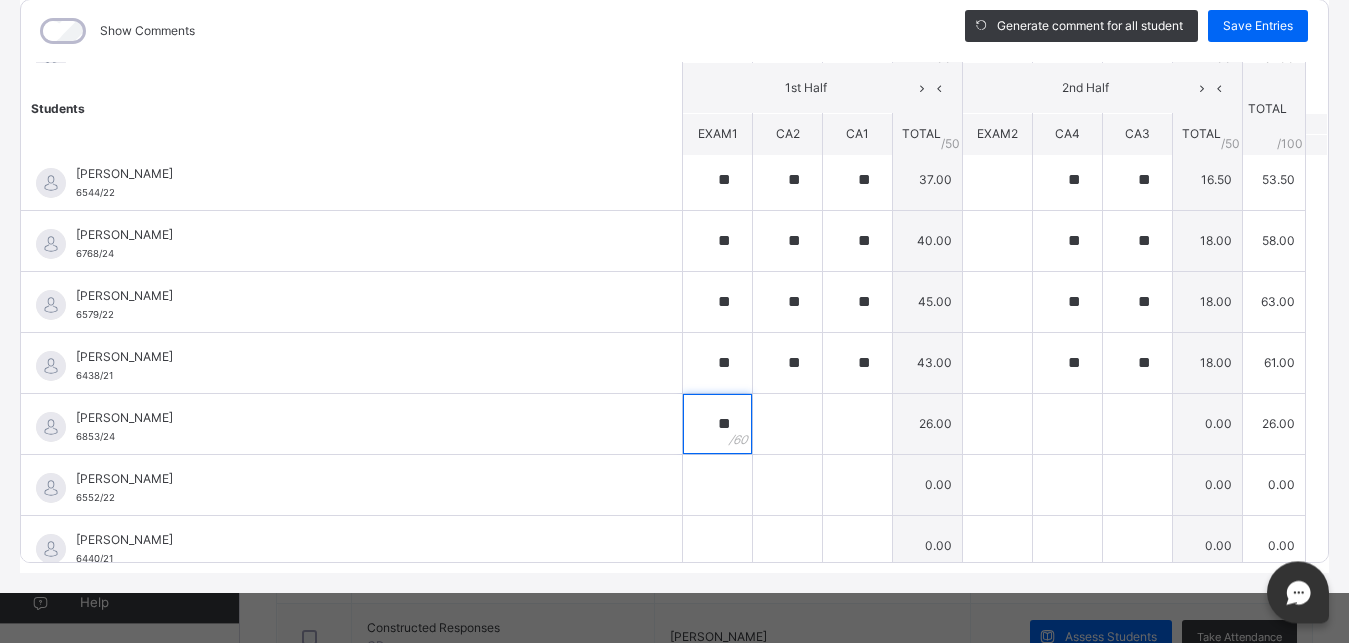 type on "**" 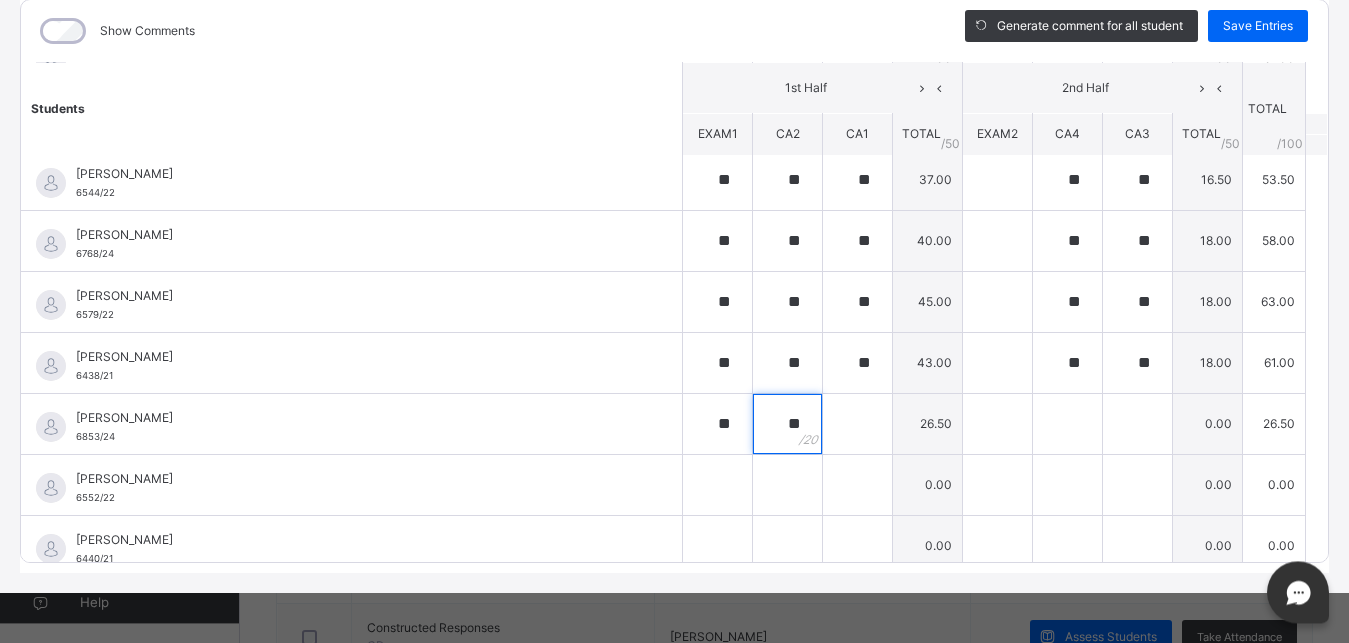 type on "**" 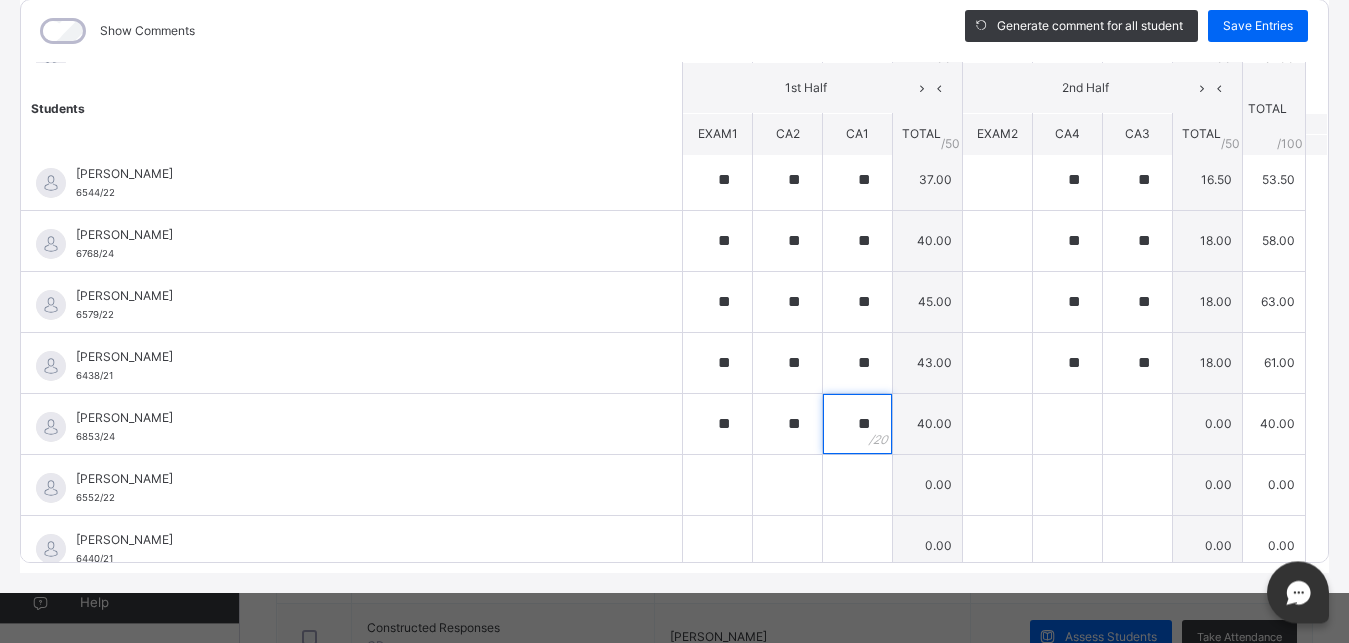 type on "**" 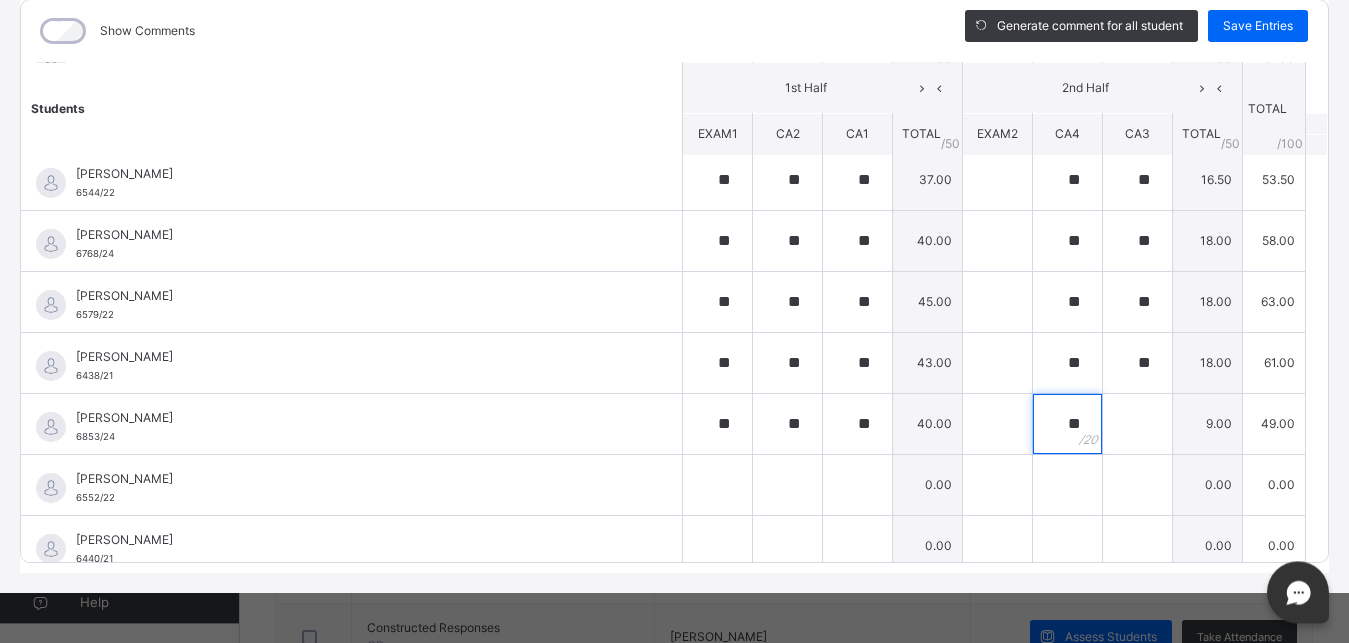 type on "**" 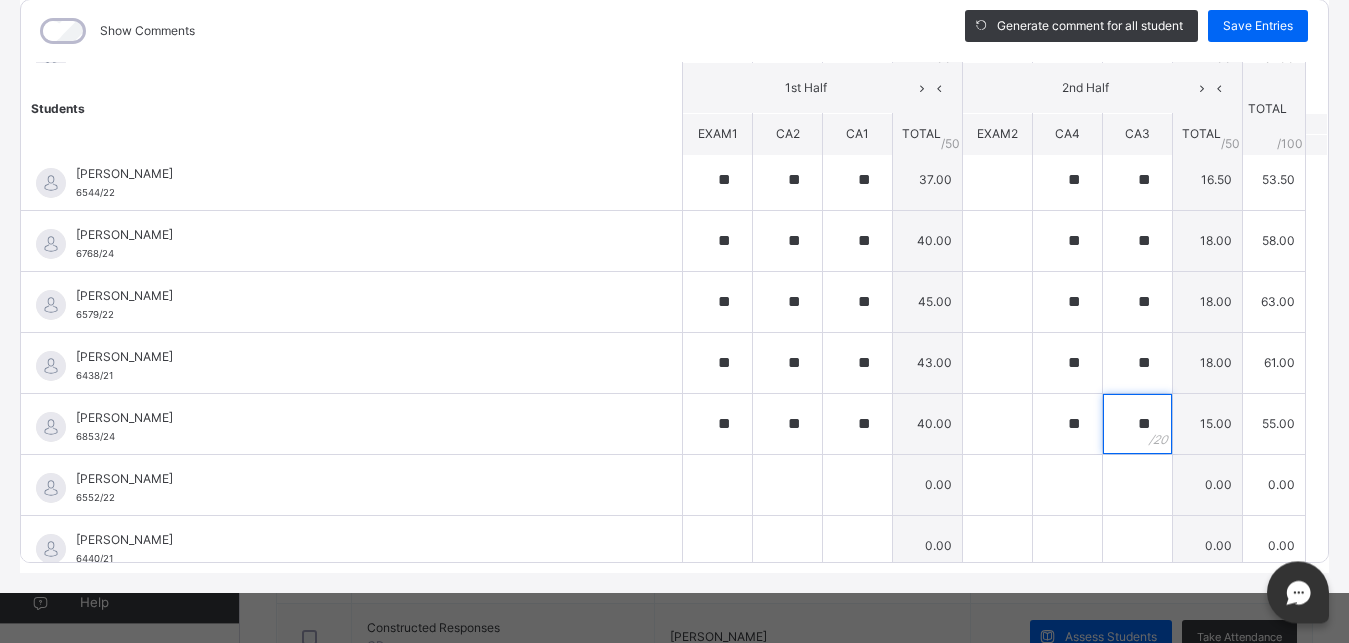type on "**" 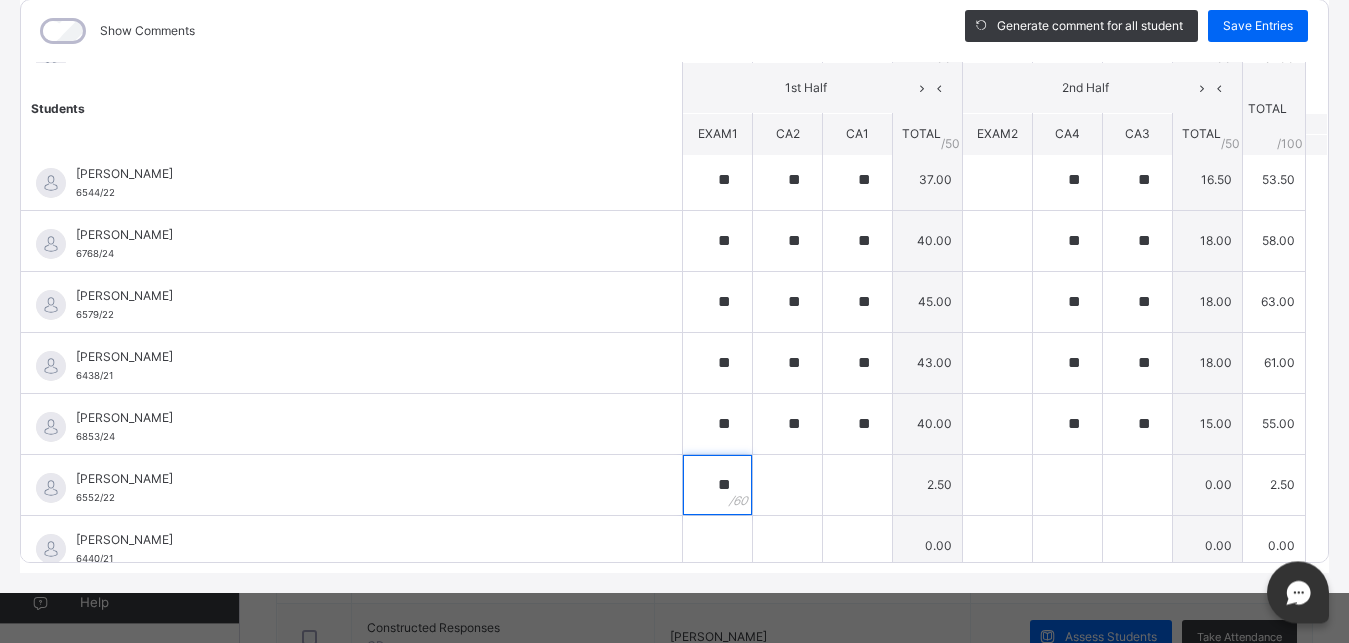 type on "**" 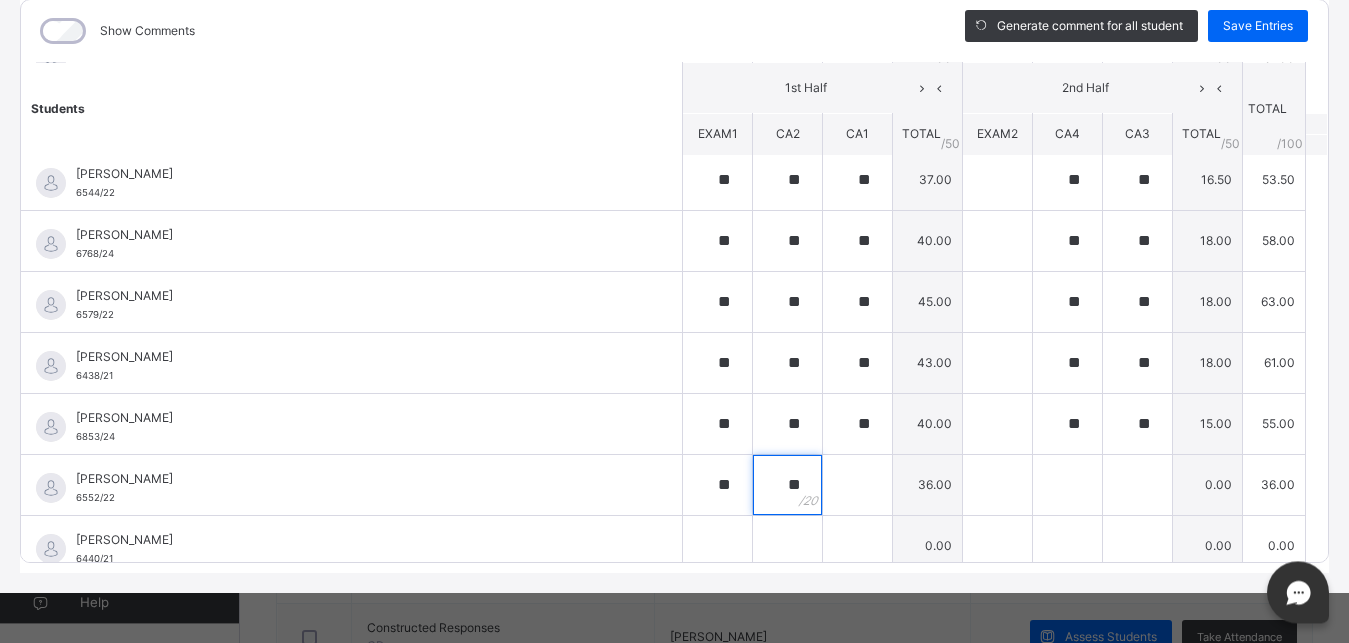 type on "**" 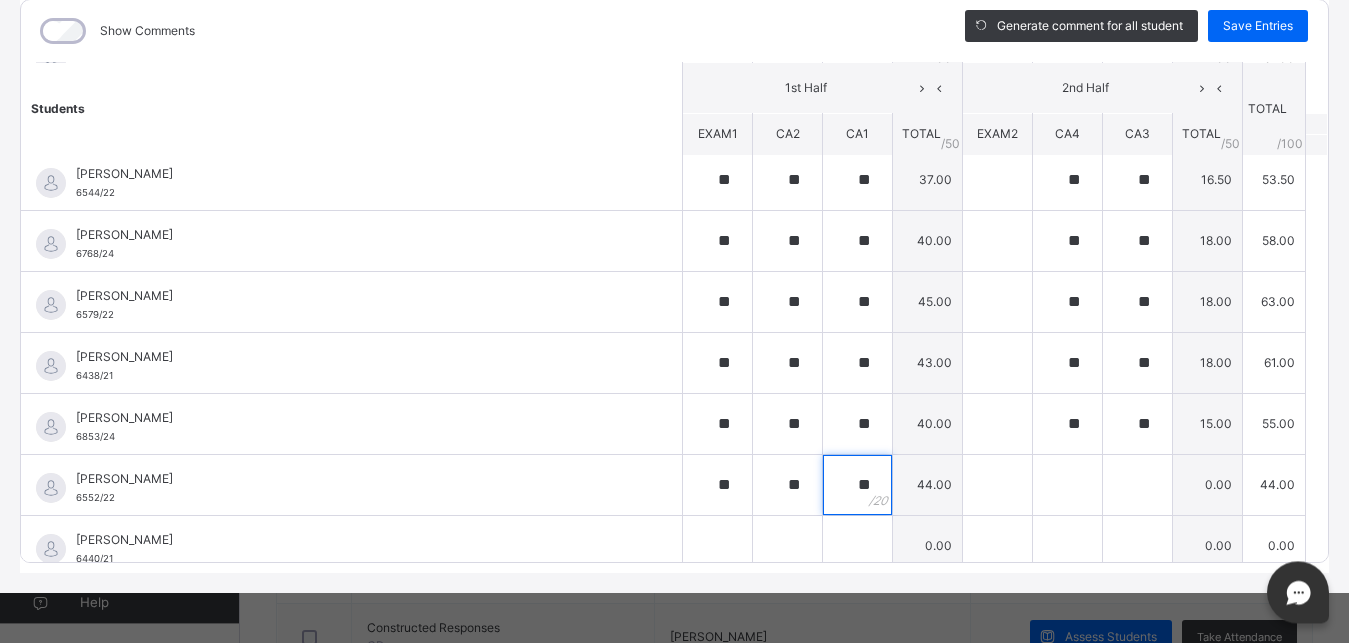 type on "**" 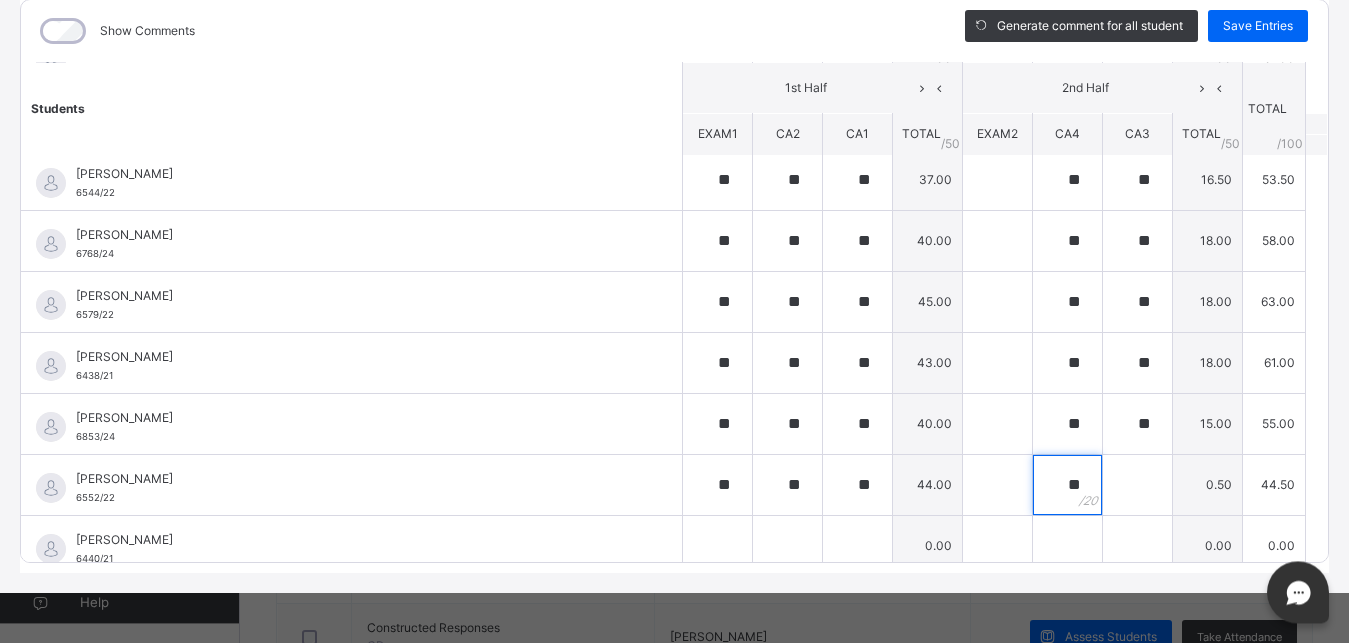 type on "**" 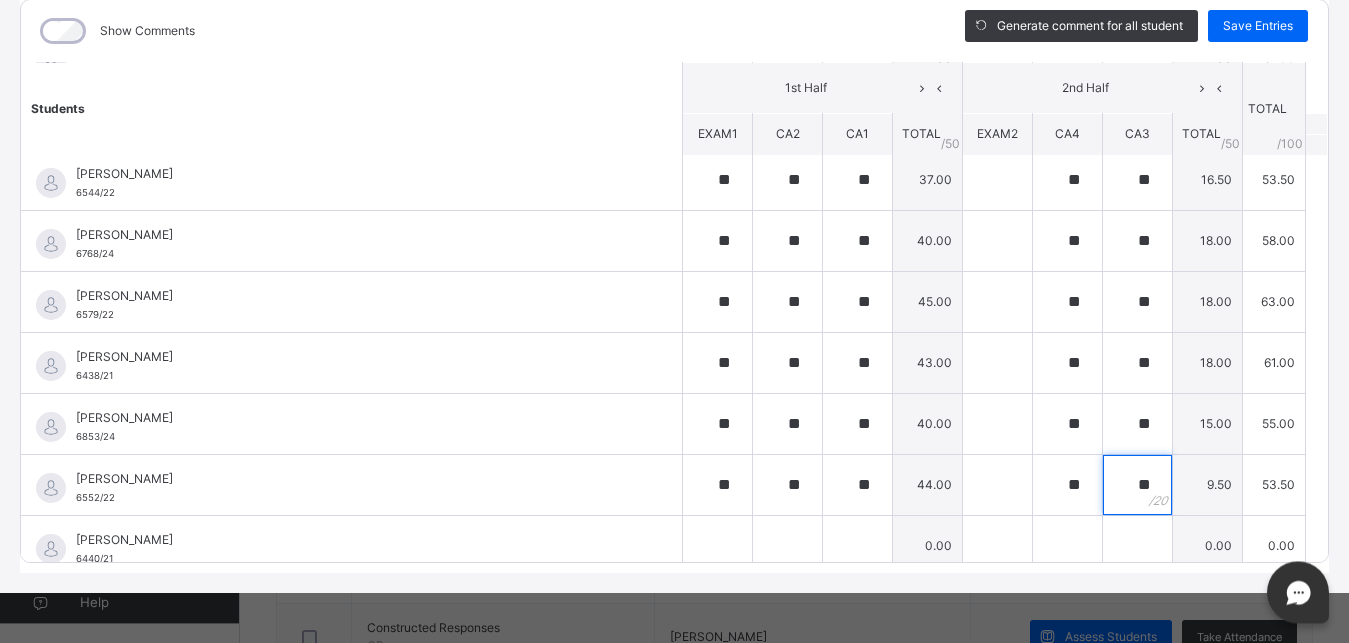 type on "**" 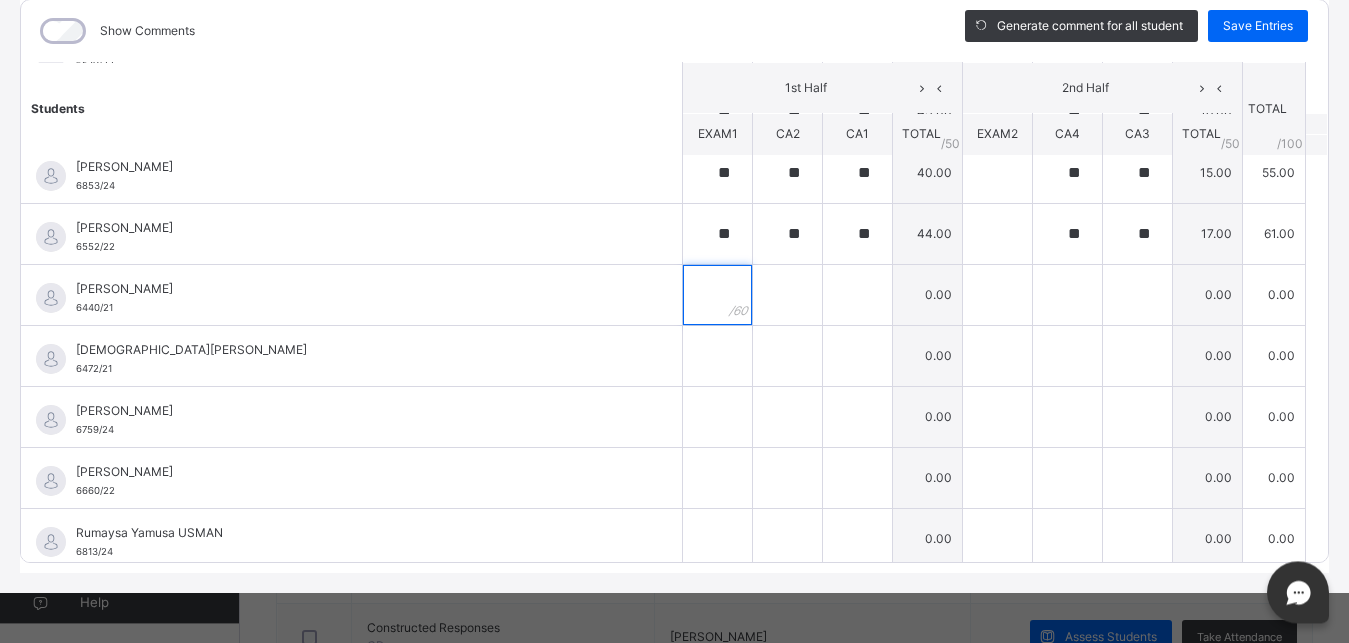 scroll, scrollTop: 1119, scrollLeft: 0, axis: vertical 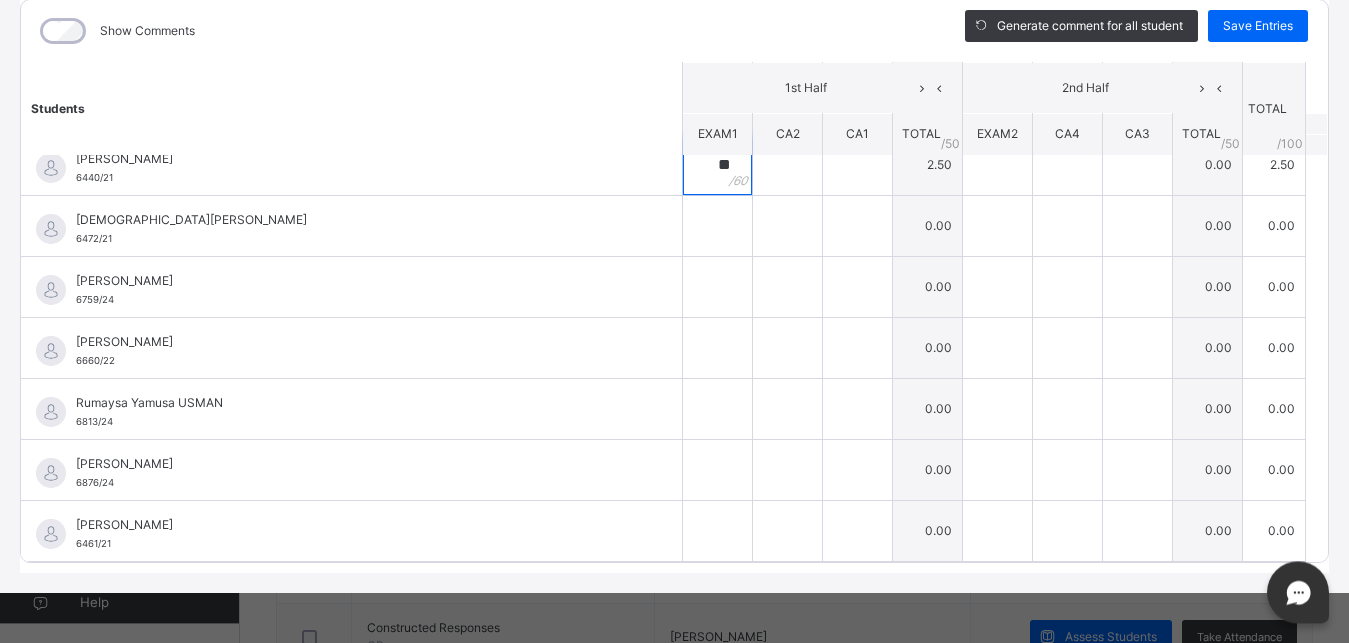 type on "**" 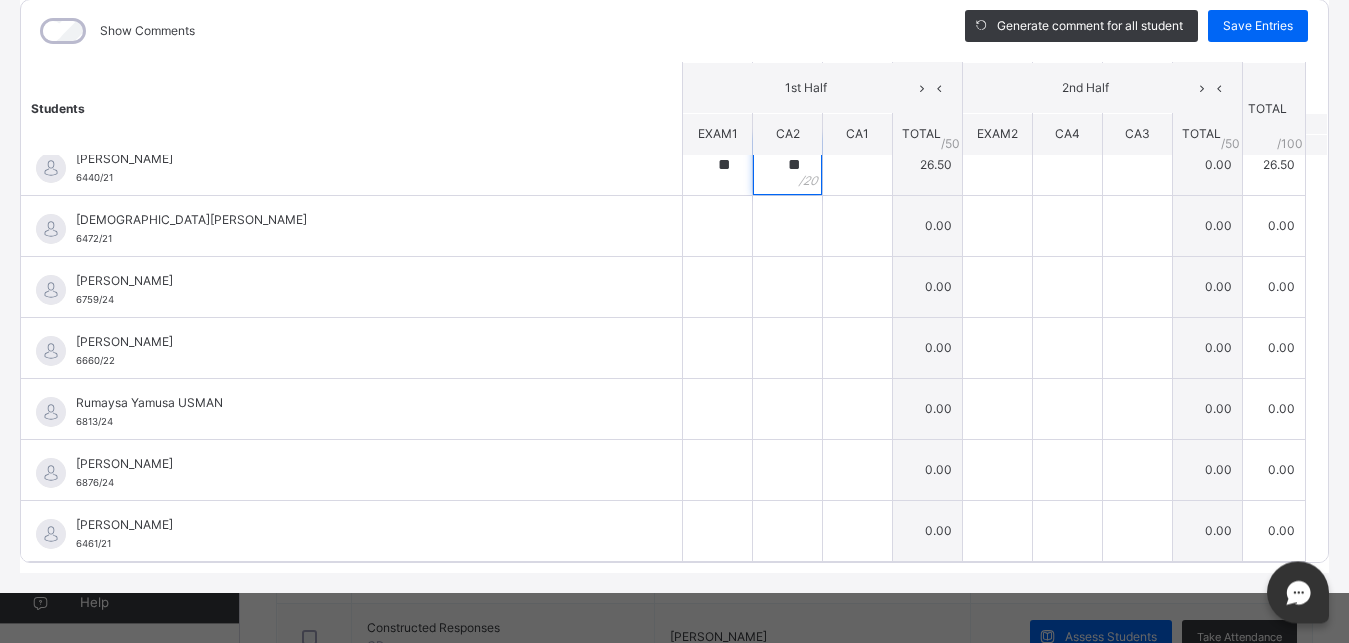 type on "**" 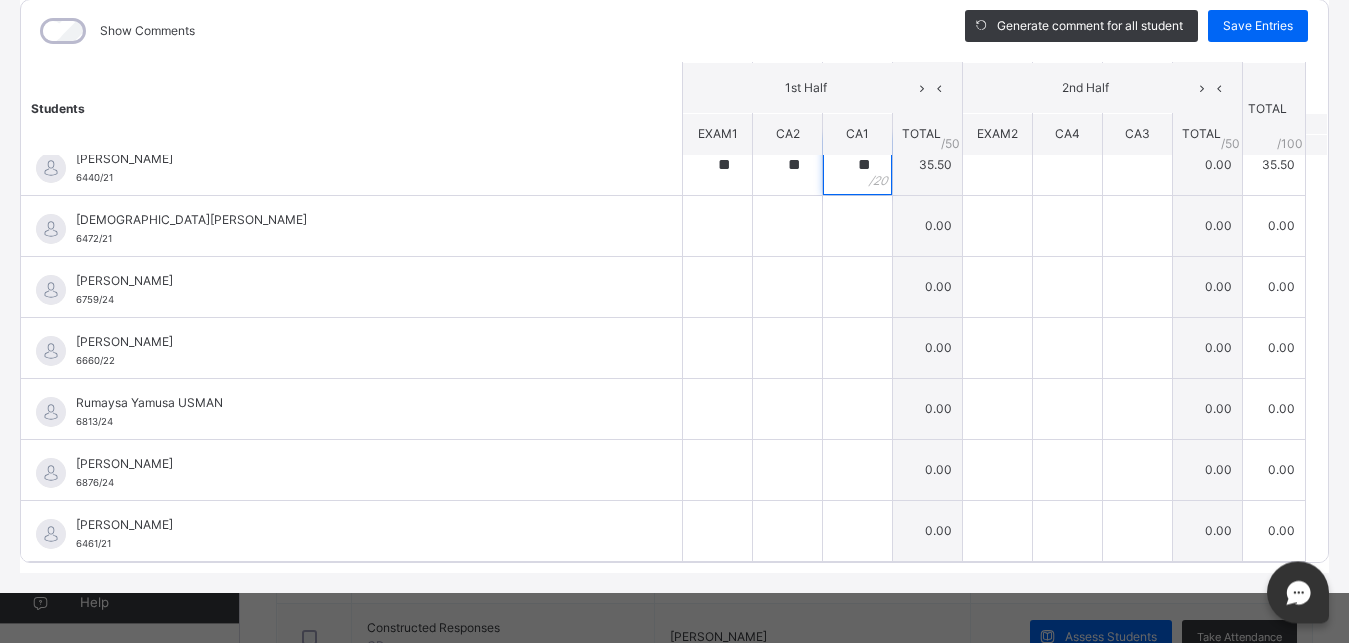 type on "**" 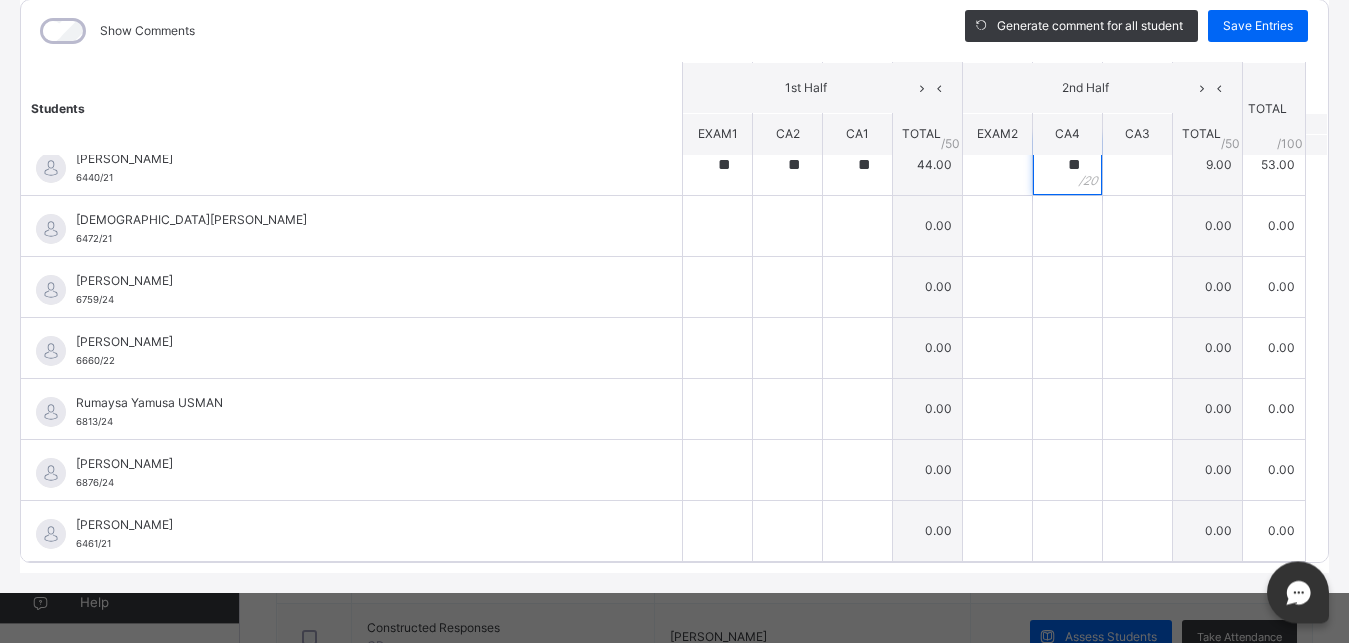 type on "**" 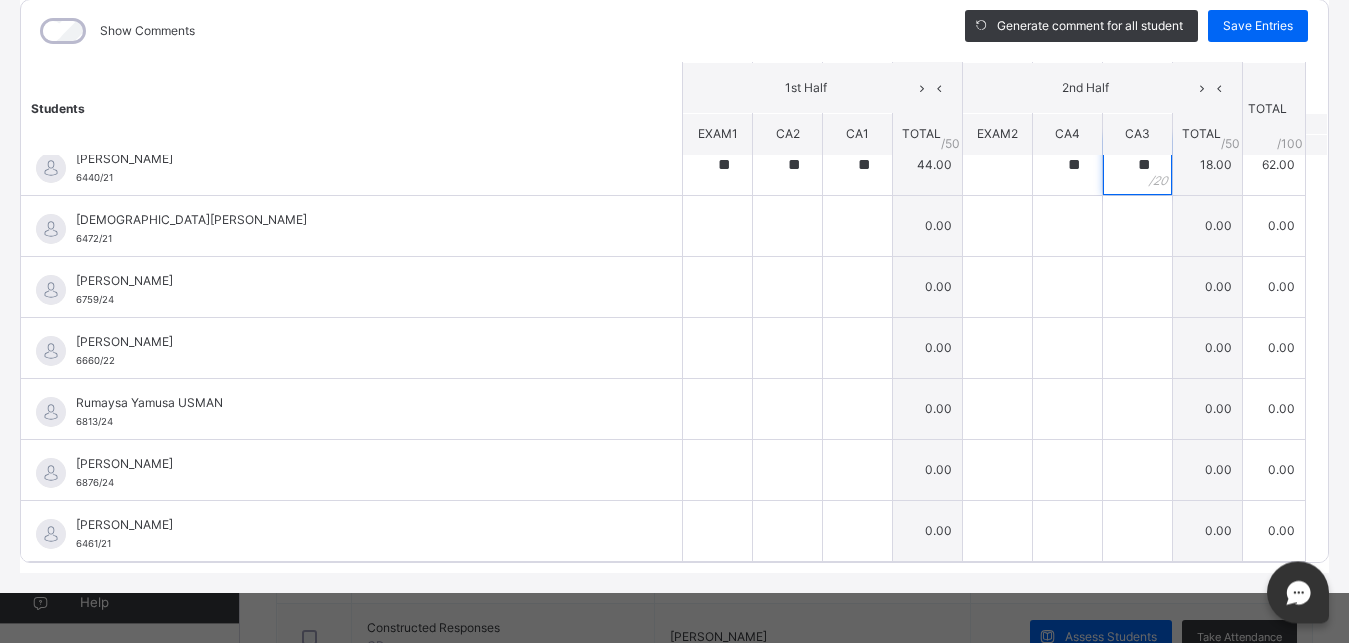 type on "**" 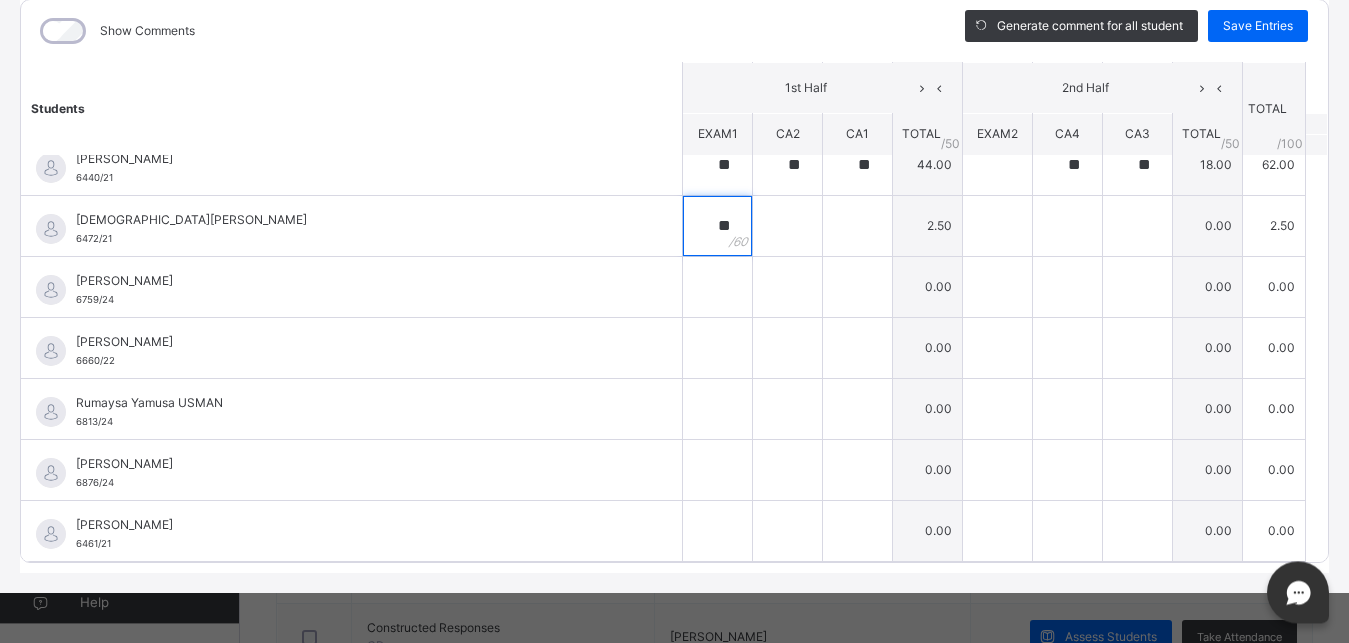 type on "**" 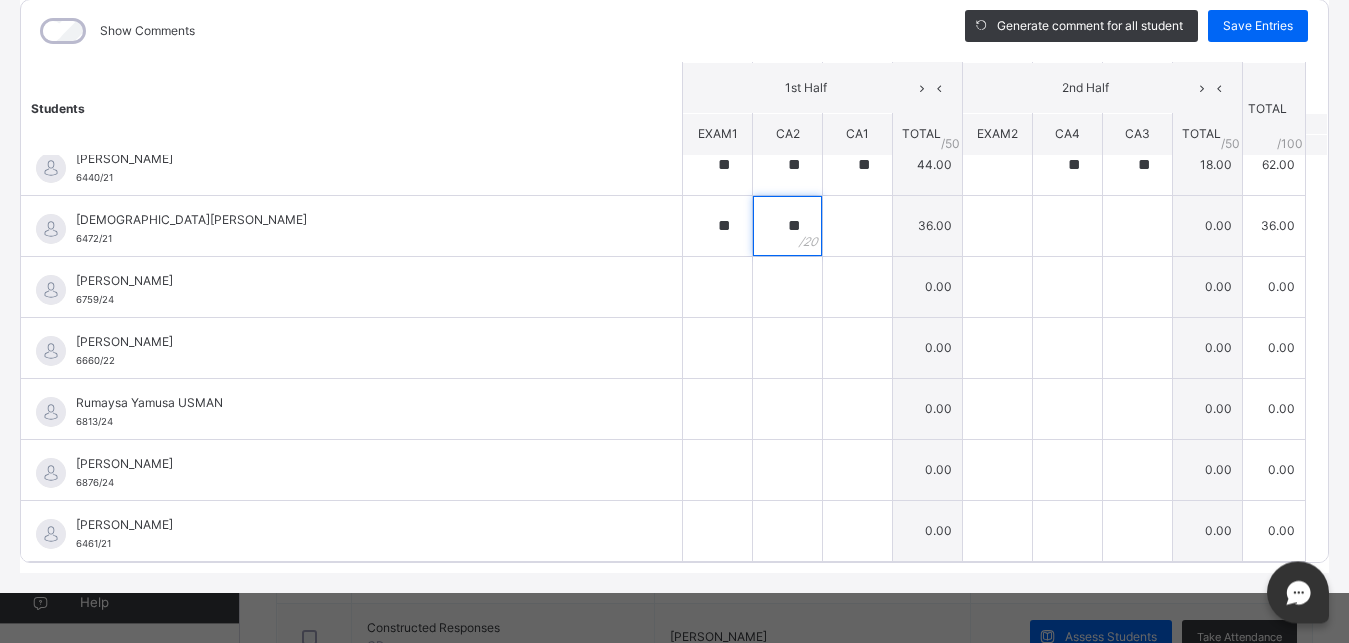 type on "**" 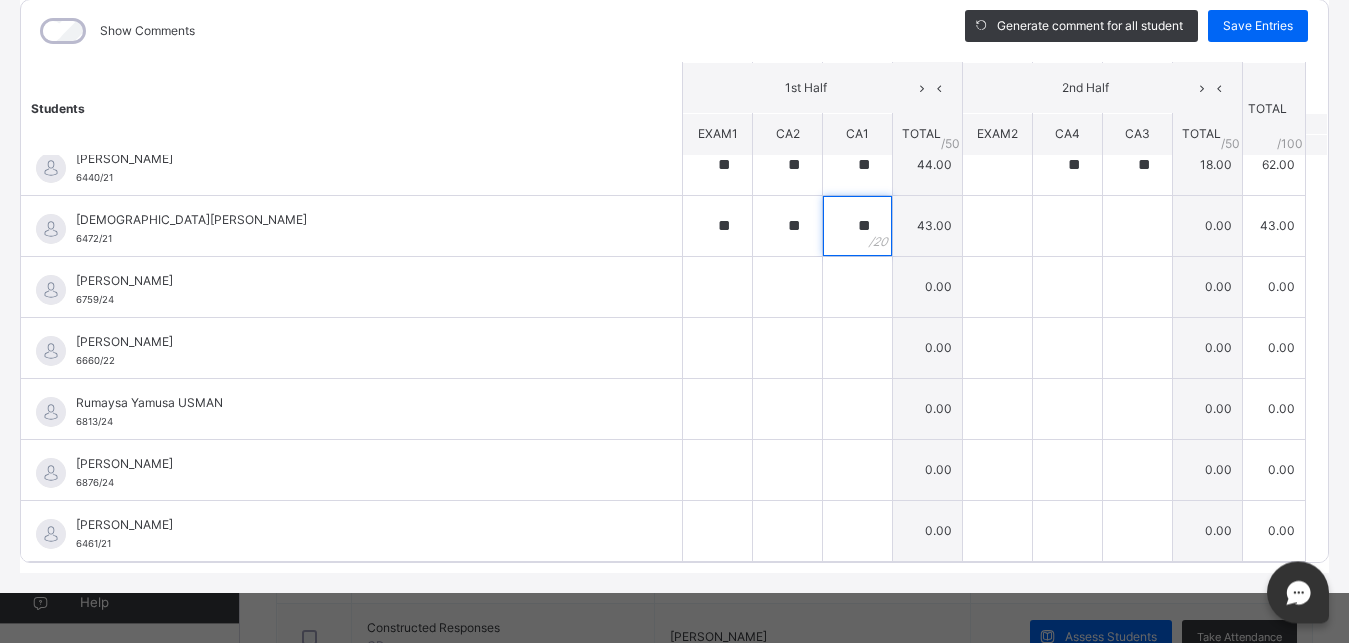 type on "**" 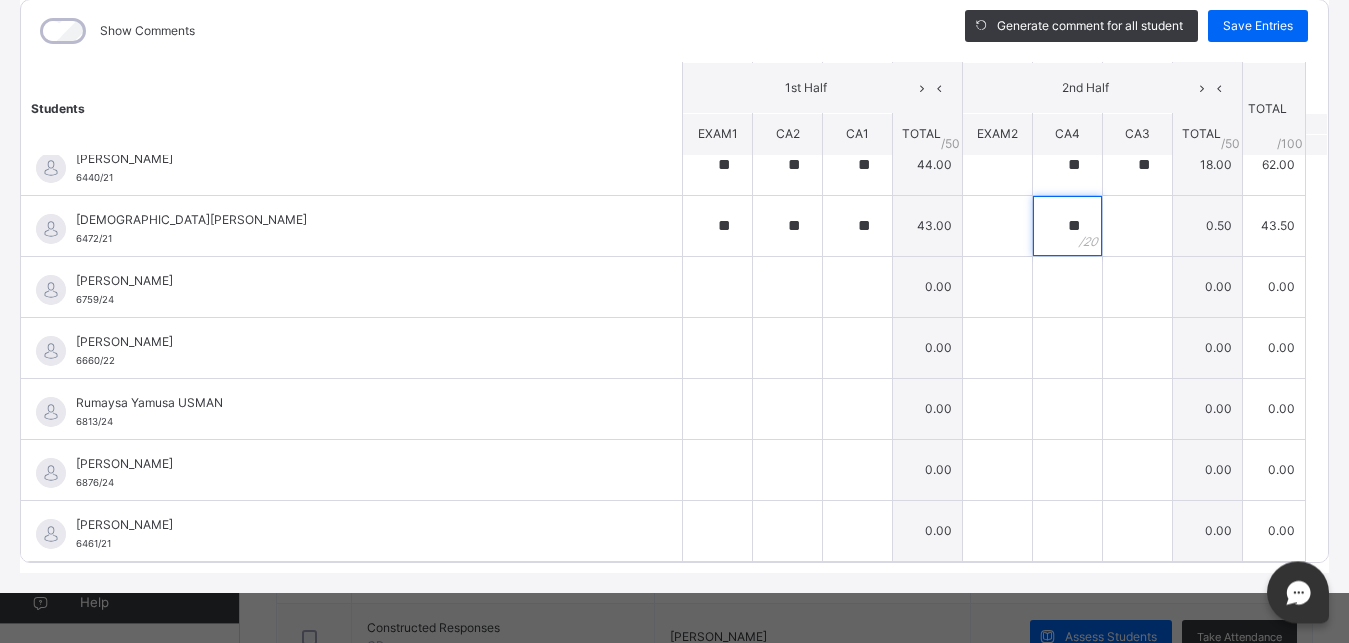 type on "**" 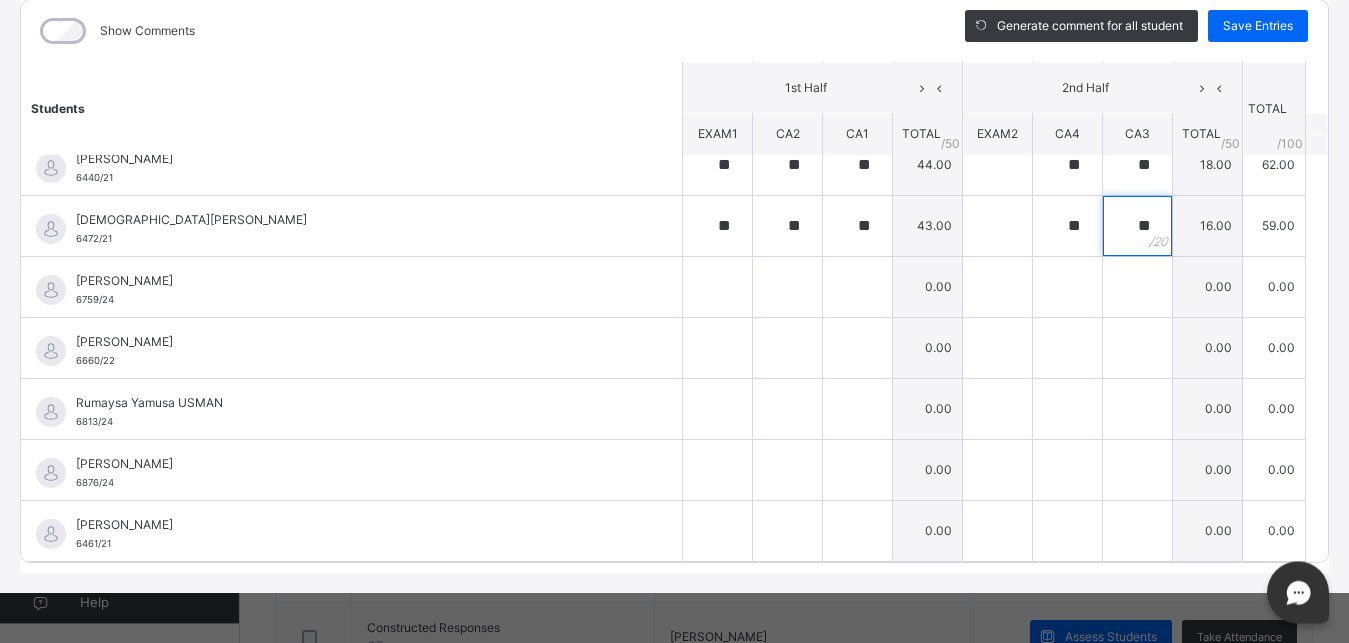 type on "**" 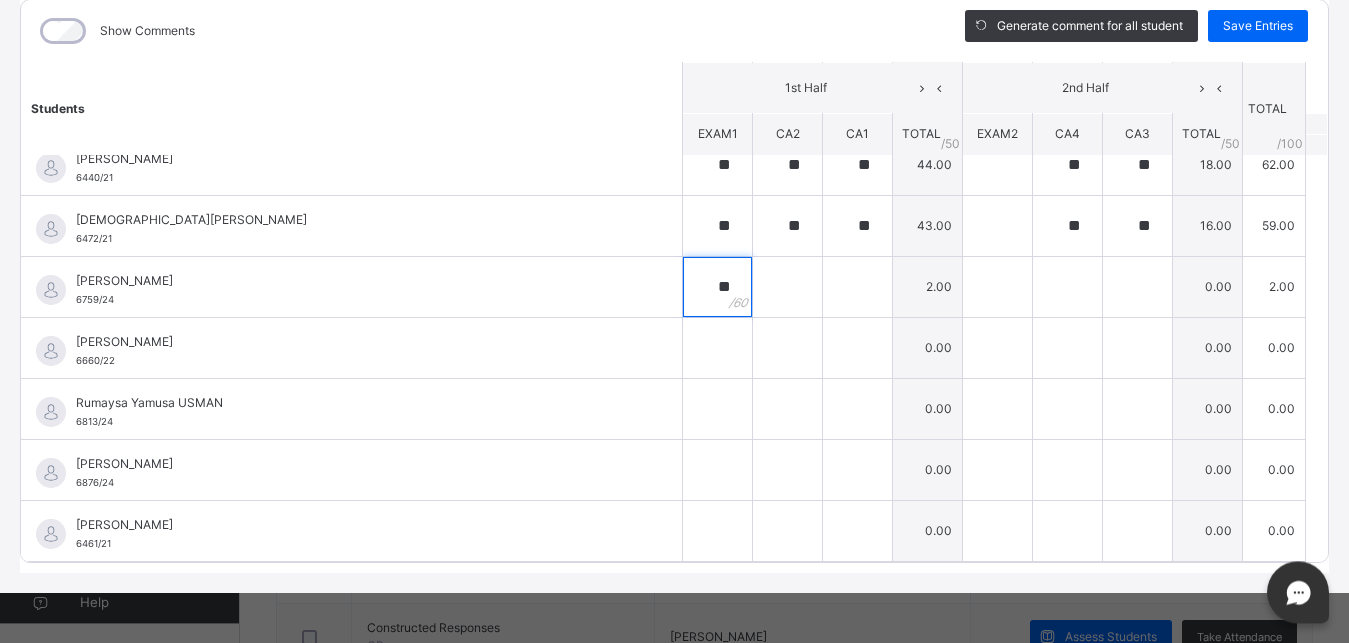 type on "**" 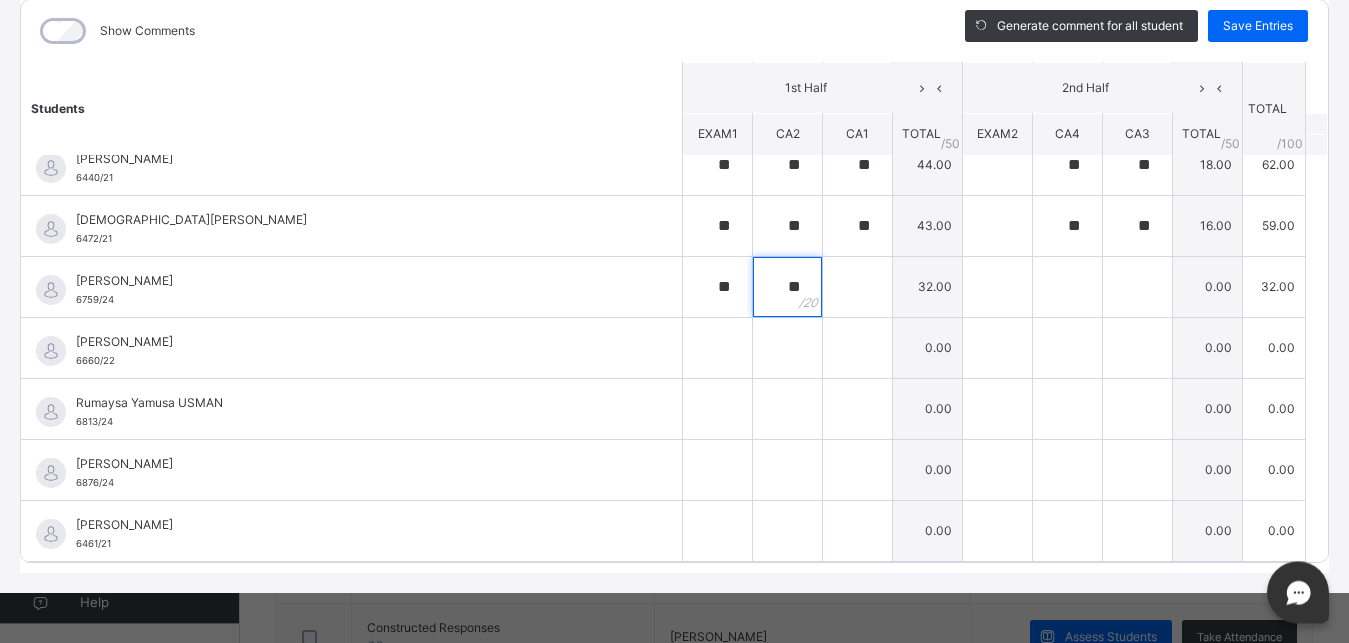 type on "**" 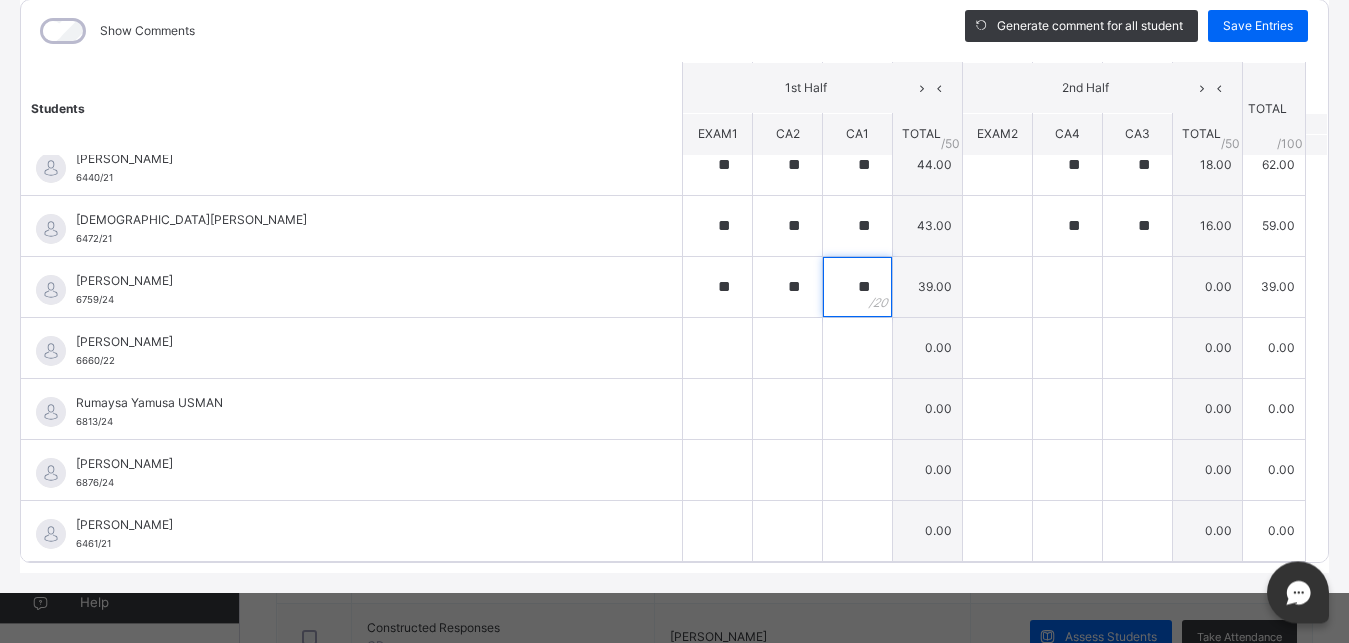 type on "**" 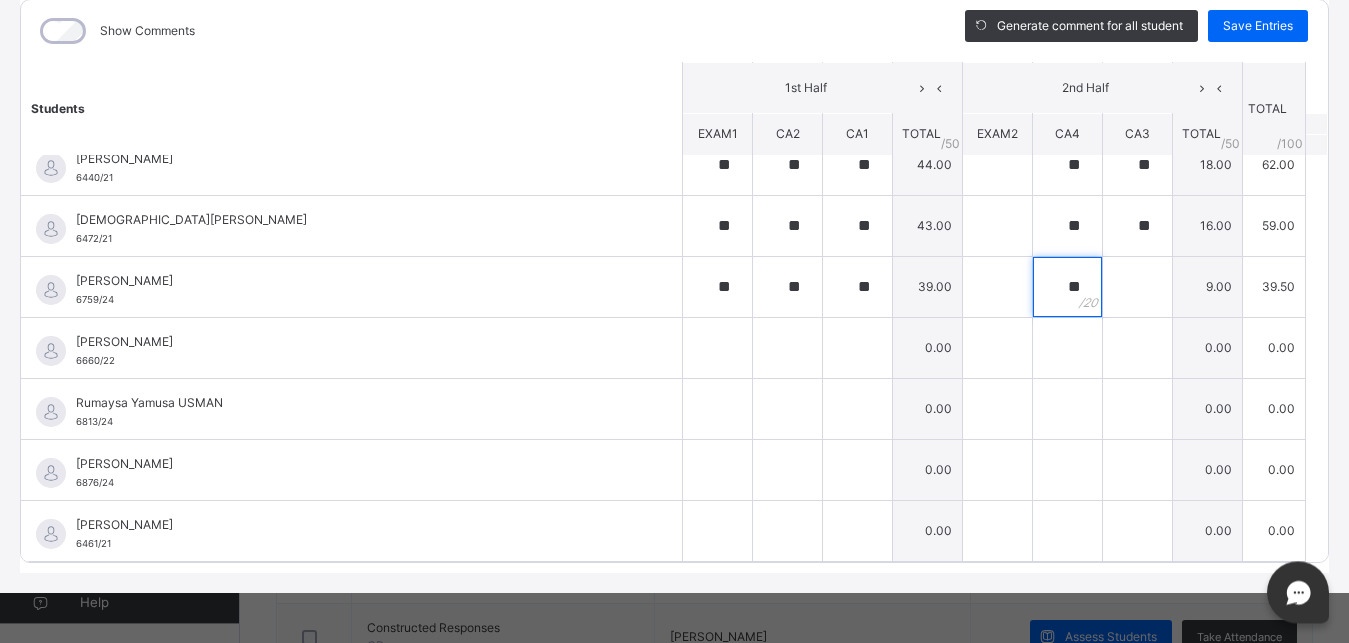 type on "**" 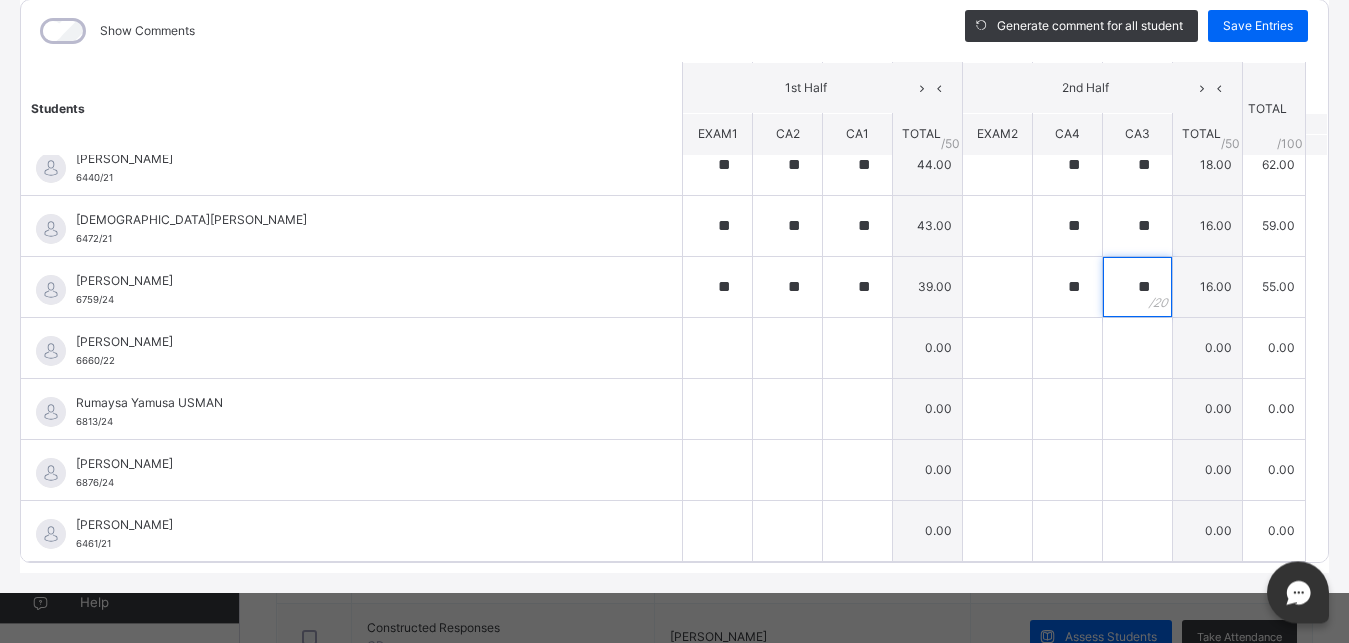 type on "**" 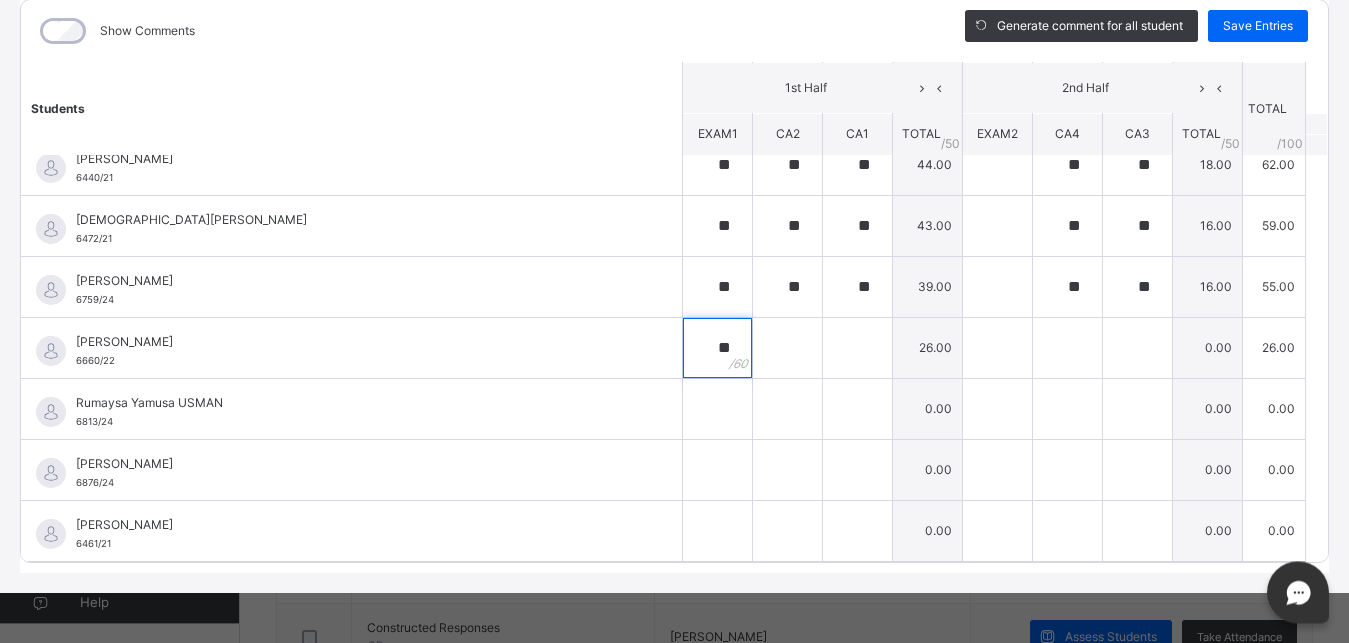 type on "**" 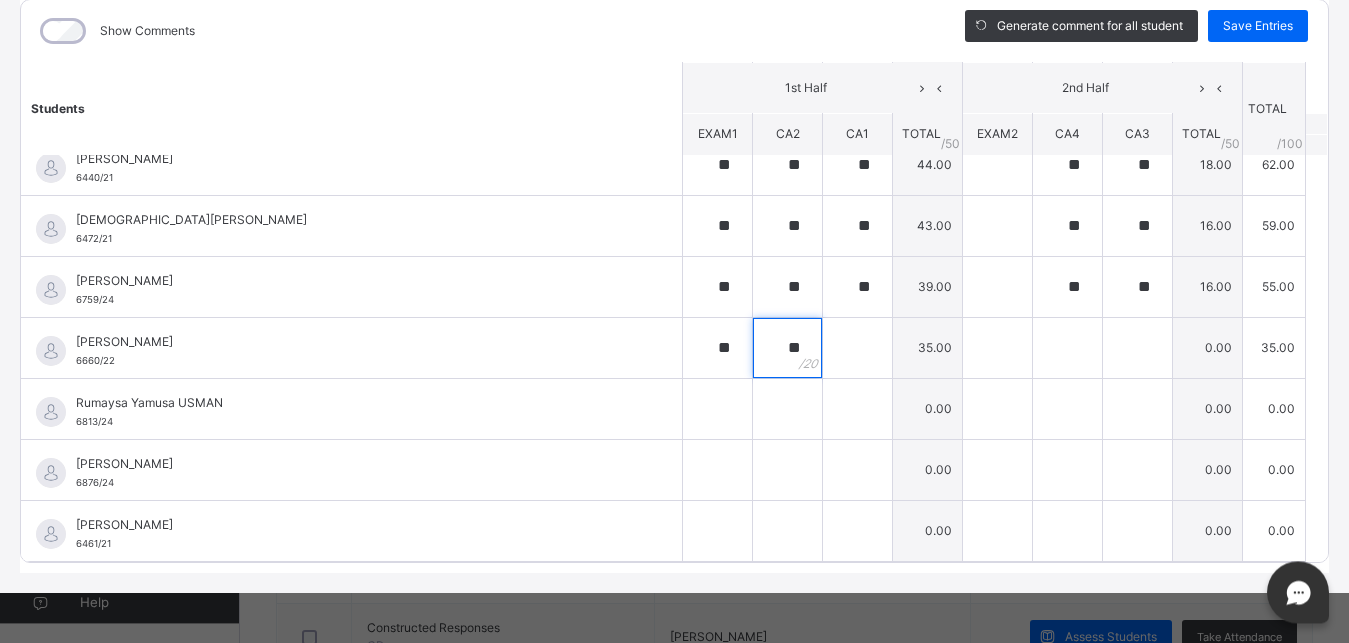 type on "**" 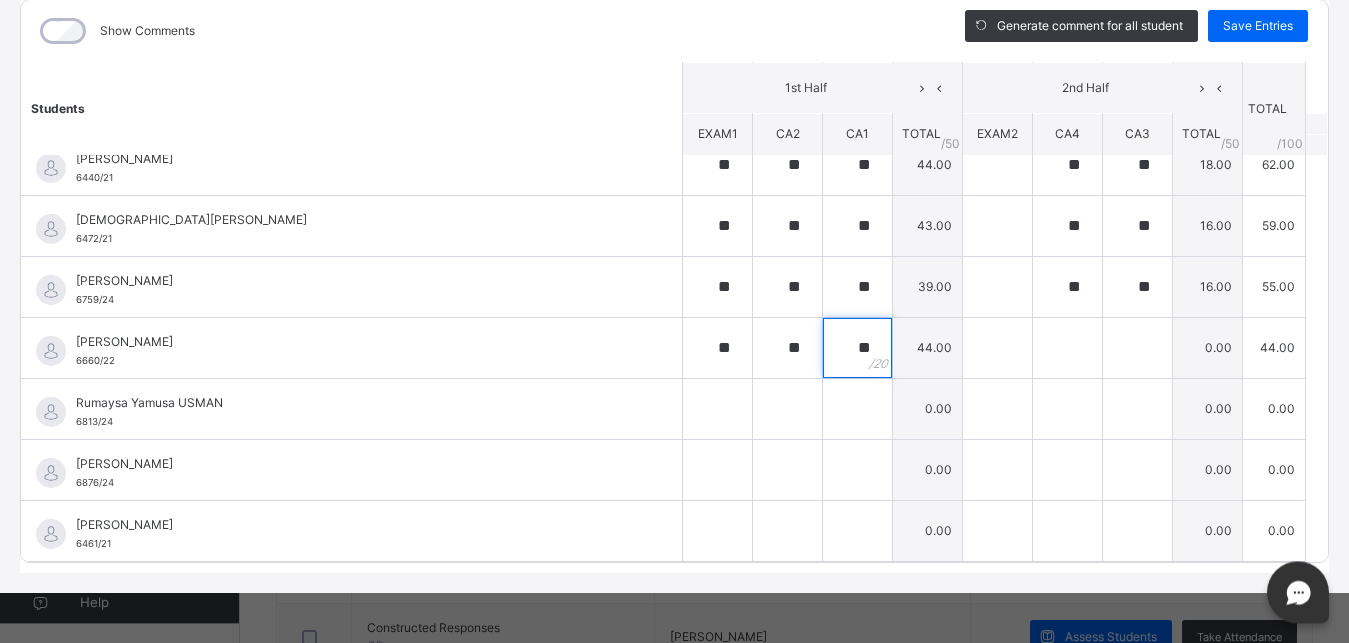 type on "**" 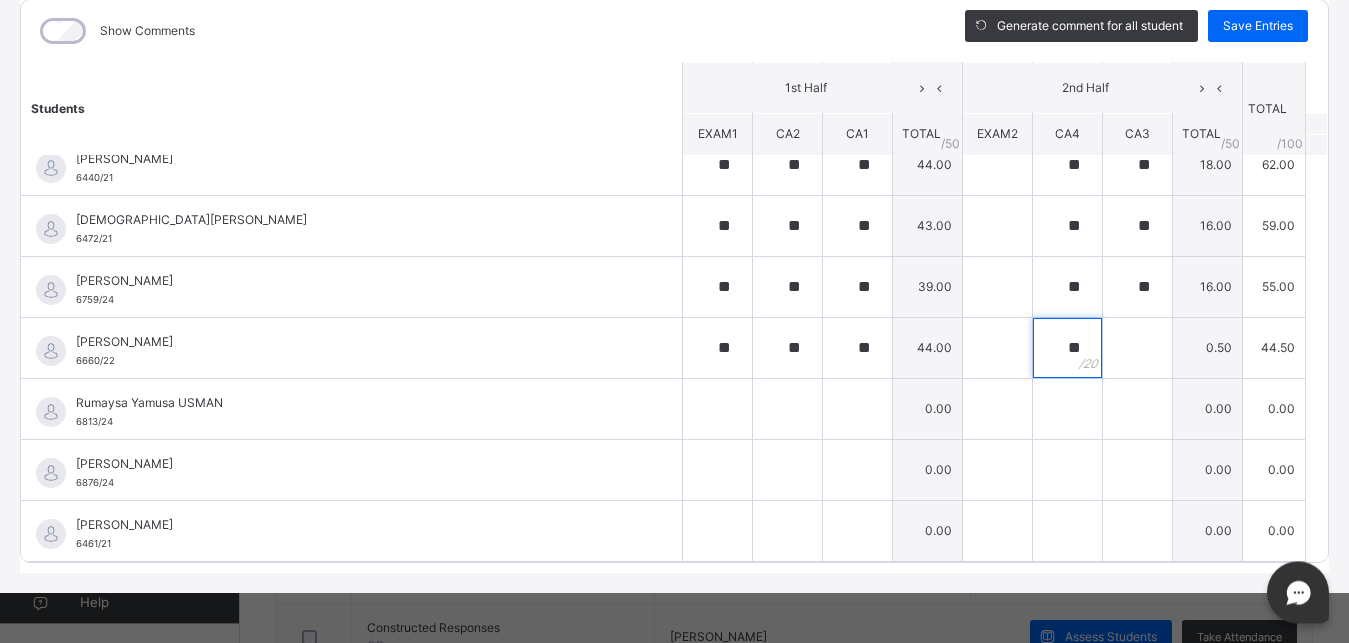 type on "**" 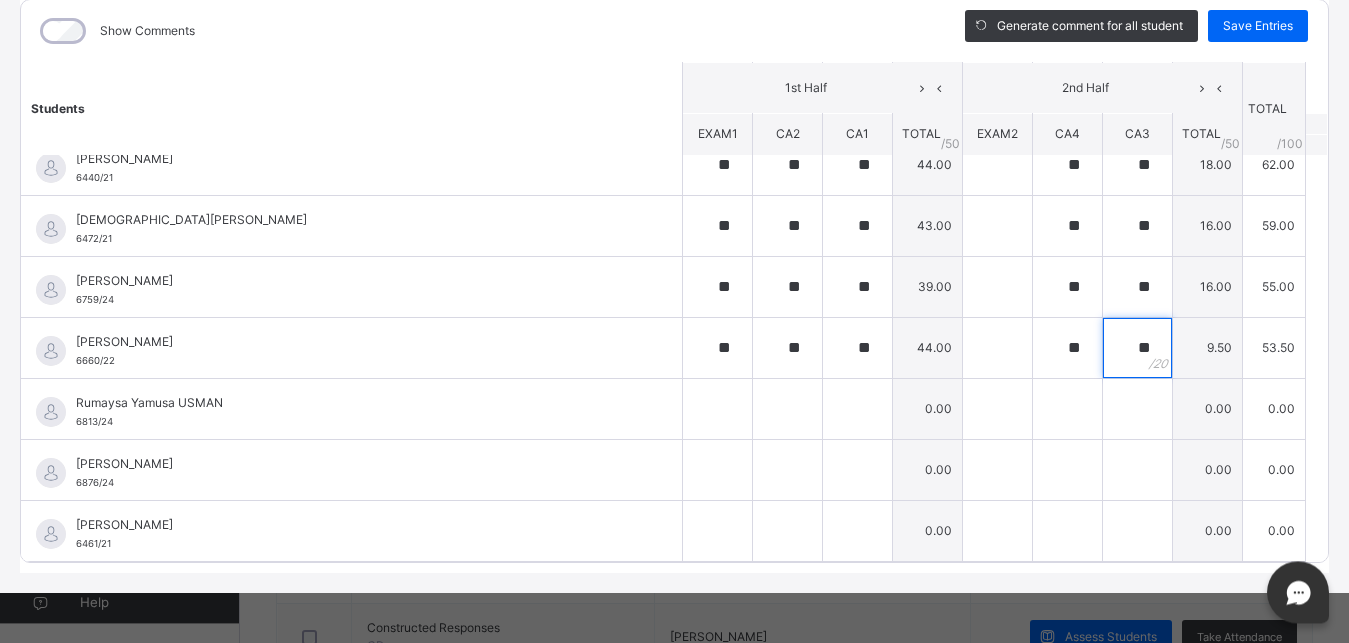 type on "**" 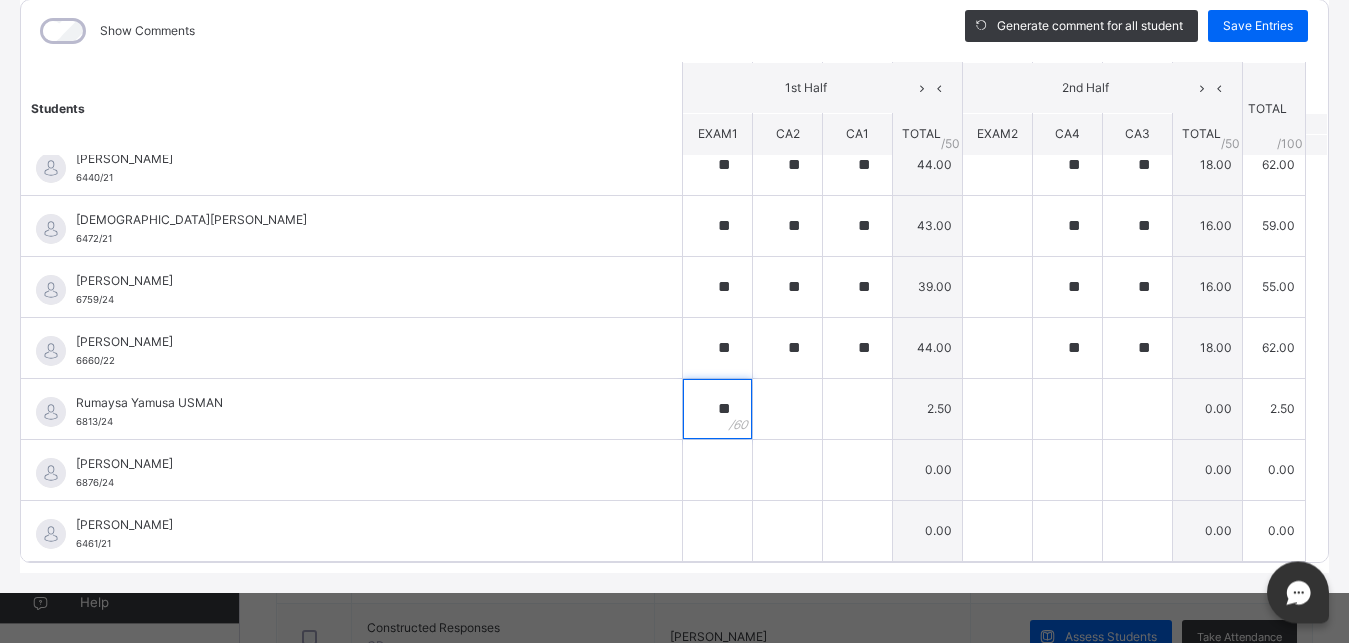 type on "**" 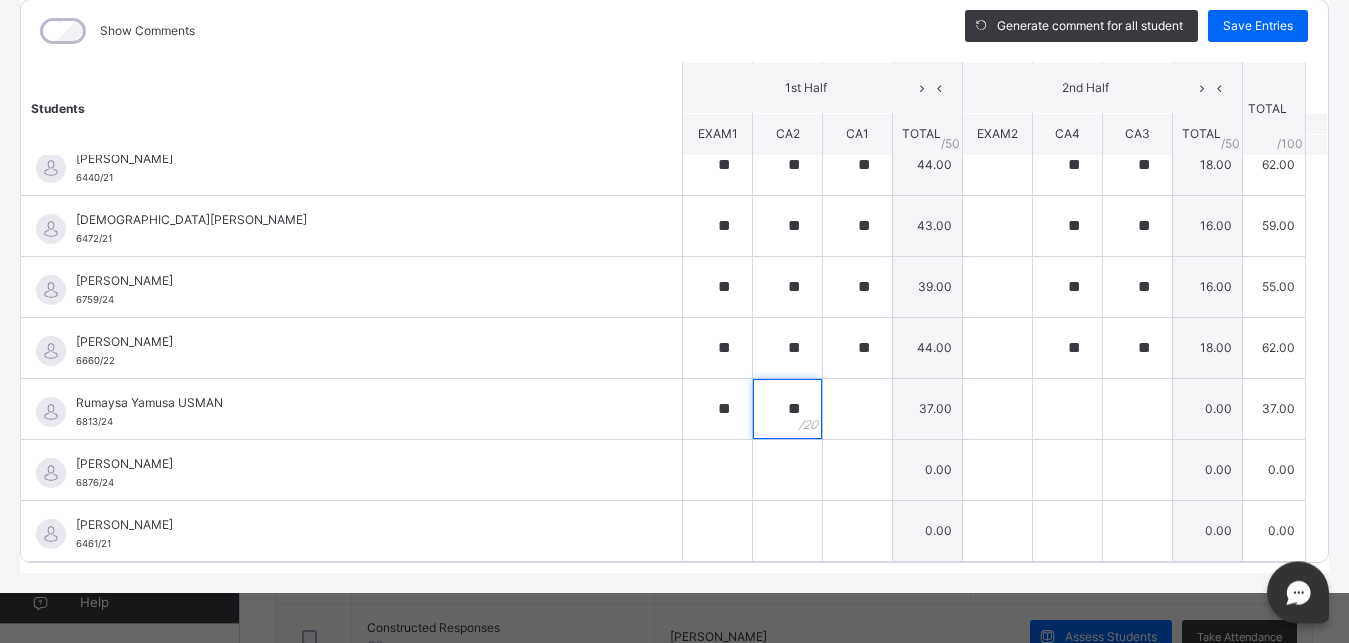type on "**" 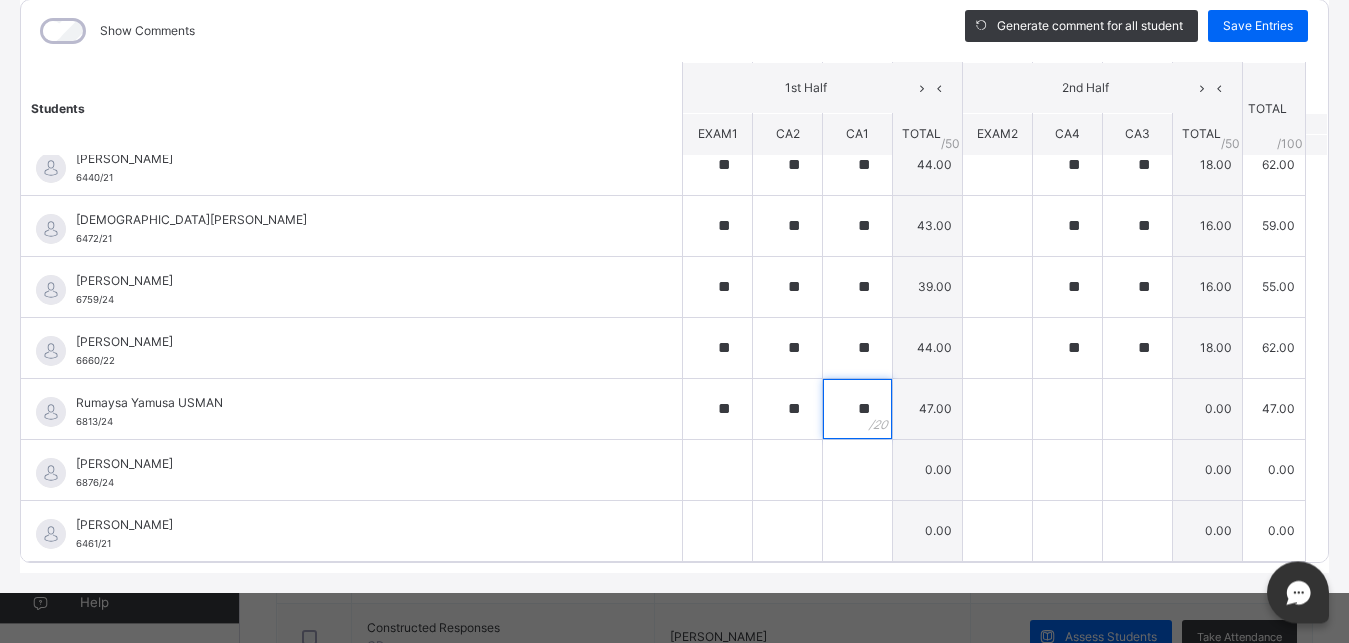 type on "**" 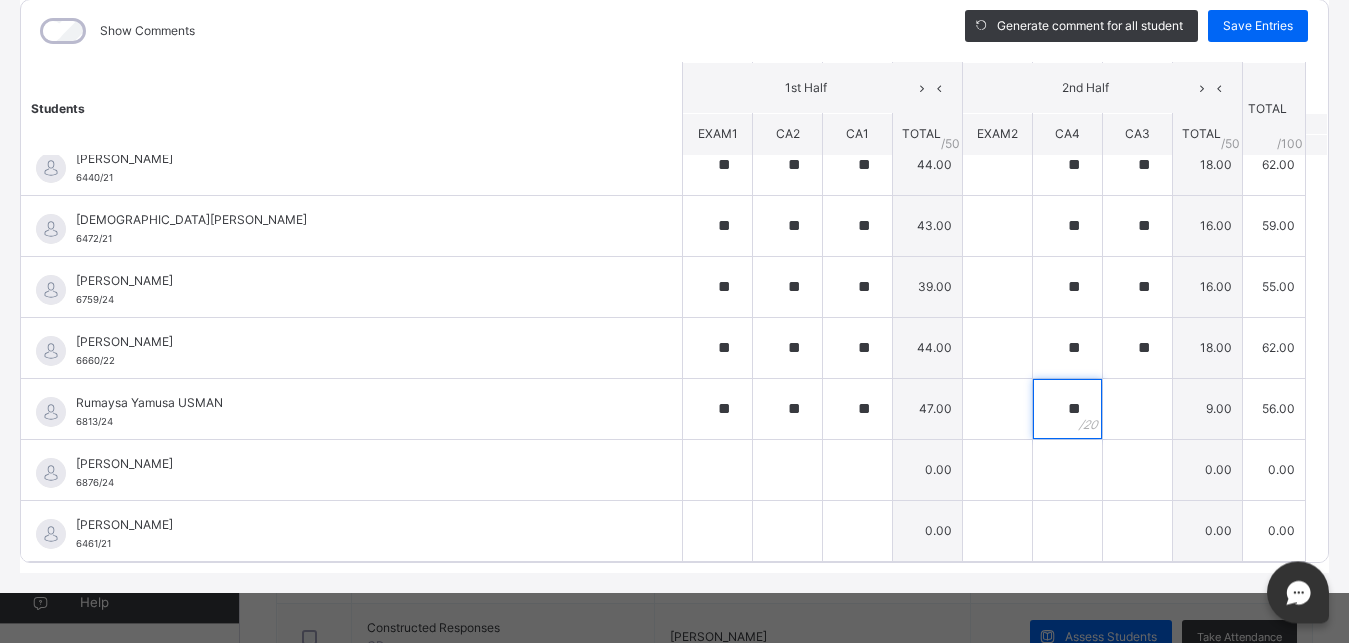 type on "**" 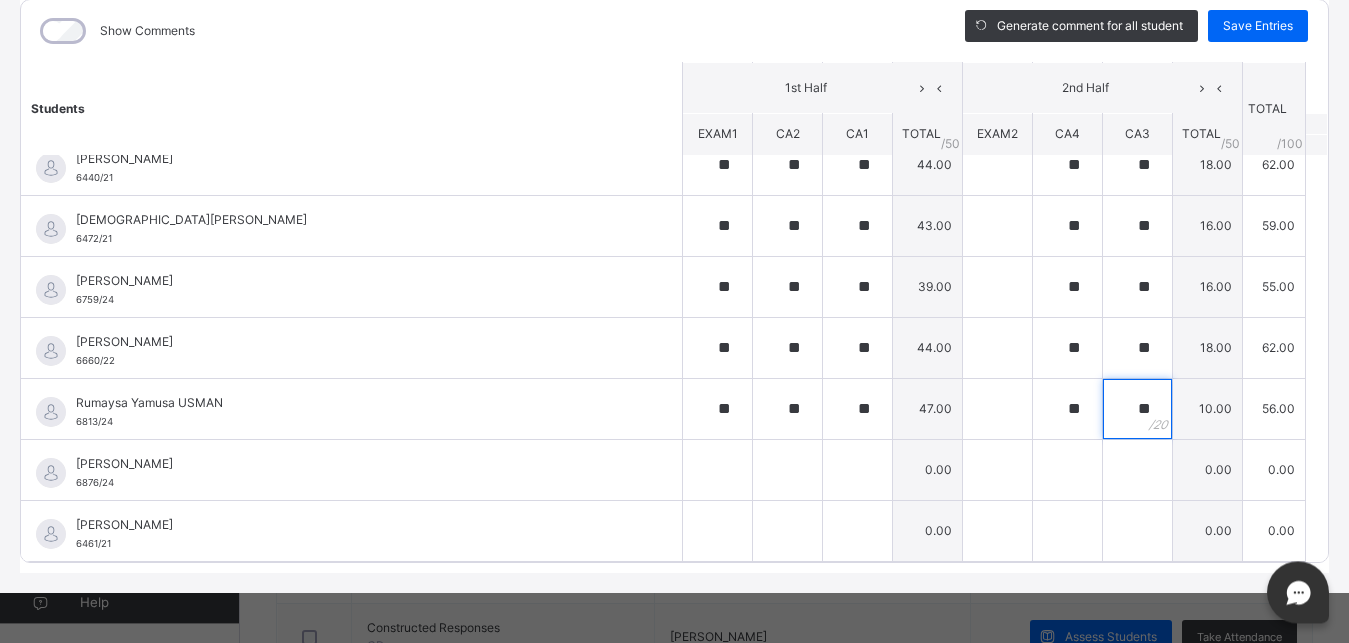 type on "**" 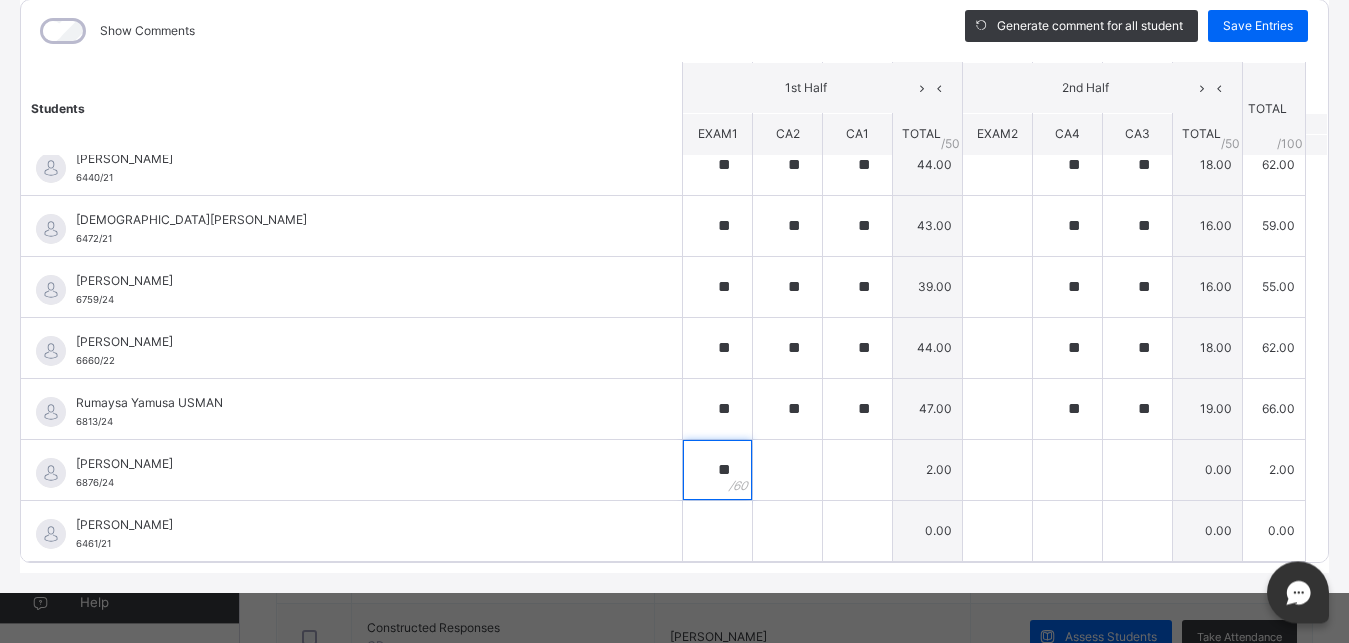 type on "**" 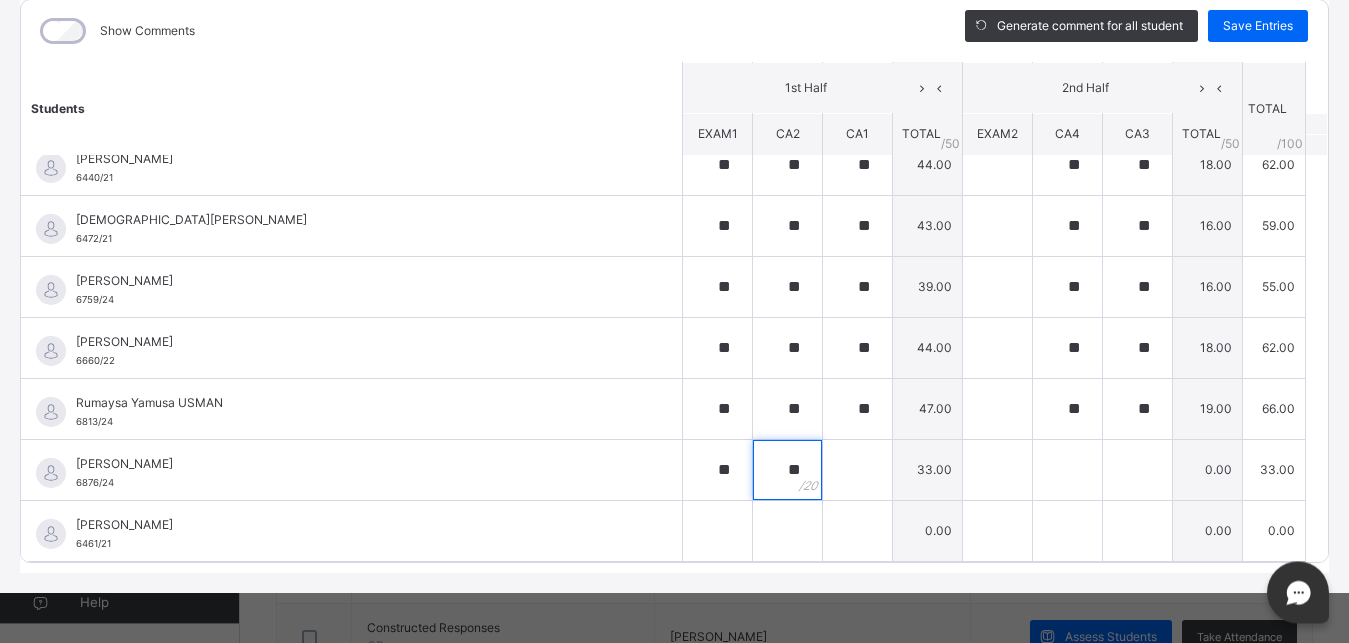 type on "**" 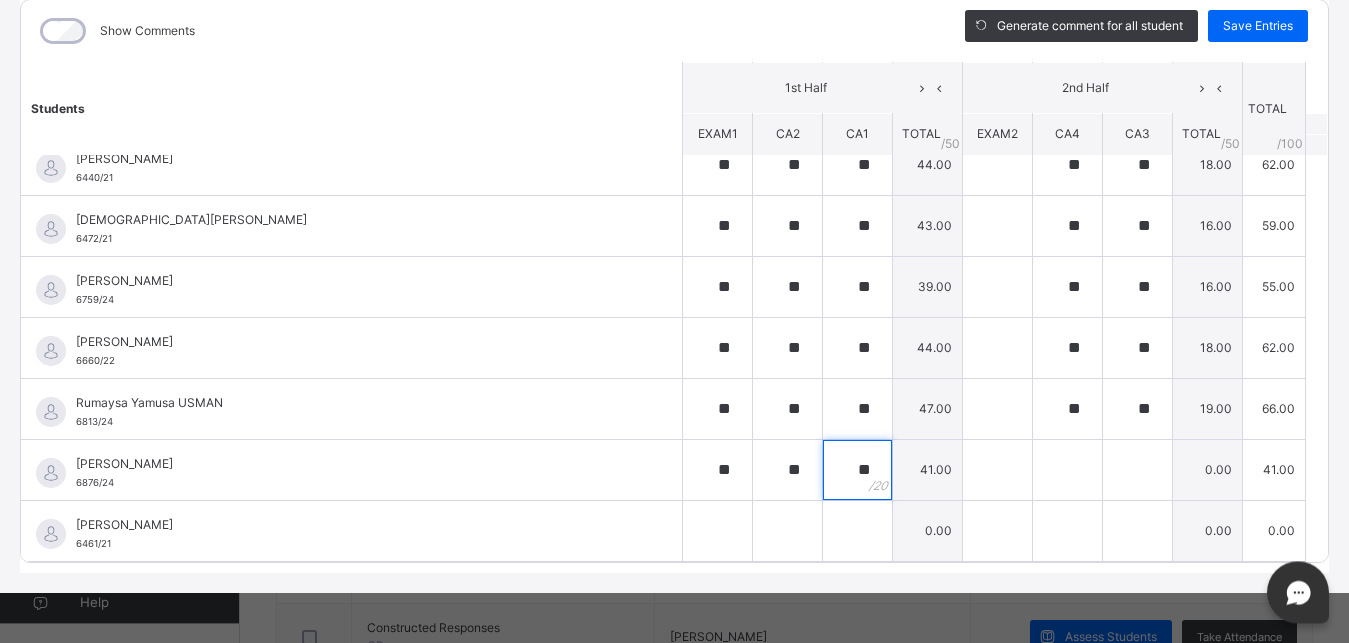 type on "**" 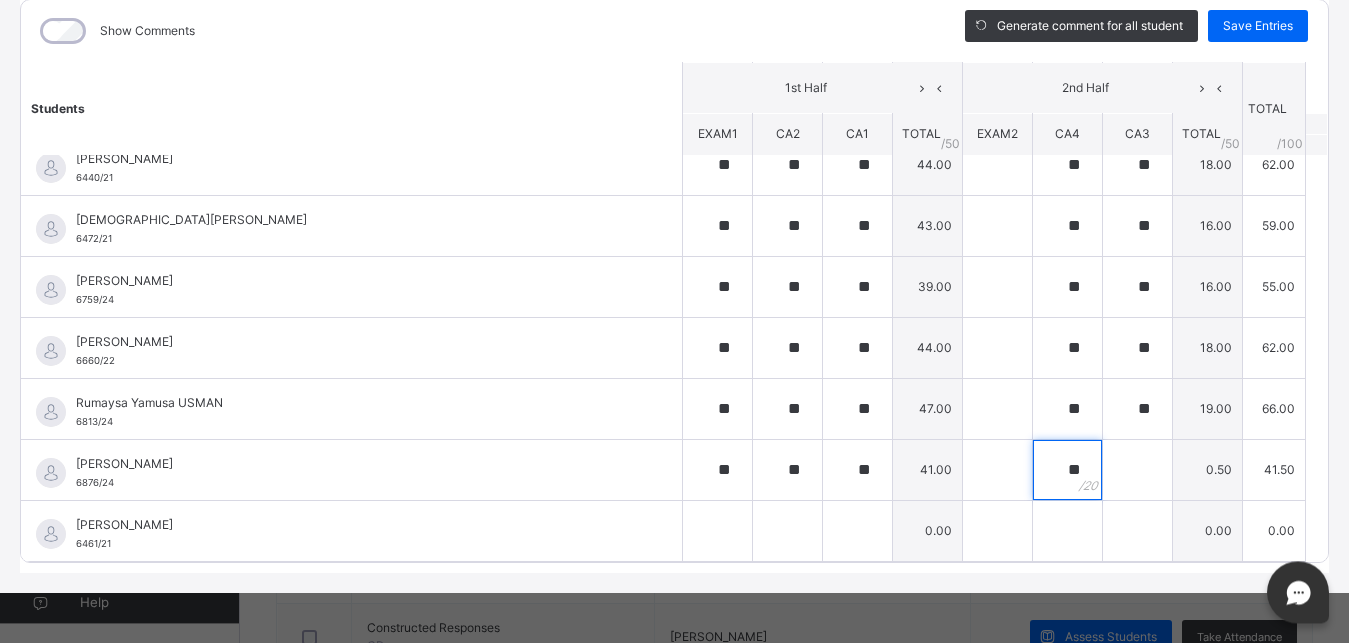 type on "**" 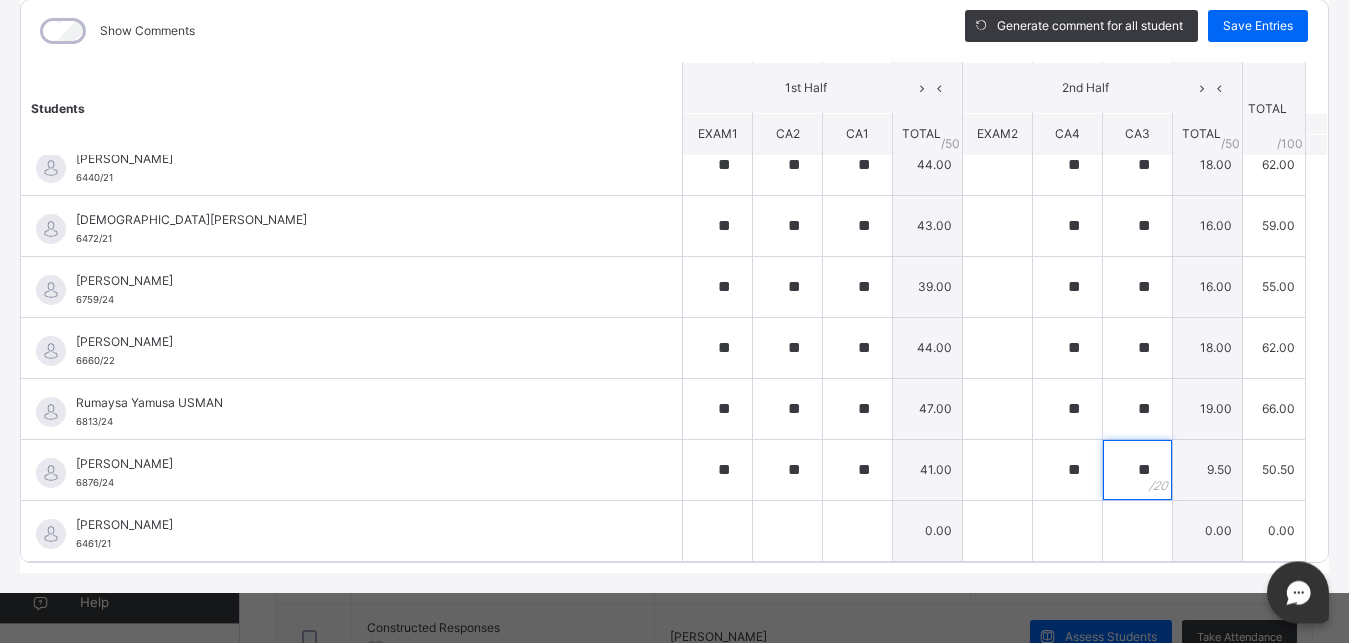type on "**" 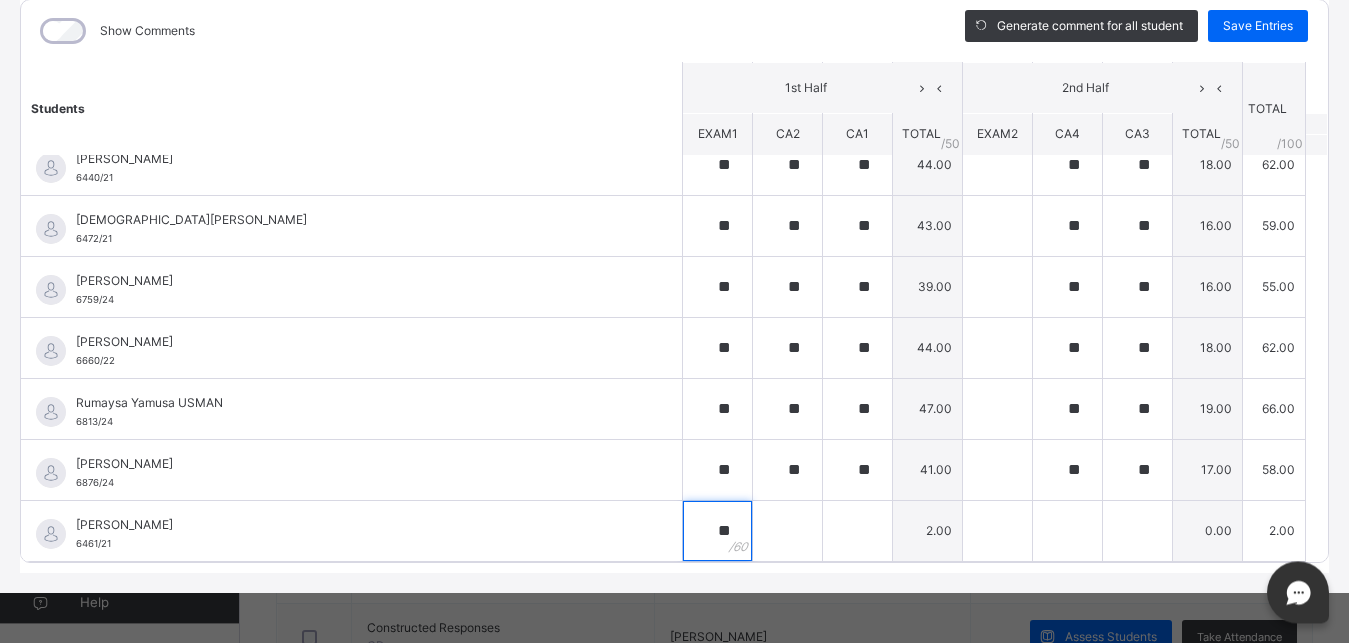 type on "**" 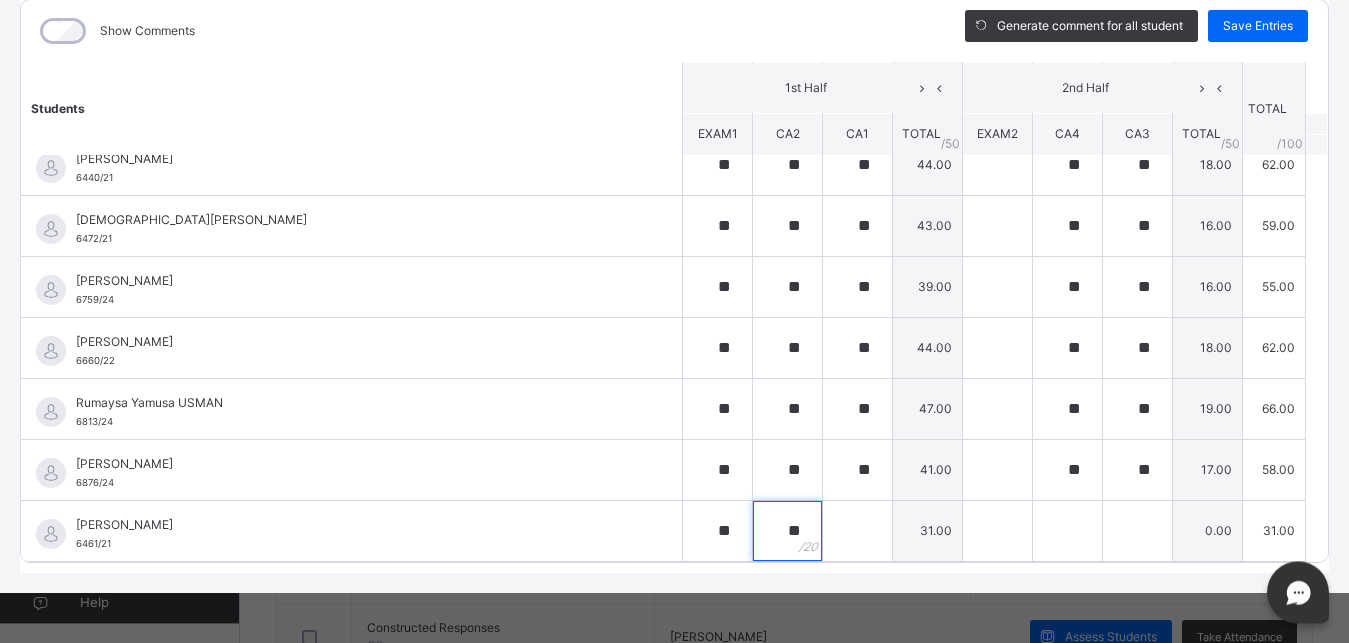 type on "**" 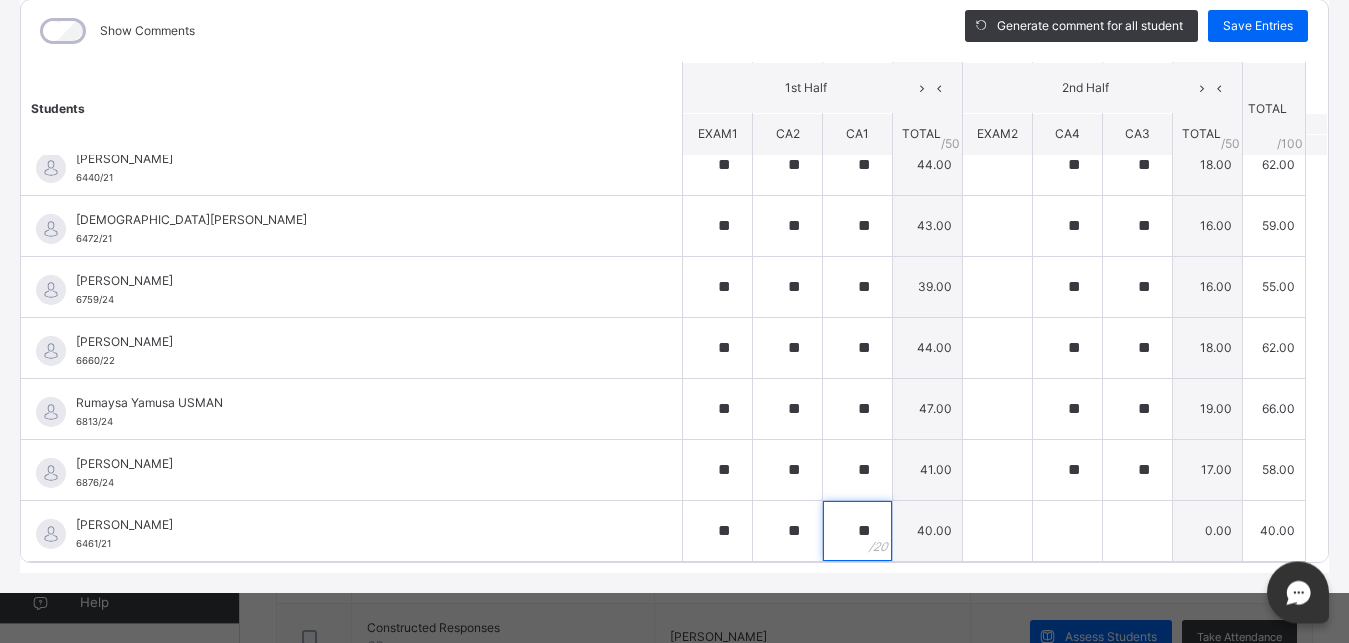 type on "**" 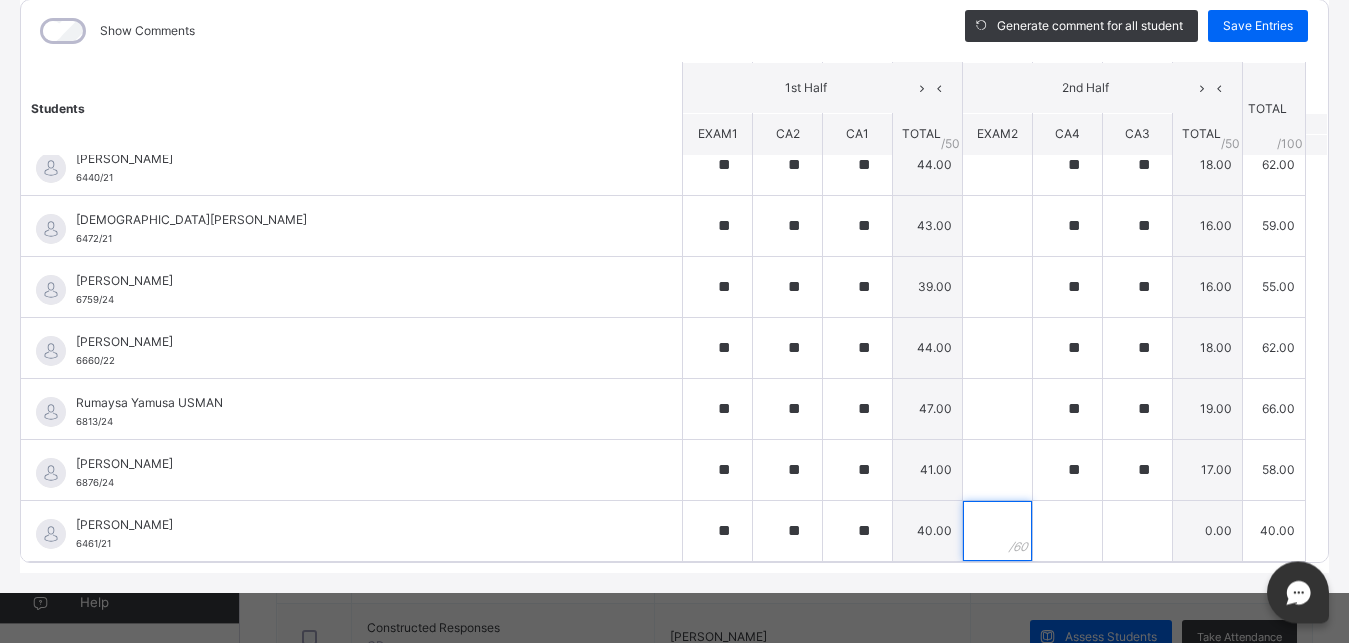 type on "*" 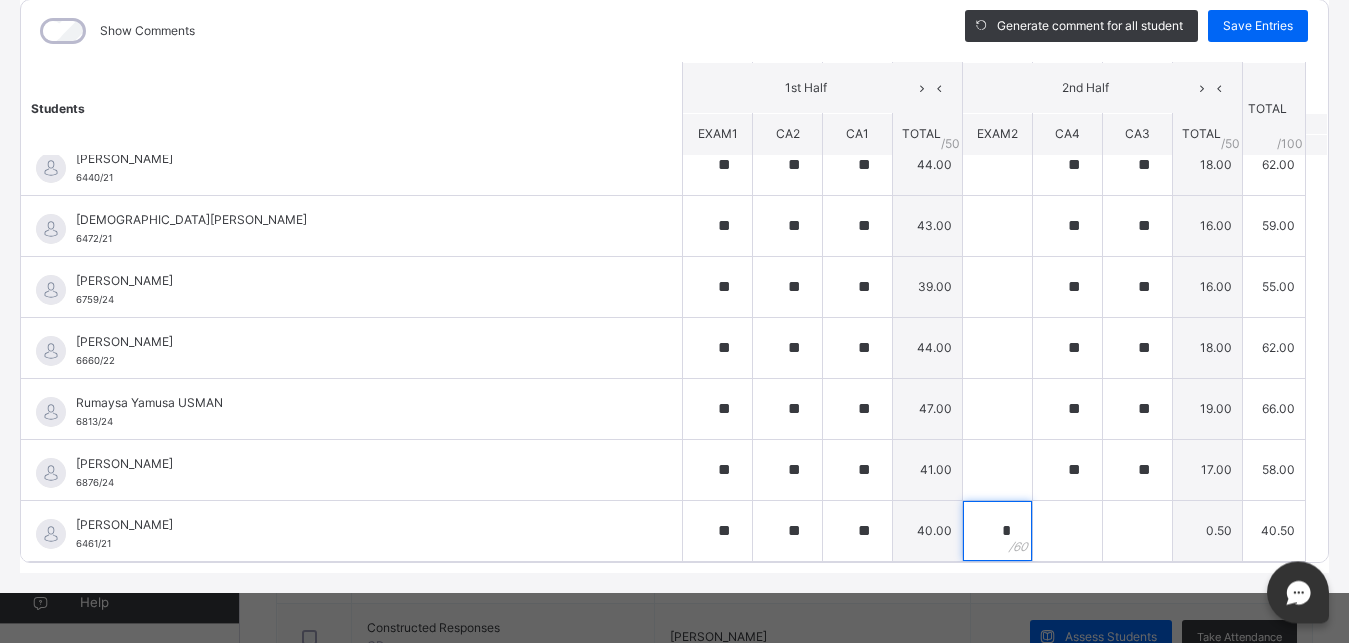 type 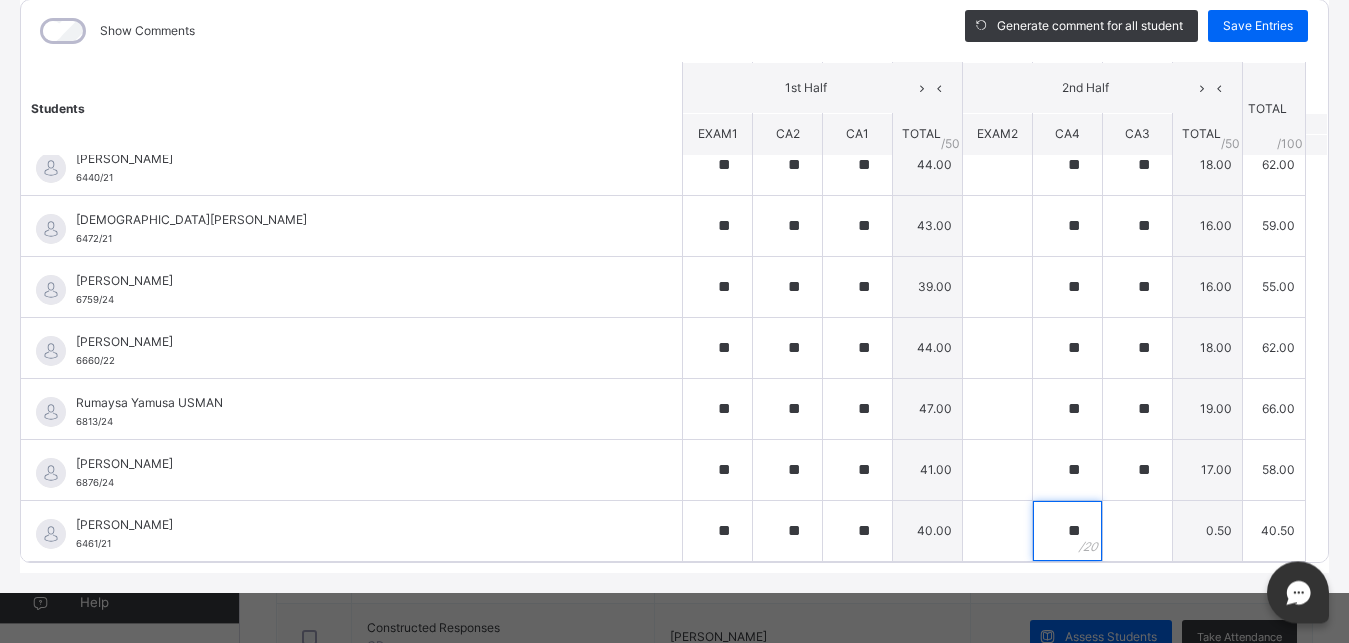 type on "**" 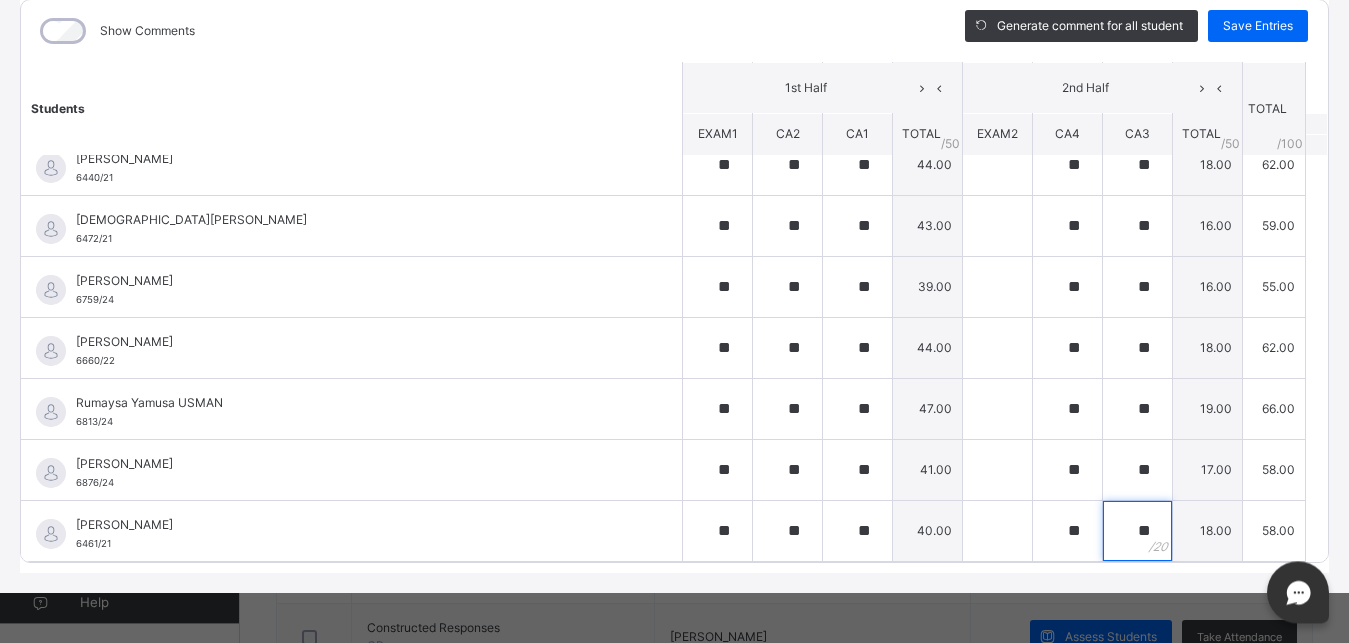 type on "**" 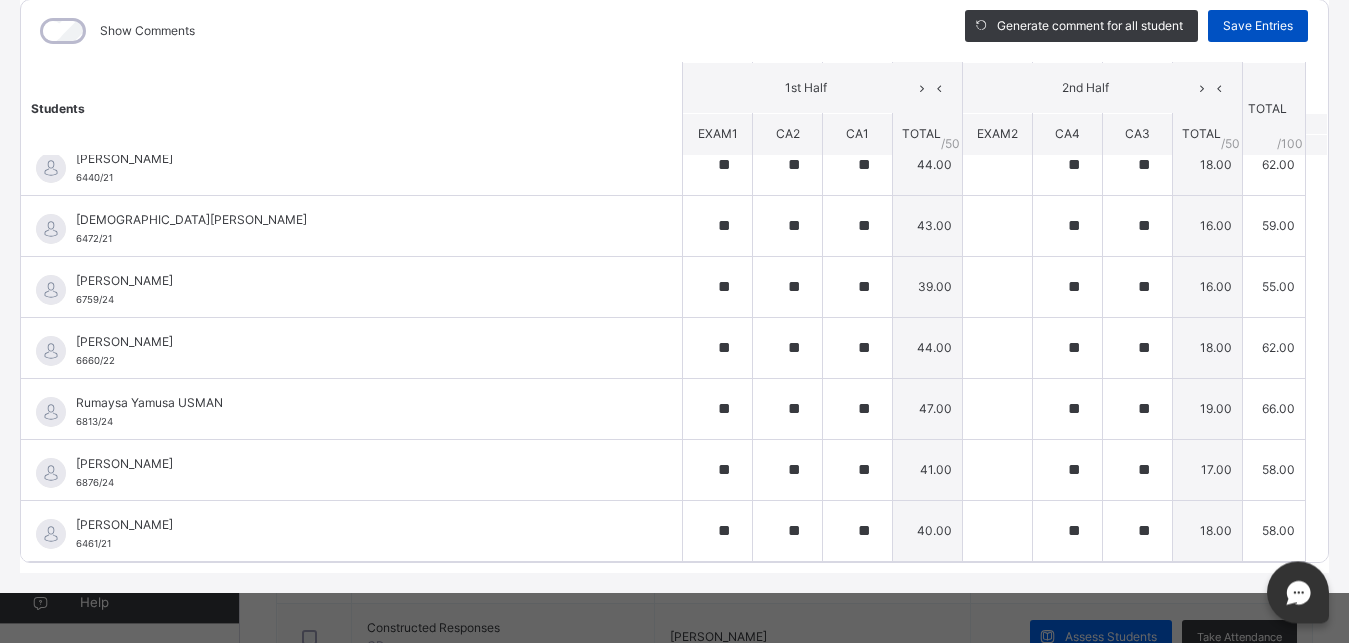 click on "Save Entries" at bounding box center (1258, 26) 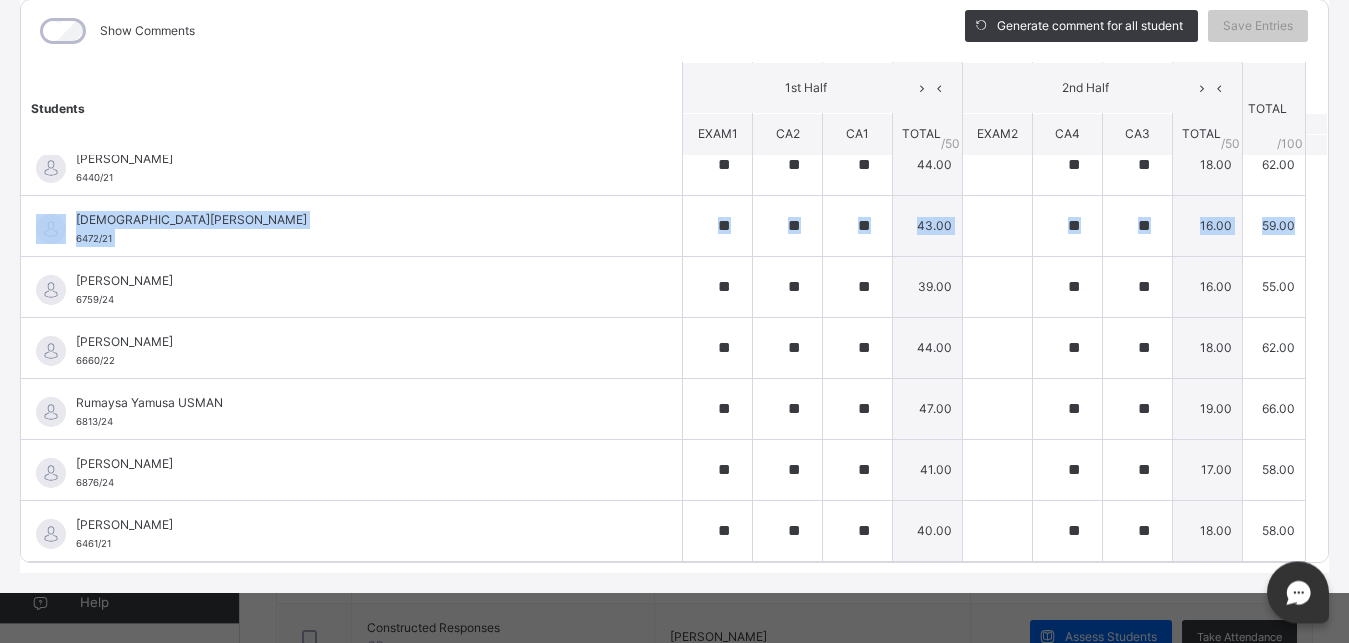 drag, startPoint x: 1321, startPoint y: 217, endPoint x: 1349, endPoint y: 275, distance: 64.40497 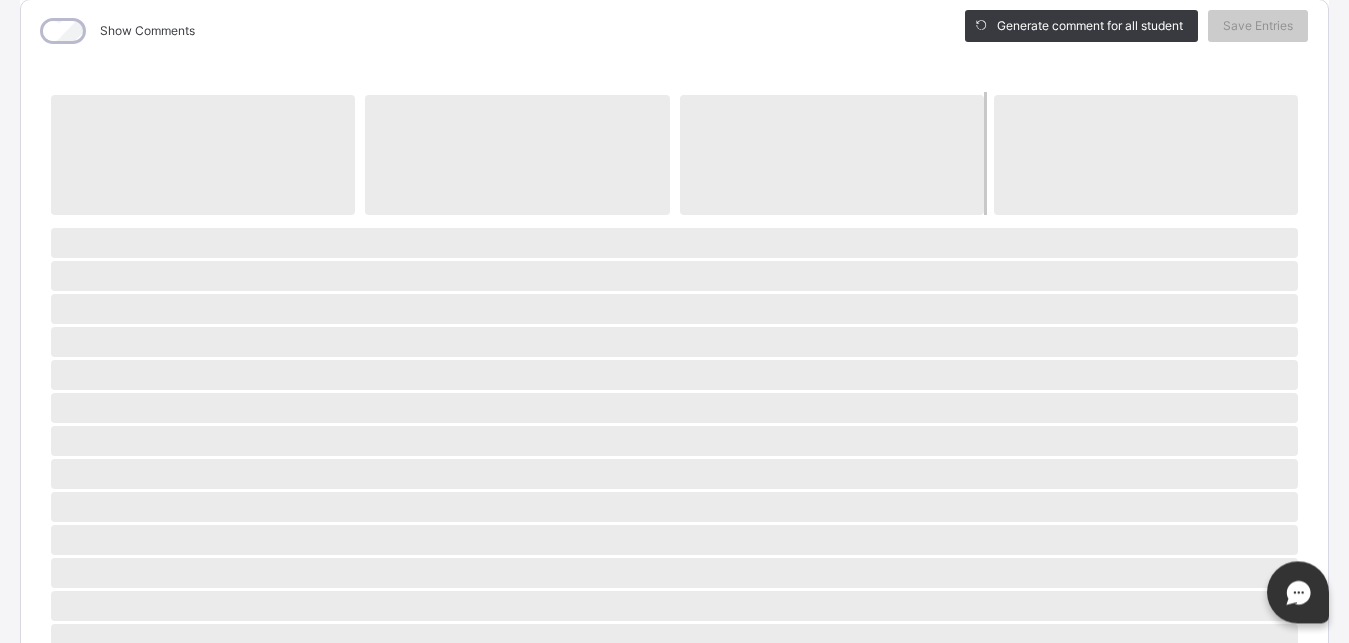 click on "‌" at bounding box center [674, 375] 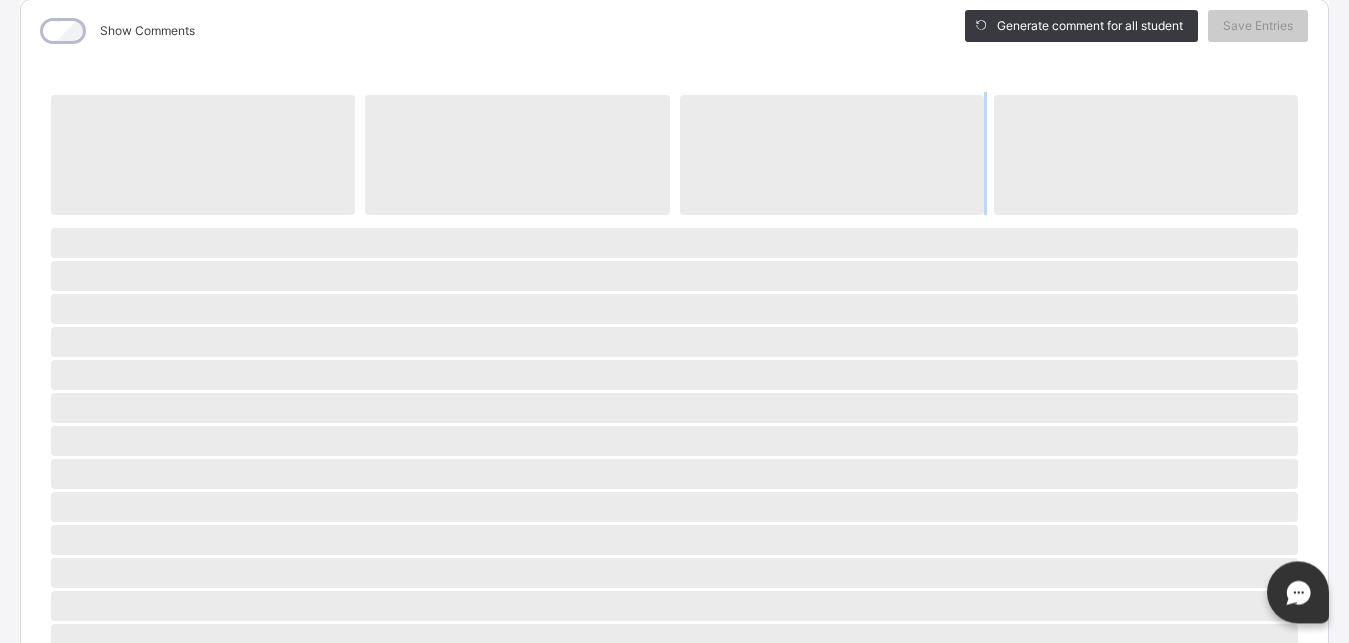 click on "RECORD BOOK × Y 1   ANEMONE :   Maths Online Actions  Download Empty Score Sheet  Upload/map score sheet Subject  Maths TURAKI INTERNATIONAL SCHOOL Date: [DATE] 3:28:52 am Score Sheet Score Sheet Show Comments   Generate comment for all student   Save Entries Class Level:  Y 1   ANEMONE Subject:  Maths Session:  2024/2025 Session Session:  Third Term ‌ ‌ ‌ ‌ ‌ ‌ ‌ ‌ ‌ ‌ ‌ ‌ ‌ ‌ ‌ ‌ ‌ ‌ ‌ ‌ ‌ ‌ ‌ ‌ ‌ ‌ ‌ ‌ ‌   ×   Subject Teacher’s Comment Generate and see in full the comment developed by the AI with an option to regenerate the comment [PERSON_NAME] Bot Please wait while the [PERSON_NAME] Bot generates comments for all your students × How satisfied are you with using SAFSIMS? 😞 🙁 😐 🙂 😄 Very Dissatisfied Very Satisfied Submit Close Import subject assessment score Map your assessment to those on our system Upload excel file used to fill out assessment   This excel file is the empty score sheet you downloaded eariler Drag and Drop files here ×" at bounding box center (674, 321) 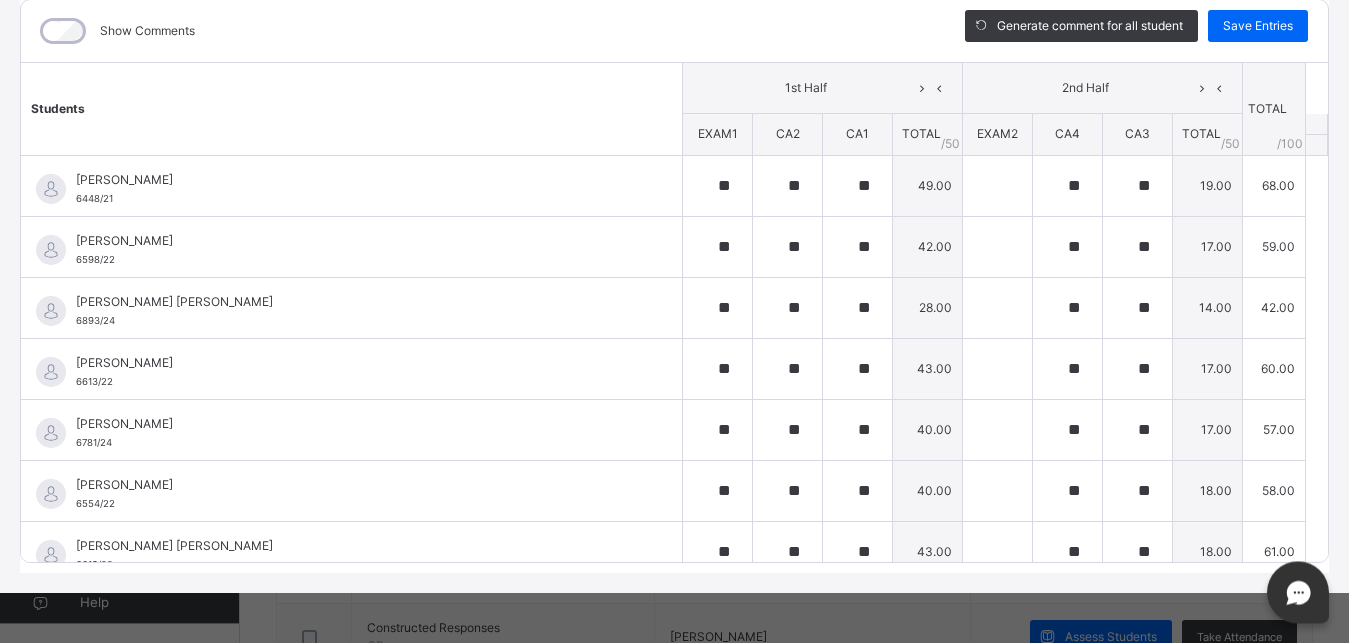 click on "Y 1   ANEMONE :   Maths Online Actions  Download Empty Score Sheet  Upload/map score sheet Subject  Maths TURAKI INTERNATIONAL SCHOOL Date: [DATE] 3:31:59 am Score Sheet Score Sheet Show Comments   Generate comment for all student   Save Entries Class Level:  Y 1   ANEMONE Subject:  Maths Session:  2024/2025 Session Session:  Third Term Students 1st Half 2nd Half TOTAL /100 Comment EXAM1 CA2 CA1 TOTAL / 50 EXAM2 CA4 CA3 TOTAL / 50 [PERSON_NAME] 6448/21 [PERSON_NAME] 6448/21 ** ** ** 49.00 ** ** 19.00 68.00 Generate comment 0 / 250   ×   Subject Teacher’s Comment Generate and see in full the comment developed by the AI with an option to regenerate the comment [PERSON_NAME] JAFAR   6448/21   Total 68.00  / 100.00 [PERSON_NAME] Bot   Regenerate     Use this comment   [PERSON_NAME] 6598/22 [PERSON_NAME] 6598/22 ** ** ** 42.00 ** ** 17.00 59.00 Generate comment 0 / 250   ×   Subject Teacher’s Comment JS [PERSON_NAME]   6598/22   Total 59.00  /" at bounding box center [674, 221] 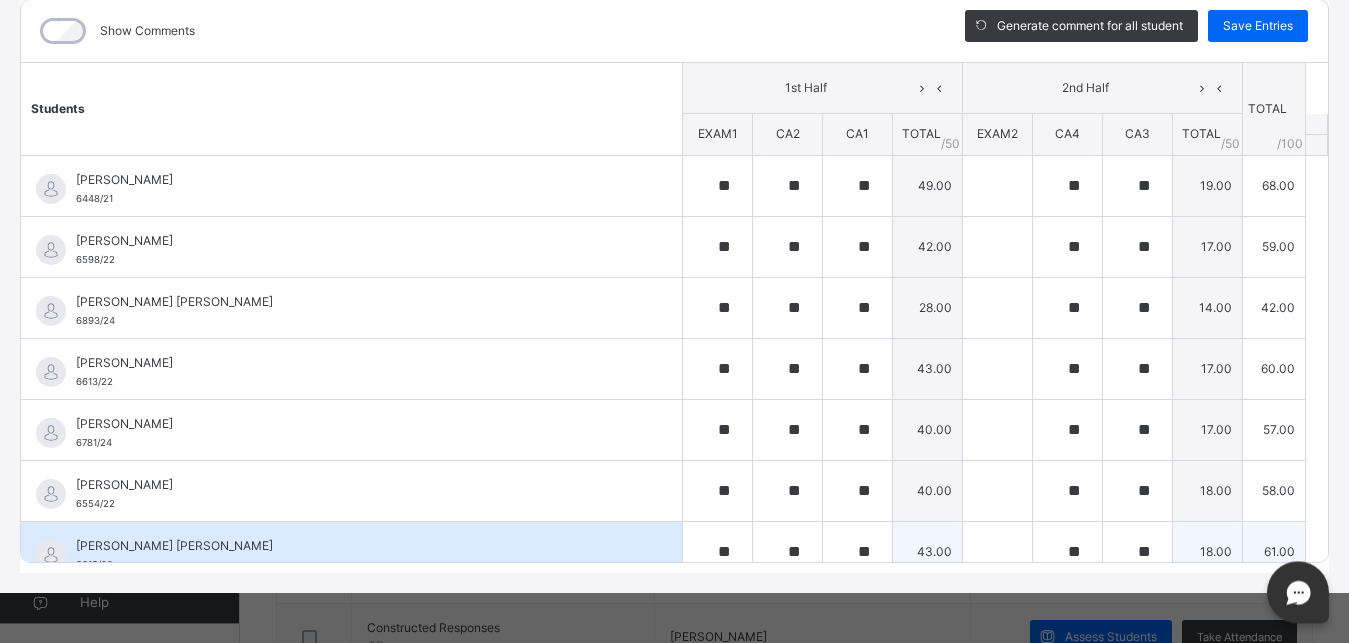 scroll, scrollTop: 229, scrollLeft: 0, axis: vertical 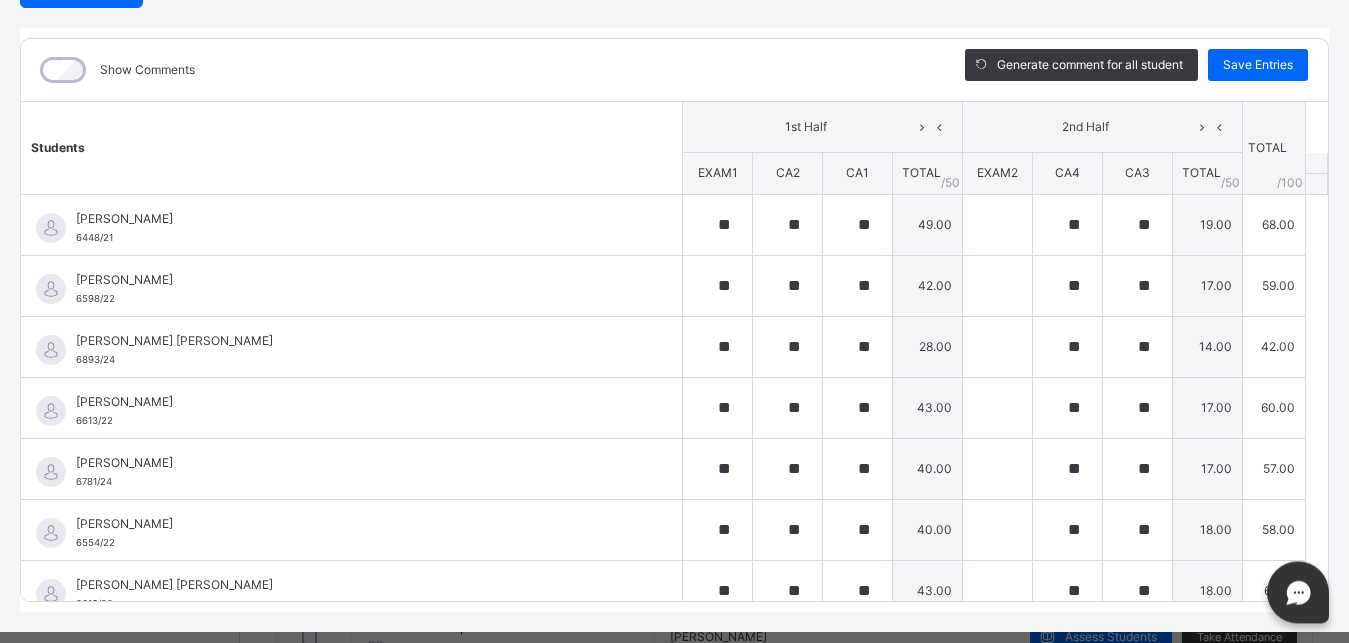 click on "Show Comments" at bounding box center (478, 70) 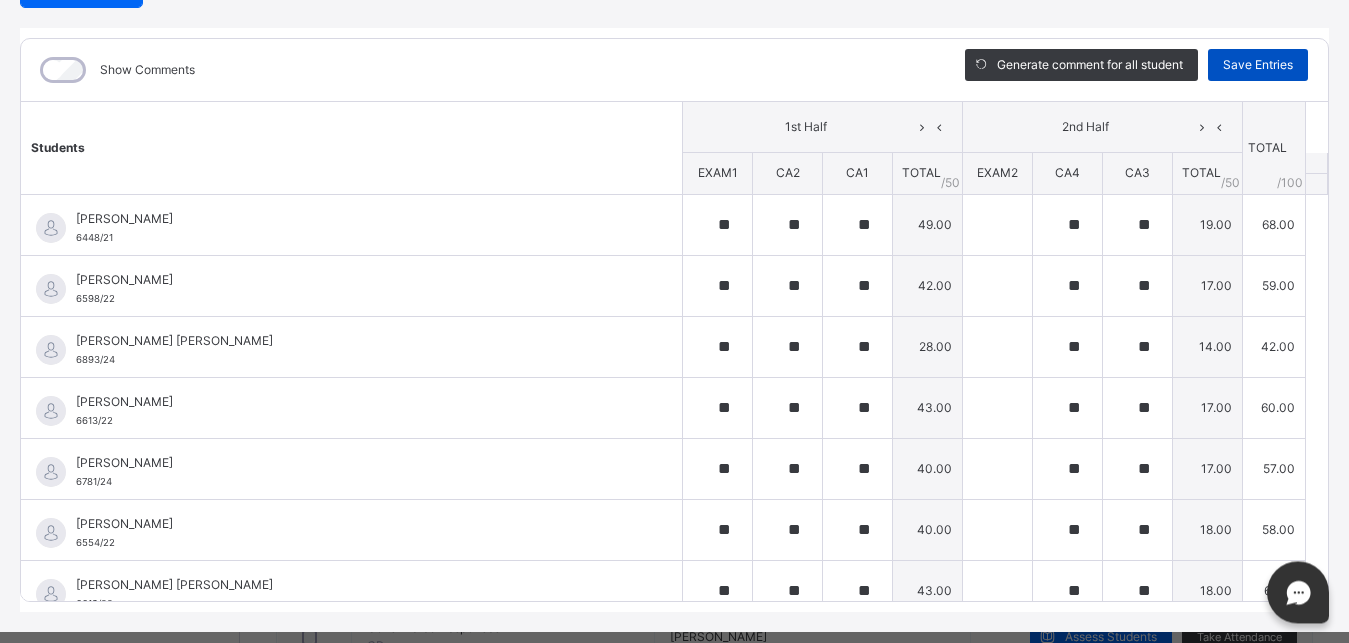 click on "Save Entries" at bounding box center (1258, 65) 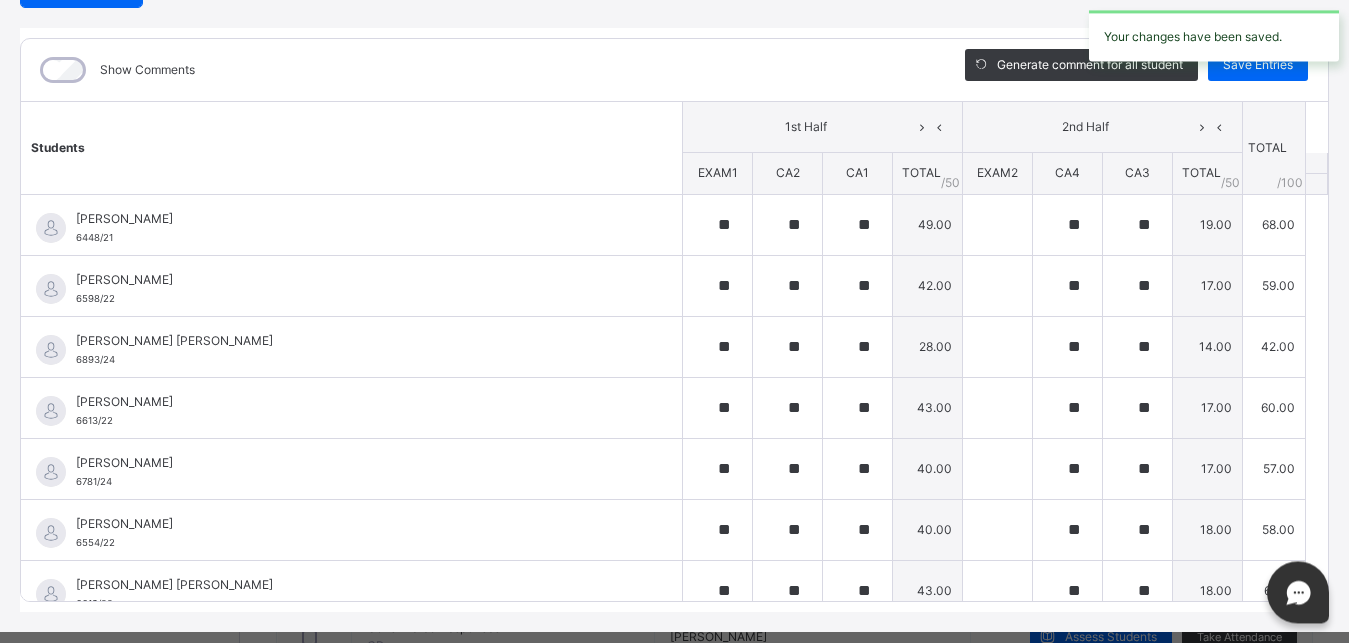 type on "**" 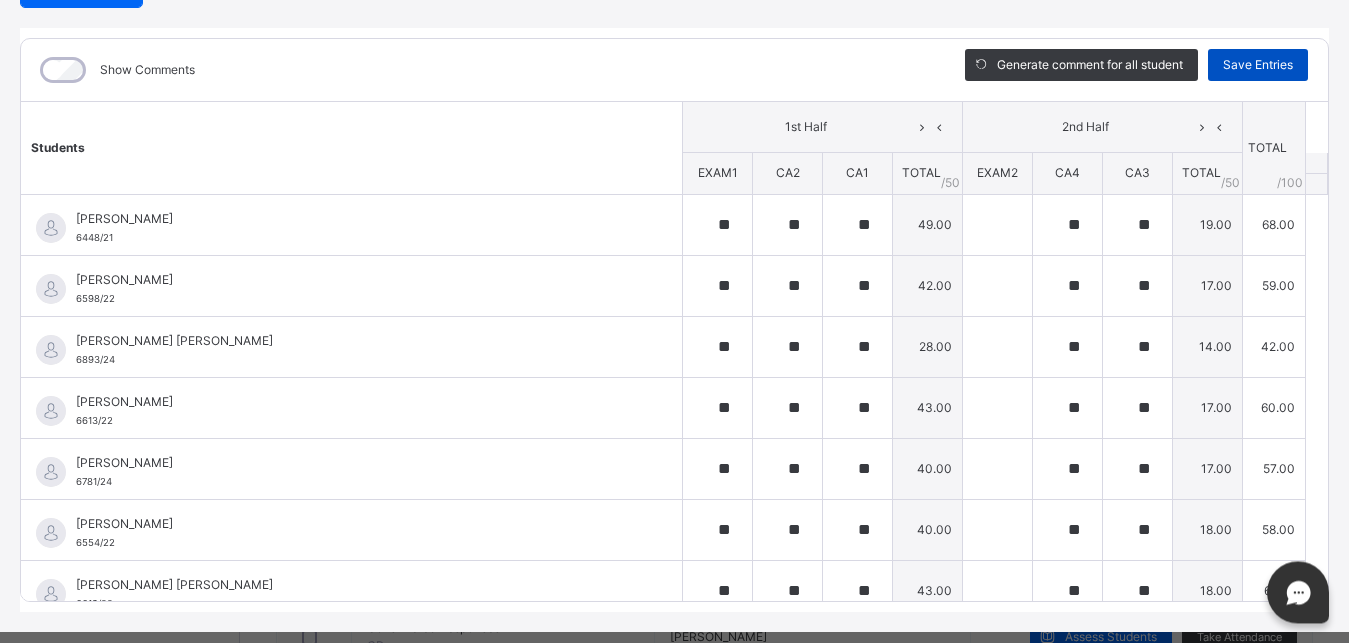 click on "Save Entries" at bounding box center [1258, 65] 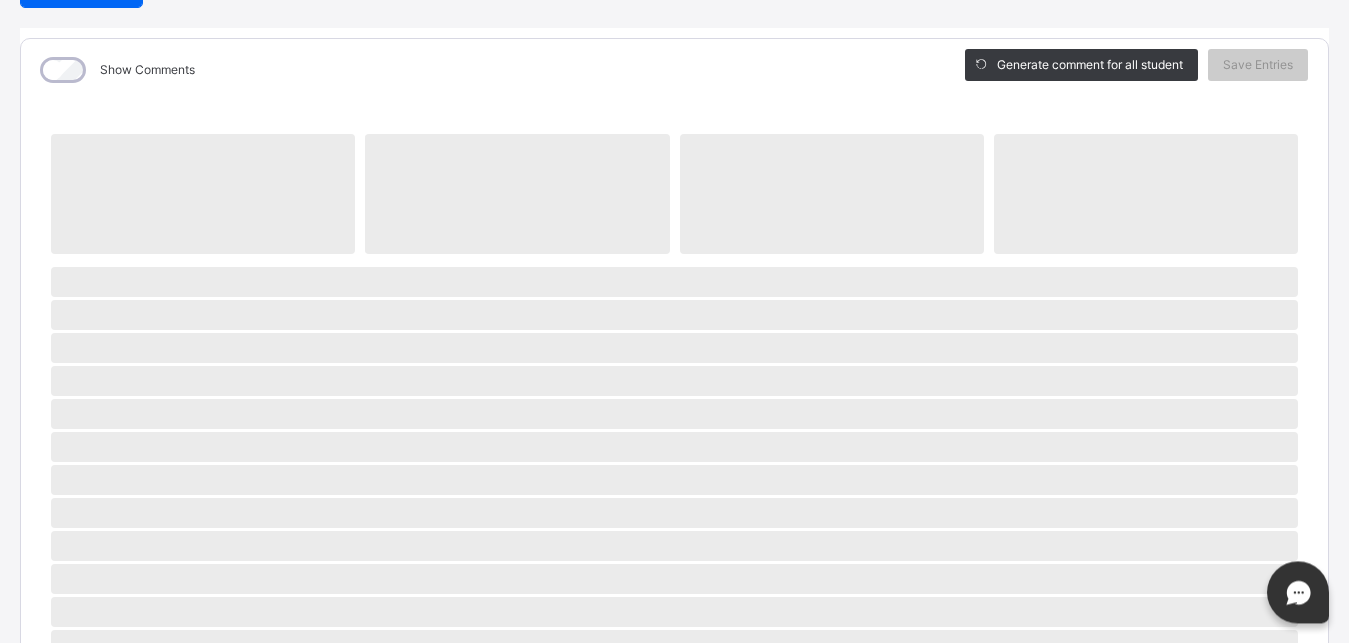 scroll, scrollTop: 60, scrollLeft: 0, axis: vertical 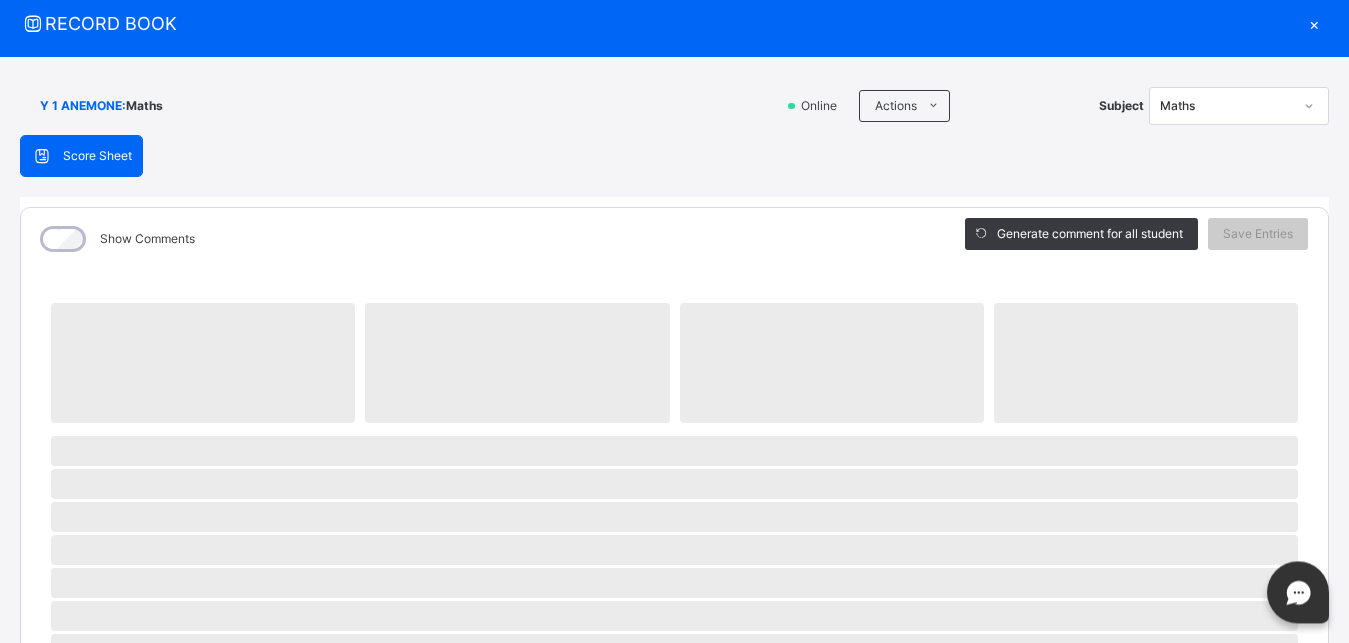 click on "×" at bounding box center [1314, 23] 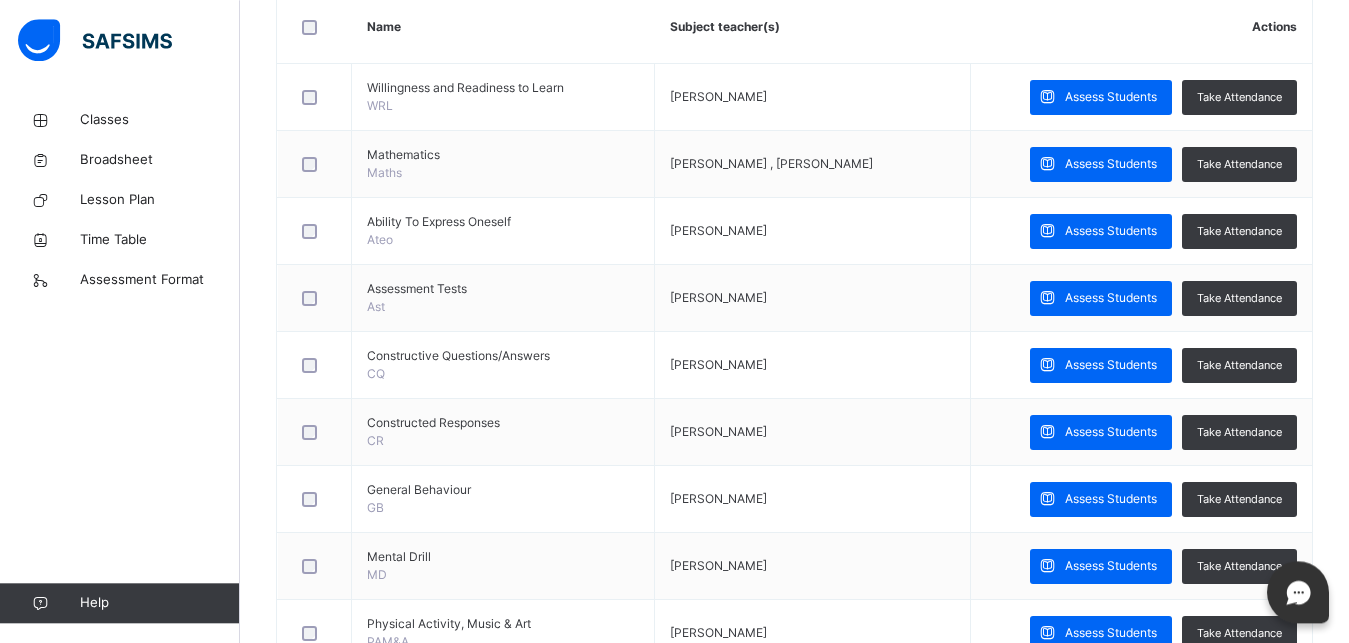 scroll, scrollTop: 540, scrollLeft: 0, axis: vertical 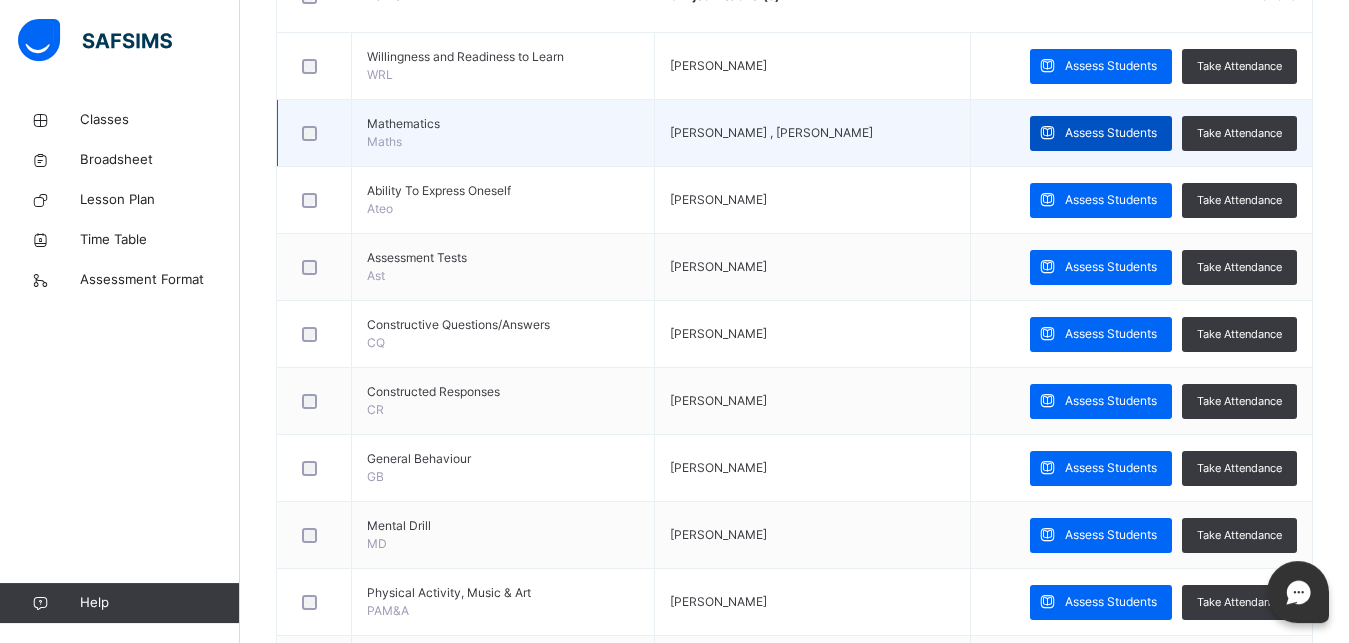 click on "Assess Students" at bounding box center [1111, 133] 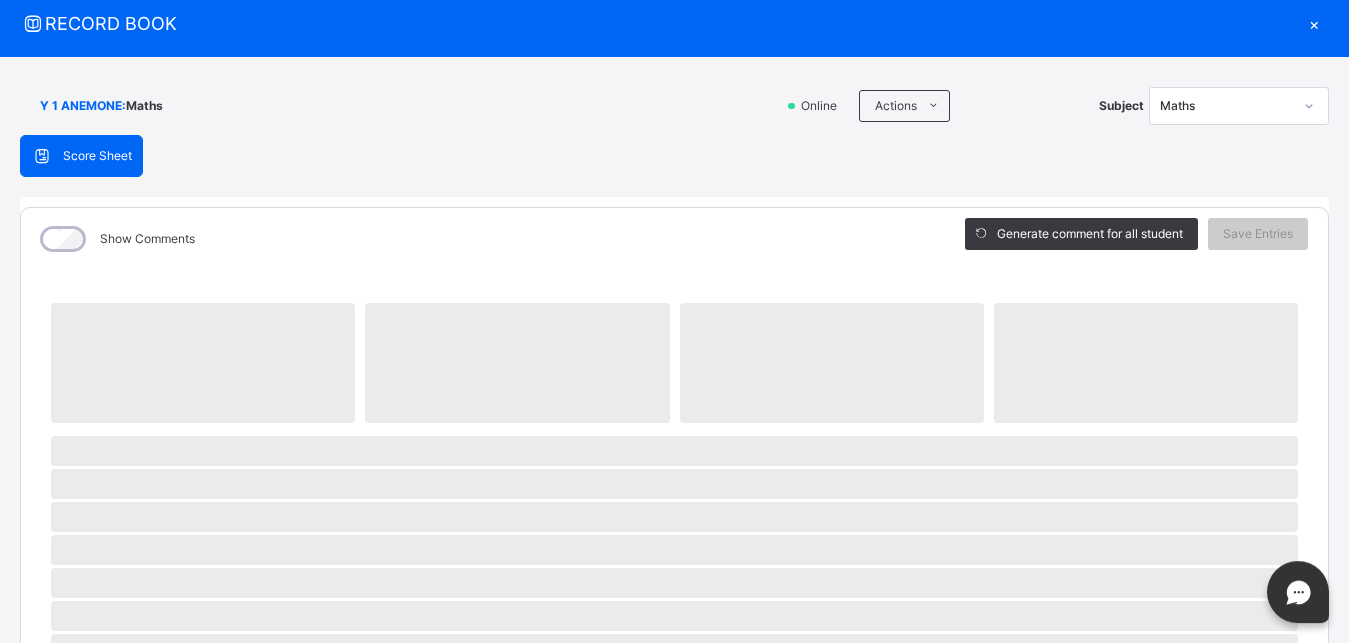 scroll, scrollTop: 60, scrollLeft: 0, axis: vertical 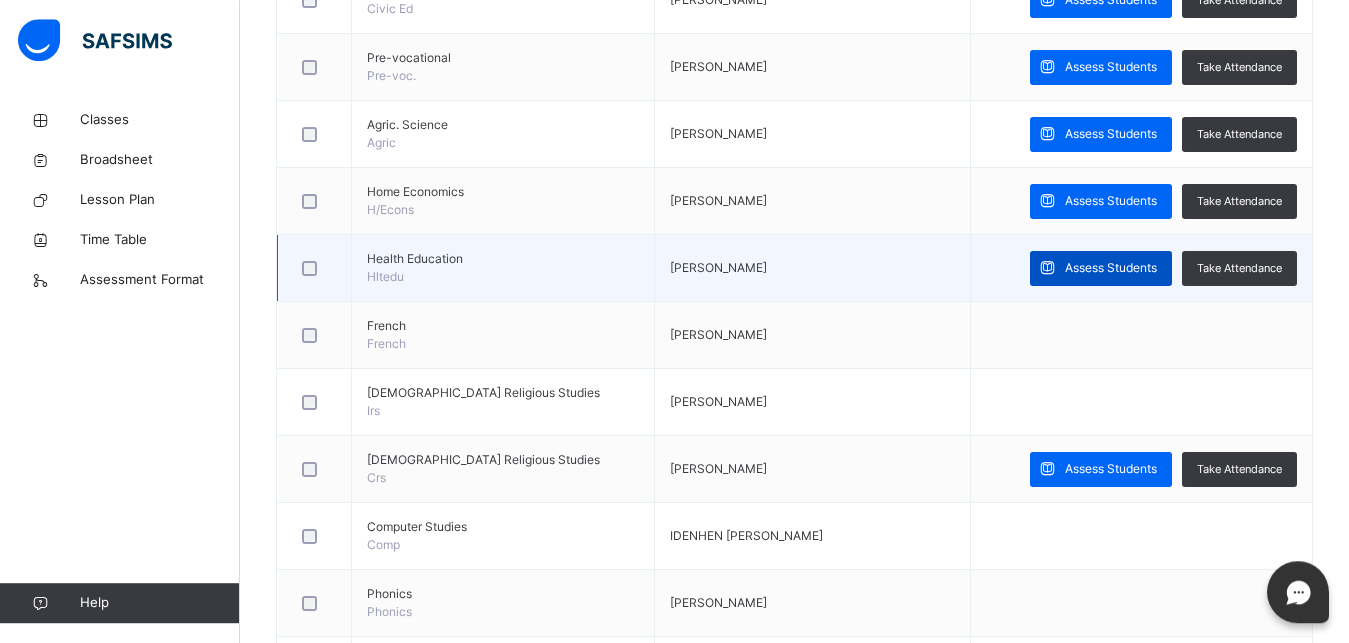 click on "Assess Students" at bounding box center (1111, 268) 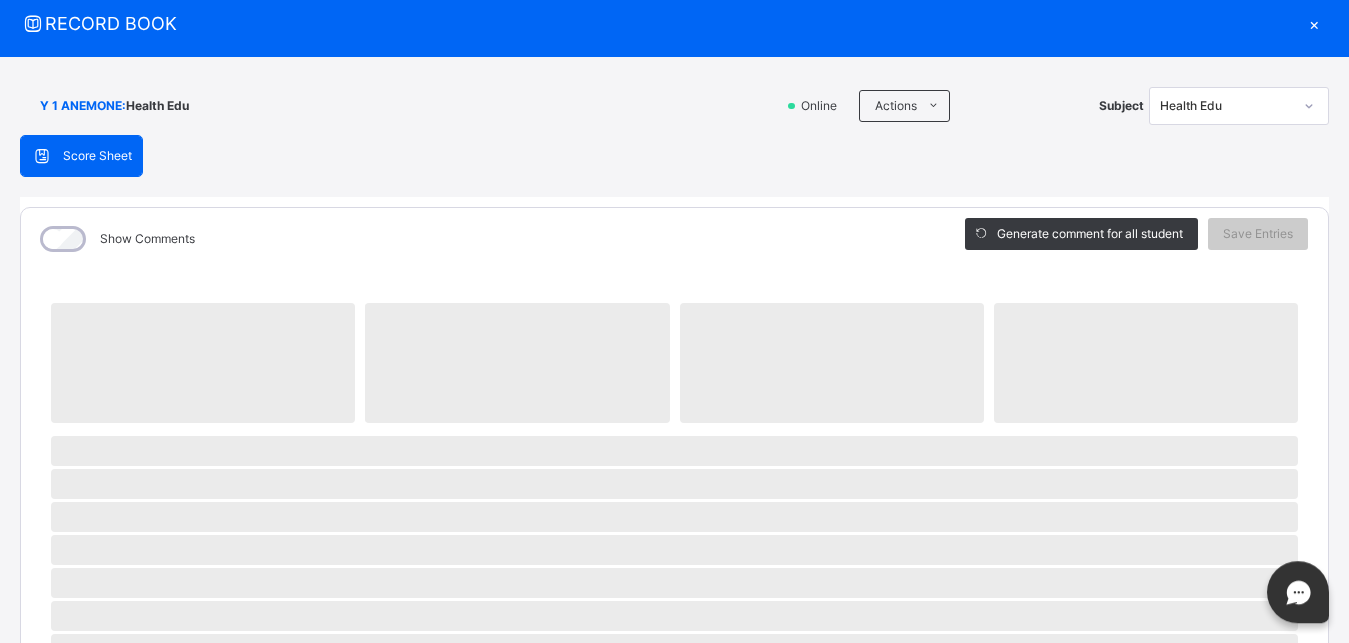 scroll, scrollTop: 60, scrollLeft: 0, axis: vertical 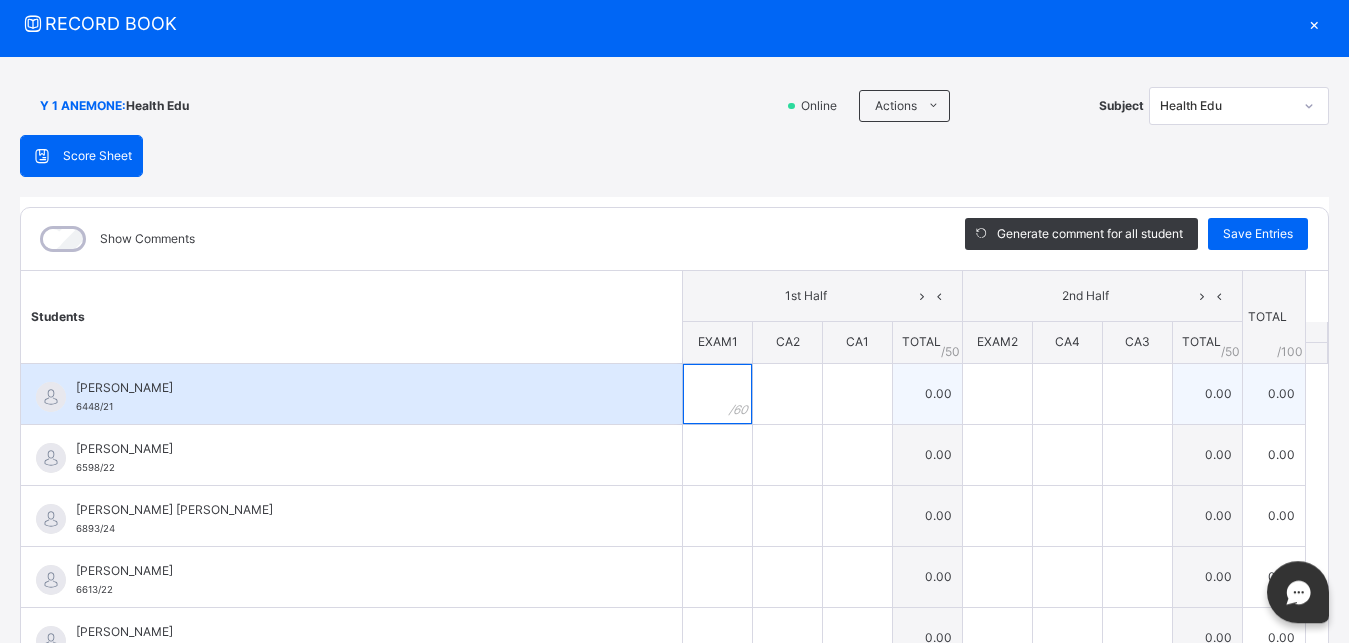 click at bounding box center [717, 394] 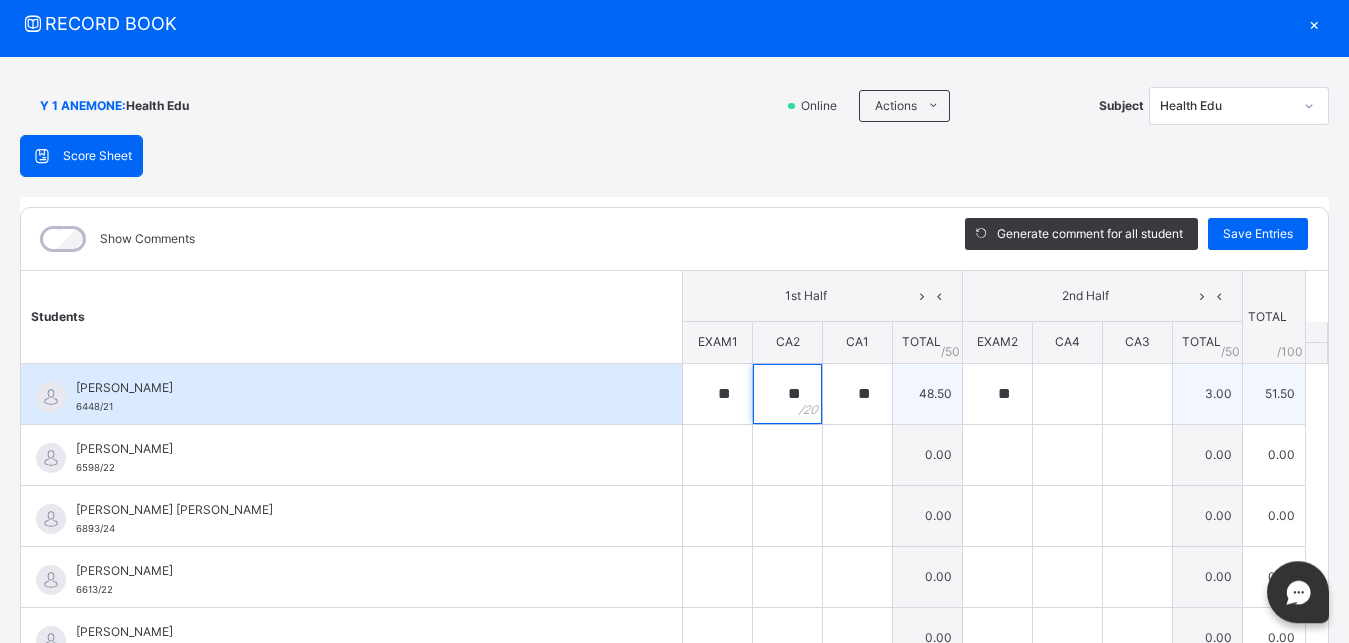 click on "**" at bounding box center [787, 394] 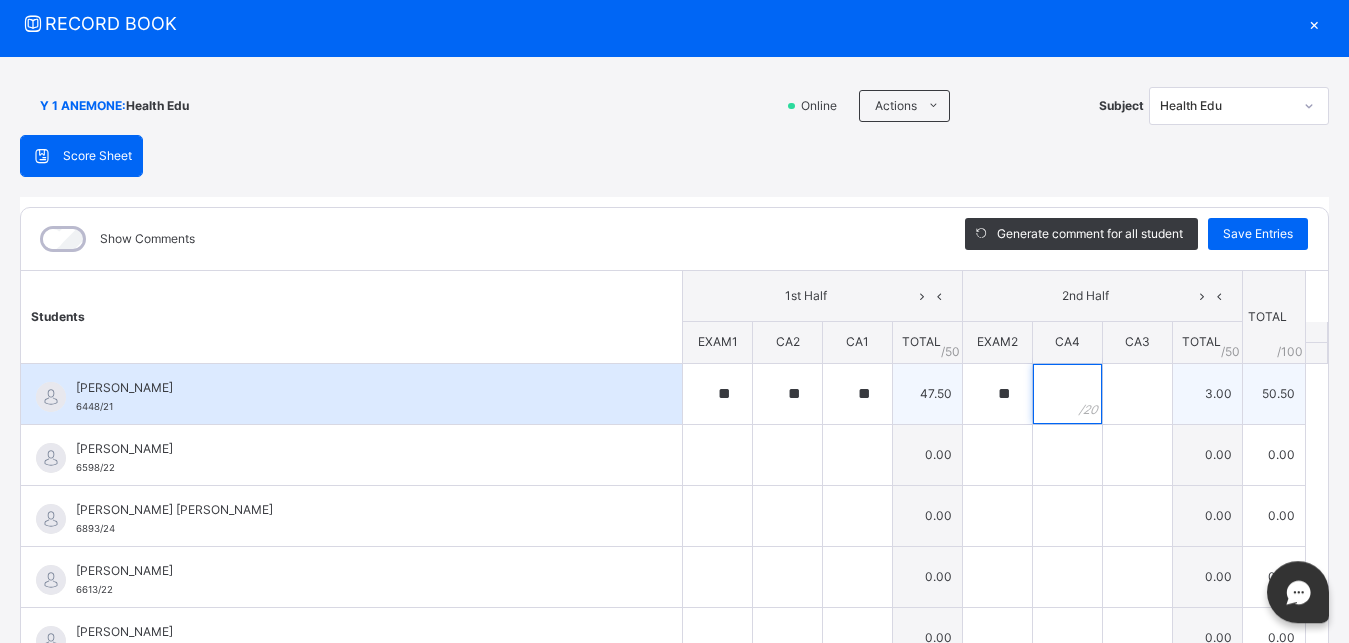 click at bounding box center [1067, 394] 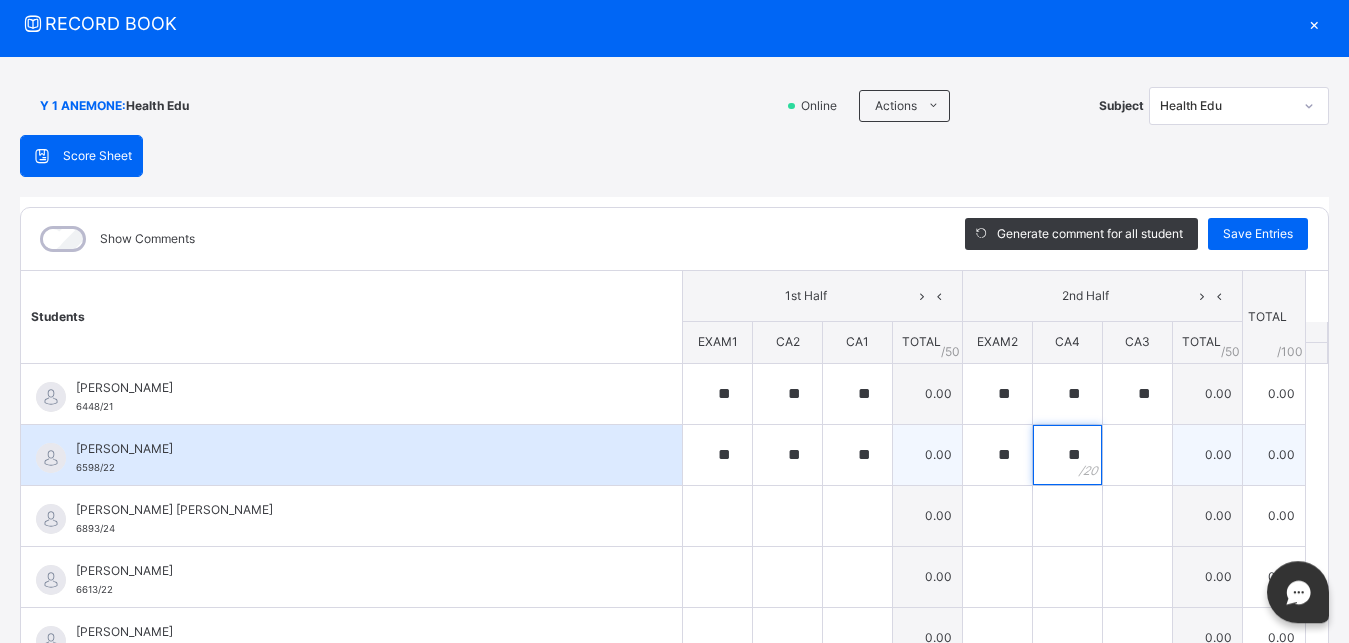 click on "**" at bounding box center (1067, 455) 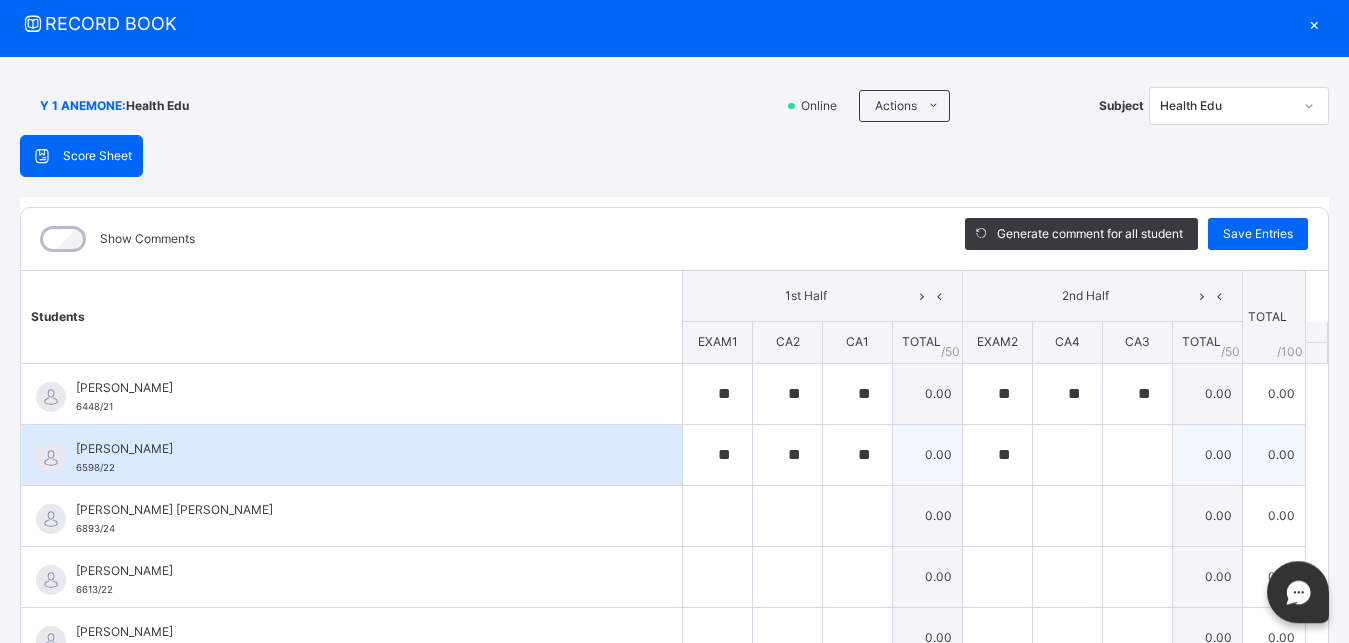 click at bounding box center (1067, 455) 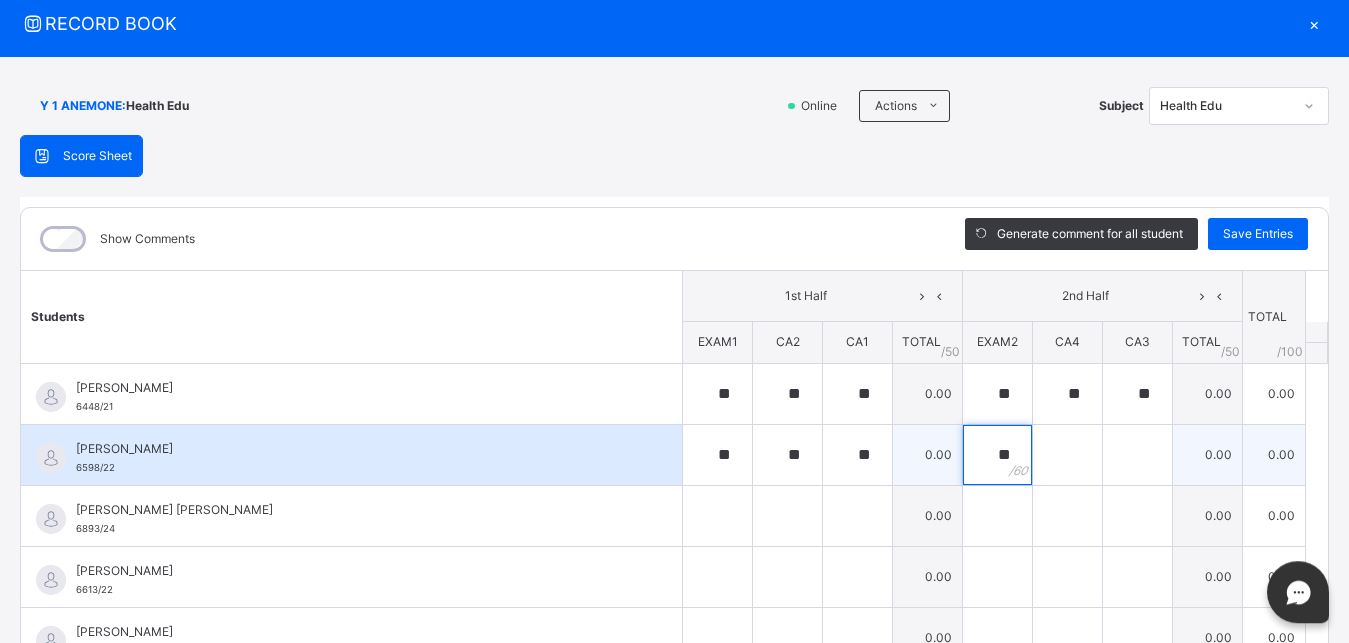 click on "**" at bounding box center (997, 455) 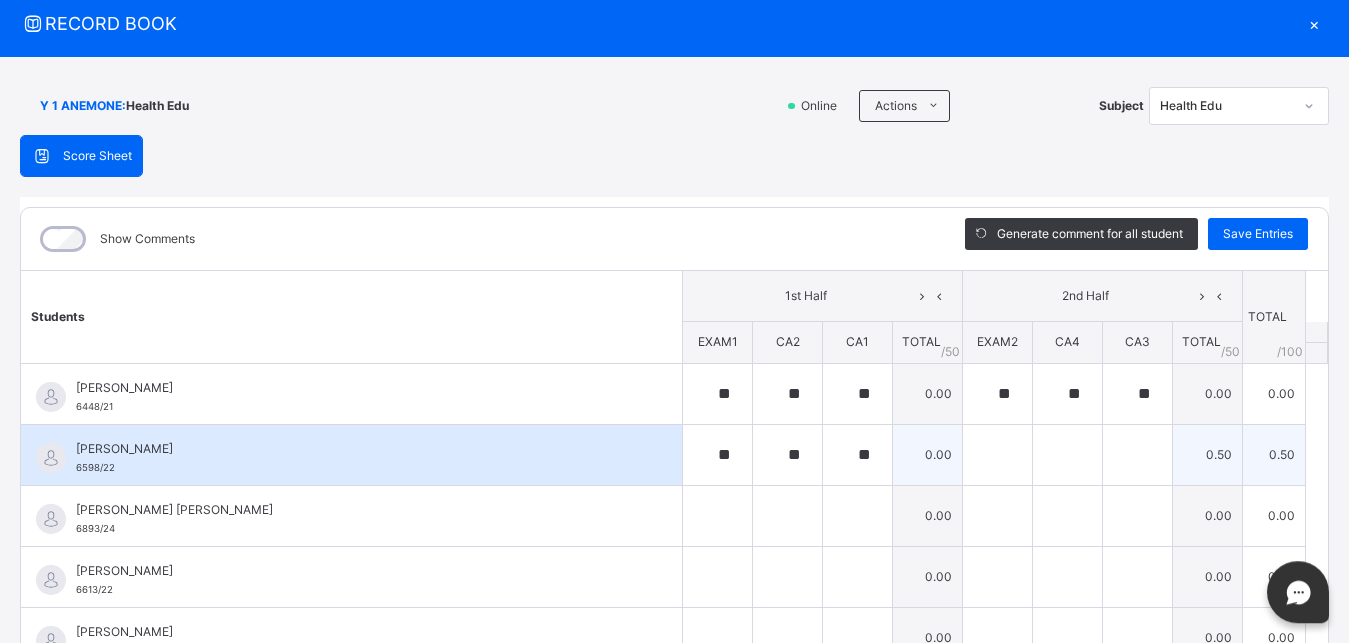 click at bounding box center [997, 455] 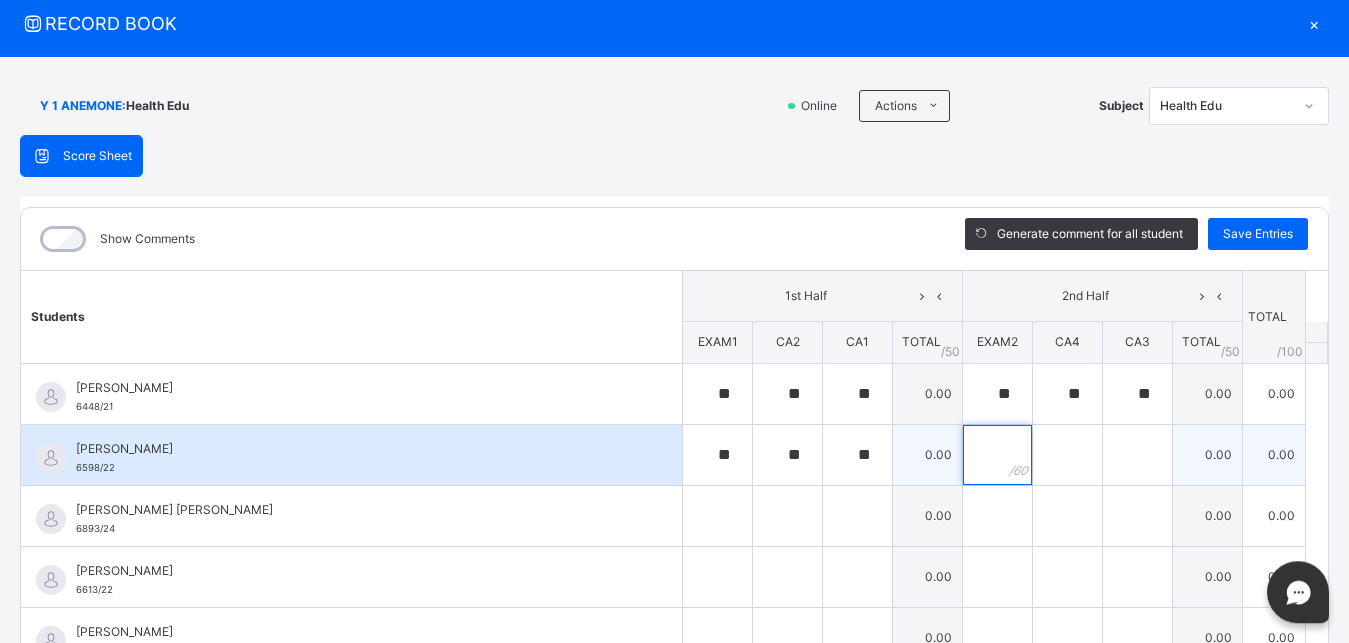 click at bounding box center (997, 455) 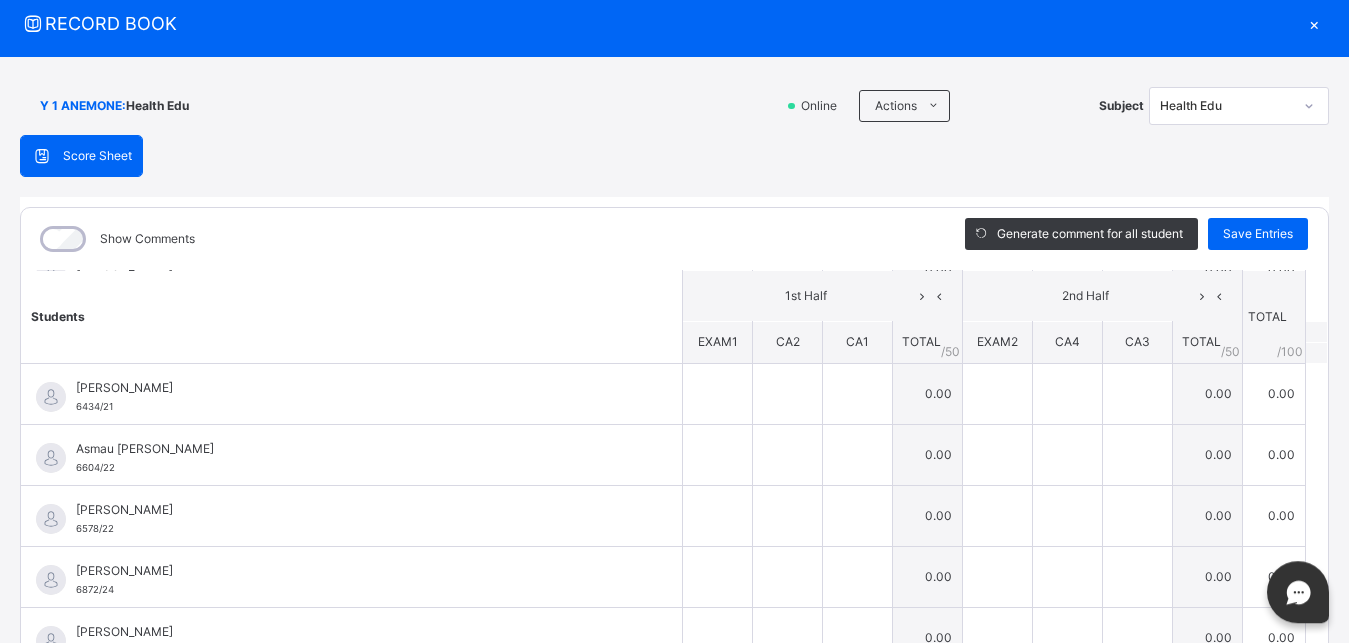 scroll, scrollTop: 471, scrollLeft: 0, axis: vertical 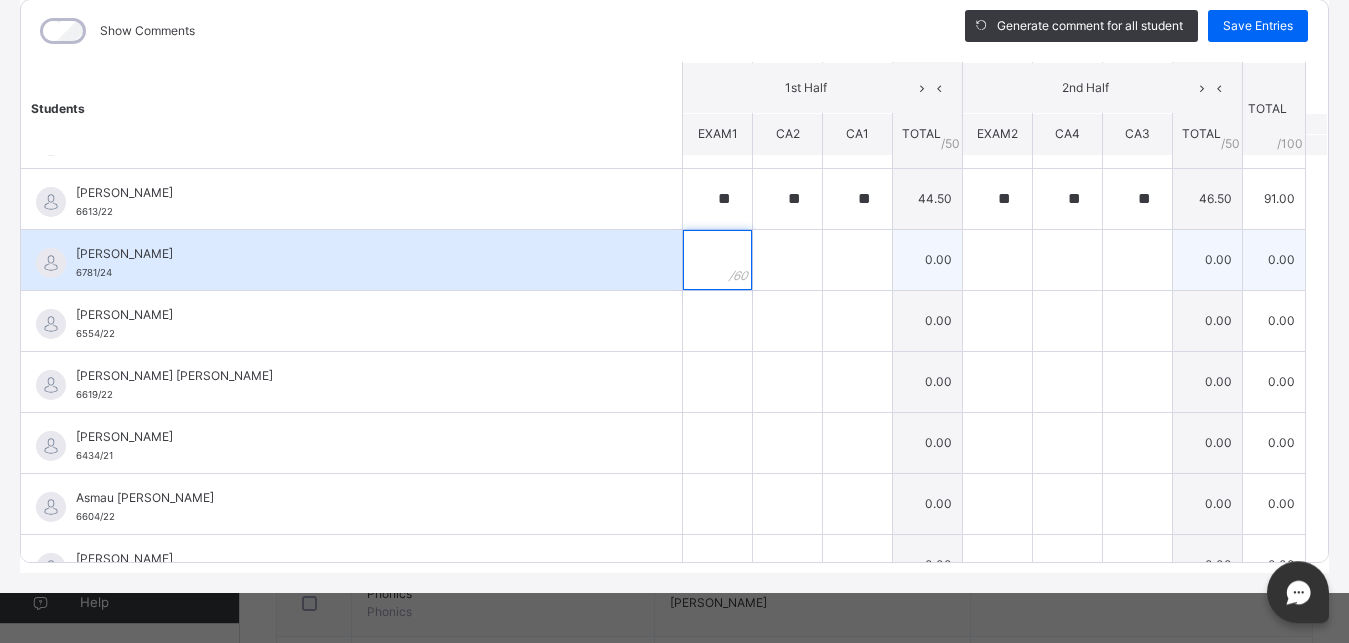 click at bounding box center [717, 260] 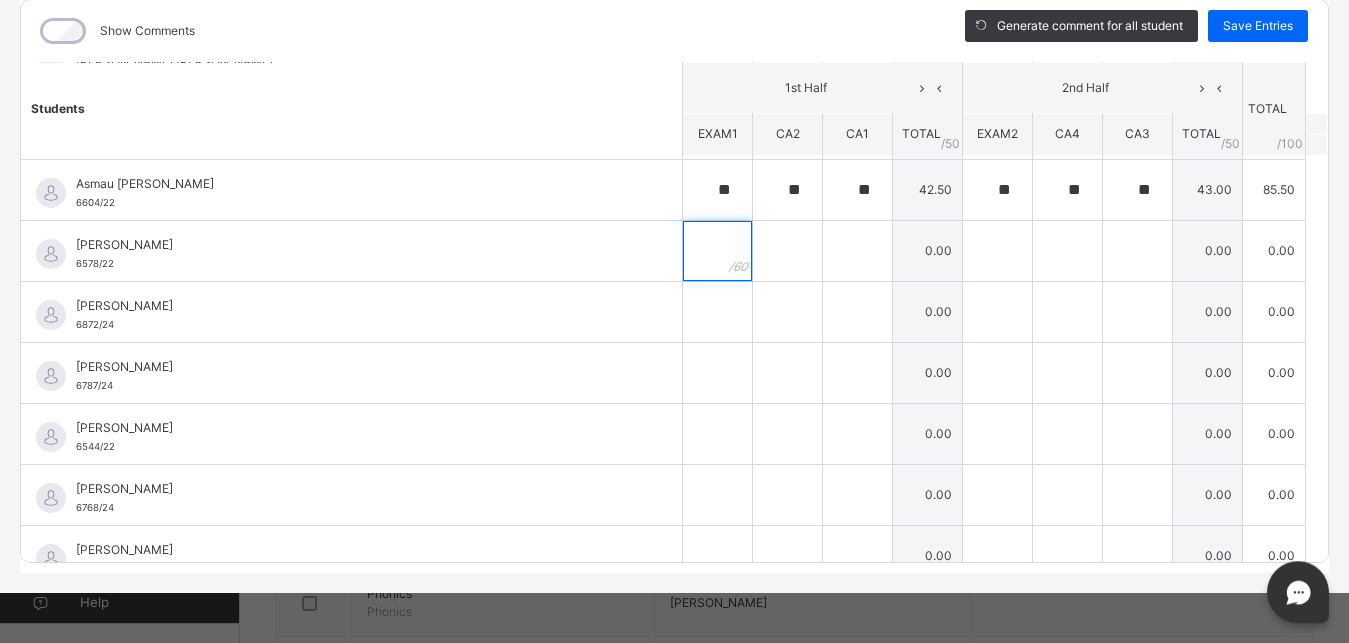 scroll, scrollTop: 481, scrollLeft: 0, axis: vertical 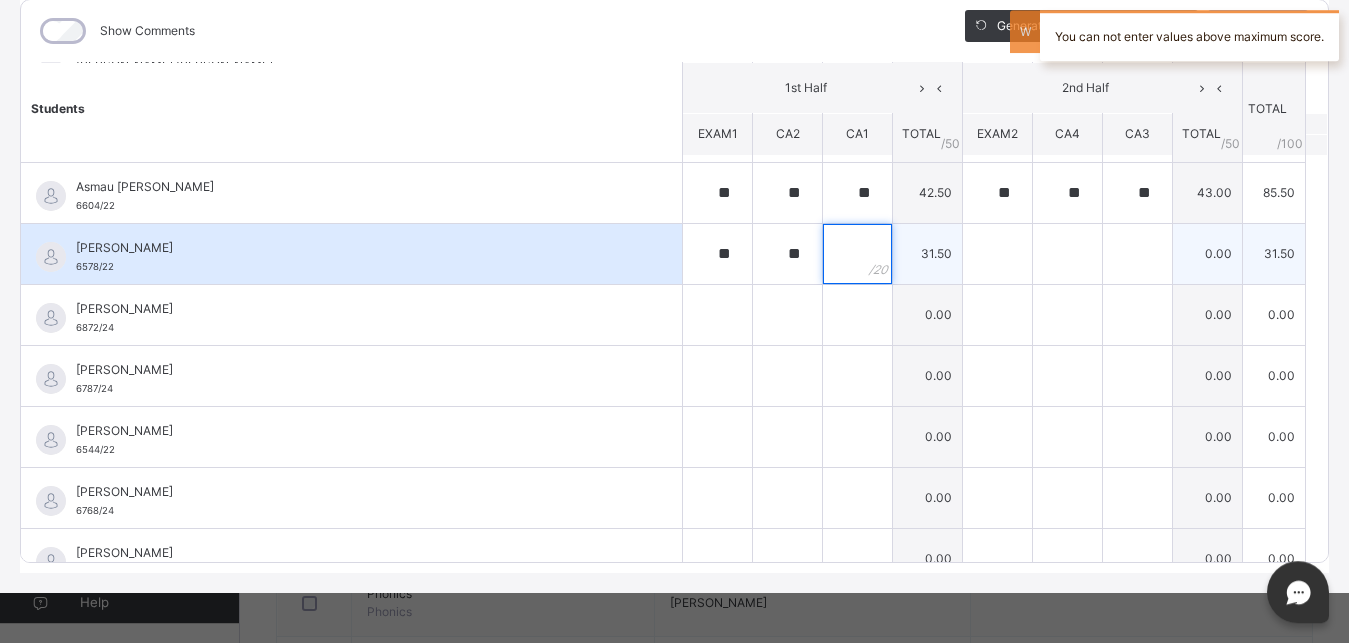 click at bounding box center [857, 254] 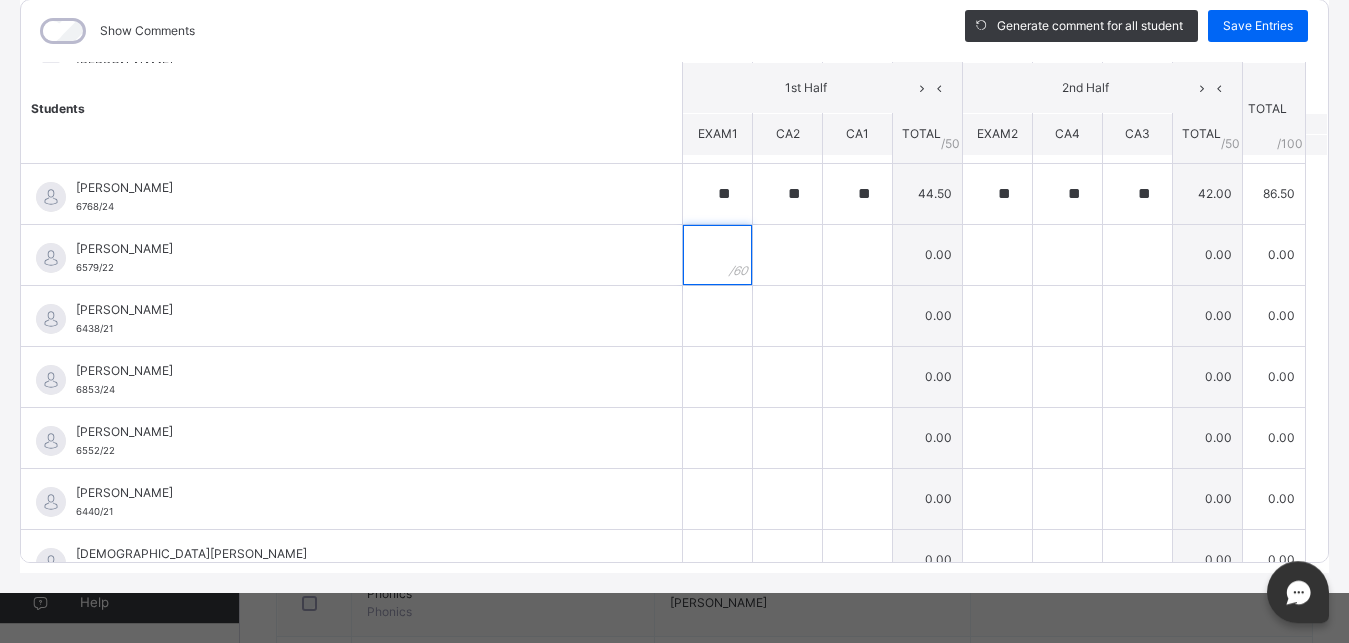scroll, scrollTop: 815, scrollLeft: 0, axis: vertical 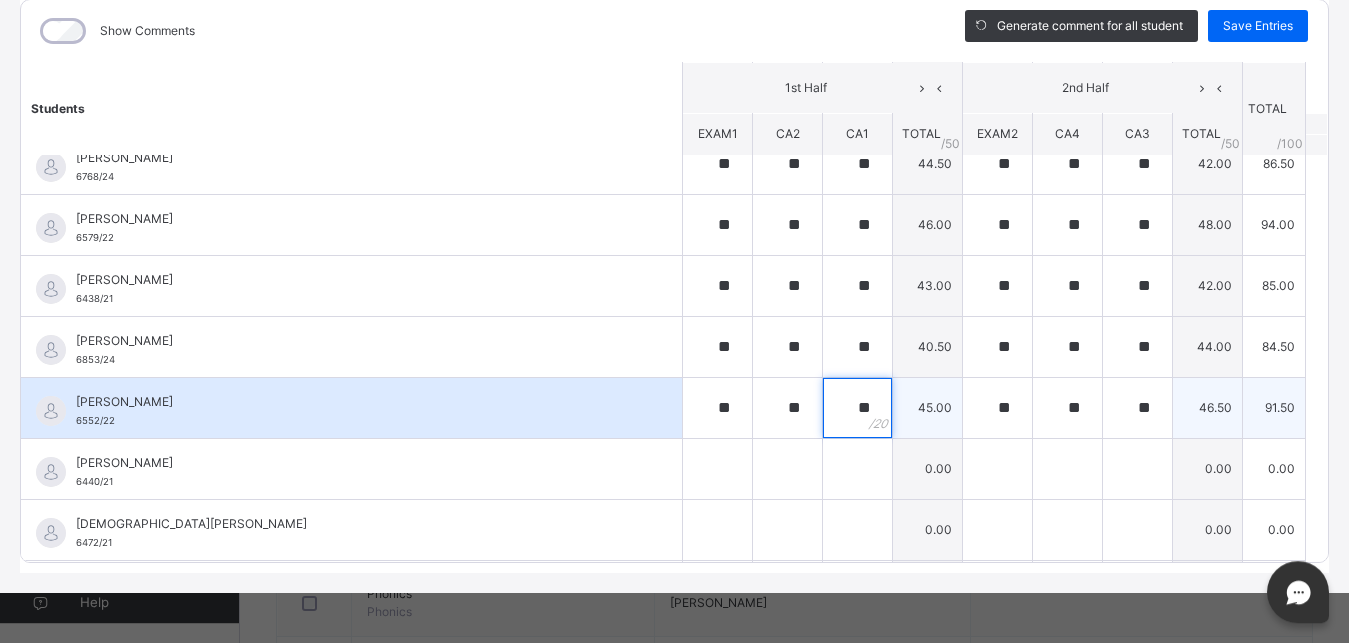click on "**" at bounding box center [857, 408] 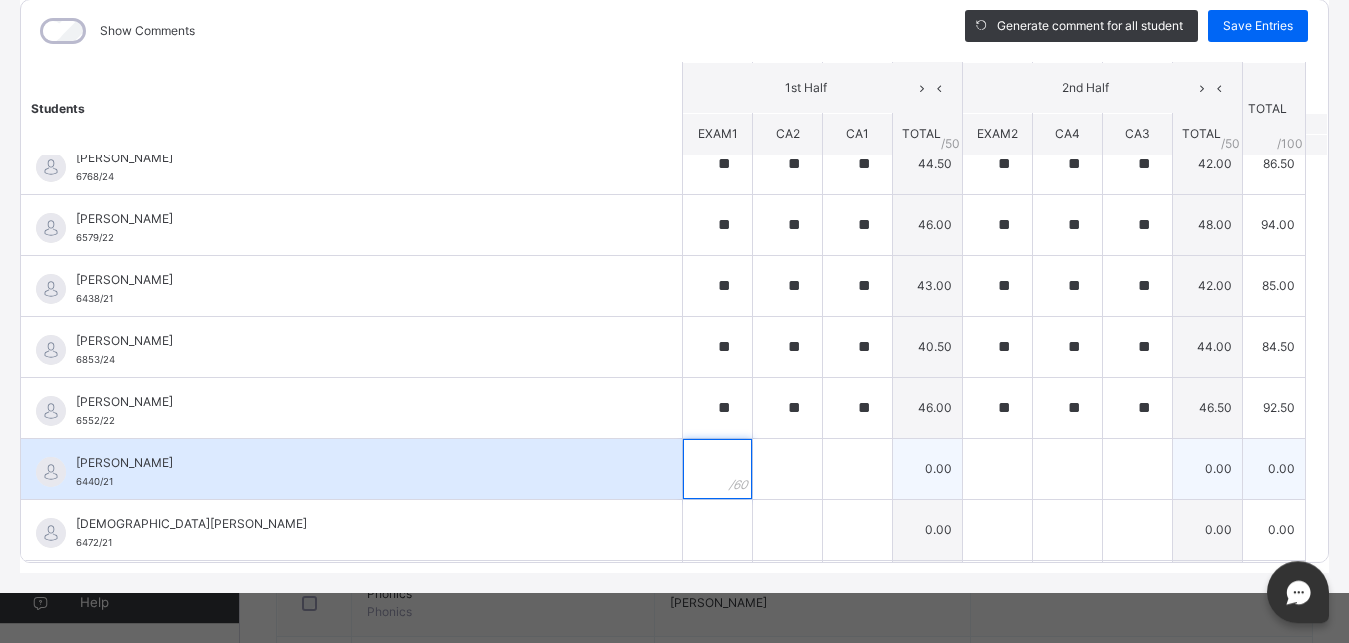 click at bounding box center (717, 469) 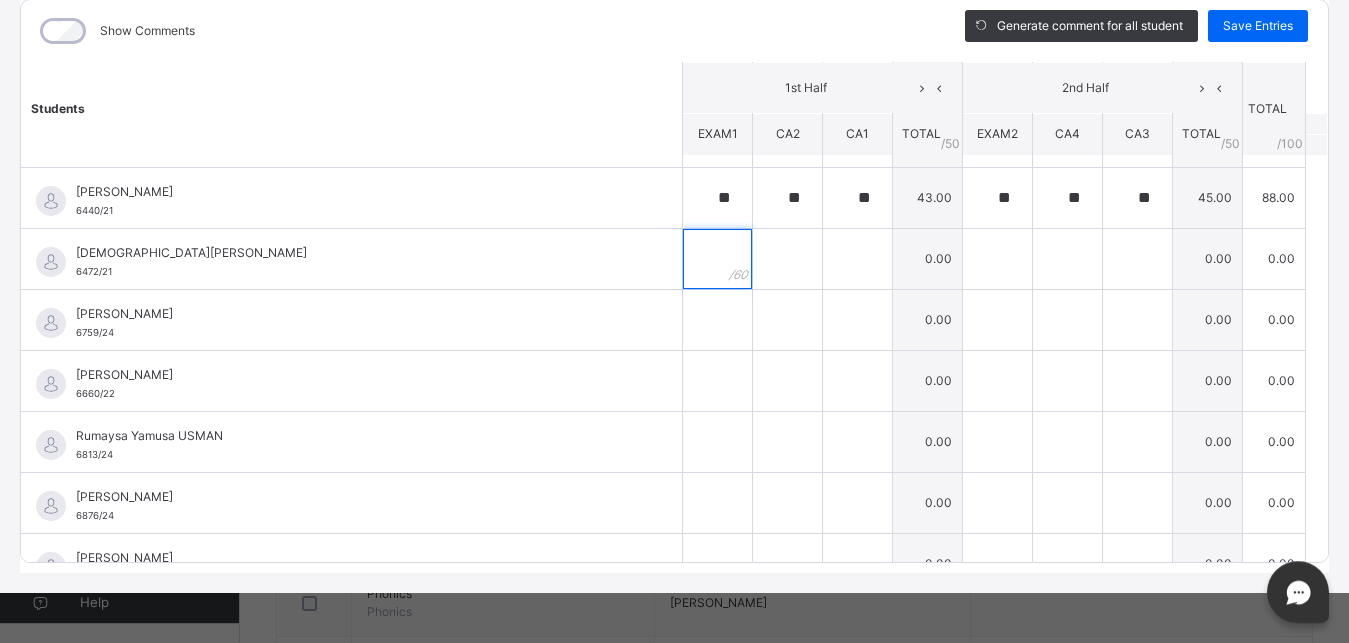 scroll, scrollTop: 1119, scrollLeft: 0, axis: vertical 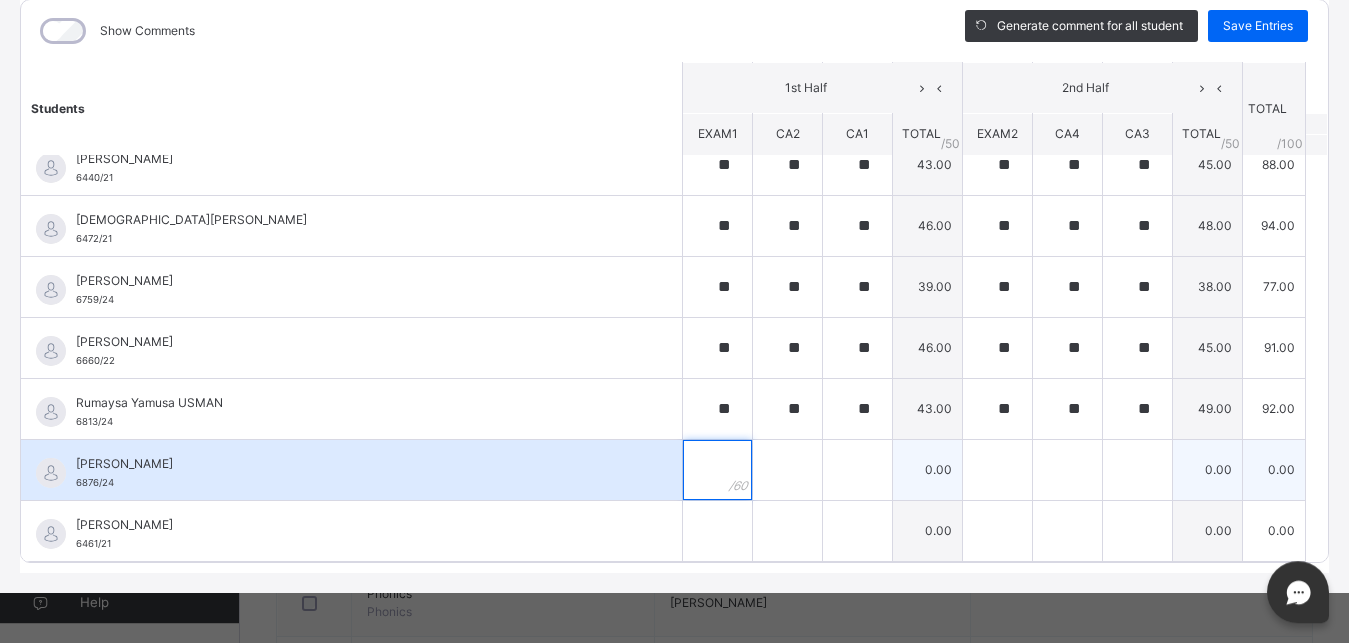 click at bounding box center [717, 470] 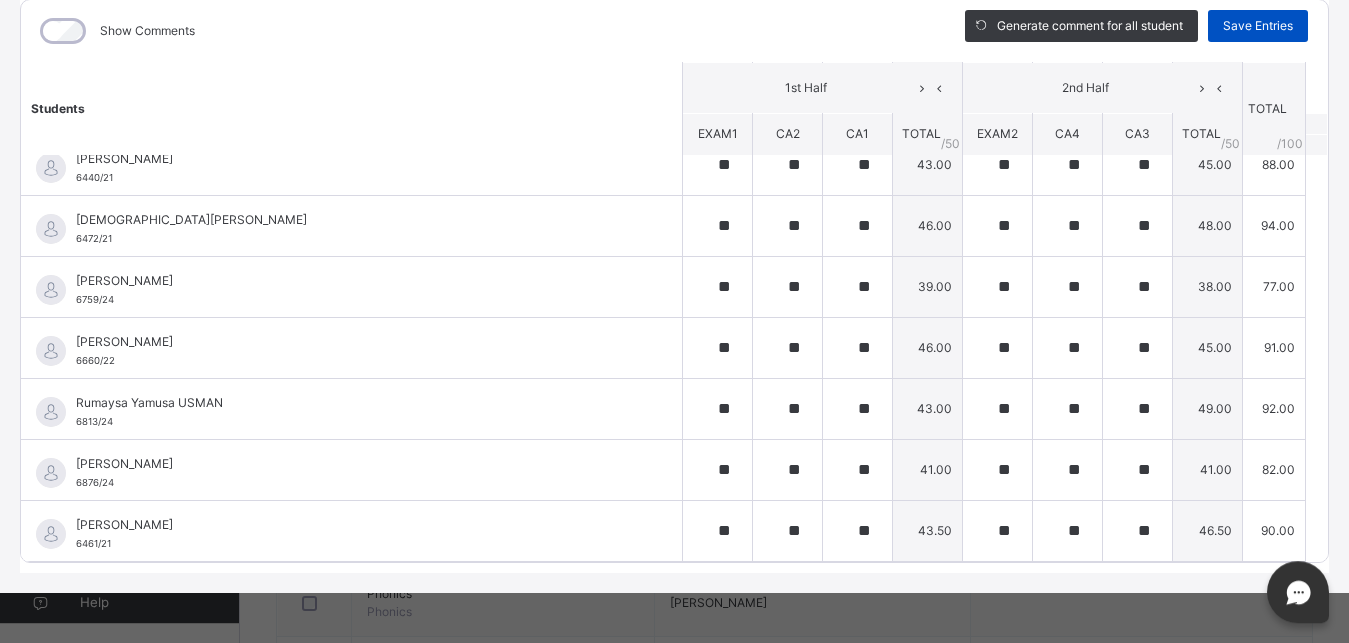 click on "Save Entries" at bounding box center (1258, 26) 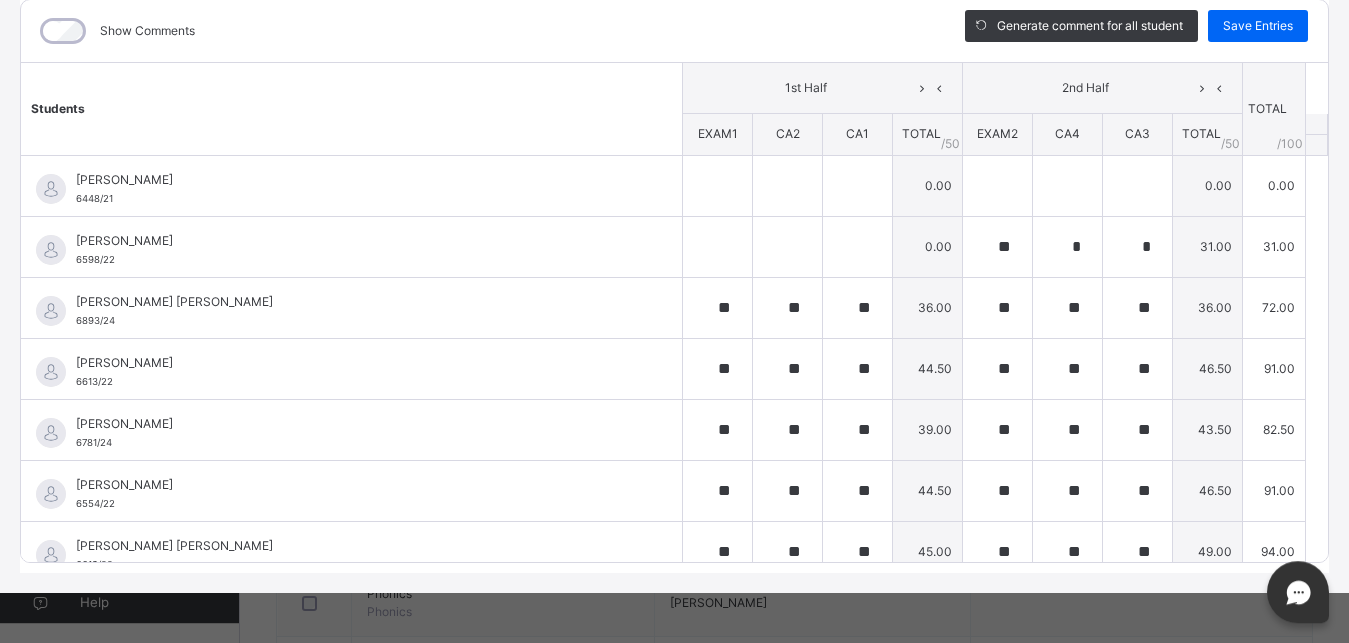 scroll, scrollTop: 0, scrollLeft: 0, axis: both 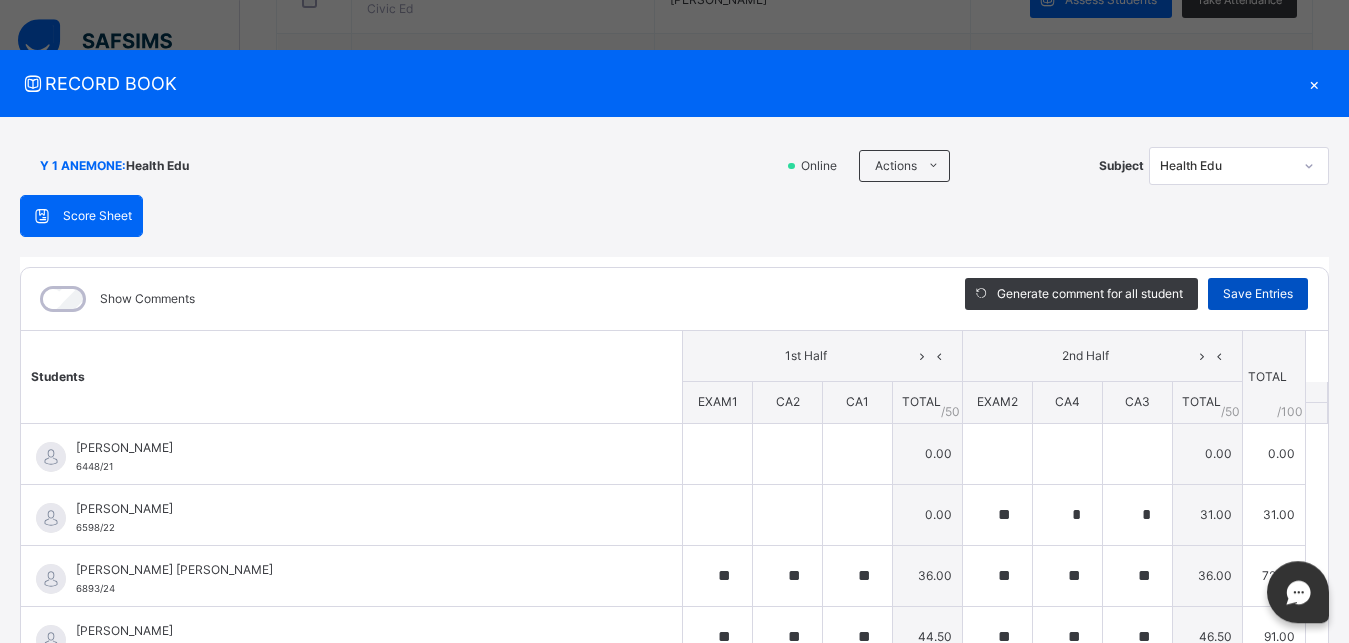 click on "Save Entries" at bounding box center [1258, 294] 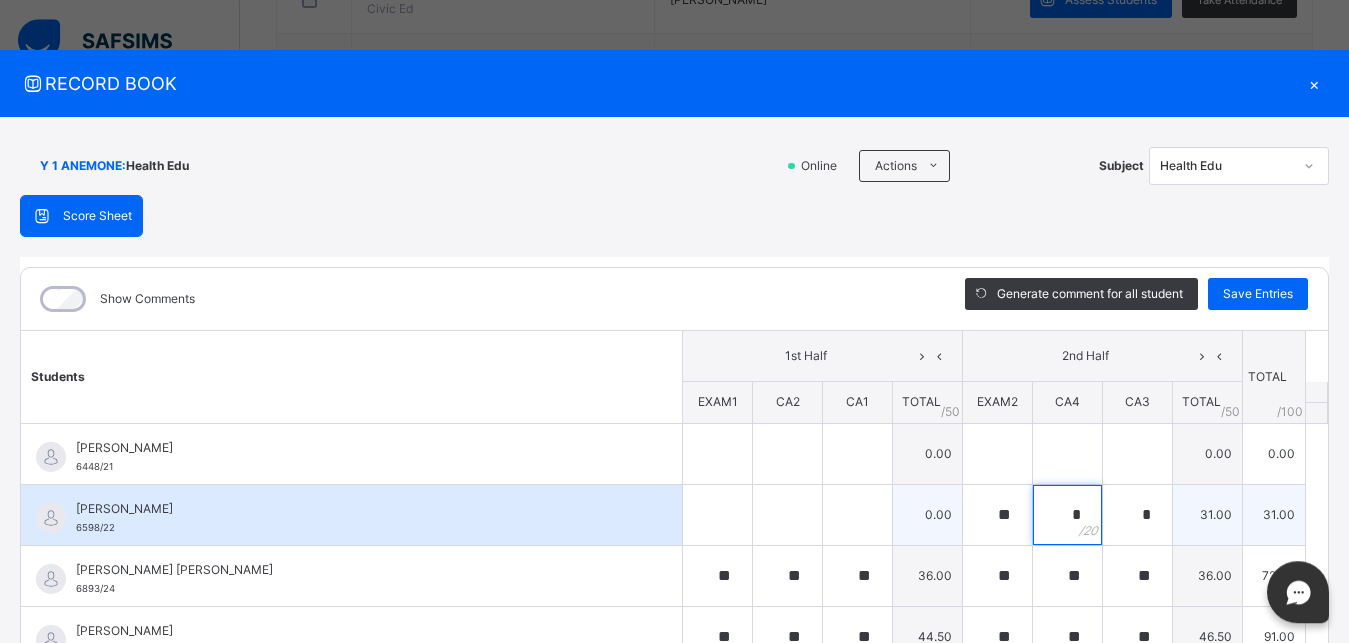 click on "*" at bounding box center (1067, 515) 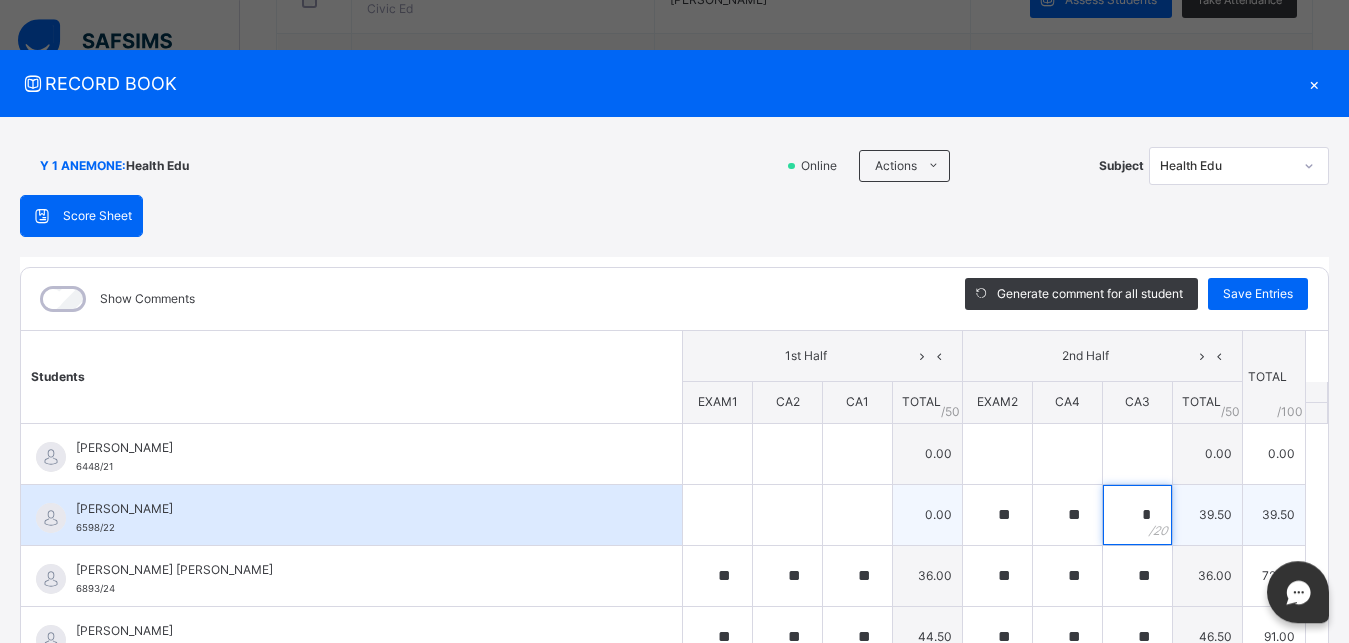 click on "*" at bounding box center (1137, 515) 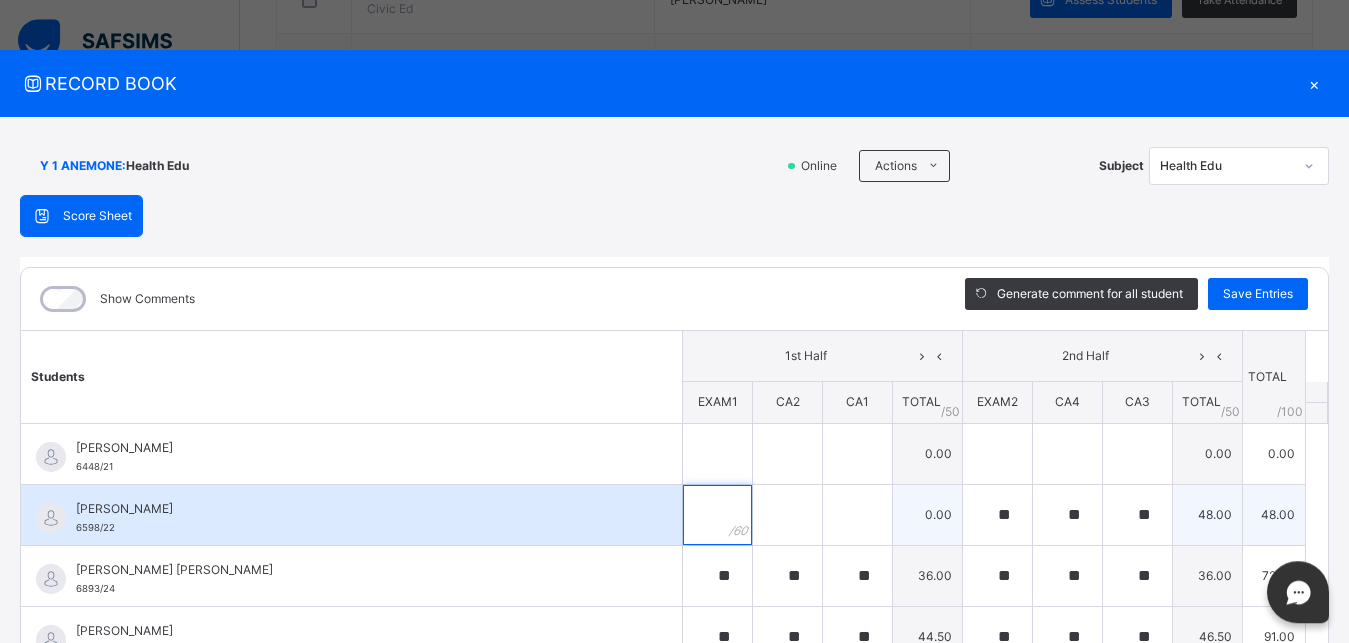 click at bounding box center [717, 515] 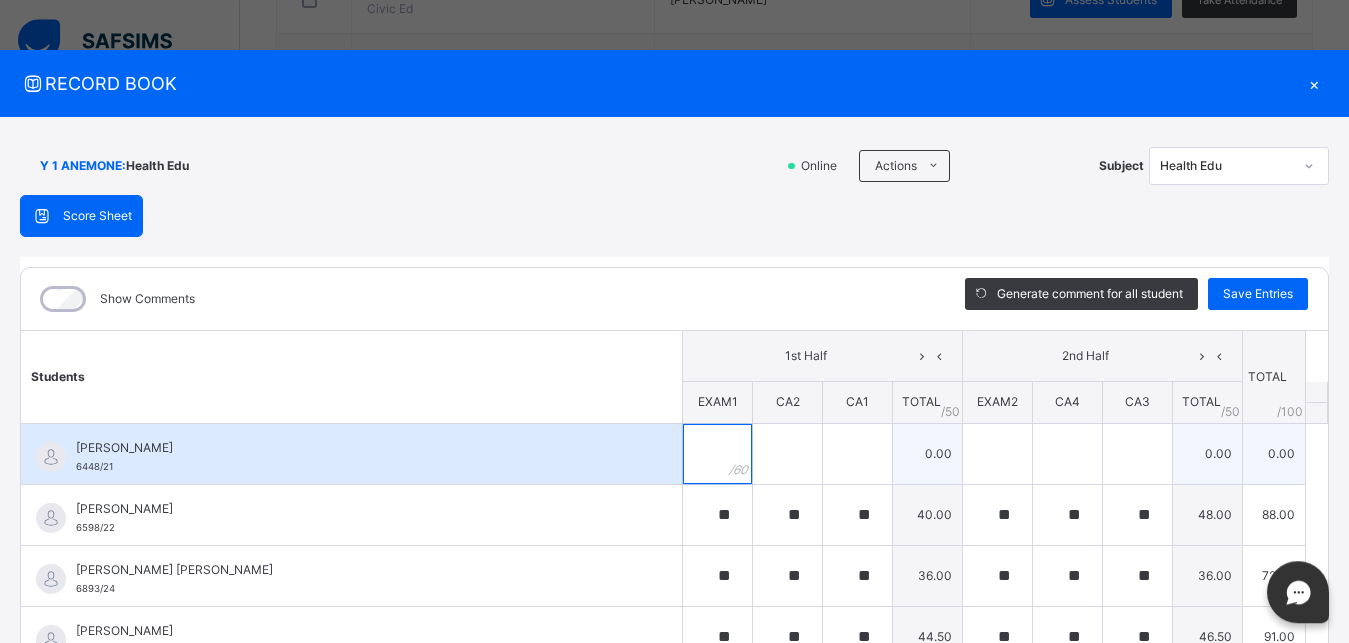 click at bounding box center [717, 454] 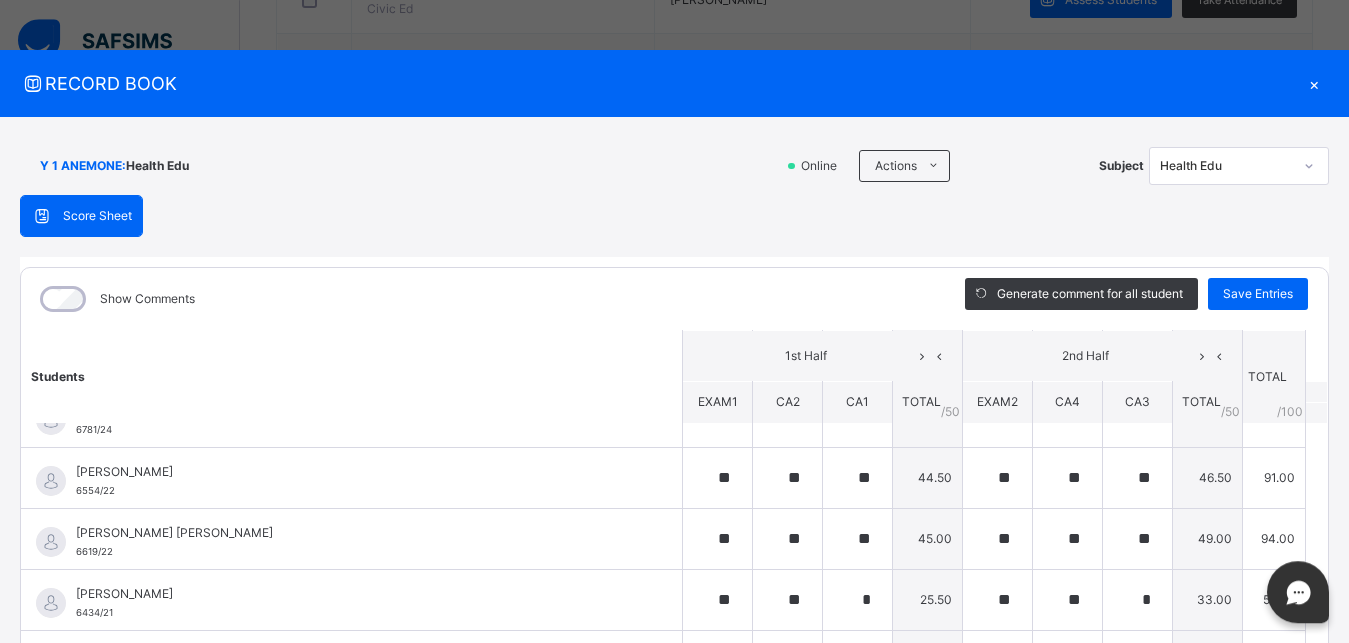 scroll, scrollTop: 0, scrollLeft: 0, axis: both 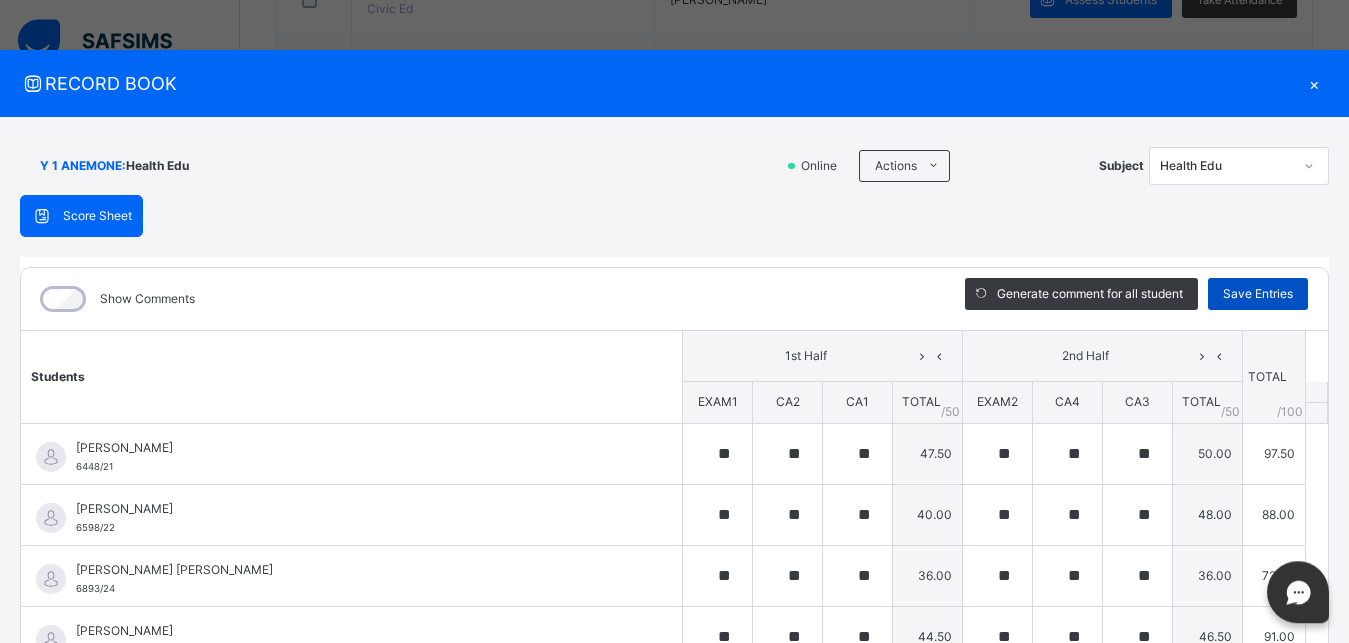 click on "Save Entries" at bounding box center [1258, 294] 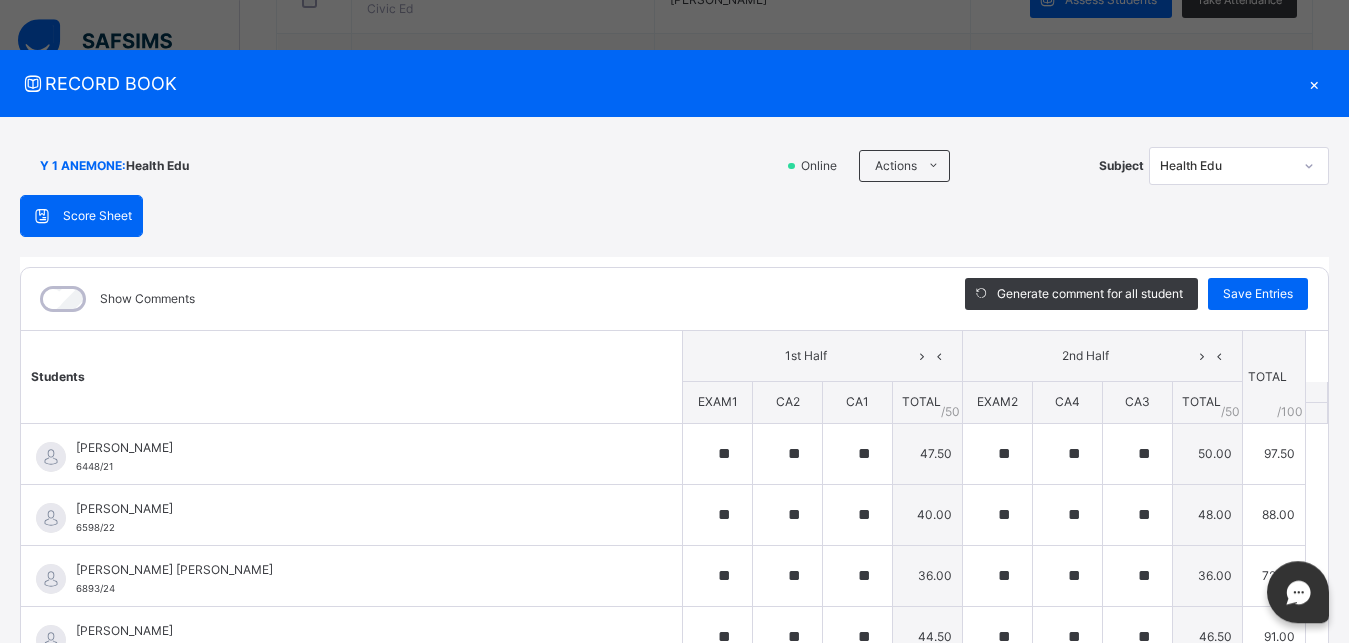 click on "×" at bounding box center (1314, 83) 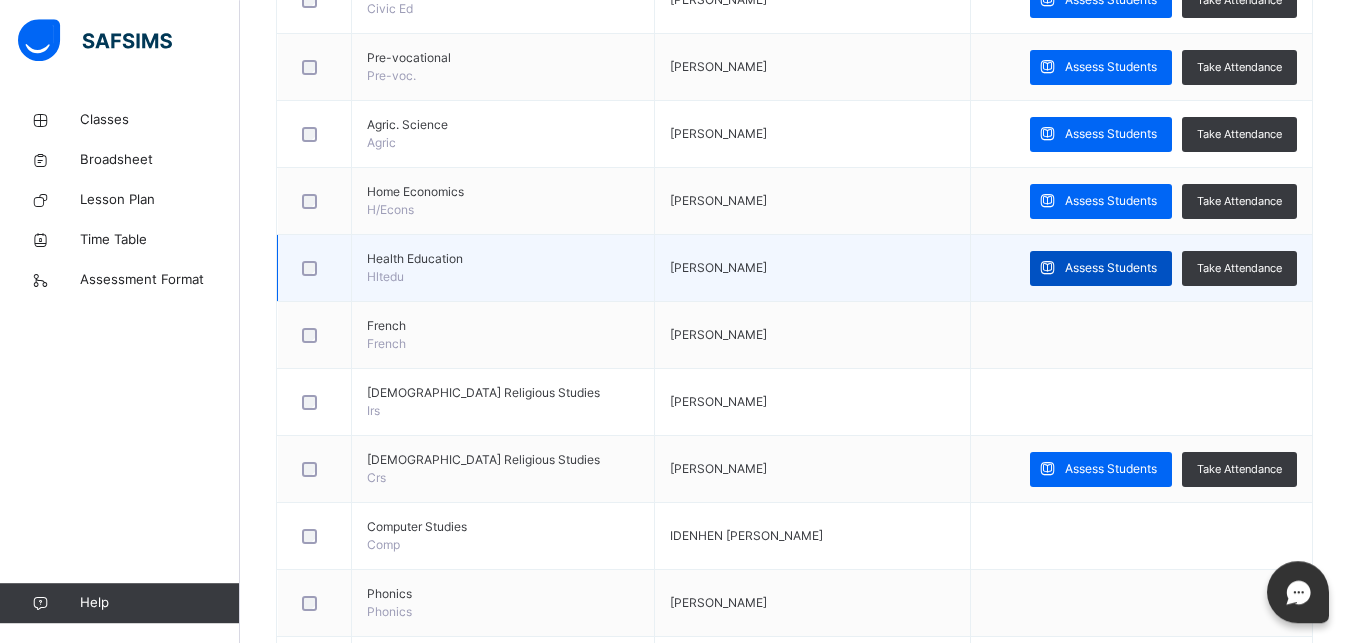 click on "Assess Students" at bounding box center [1111, 268] 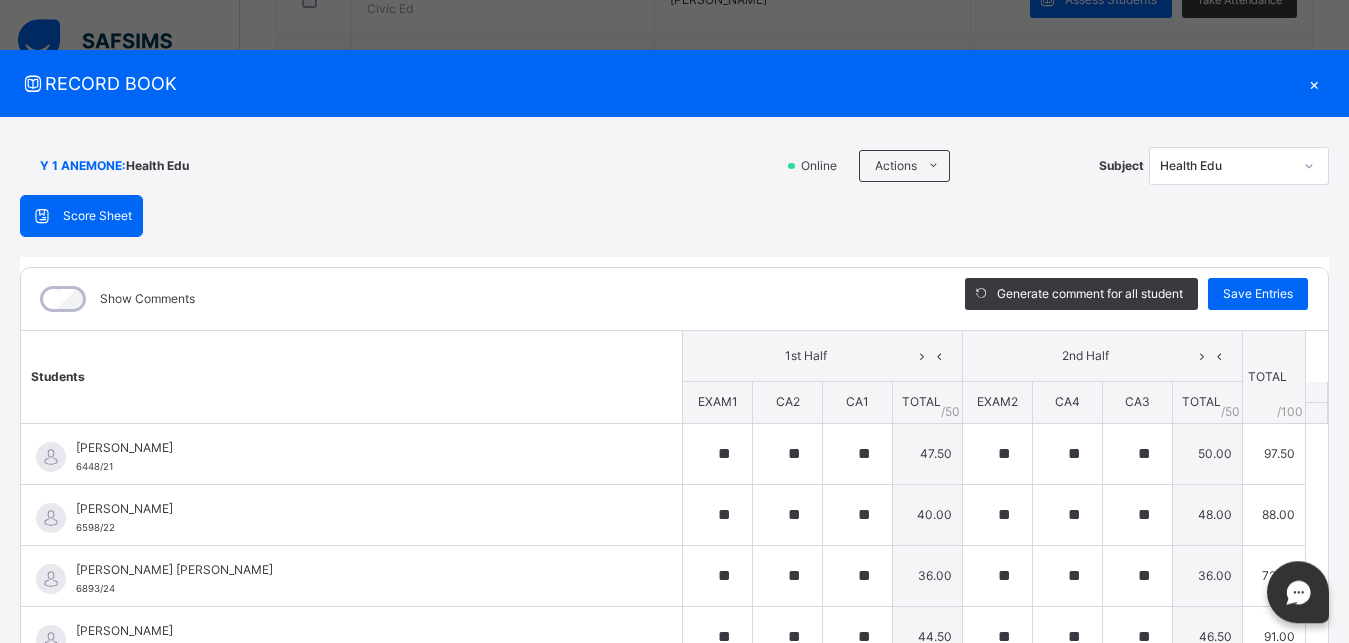 click on "×" at bounding box center [1314, 83] 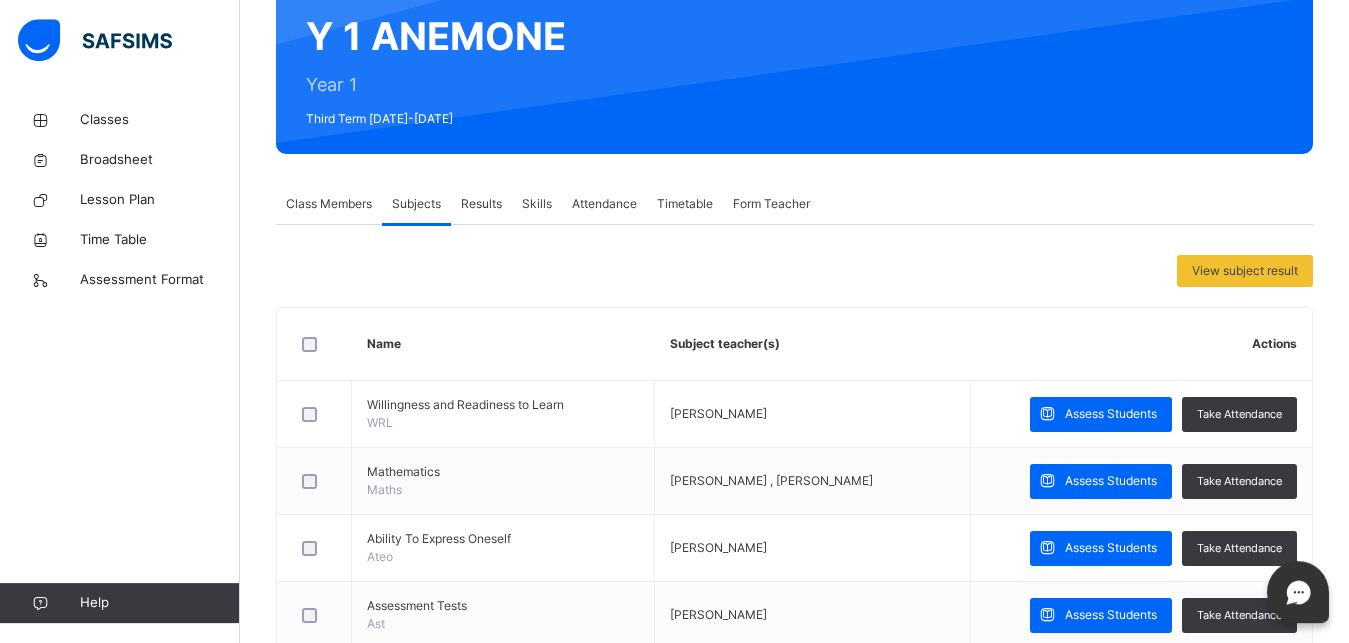 scroll, scrollTop: 245, scrollLeft: 0, axis: vertical 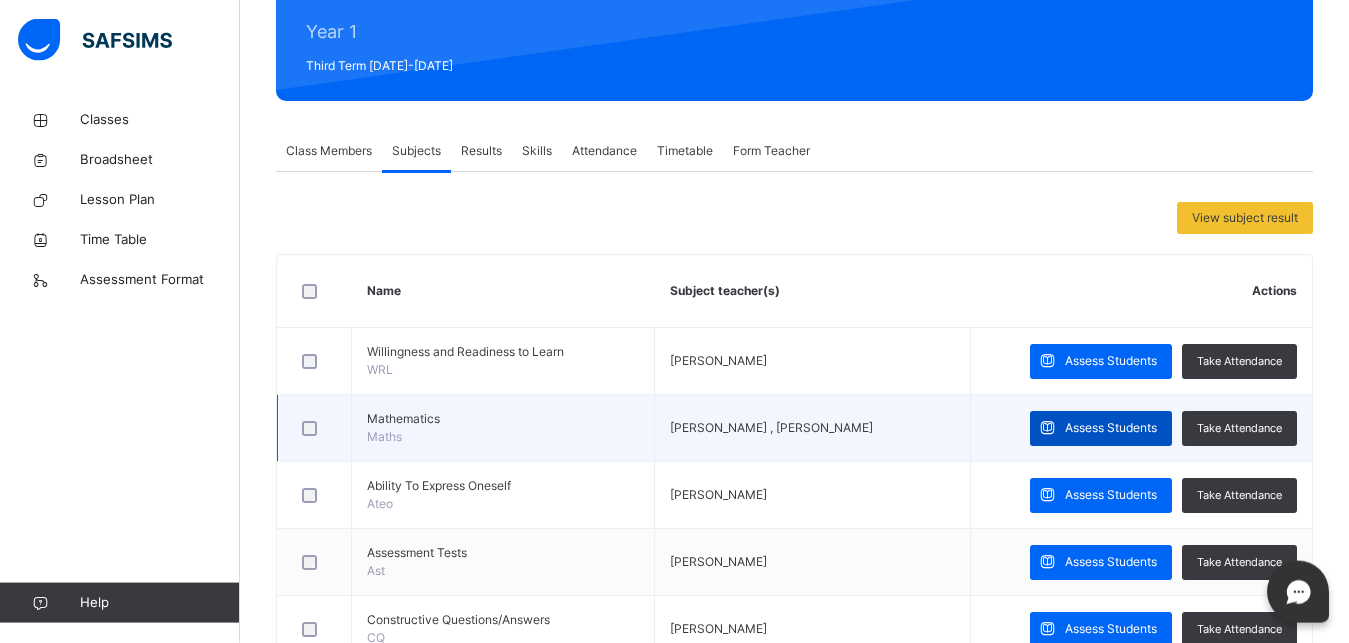 click on "Assess Students" at bounding box center [1111, 428] 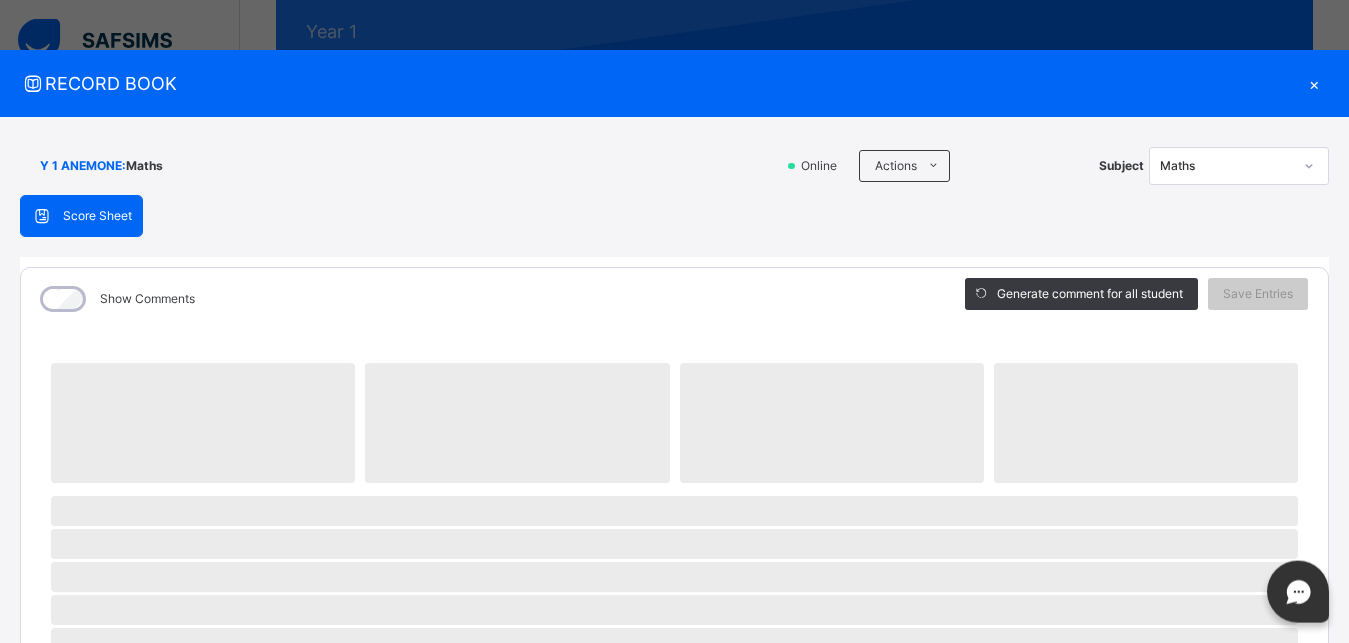 click on "×" at bounding box center (1314, 83) 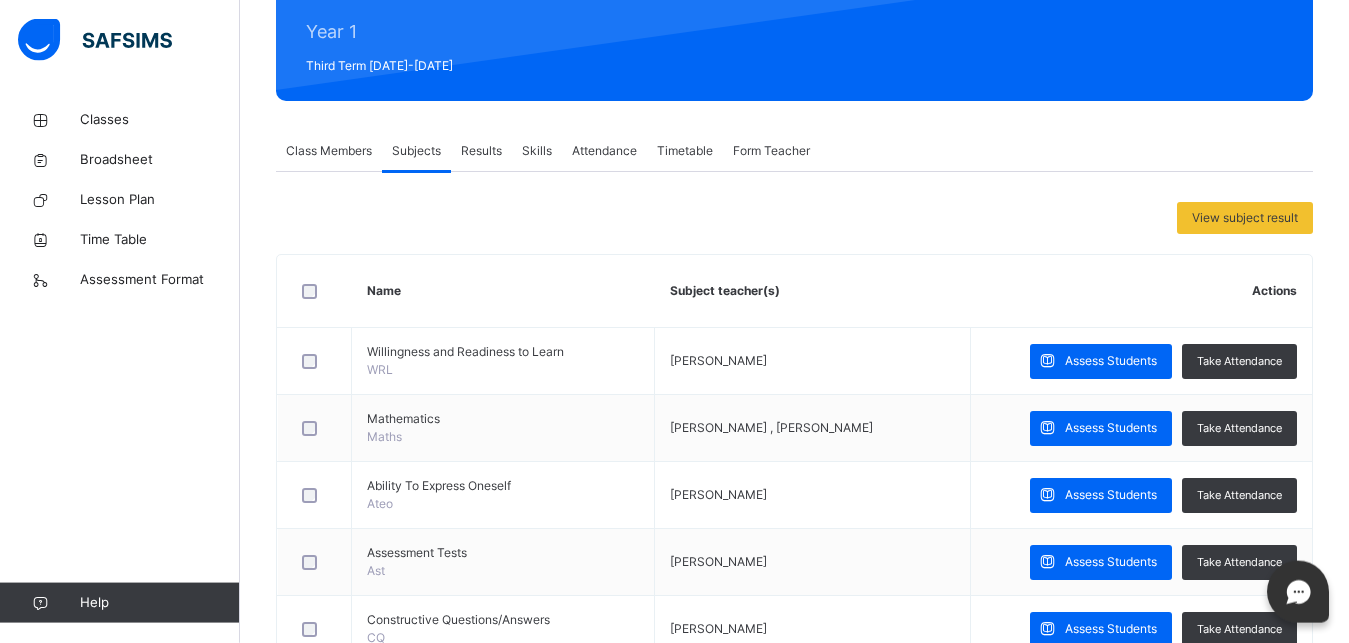 click on "Y 1 ANEMONE Year 1 Third Term [DATE]-[DATE]" at bounding box center (794, 12) 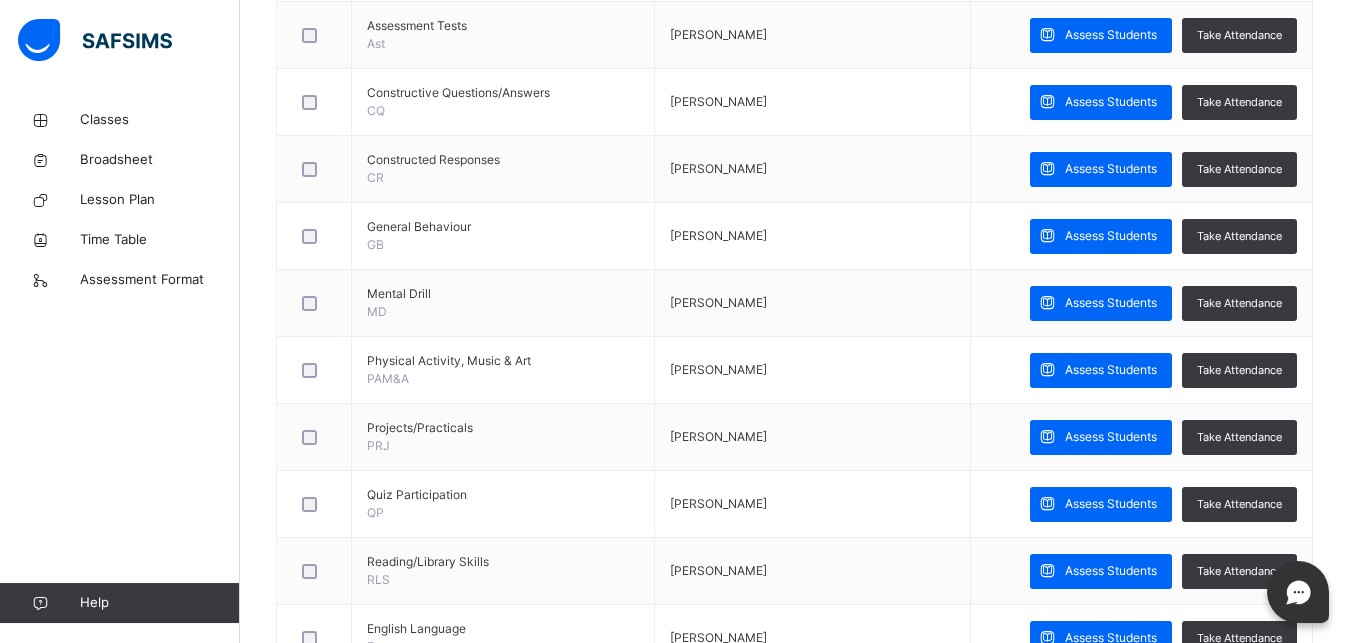 scroll, scrollTop: 785, scrollLeft: 0, axis: vertical 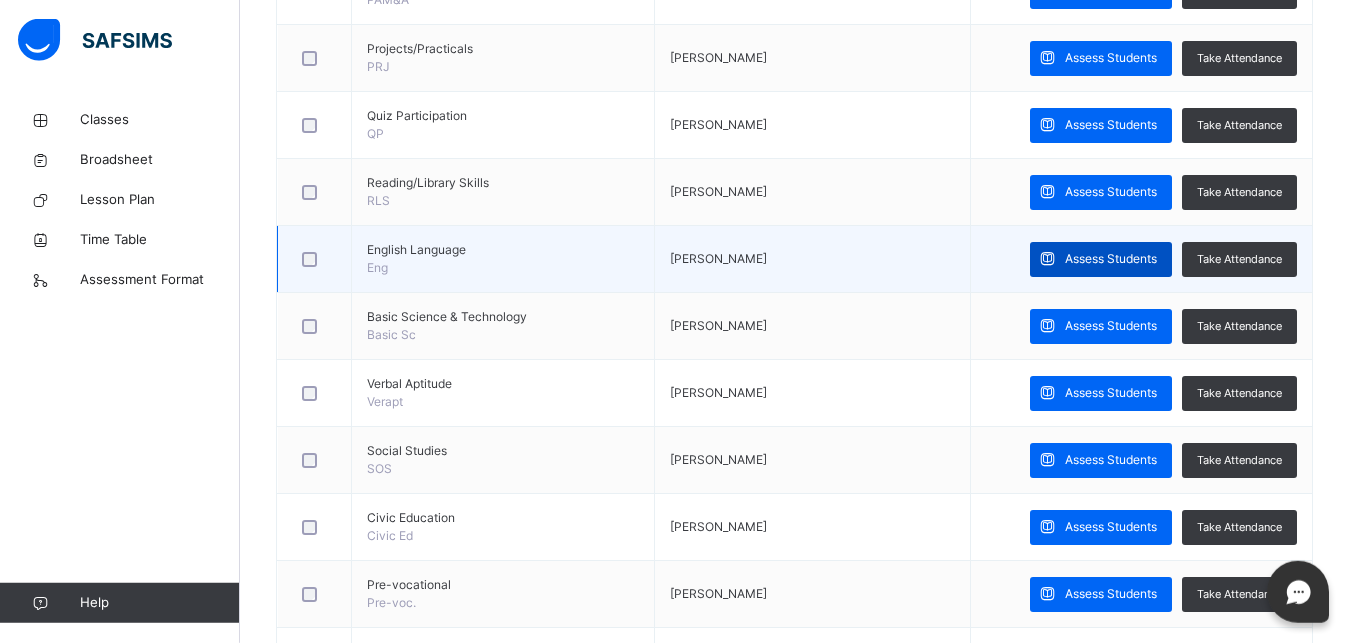 click on "Assess Students" at bounding box center [1111, 259] 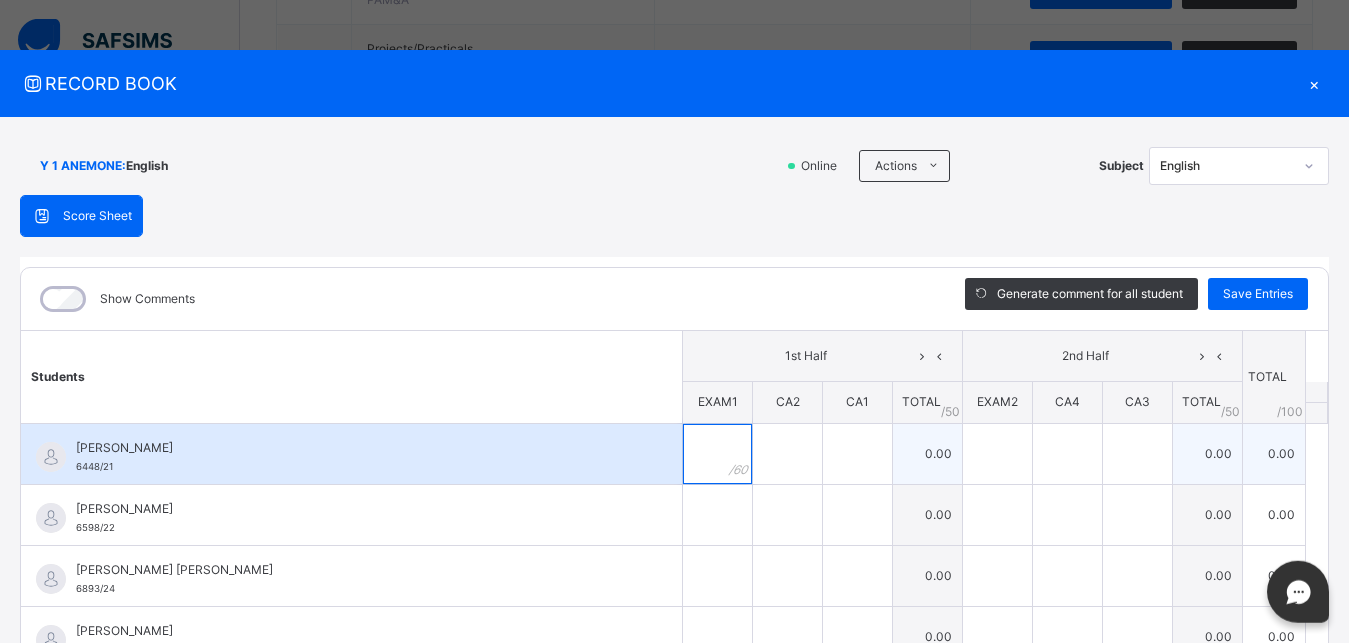 click at bounding box center [717, 454] 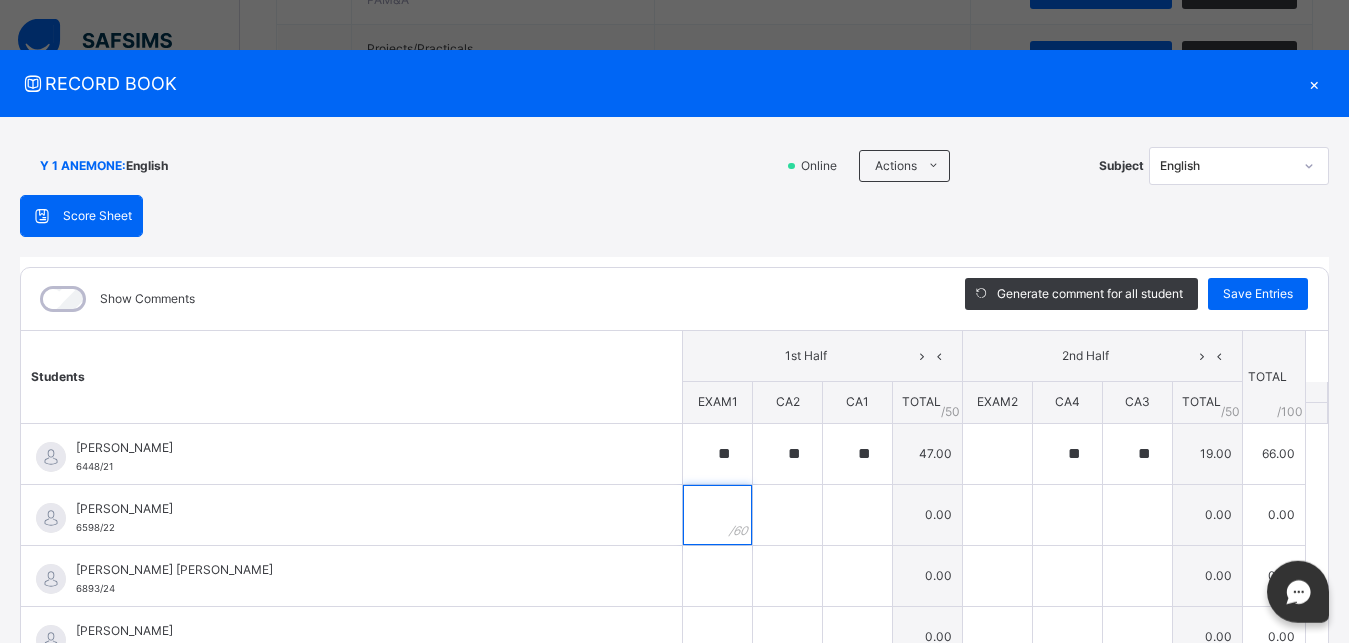 scroll, scrollTop: 1760, scrollLeft: 0, axis: vertical 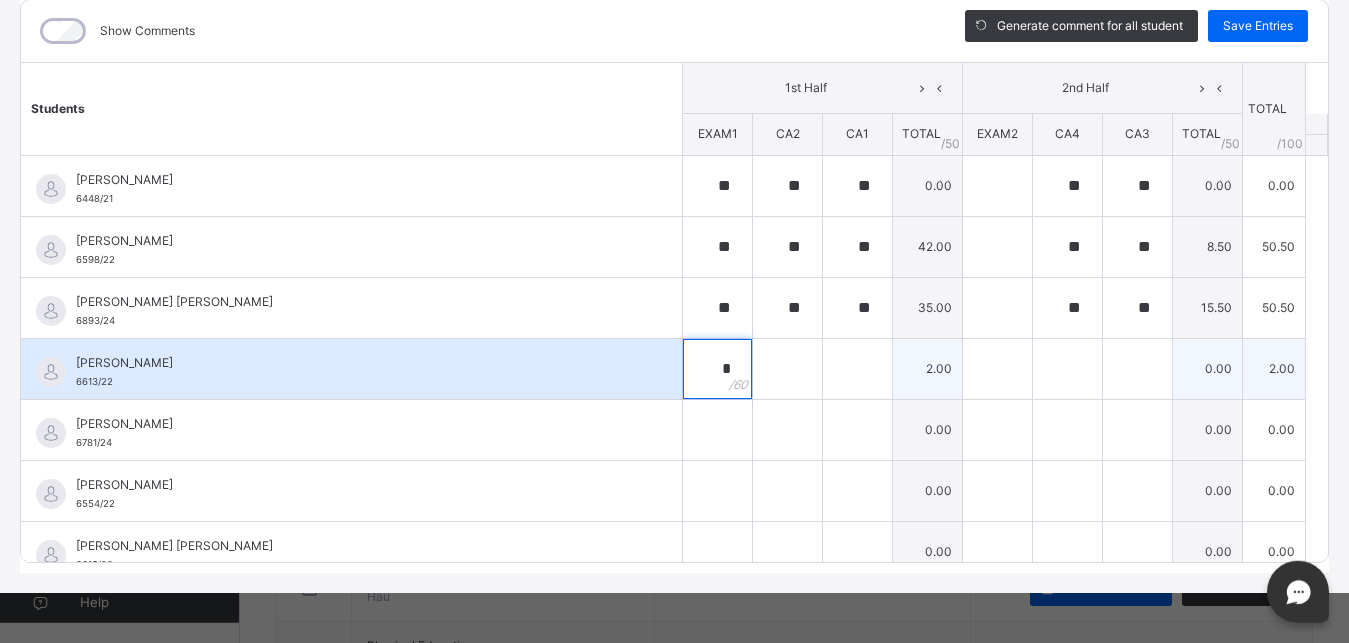 click on "*" at bounding box center [717, 369] 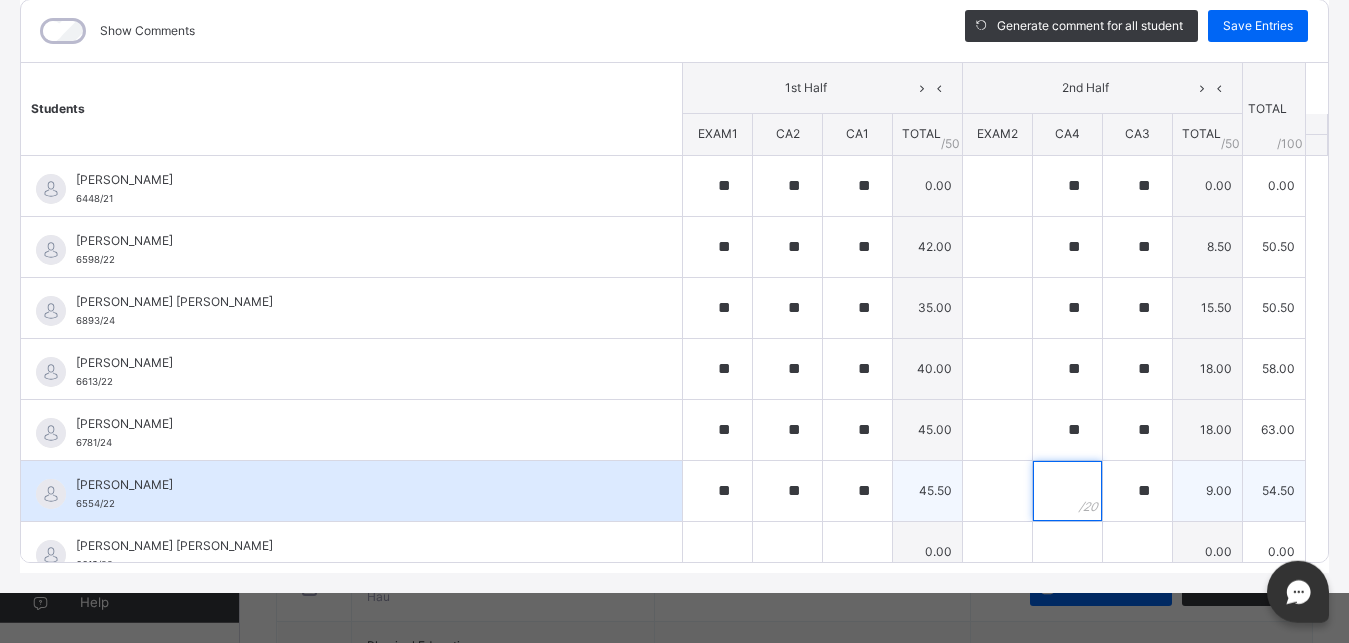 click at bounding box center [1067, 491] 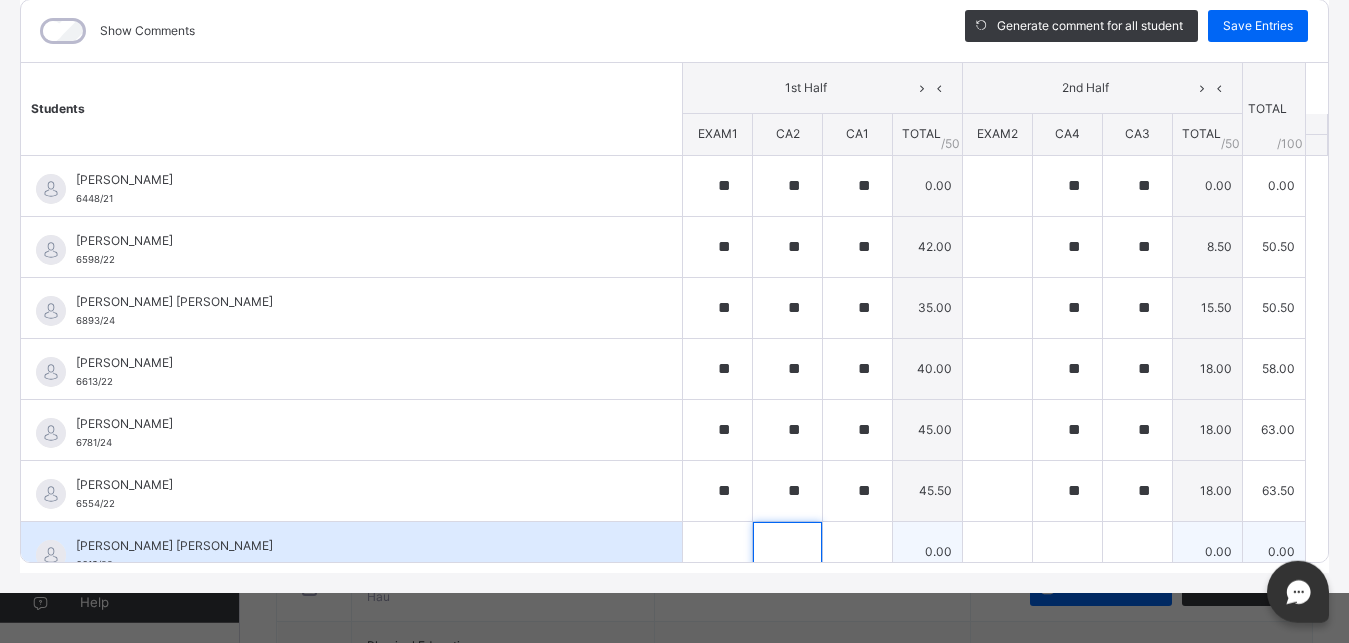 click at bounding box center (717, 552) 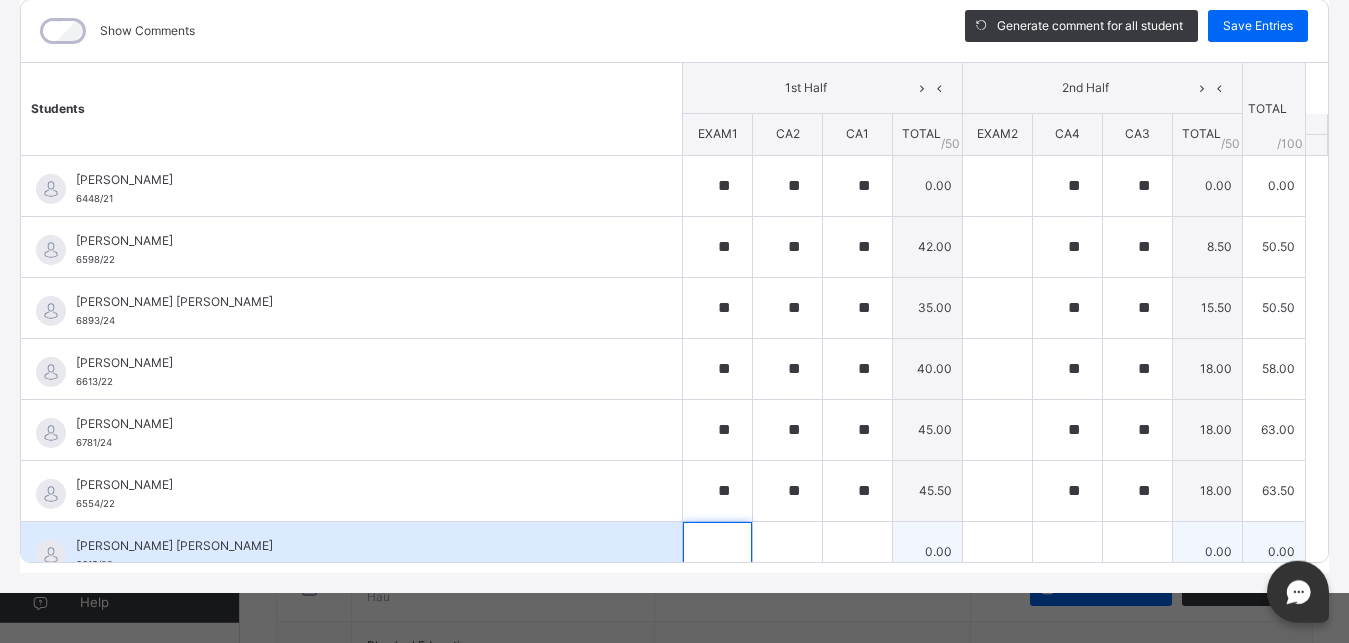 click at bounding box center (717, 552) 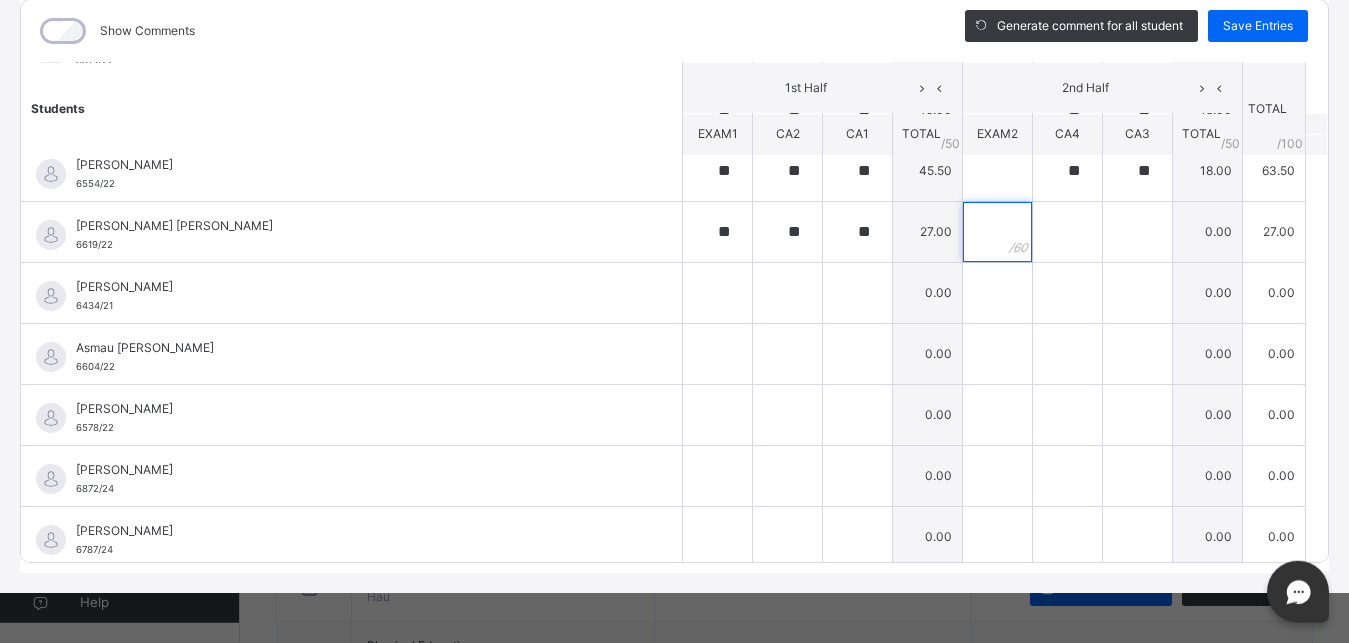 scroll, scrollTop: 287, scrollLeft: 0, axis: vertical 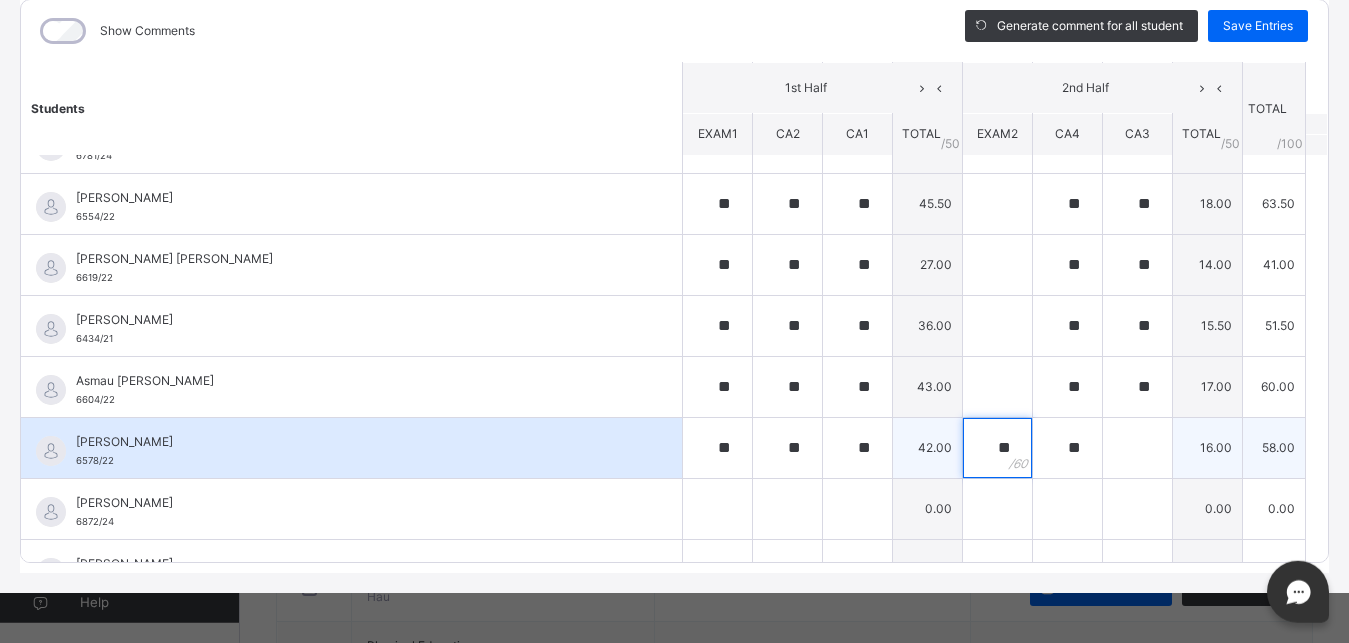 click on "**" at bounding box center [997, 448] 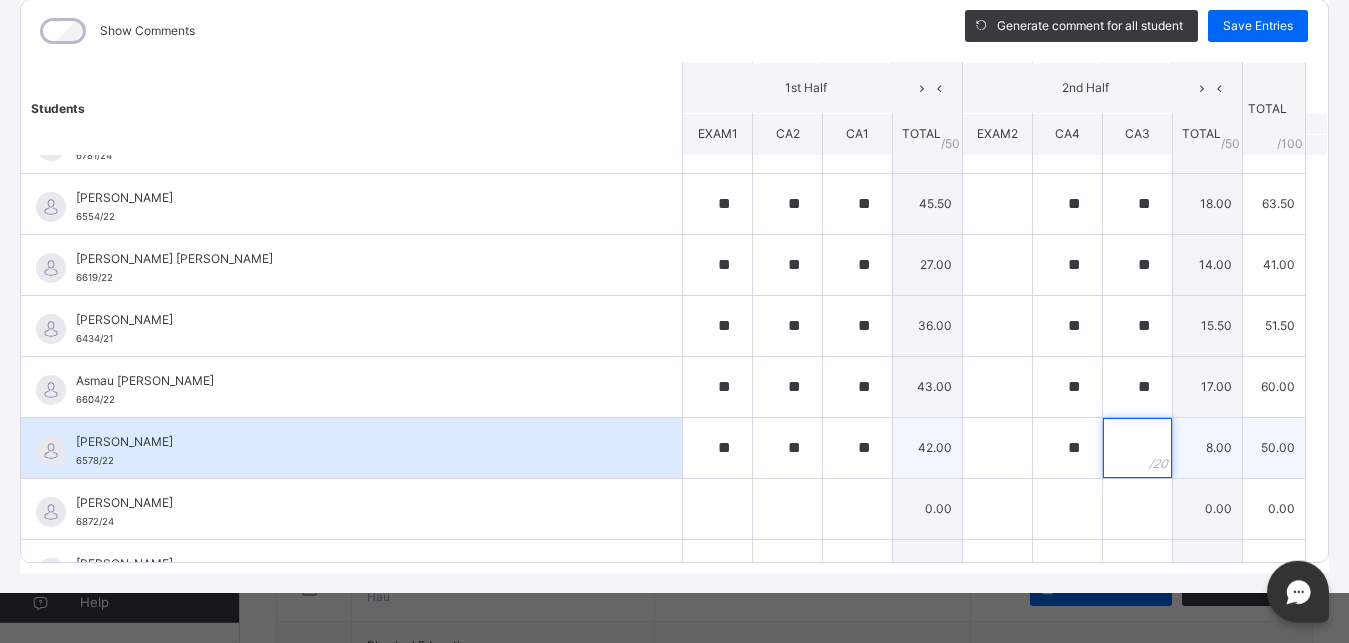 click at bounding box center (1137, 448) 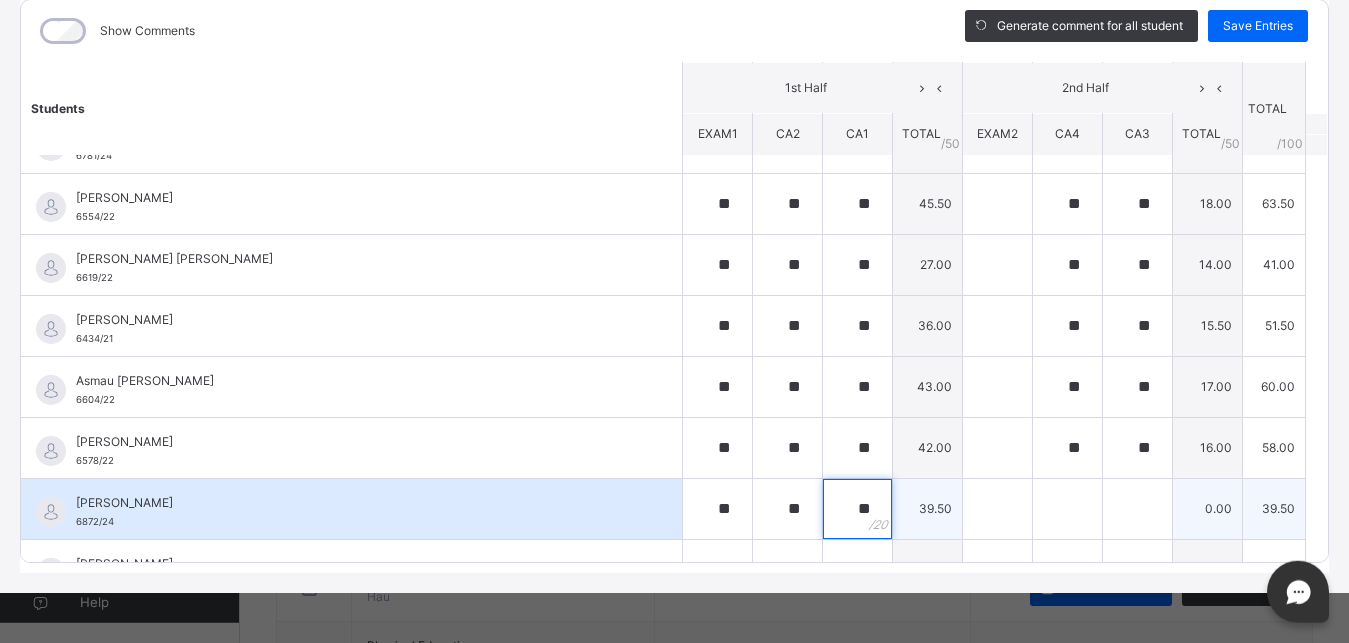 click on "**" at bounding box center (857, 509) 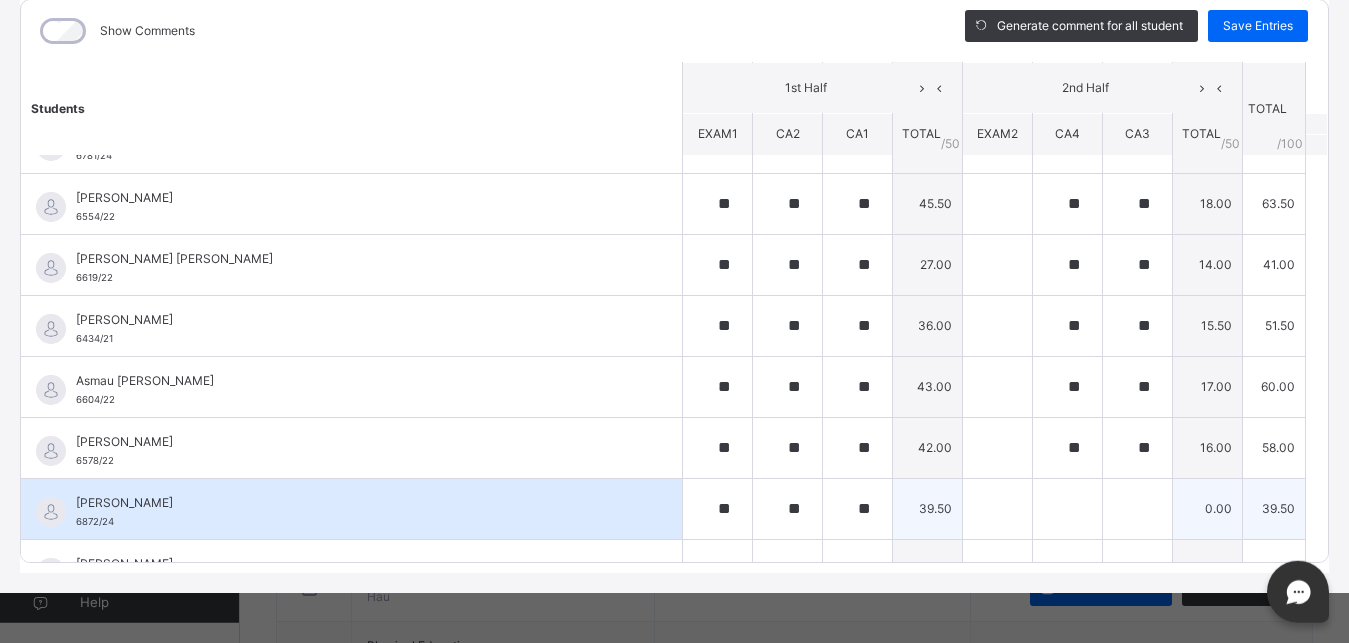 click on "**" at bounding box center (857, 509) 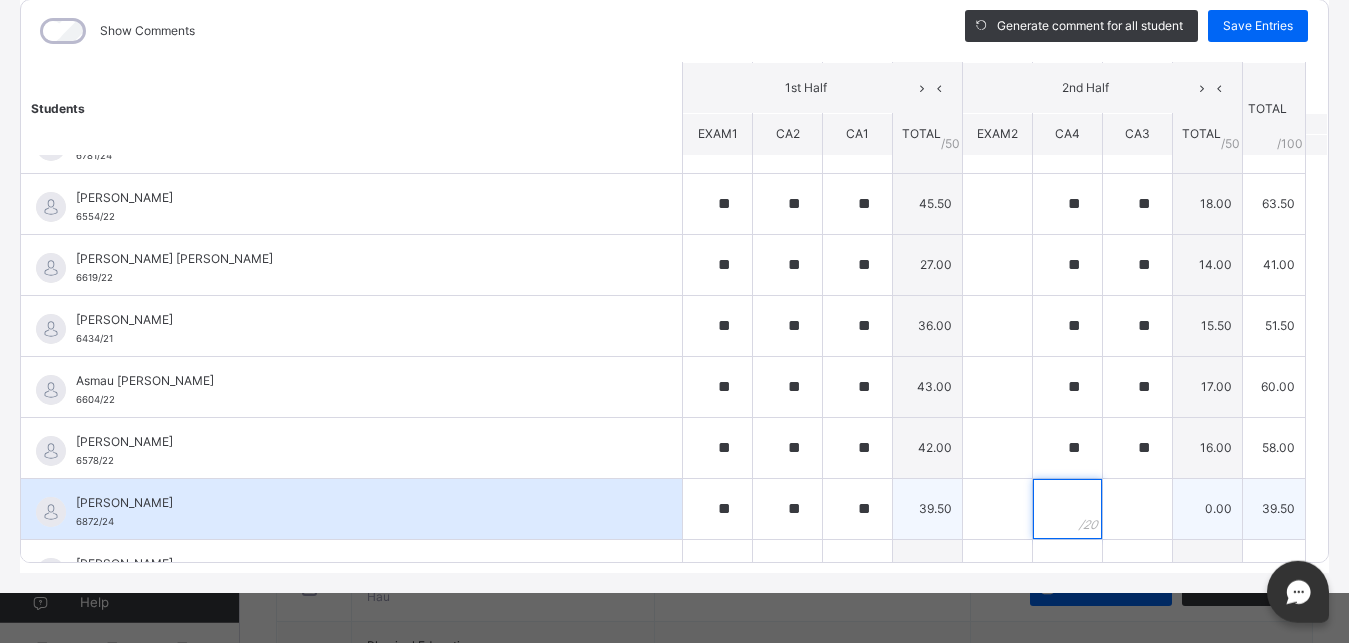 click at bounding box center [1067, 509] 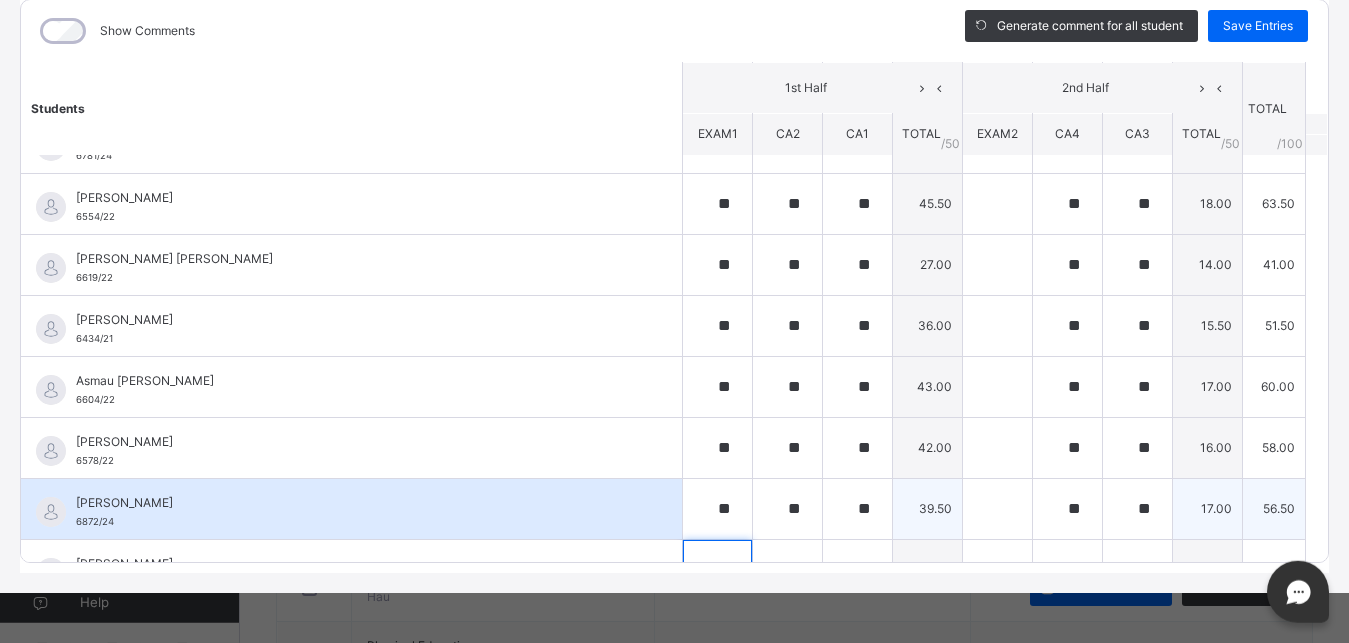 scroll, scrollTop: 545, scrollLeft: 0, axis: vertical 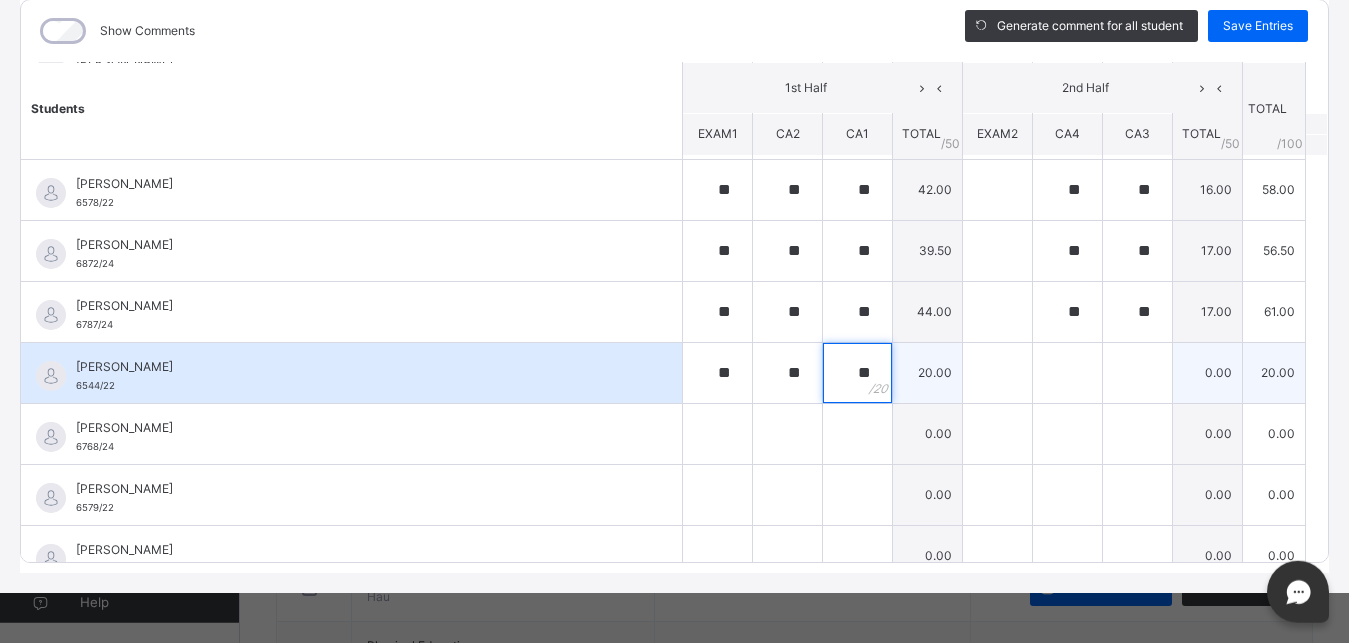 click on "**" at bounding box center (857, 373) 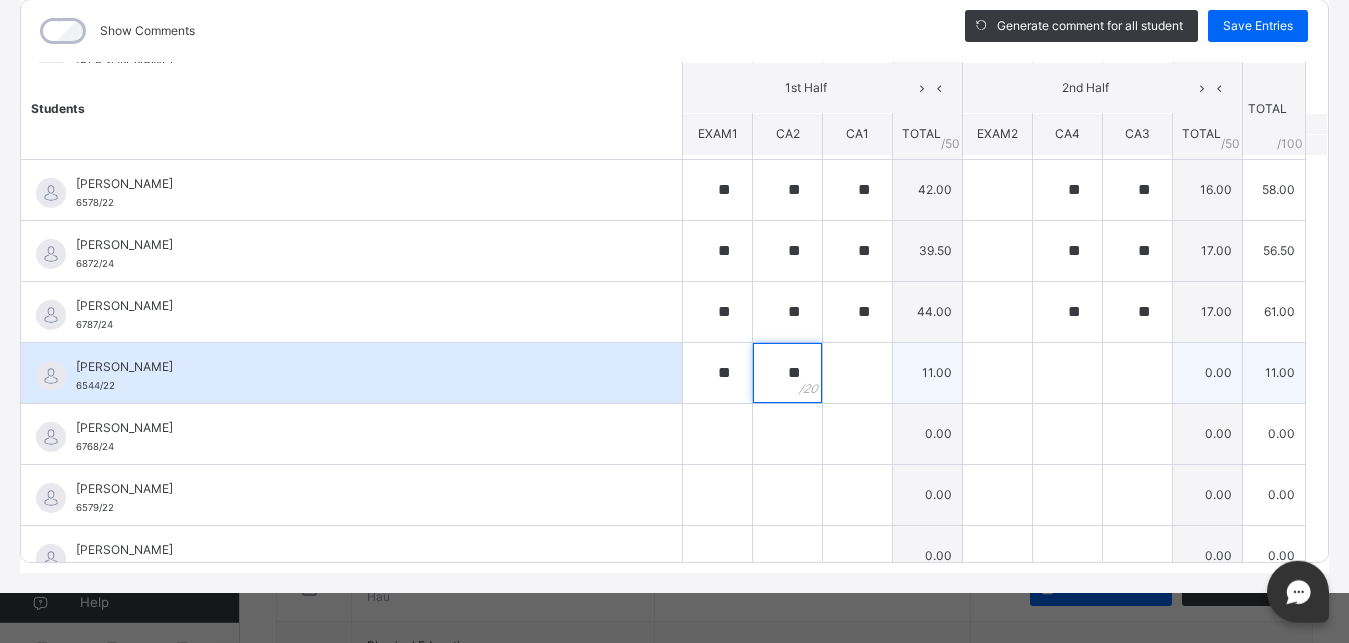 click on "**" at bounding box center (787, 373) 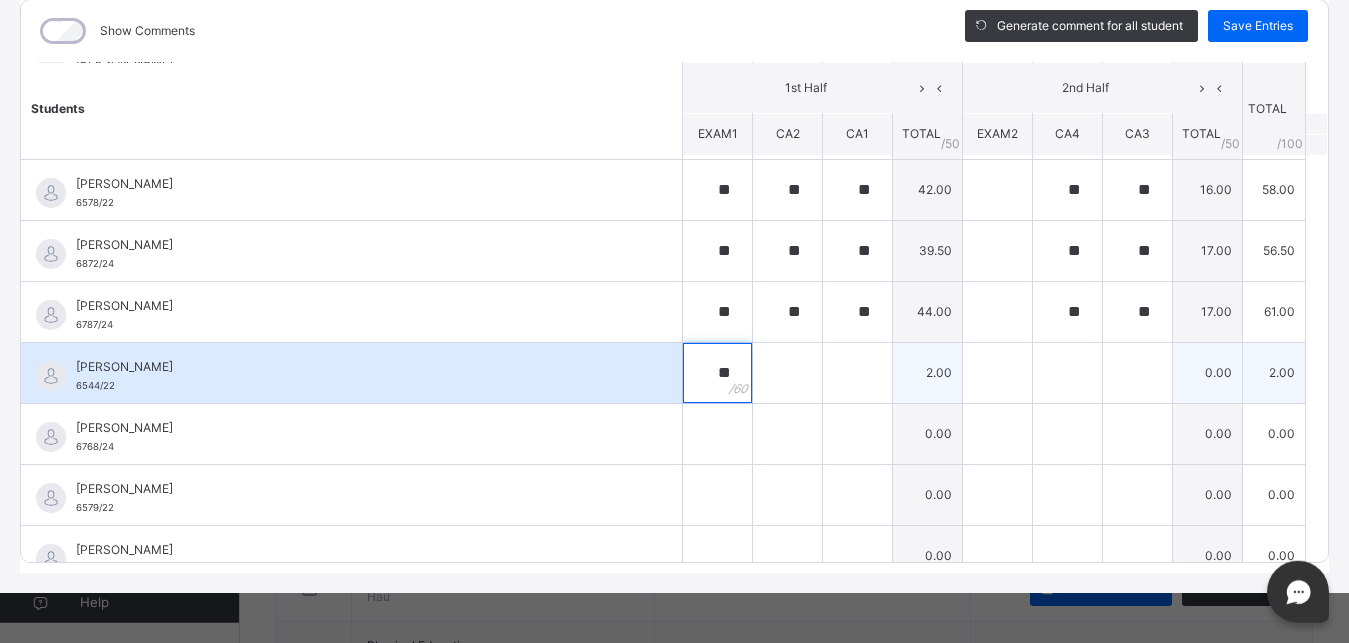click on "**" at bounding box center (717, 373) 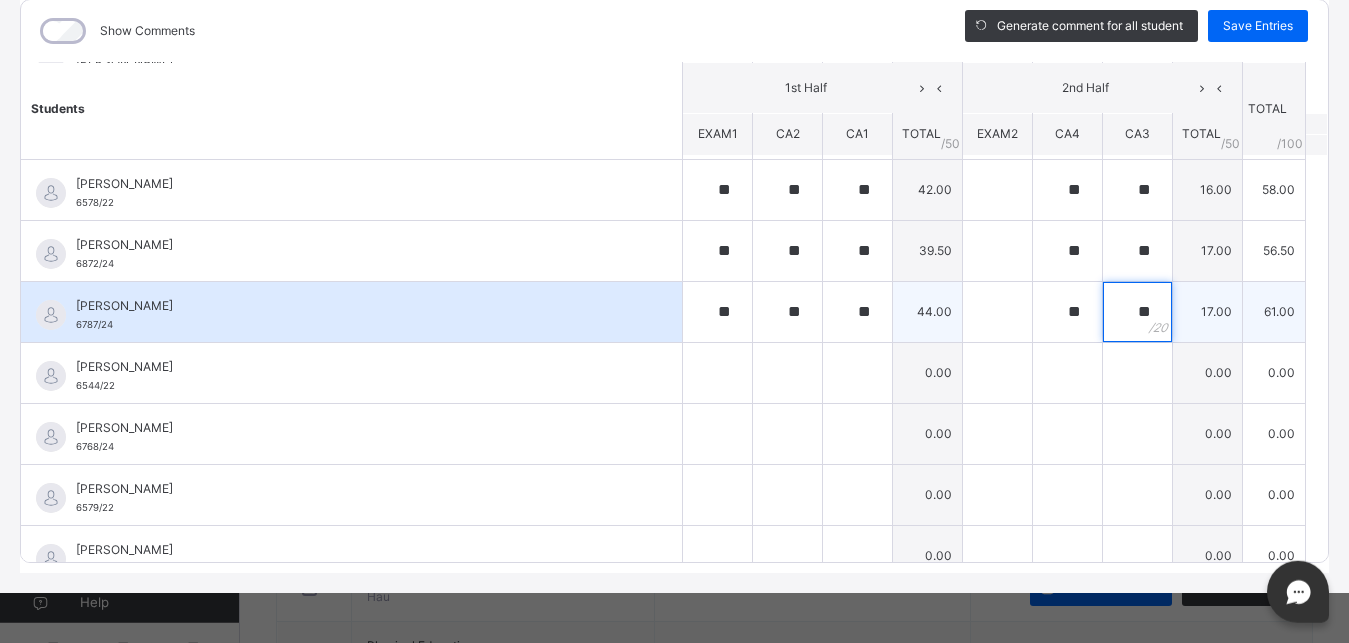 click on "**" at bounding box center (1137, 312) 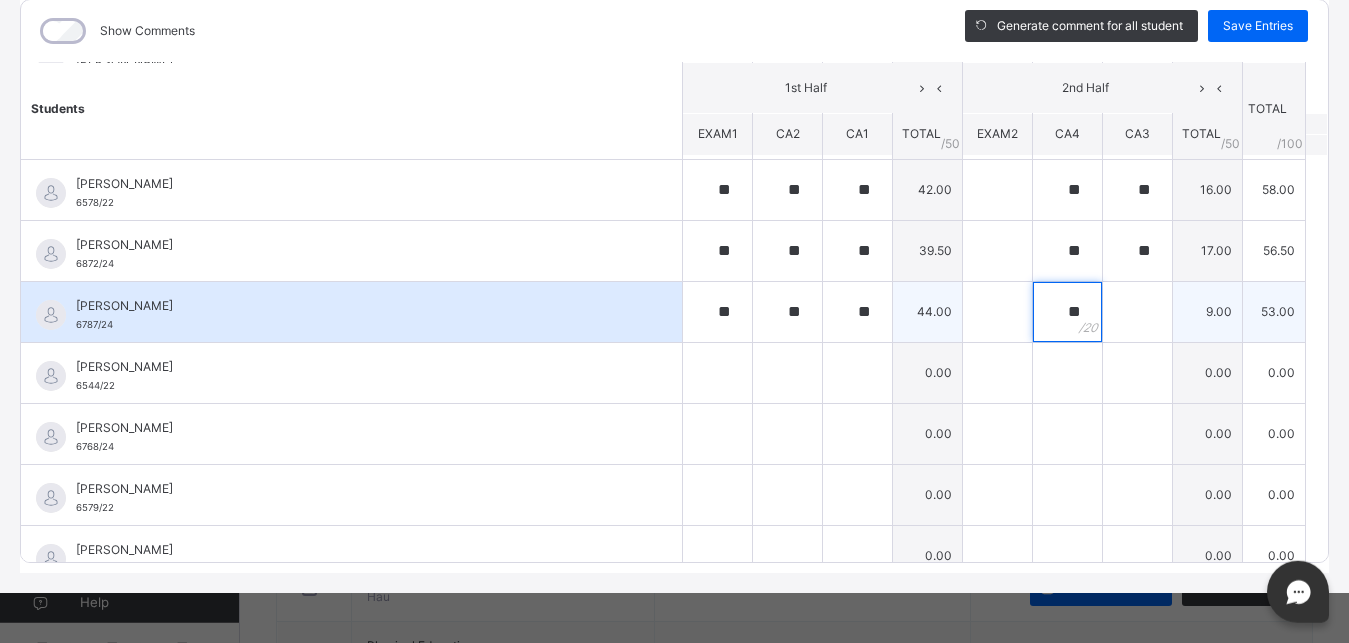 click on "**" at bounding box center [1067, 312] 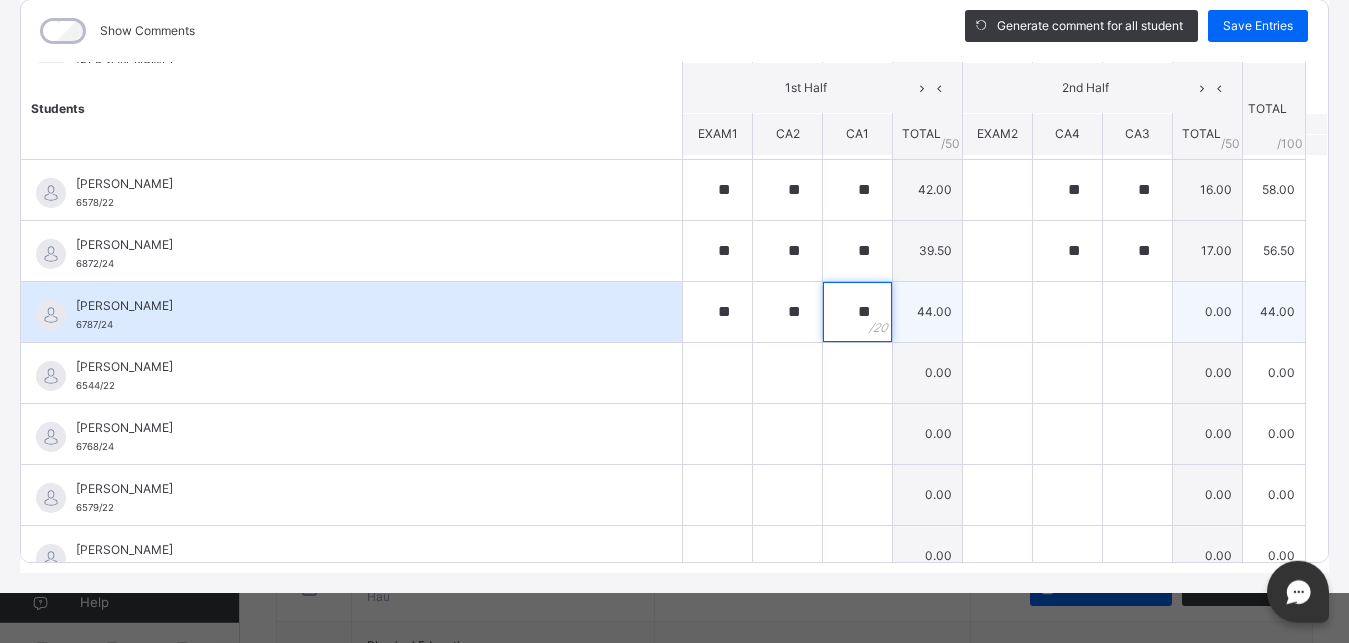 click on "**" at bounding box center (857, 312) 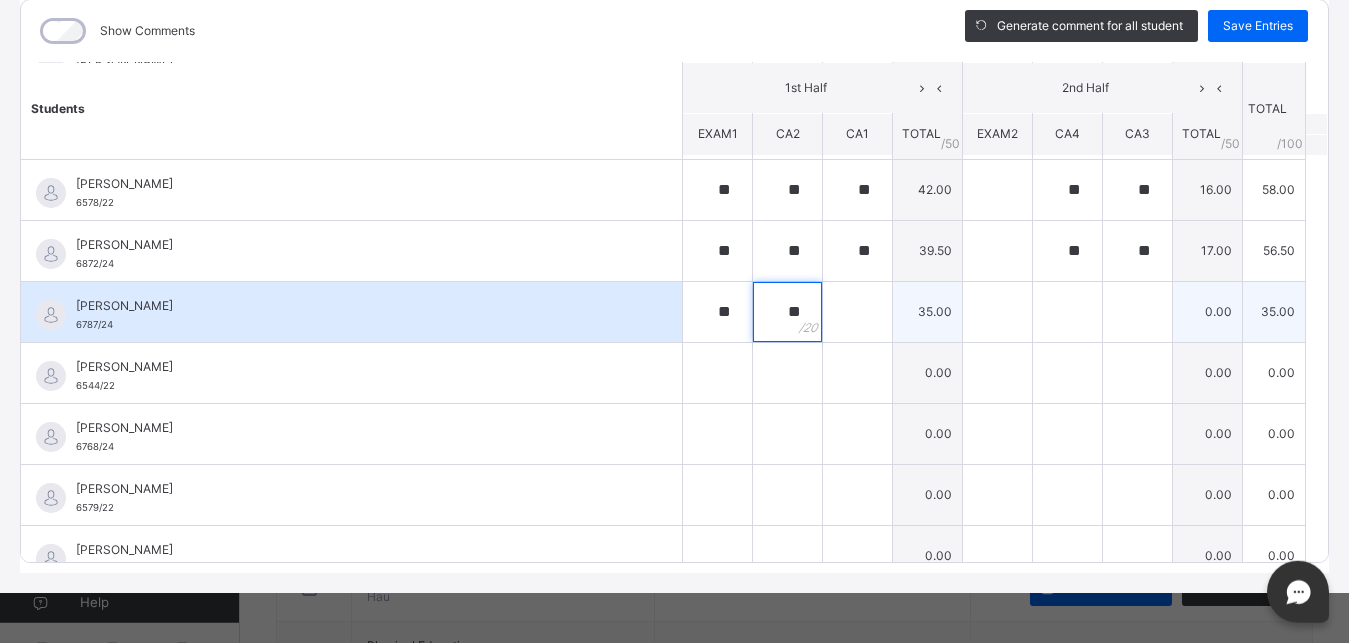 click on "**" at bounding box center [787, 312] 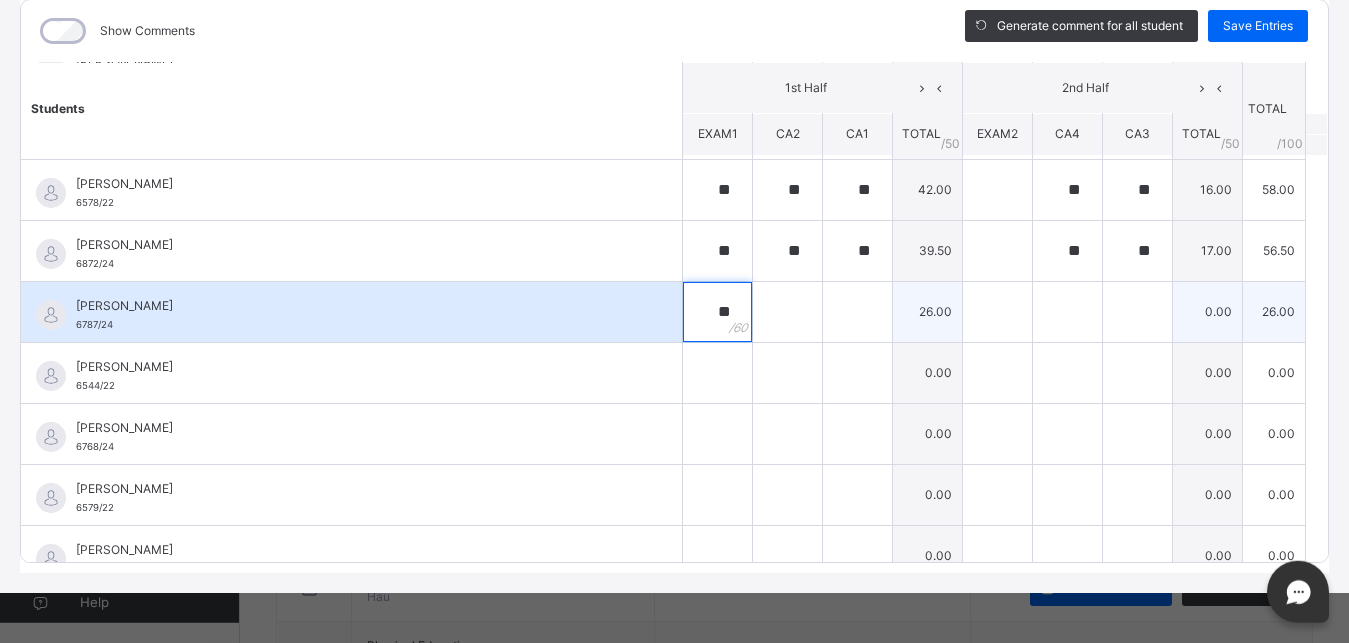 click on "**" at bounding box center (717, 312) 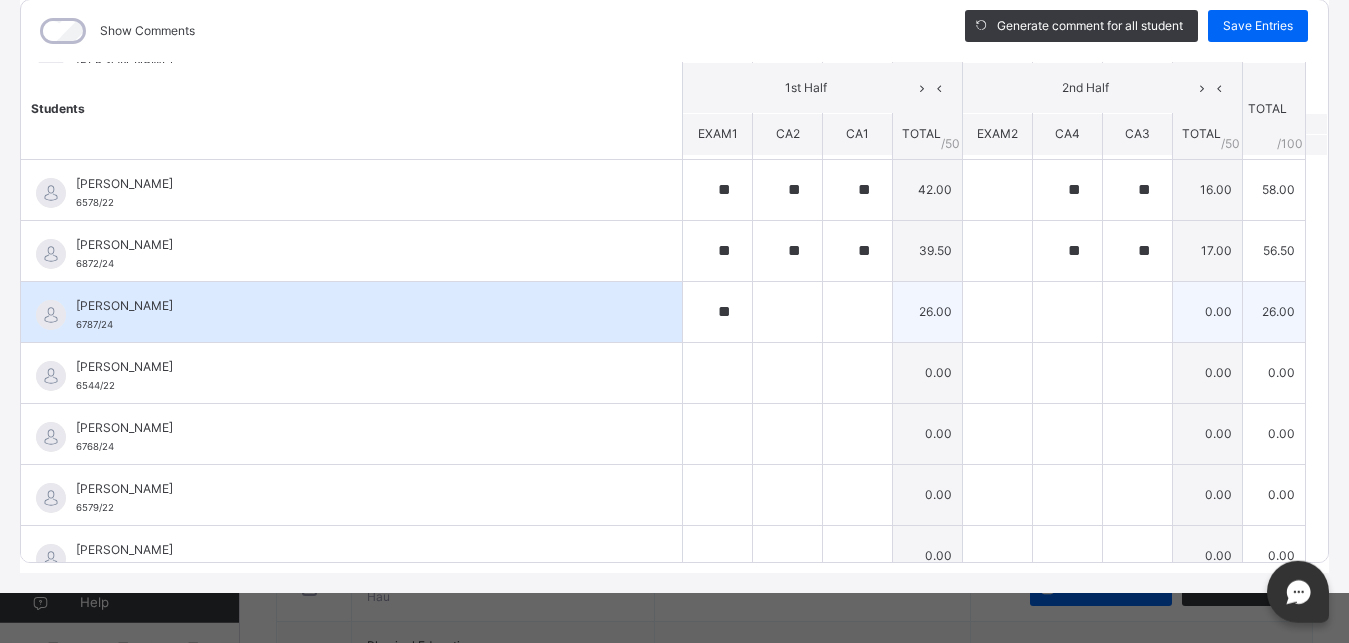 click on "**" at bounding box center (717, 312) 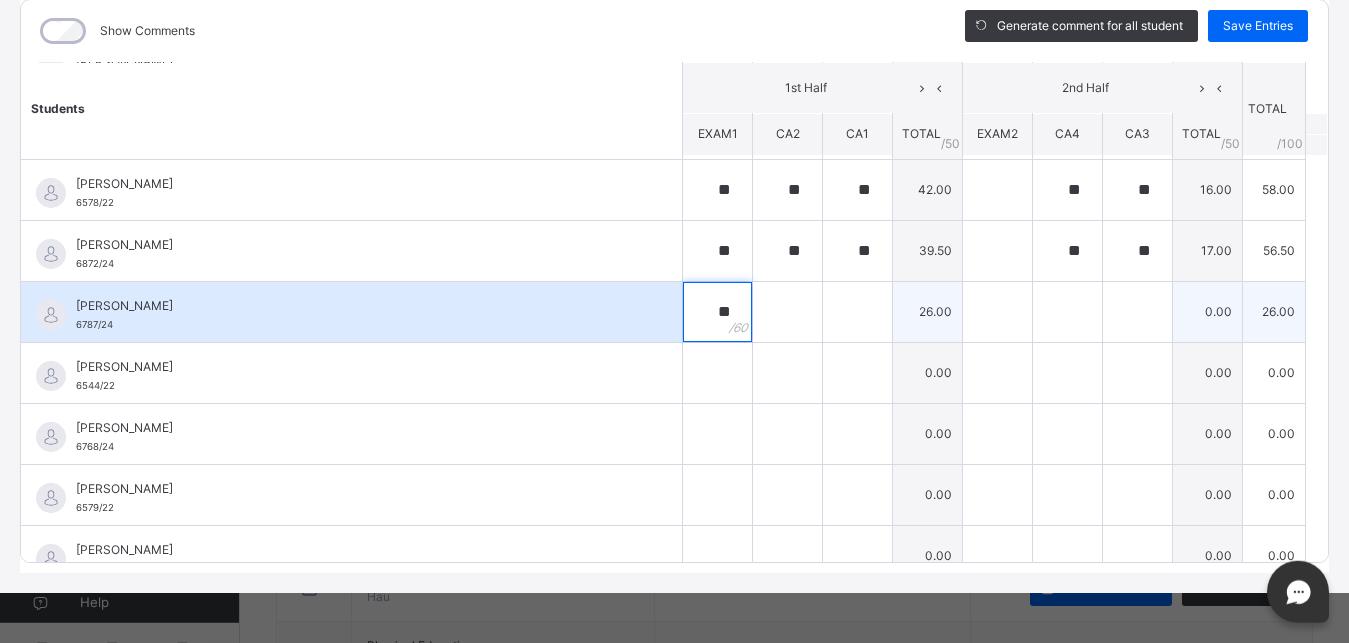 click on "**" at bounding box center (717, 312) 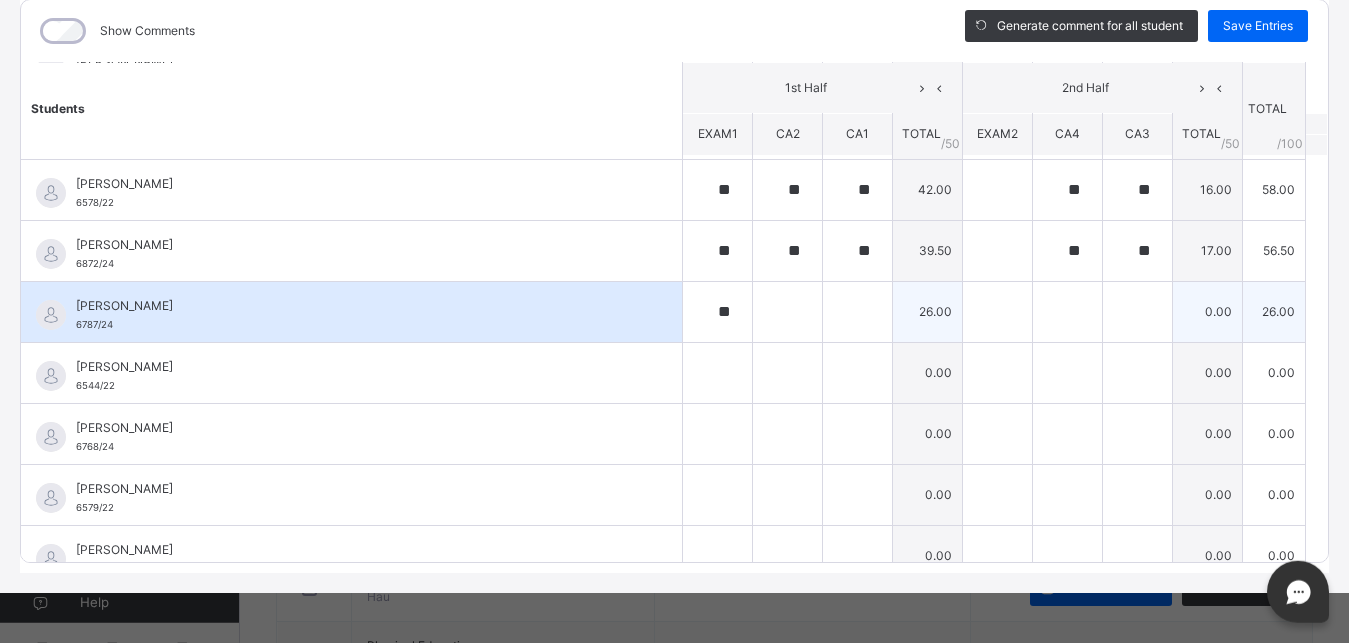 click on "**" at bounding box center (717, 312) 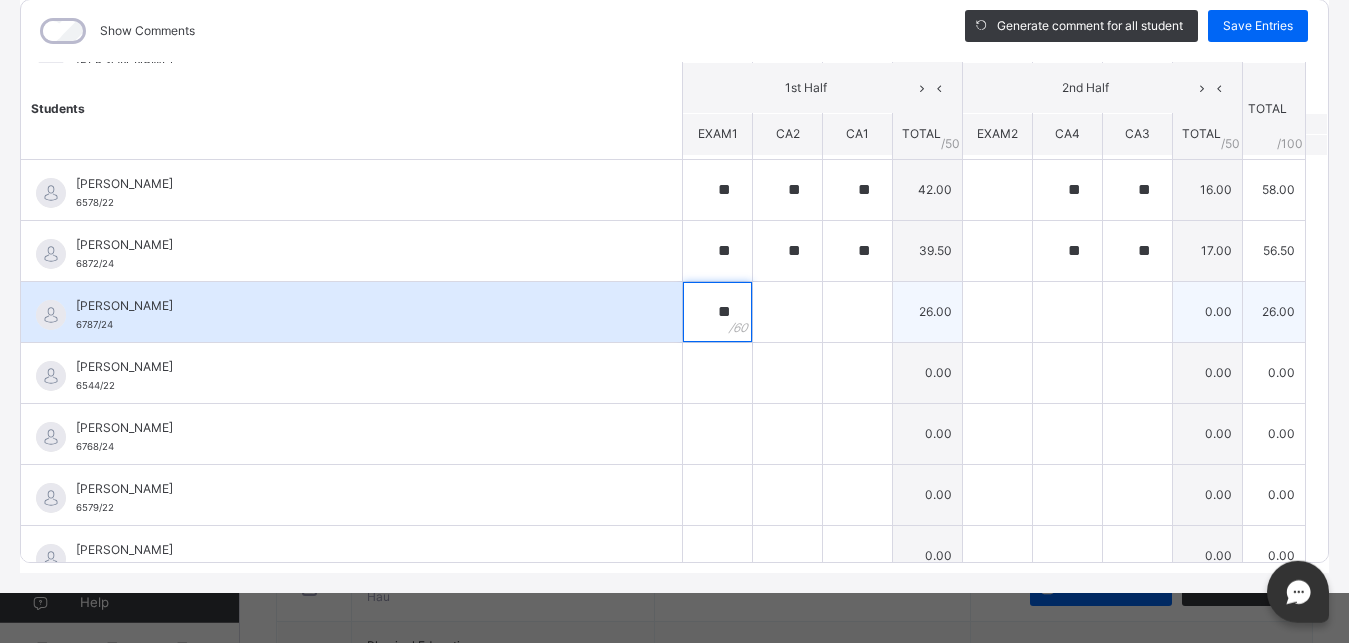 click on "**" at bounding box center [717, 312] 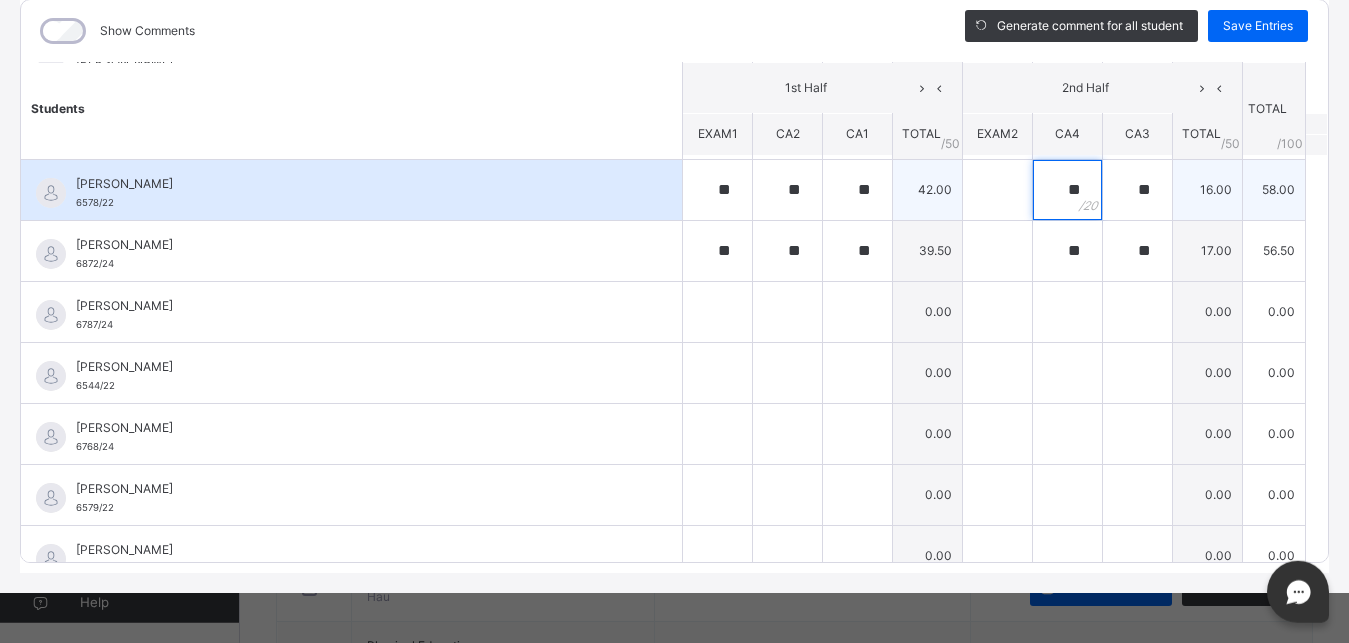 click on "**" at bounding box center [1067, 190] 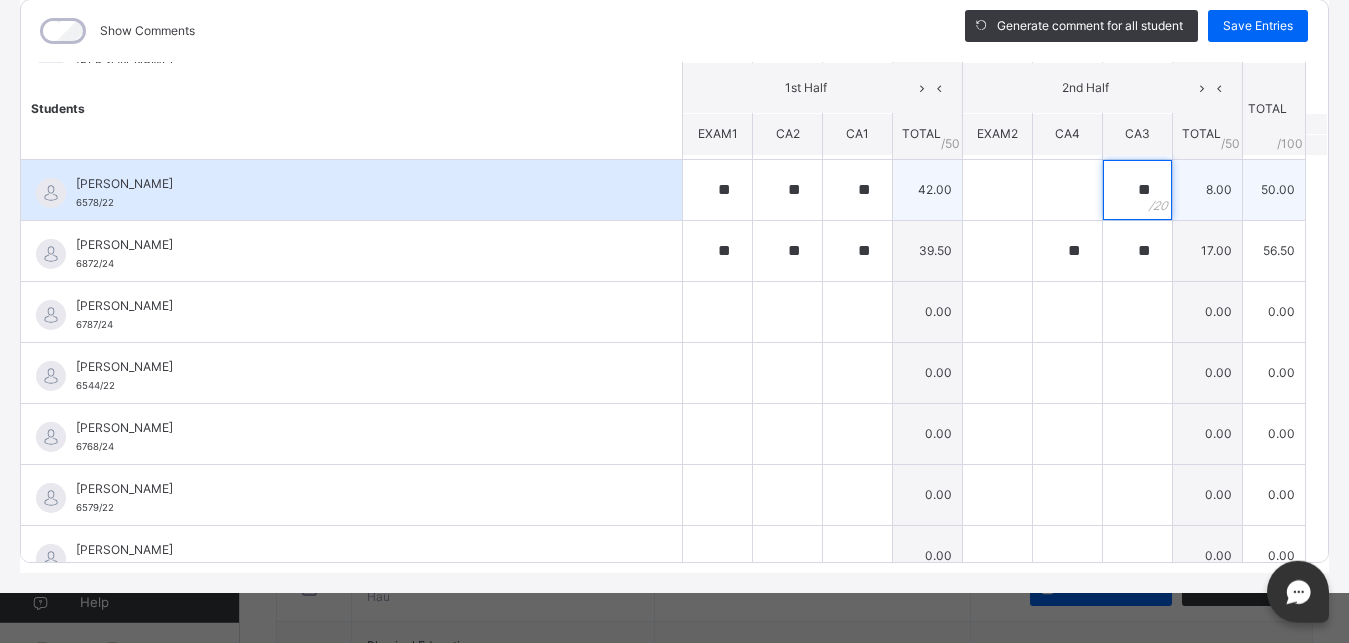 click on "**" at bounding box center (1137, 190) 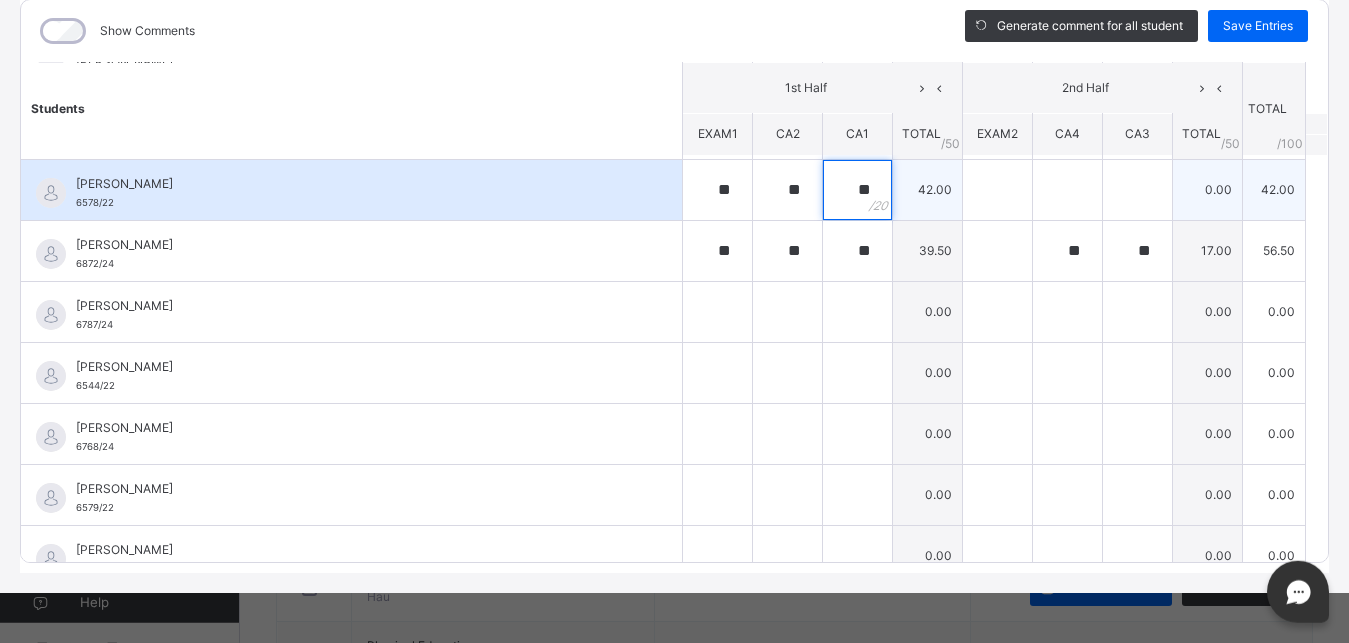 click on "**" at bounding box center [857, 190] 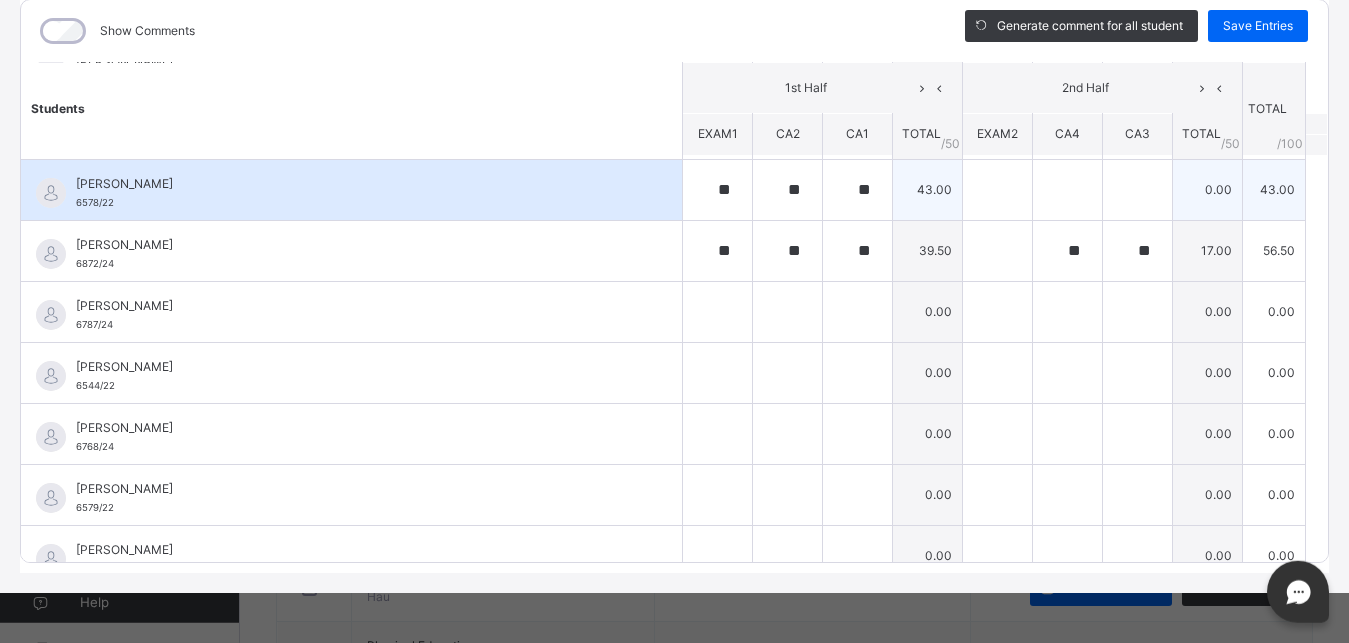 click at bounding box center [1068, 189] 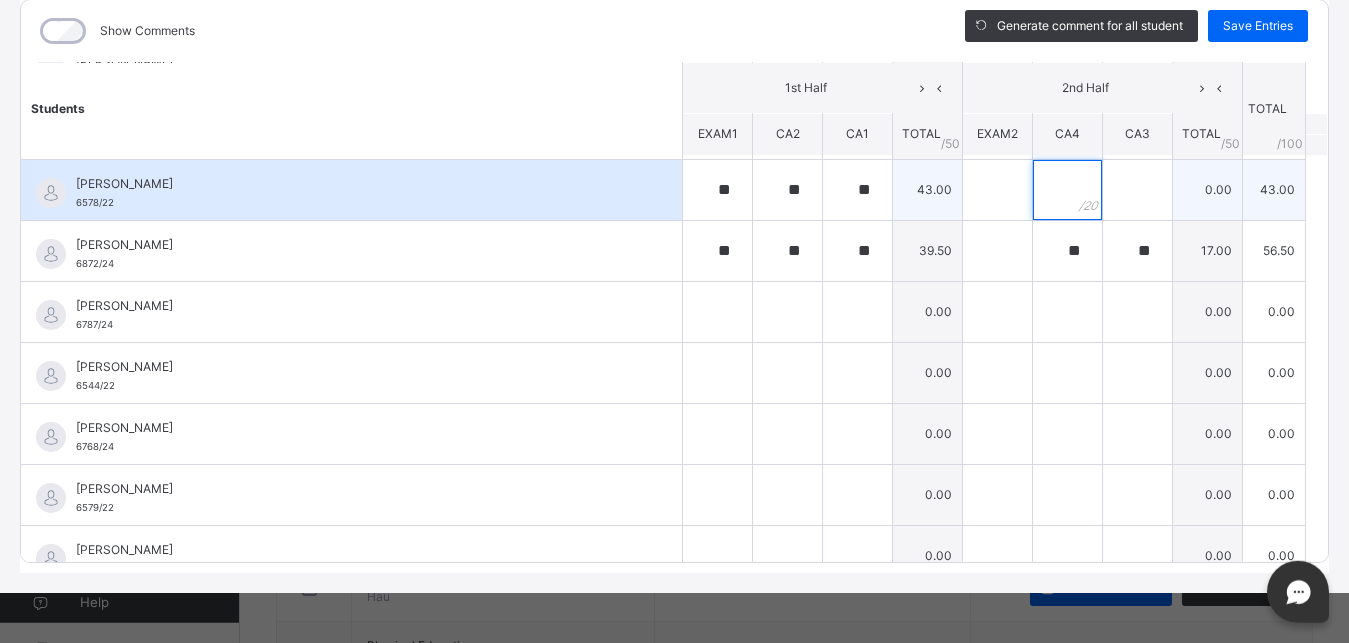 click at bounding box center [1067, 190] 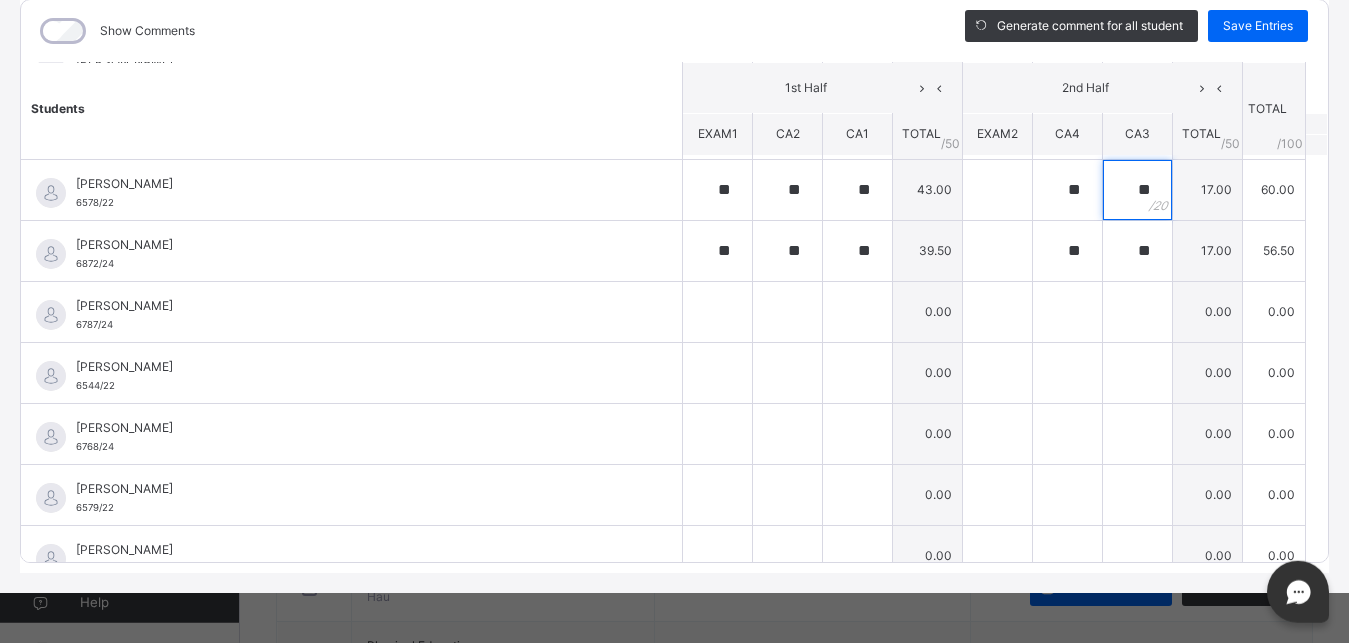 scroll, scrollTop: 351, scrollLeft: 0, axis: vertical 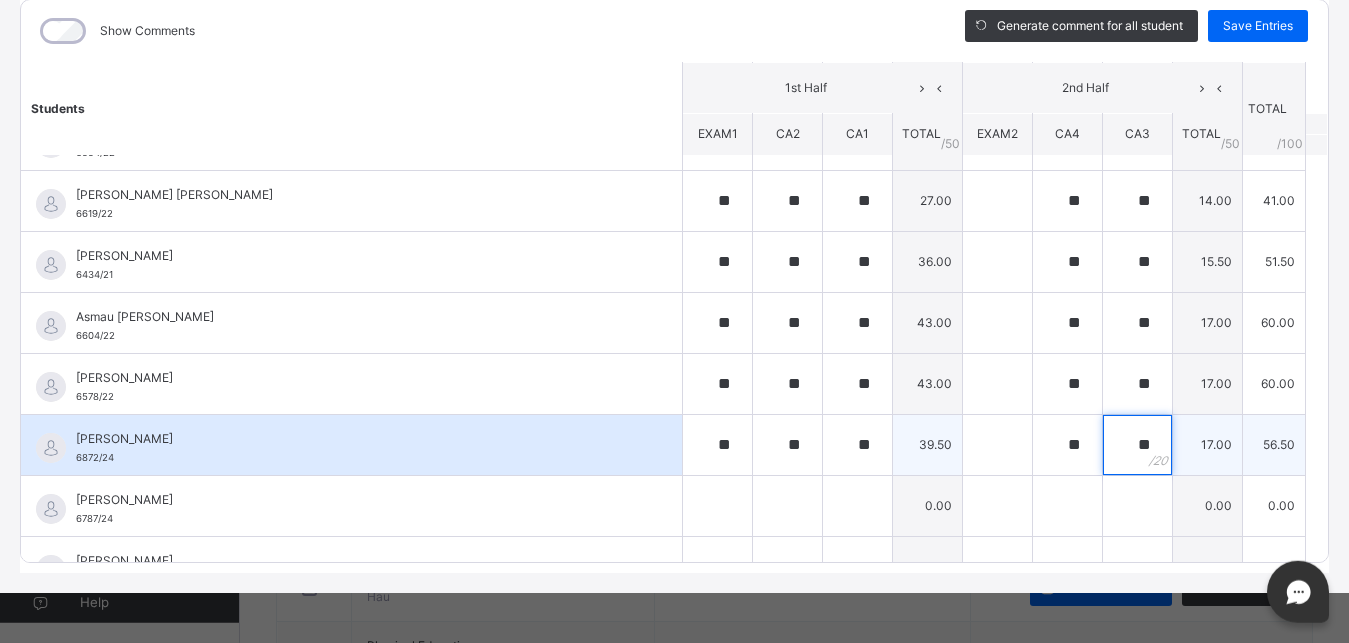 click on "**" at bounding box center [1137, 445] 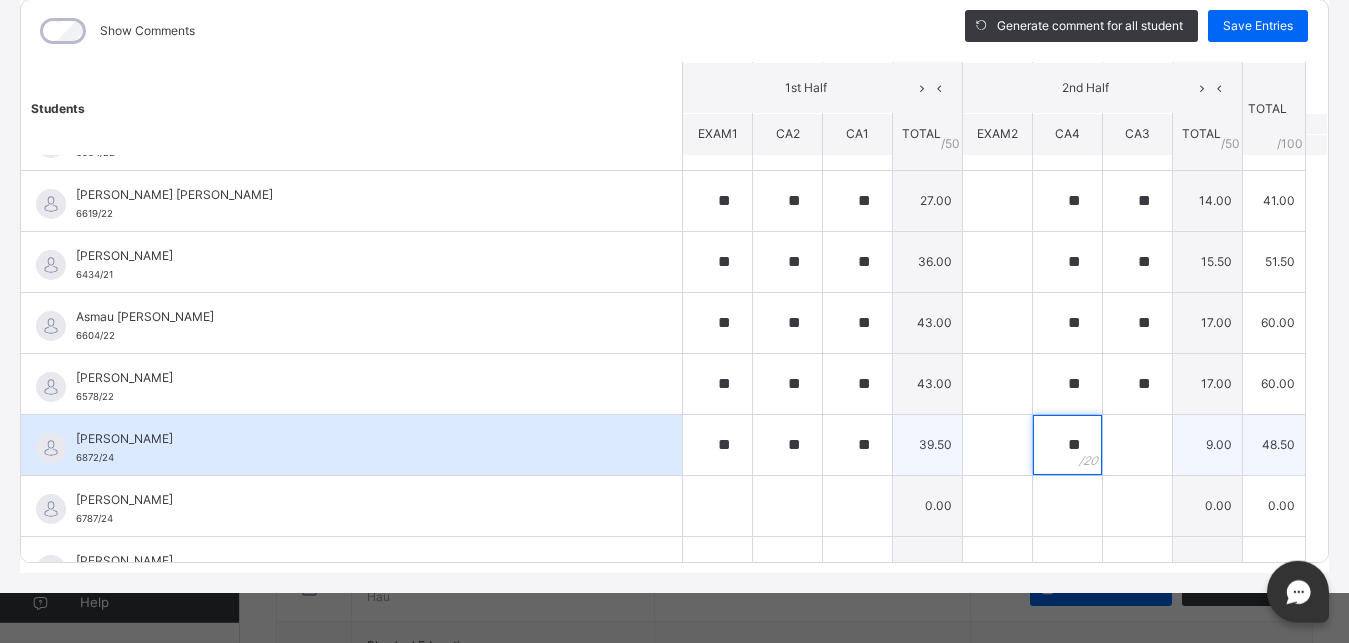 click on "**" at bounding box center (1067, 445) 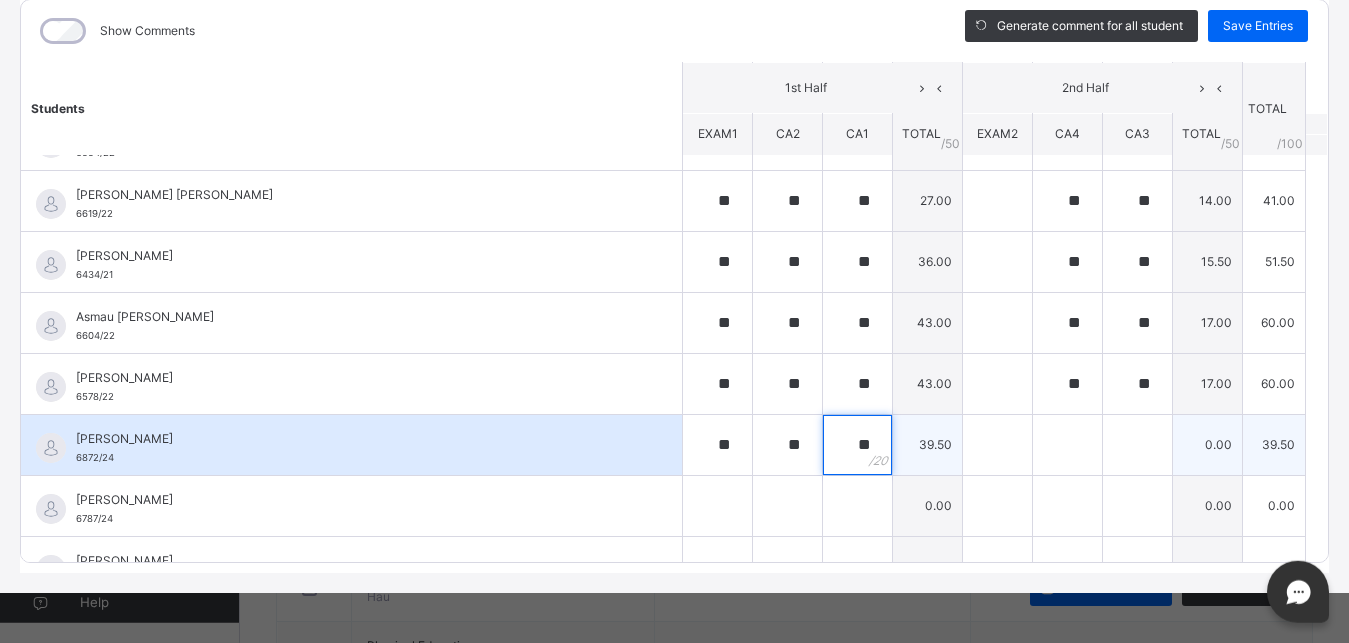 click on "**" at bounding box center (857, 445) 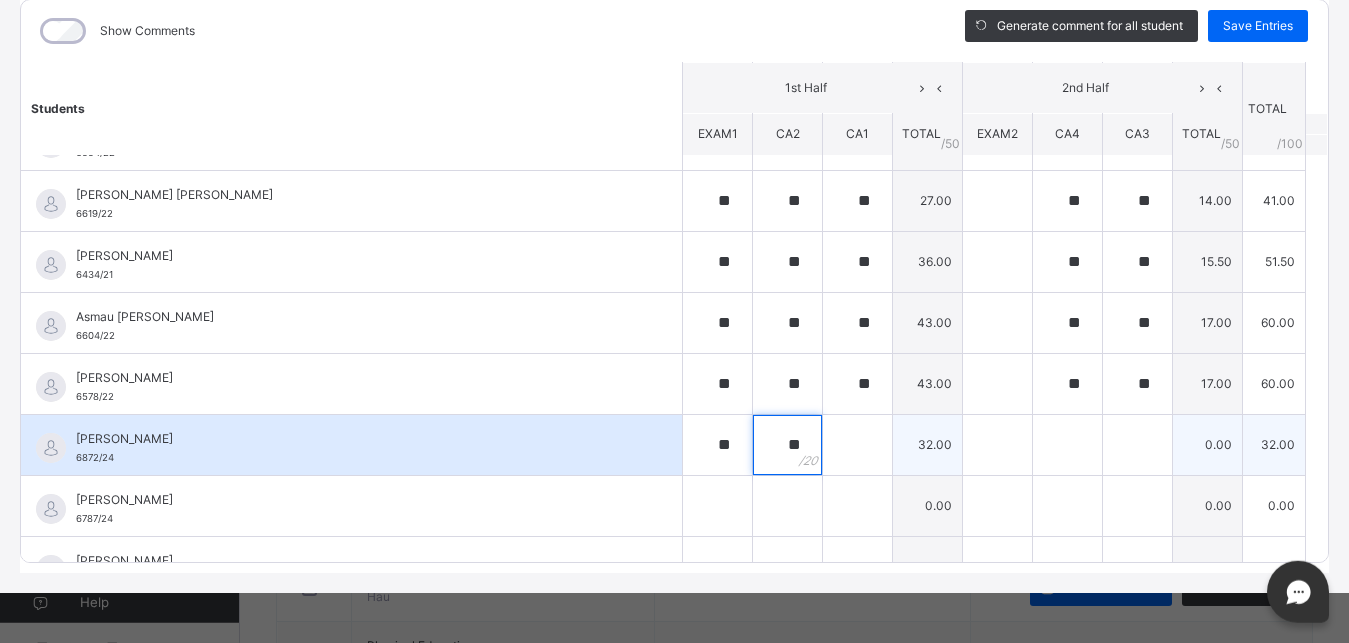 click on "**" at bounding box center [787, 445] 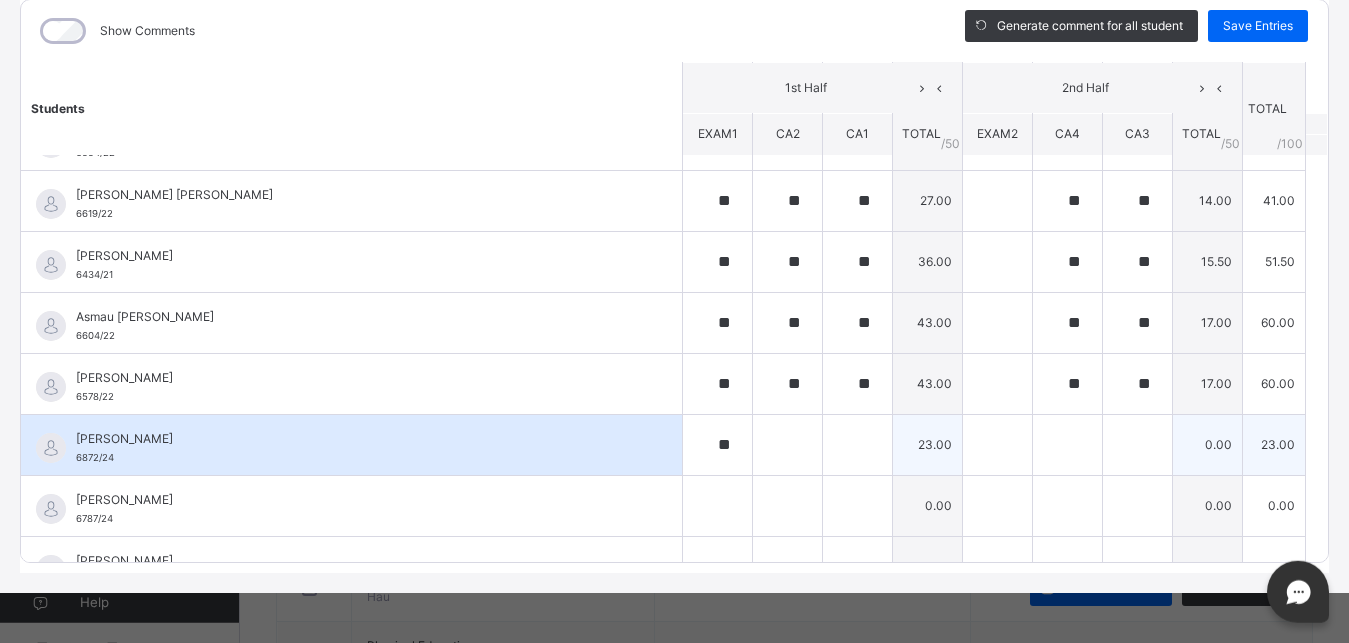 drag, startPoint x: 763, startPoint y: 441, endPoint x: 657, endPoint y: 420, distance: 108.060165 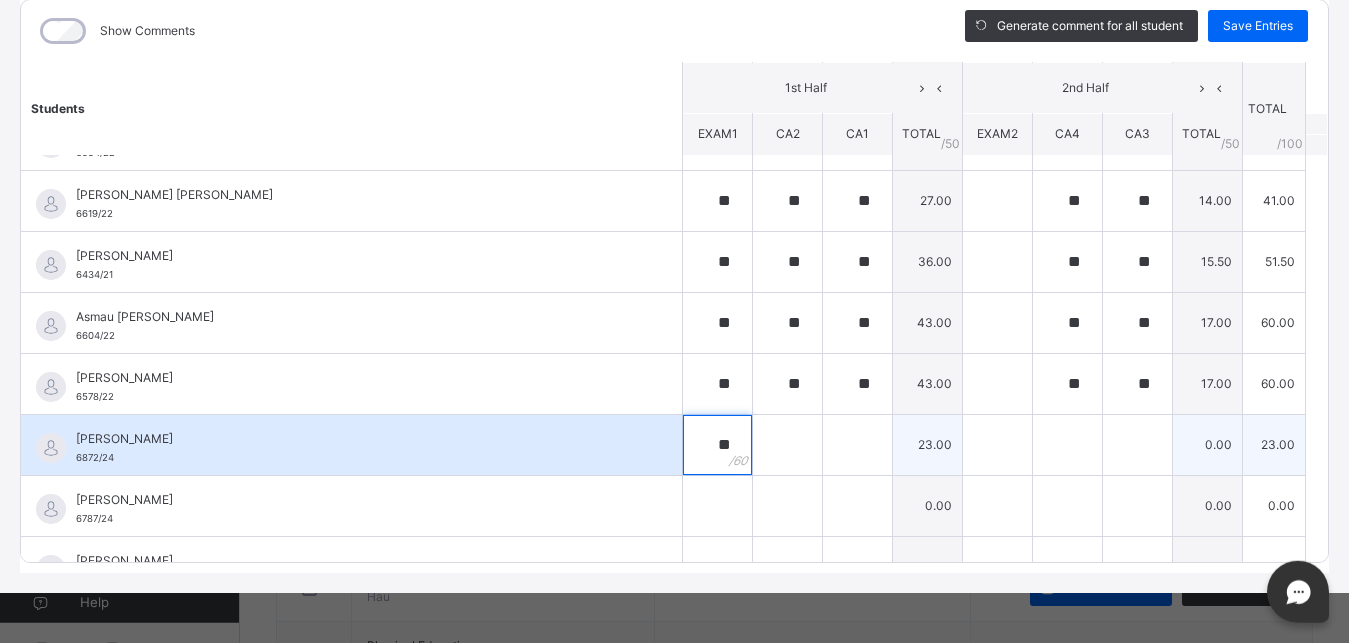 click on "**" at bounding box center [717, 445] 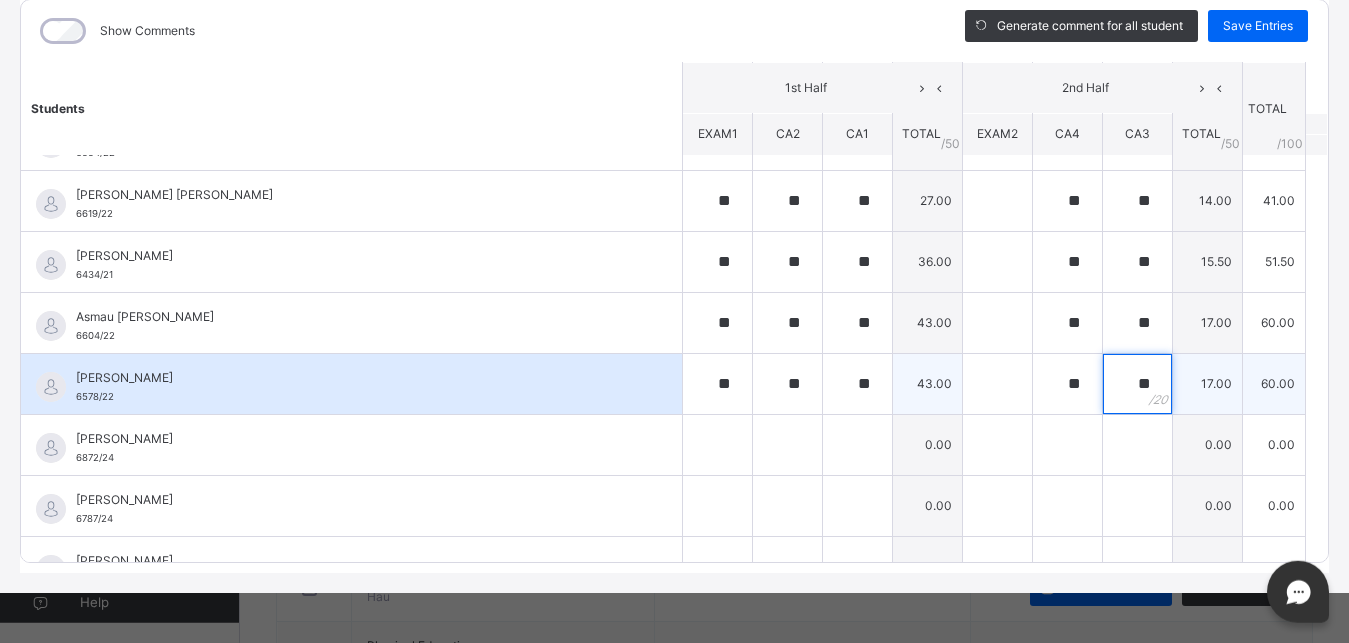 click on "**" at bounding box center (1137, 384) 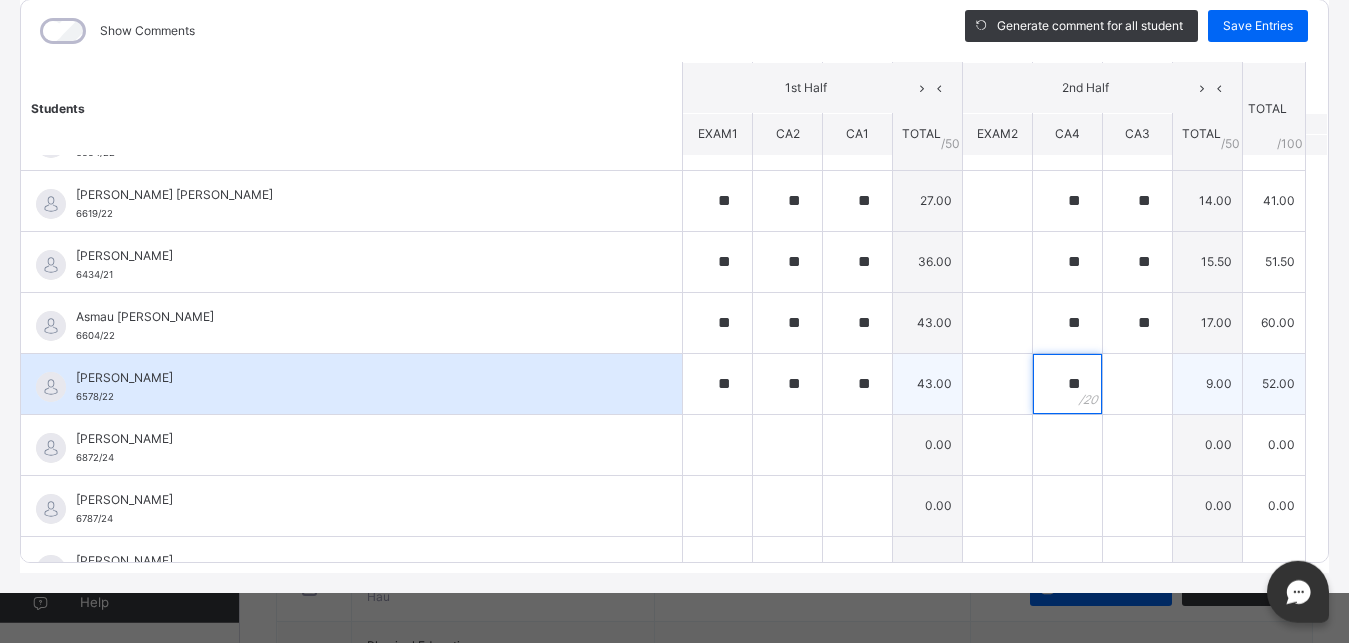 click on "**" at bounding box center (1067, 384) 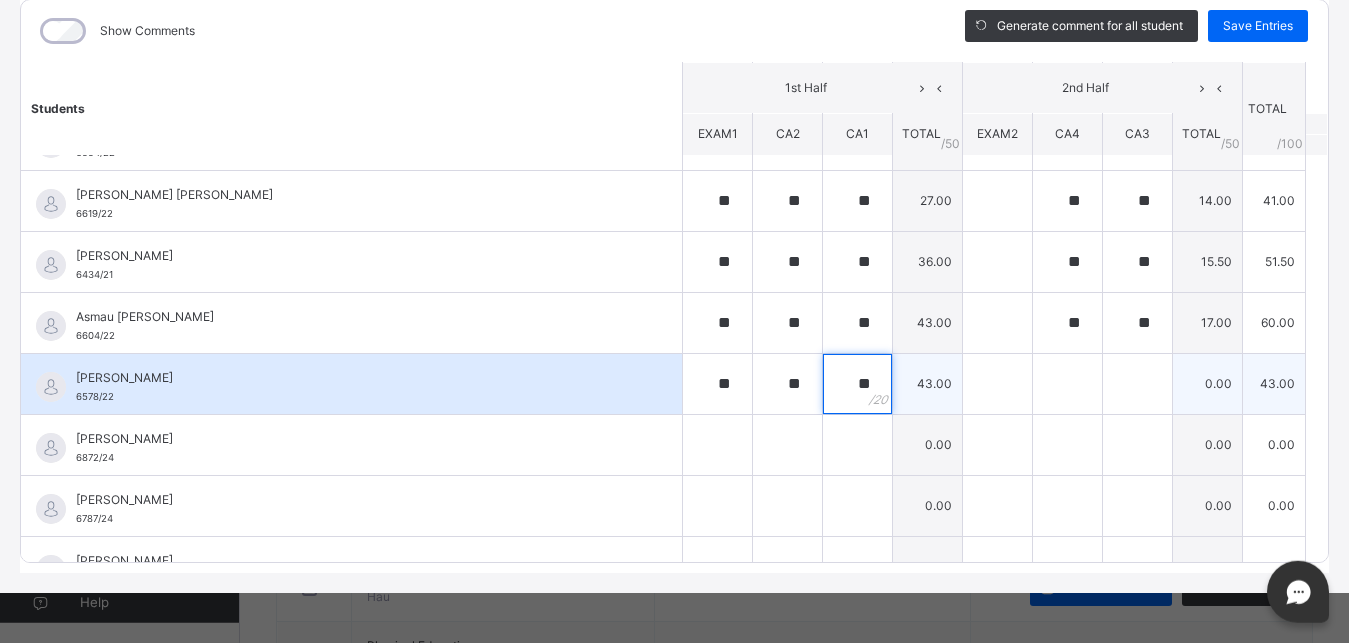 click on "**" at bounding box center (857, 384) 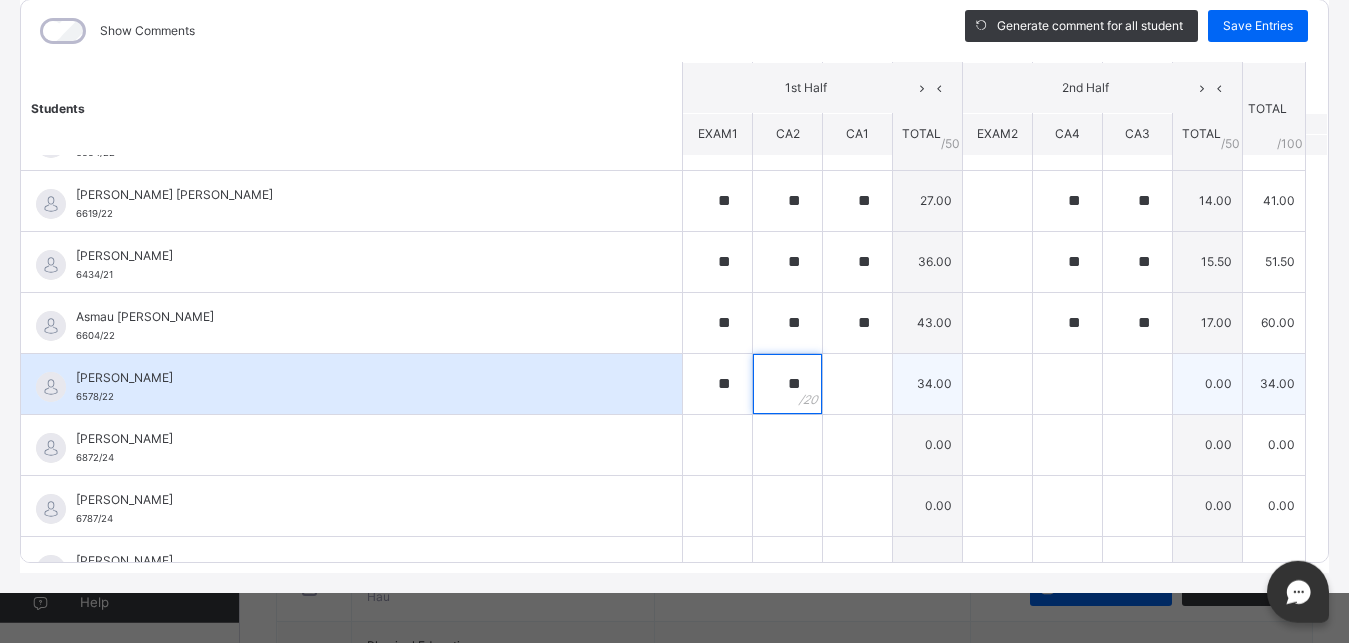click on "**" at bounding box center [787, 384] 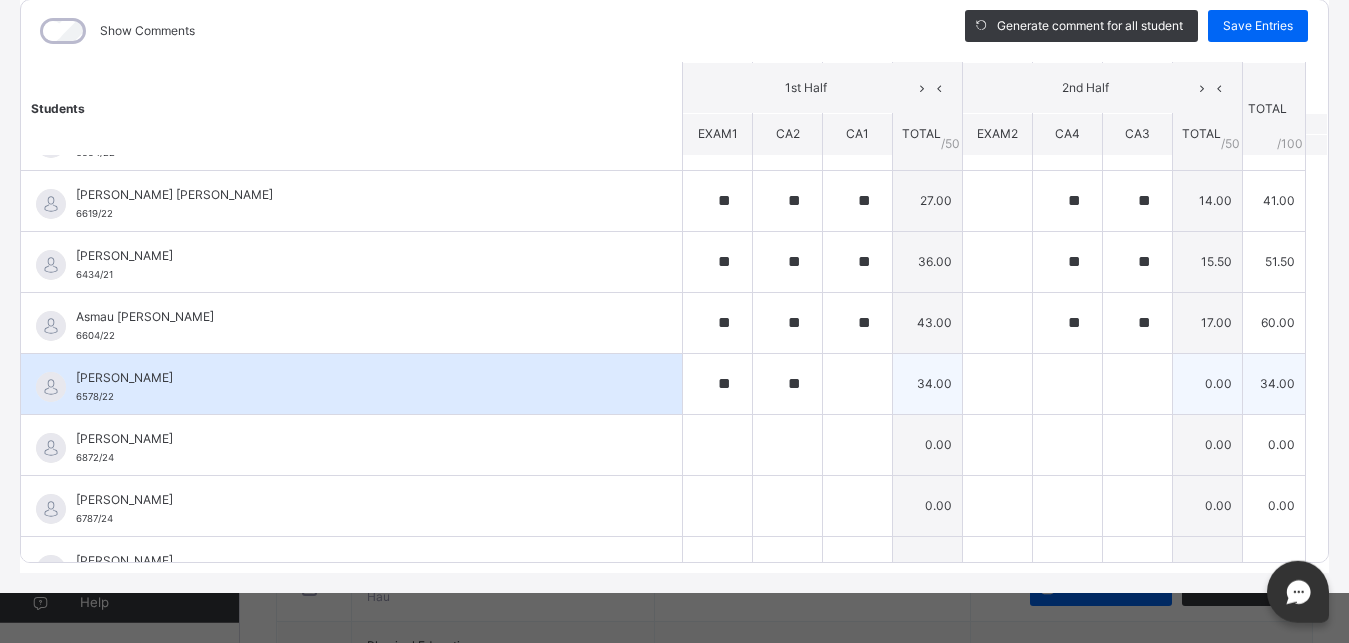 click on "**" at bounding box center (787, 384) 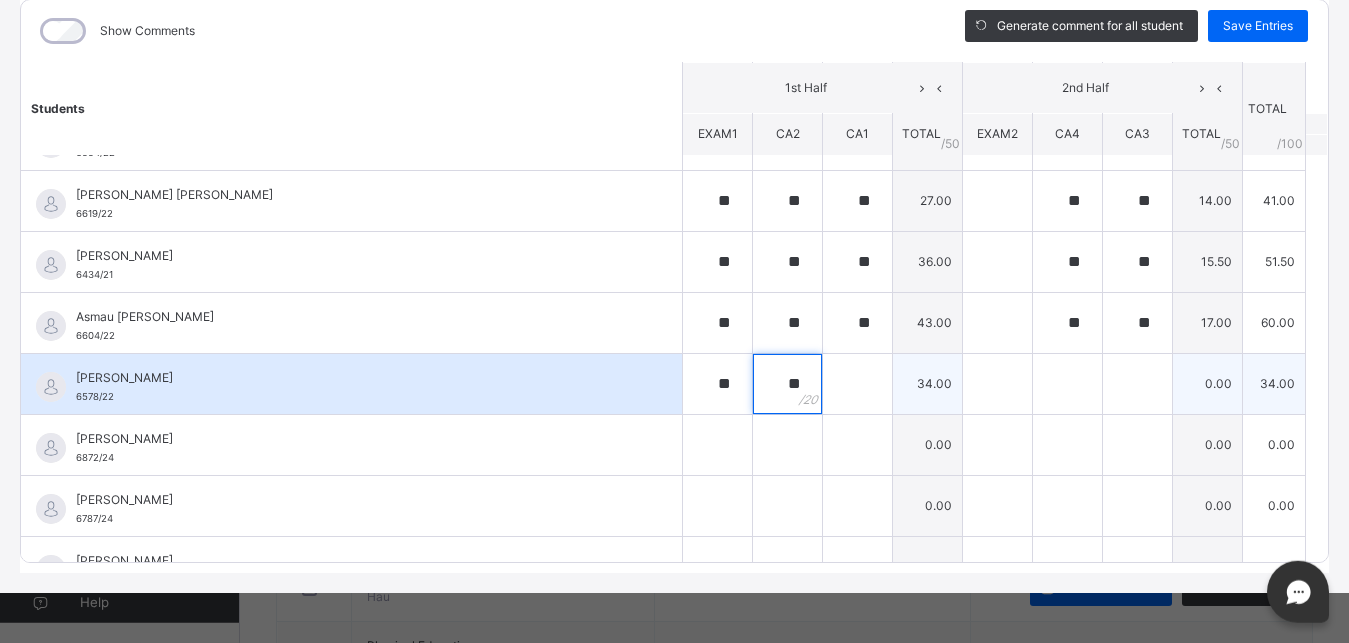 click on "**" at bounding box center [787, 384] 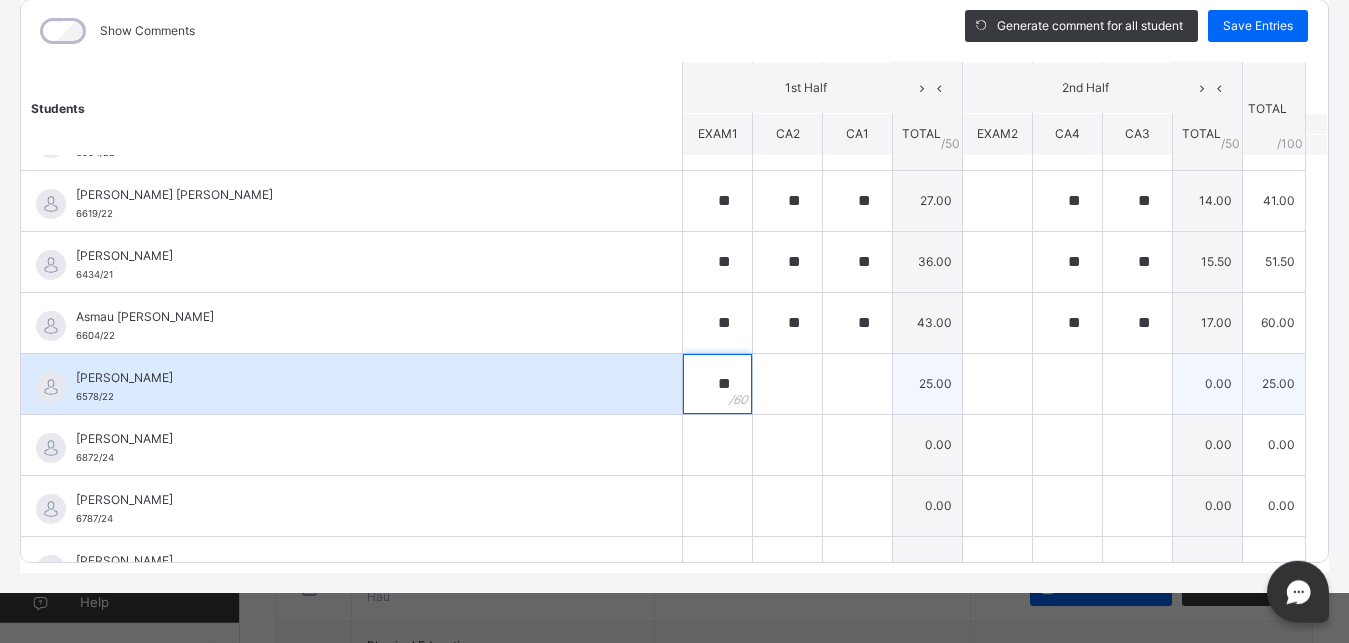 click on "**" at bounding box center (717, 384) 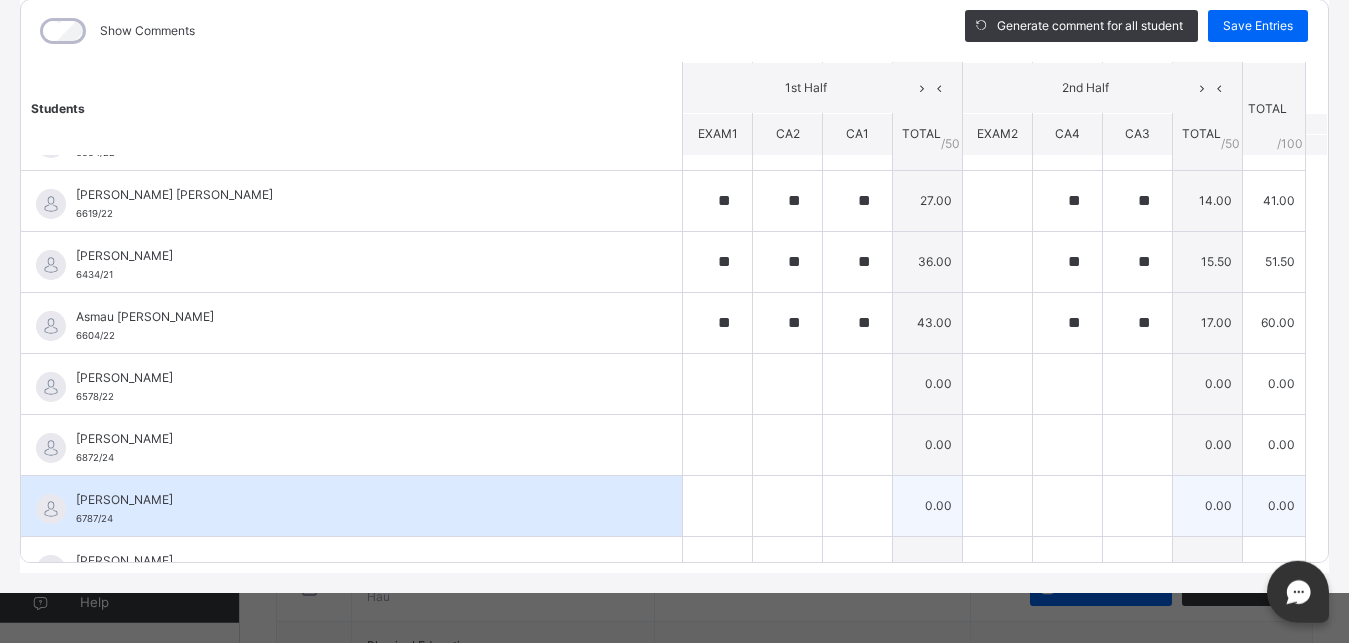 click on "0.00" at bounding box center (928, 505) 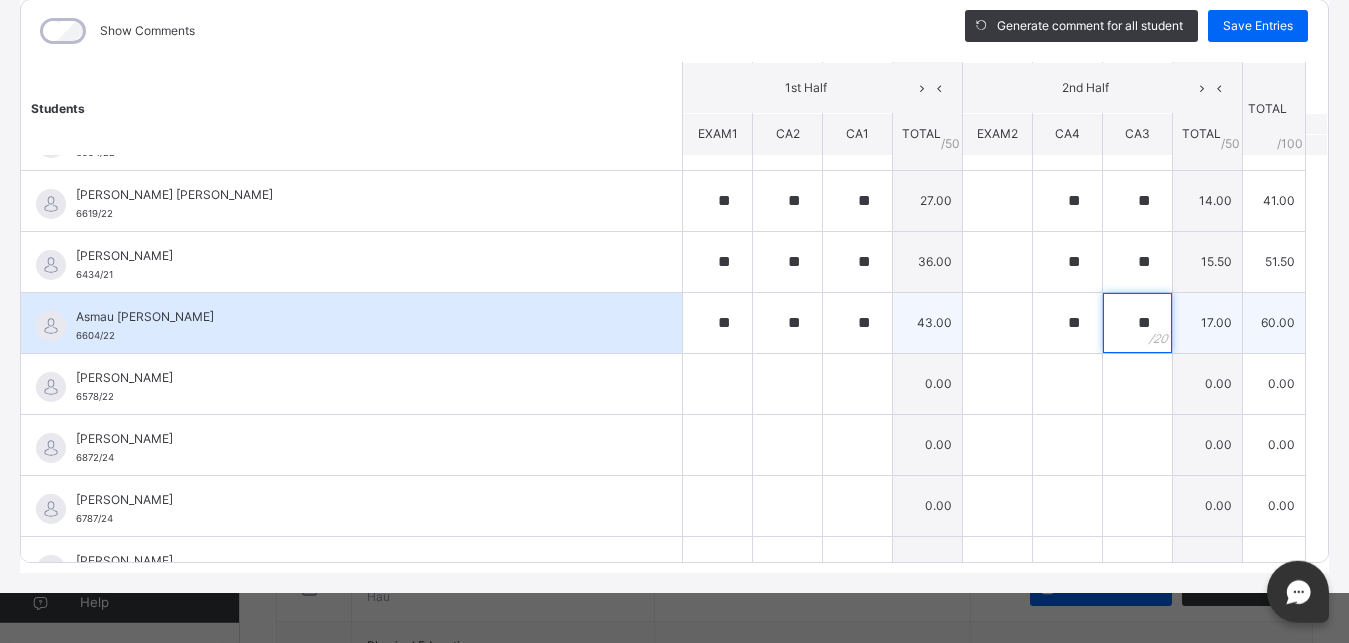 click on "**" at bounding box center [1137, 323] 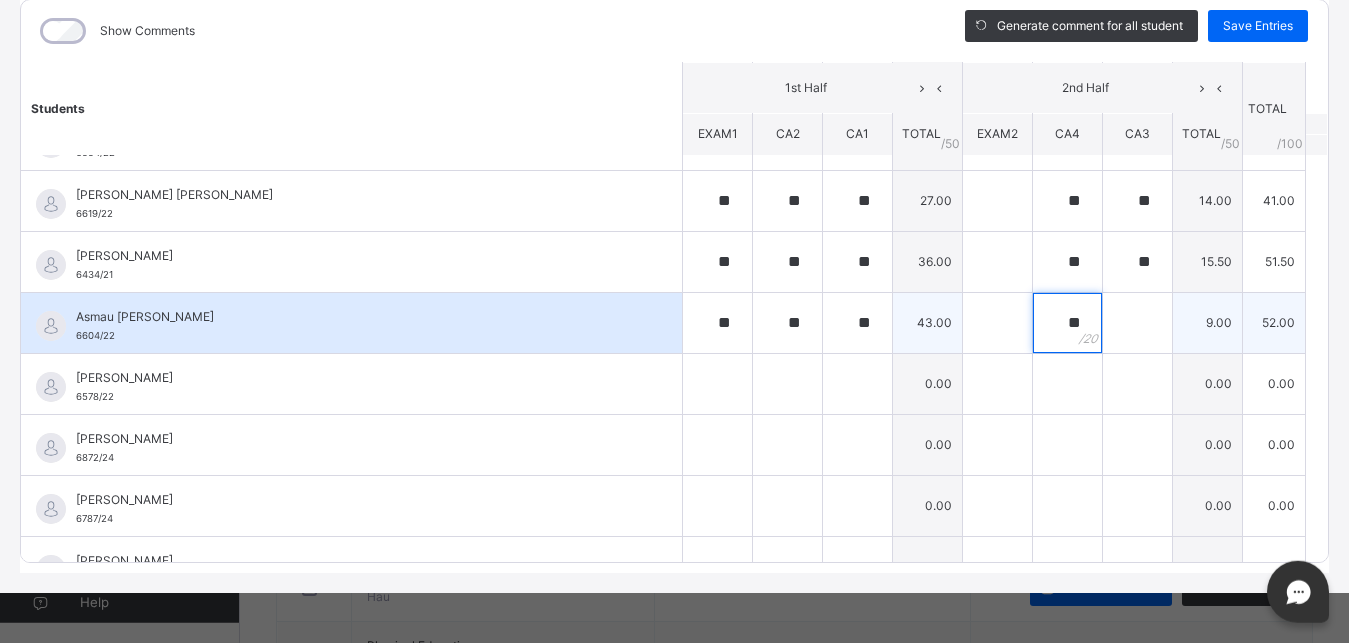 click on "**" at bounding box center (1067, 323) 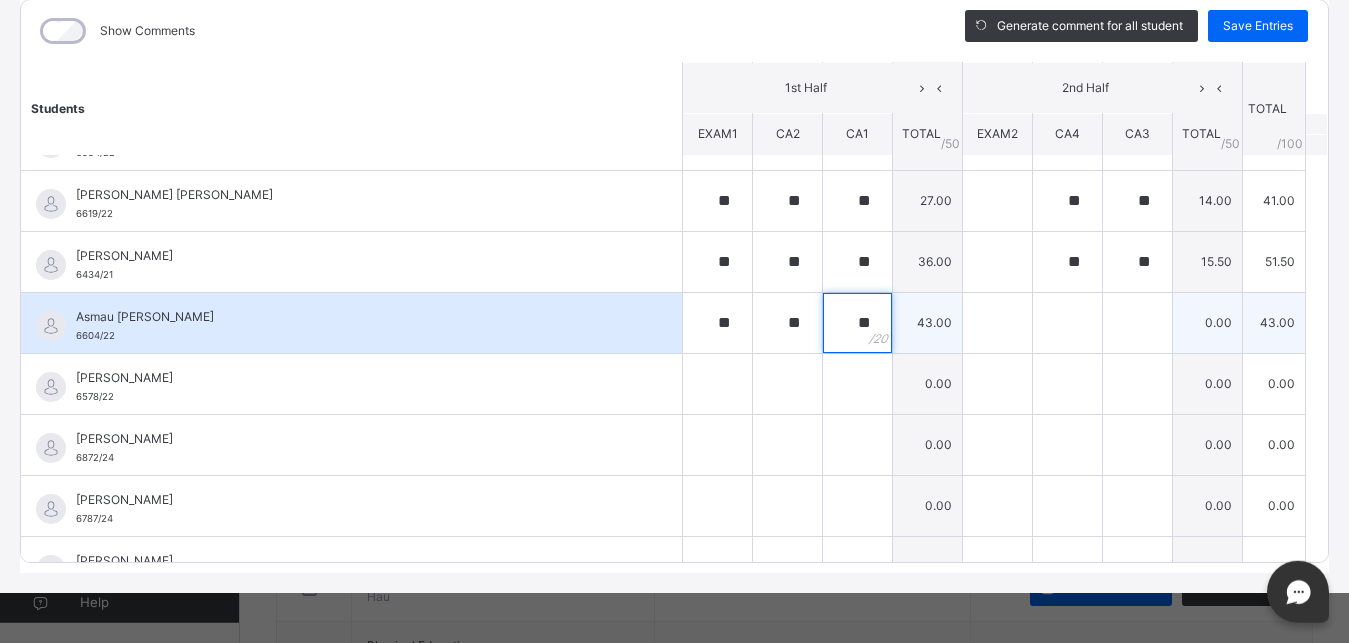 click on "**" at bounding box center [857, 323] 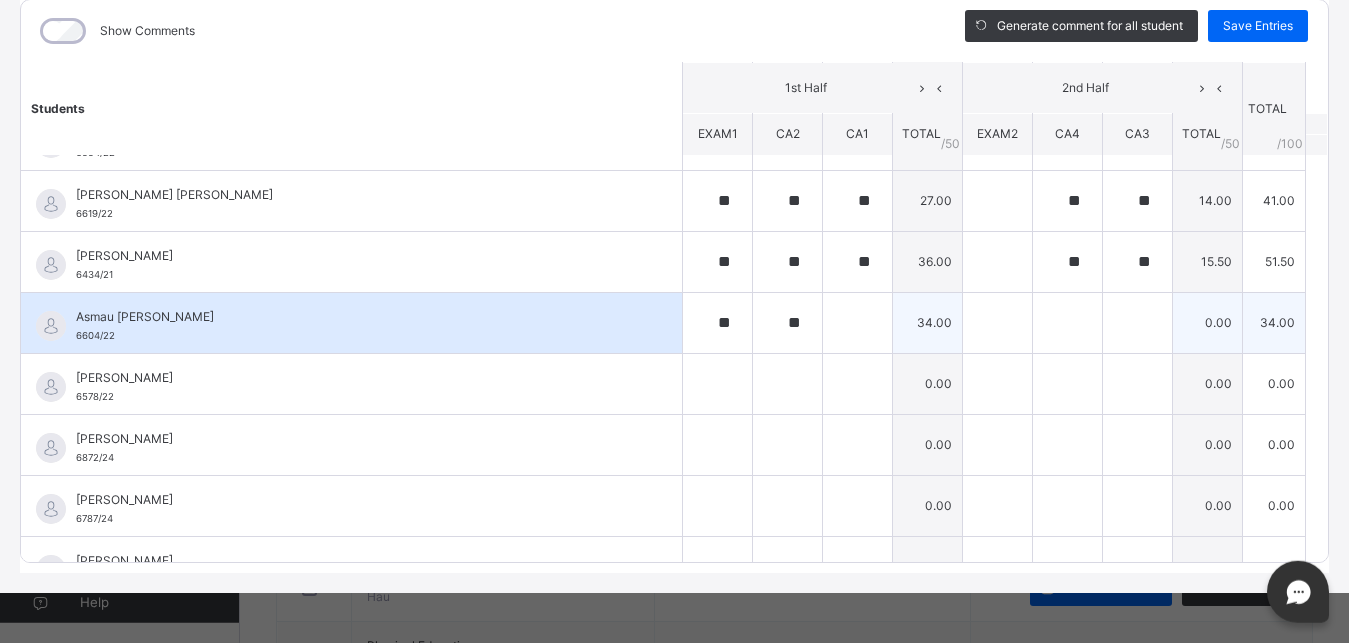 drag, startPoint x: 833, startPoint y: 326, endPoint x: 758, endPoint y: 346, distance: 77.62087 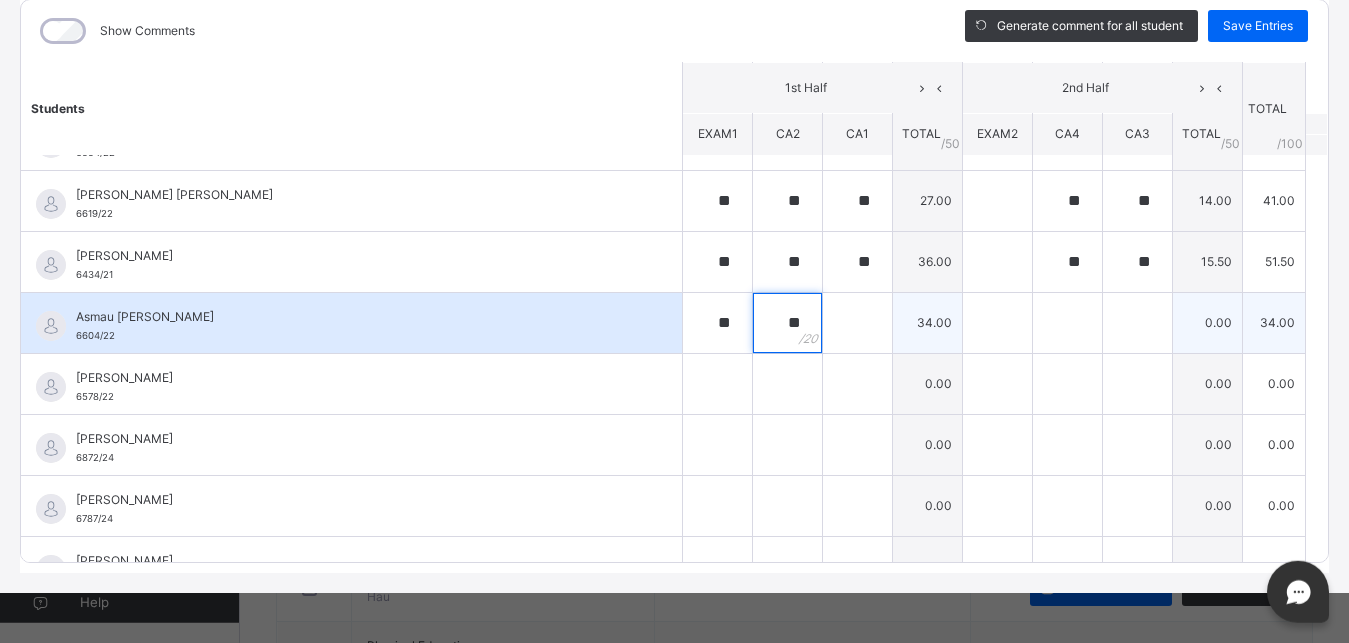 click on "**" at bounding box center (787, 323) 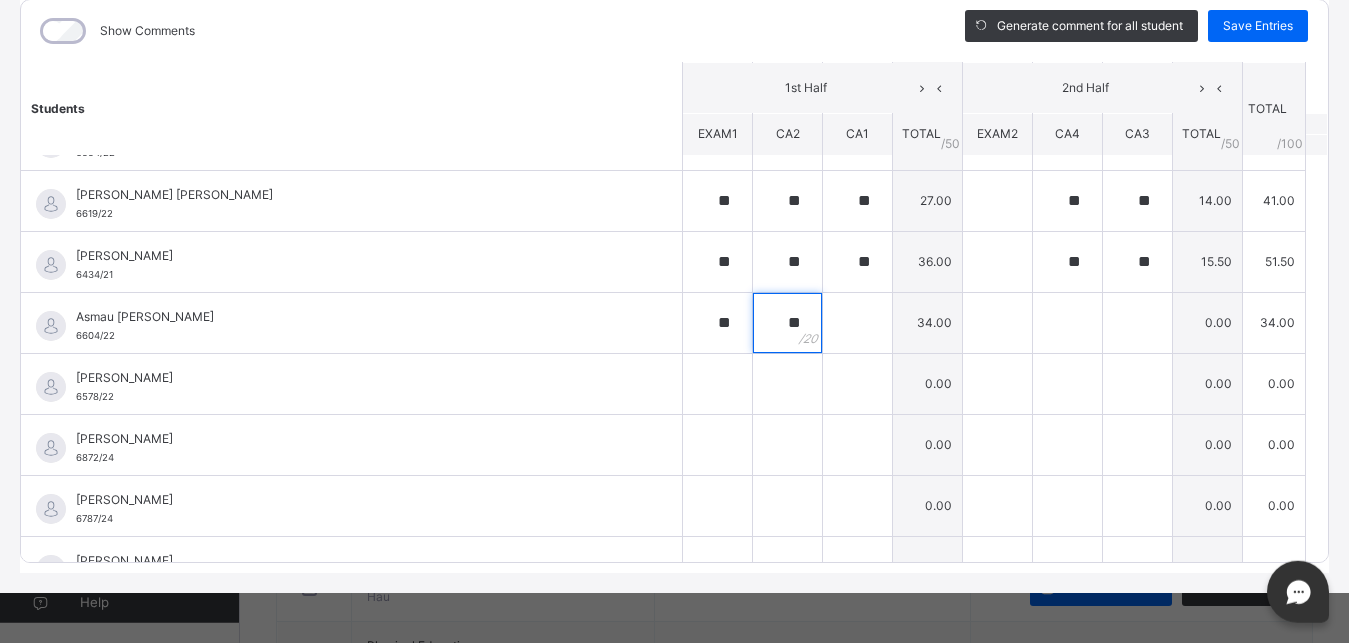 scroll, scrollTop: 0, scrollLeft: 0, axis: both 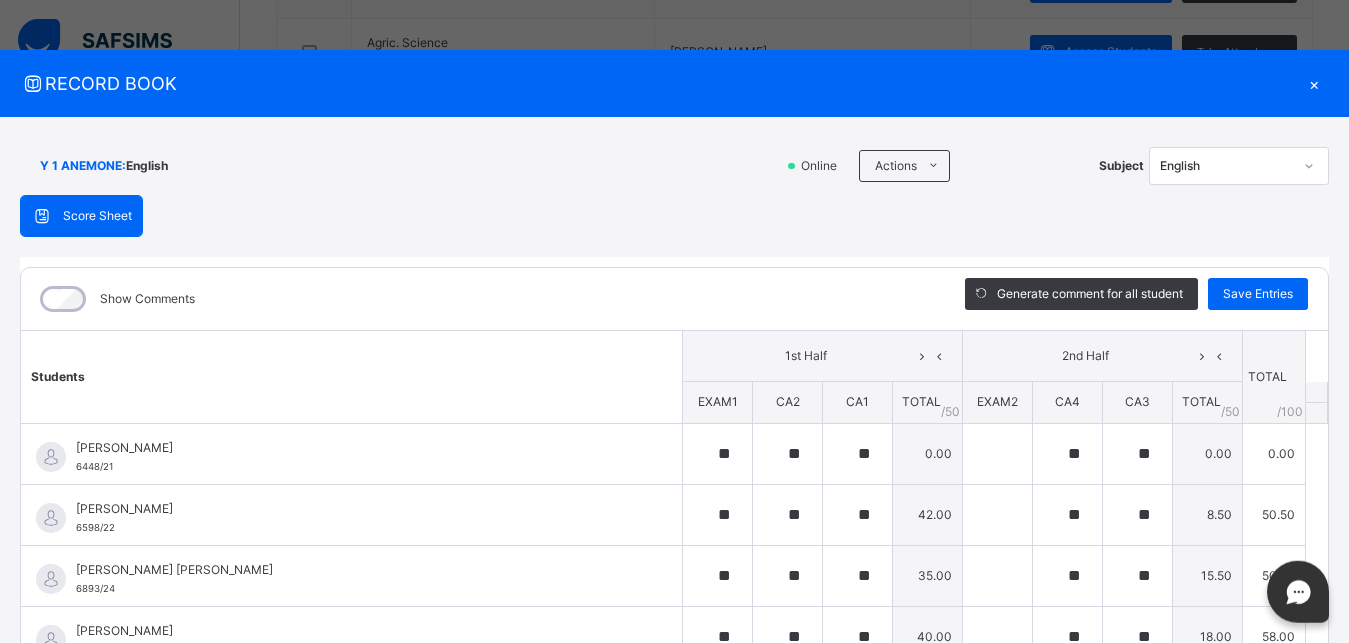 click on "×" at bounding box center [1314, 83] 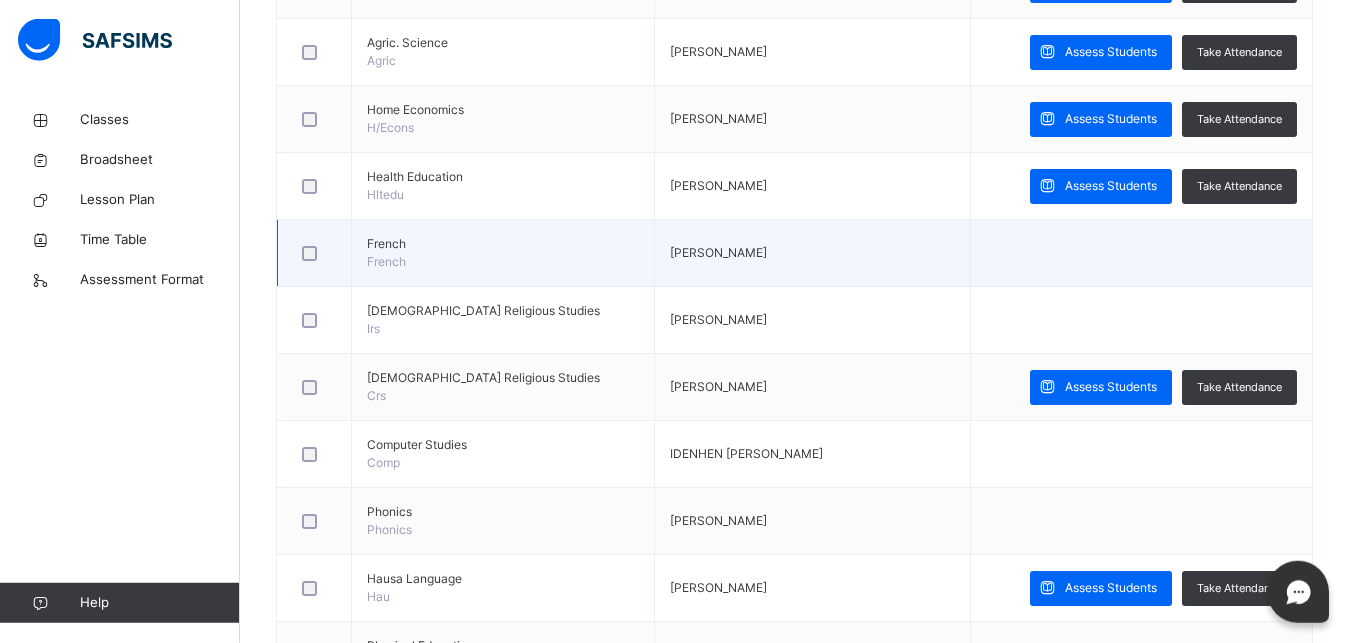 click at bounding box center [1141, 253] 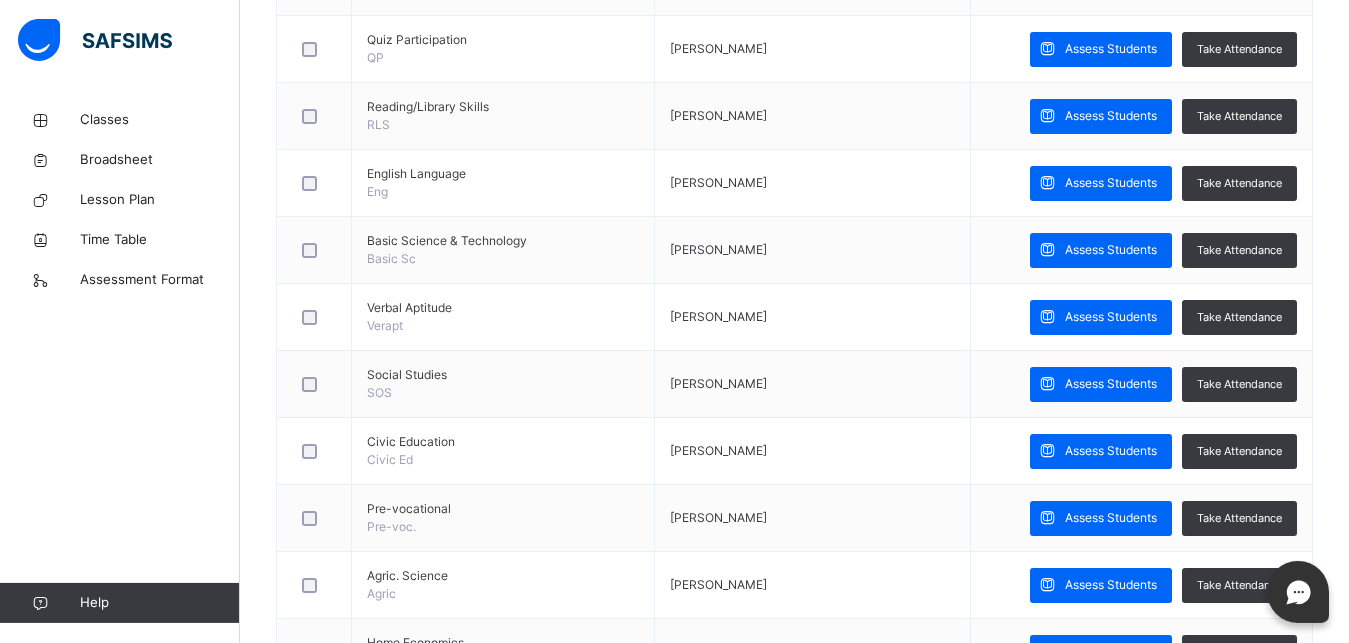 scroll, scrollTop: 1209, scrollLeft: 0, axis: vertical 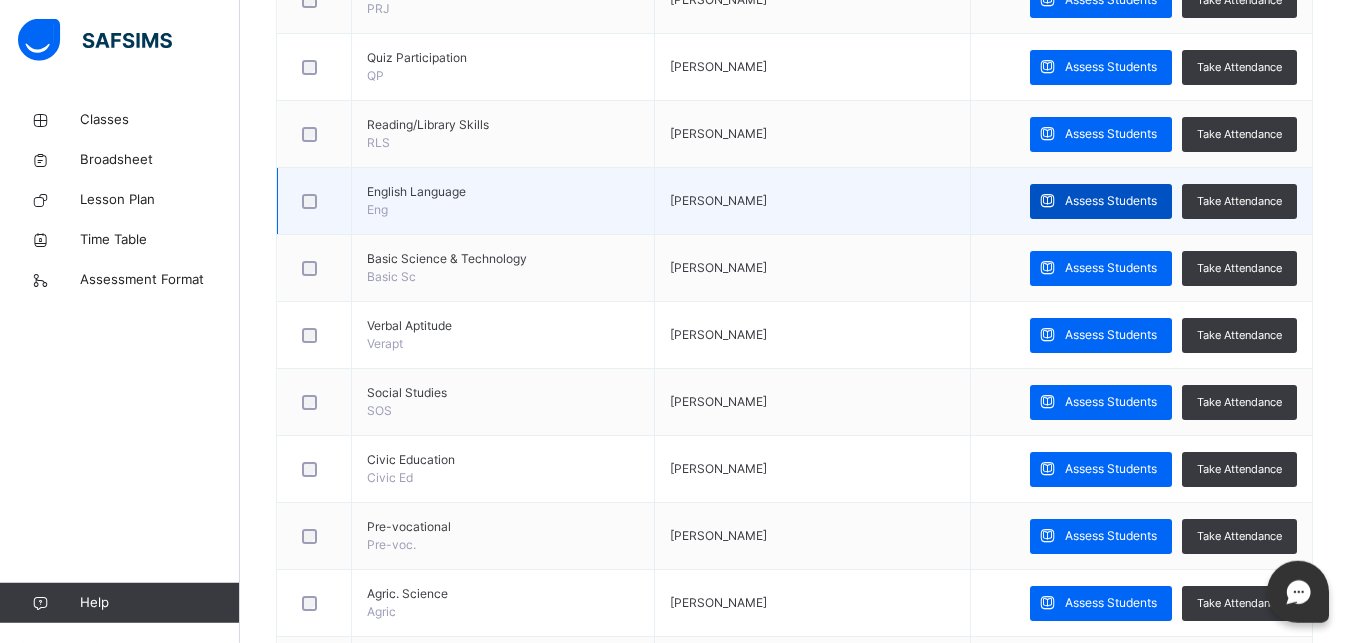 click on "Assess Students" at bounding box center (1101, 201) 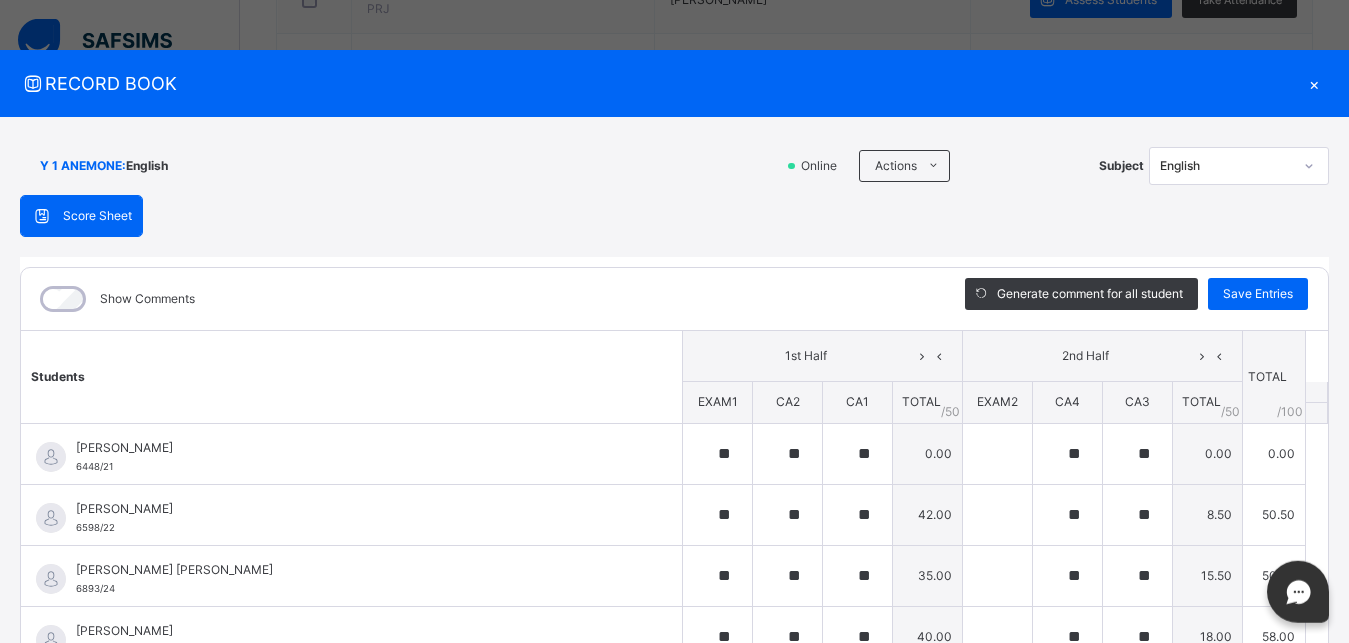 scroll, scrollTop: 67, scrollLeft: 0, axis: vertical 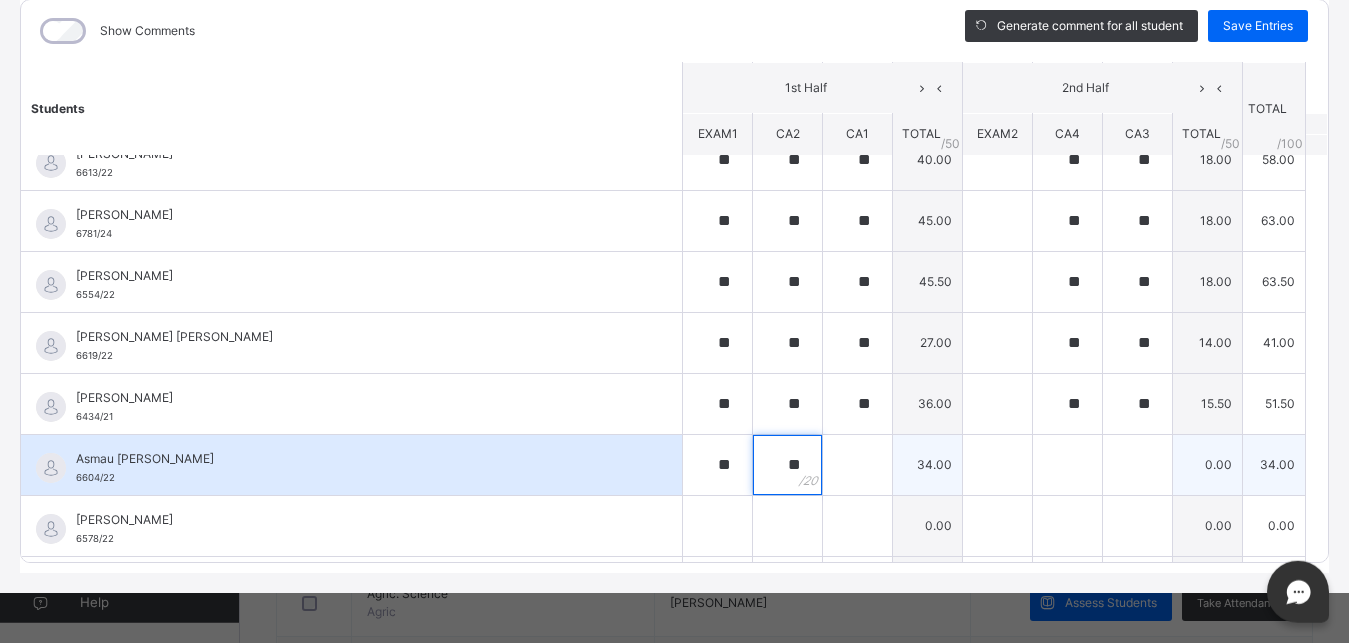click on "**" at bounding box center [787, 465] 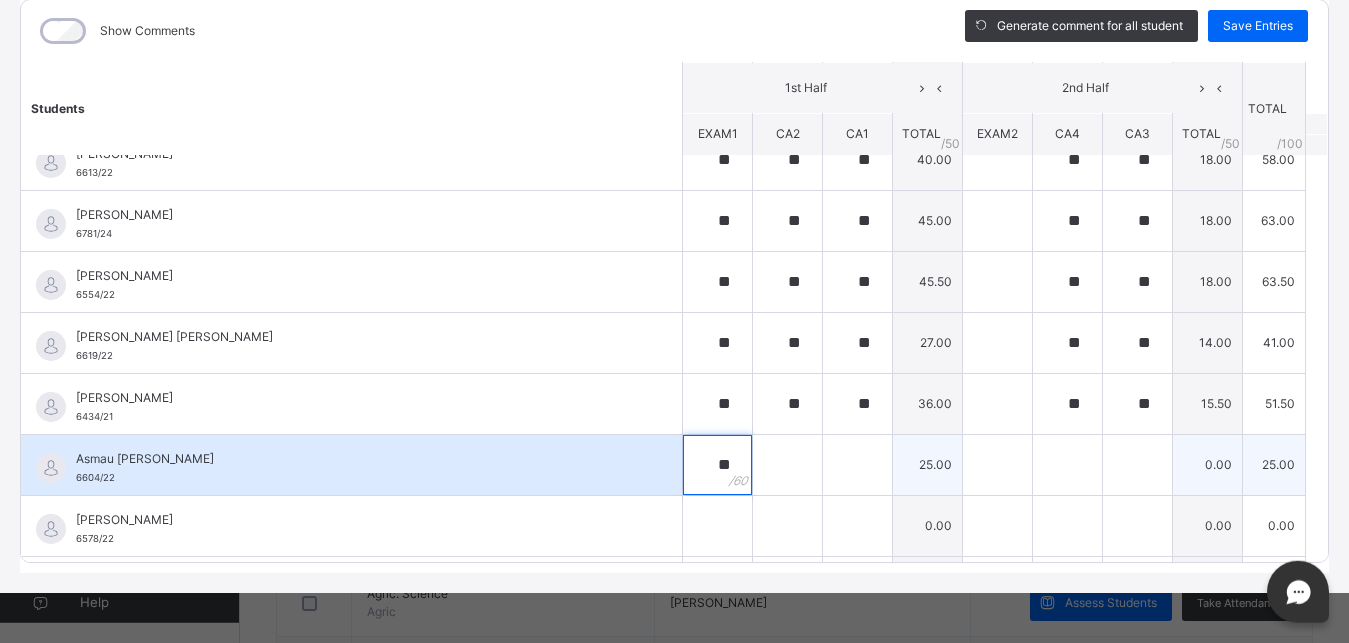click on "**" at bounding box center (717, 465) 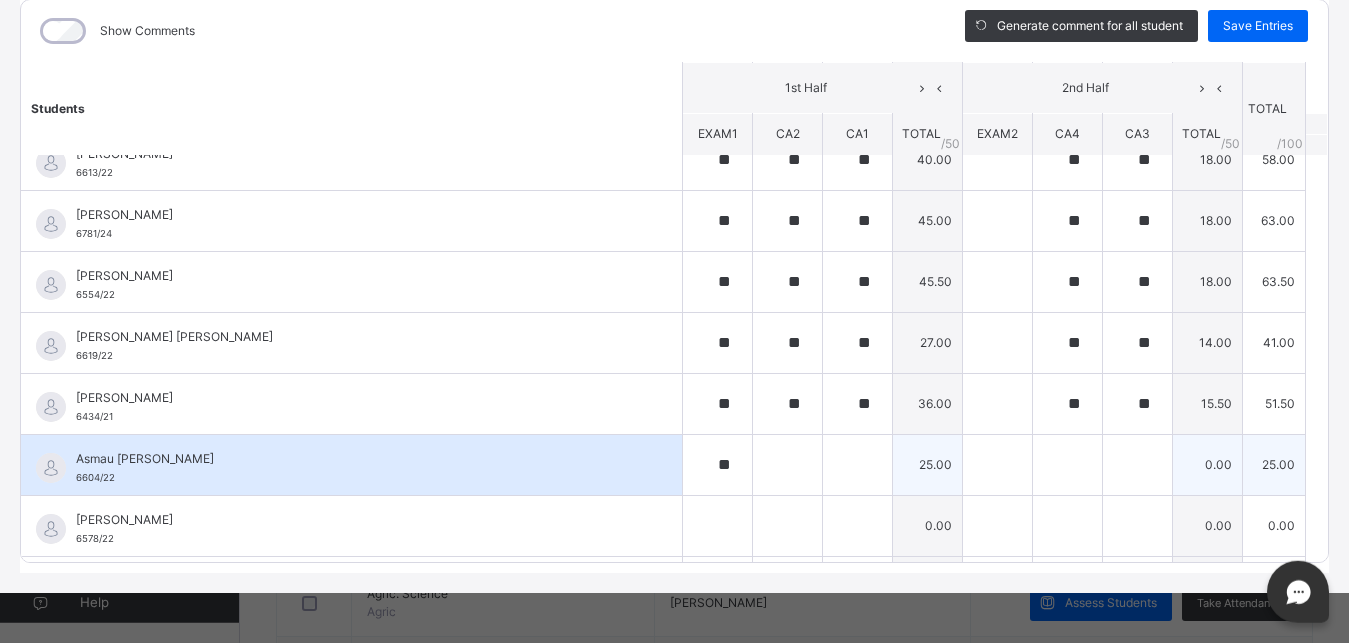click on "**" at bounding box center [717, 465] 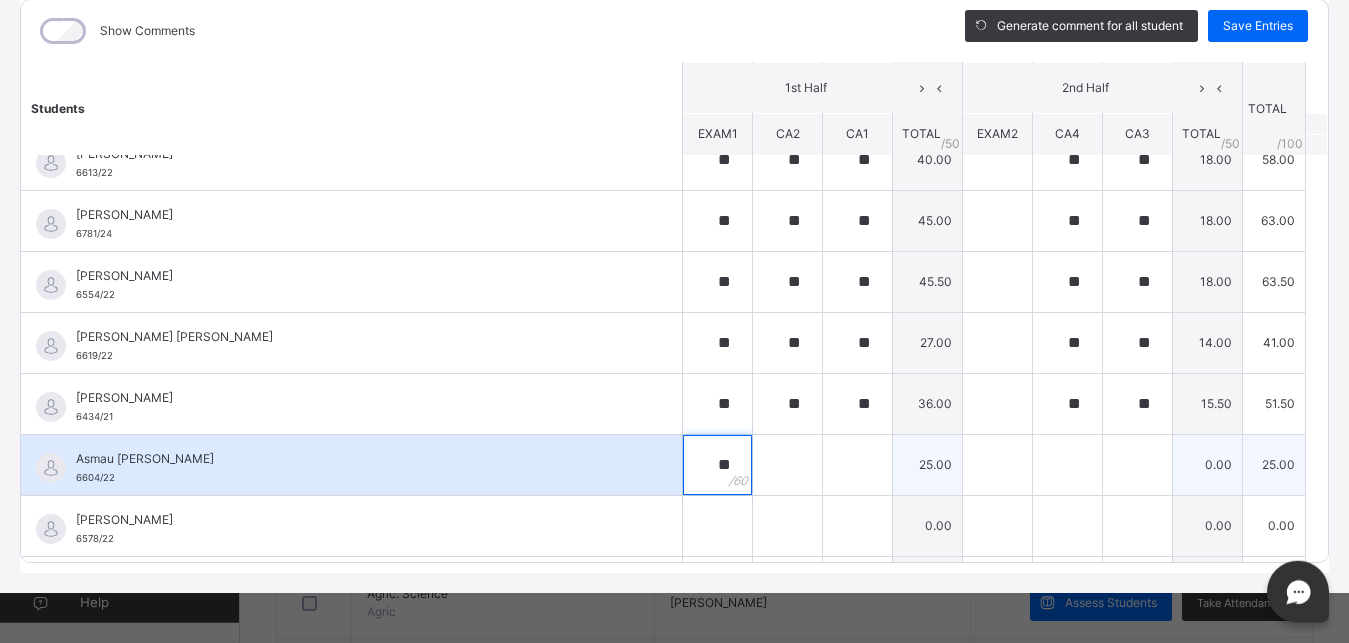 click on "**" at bounding box center (717, 465) 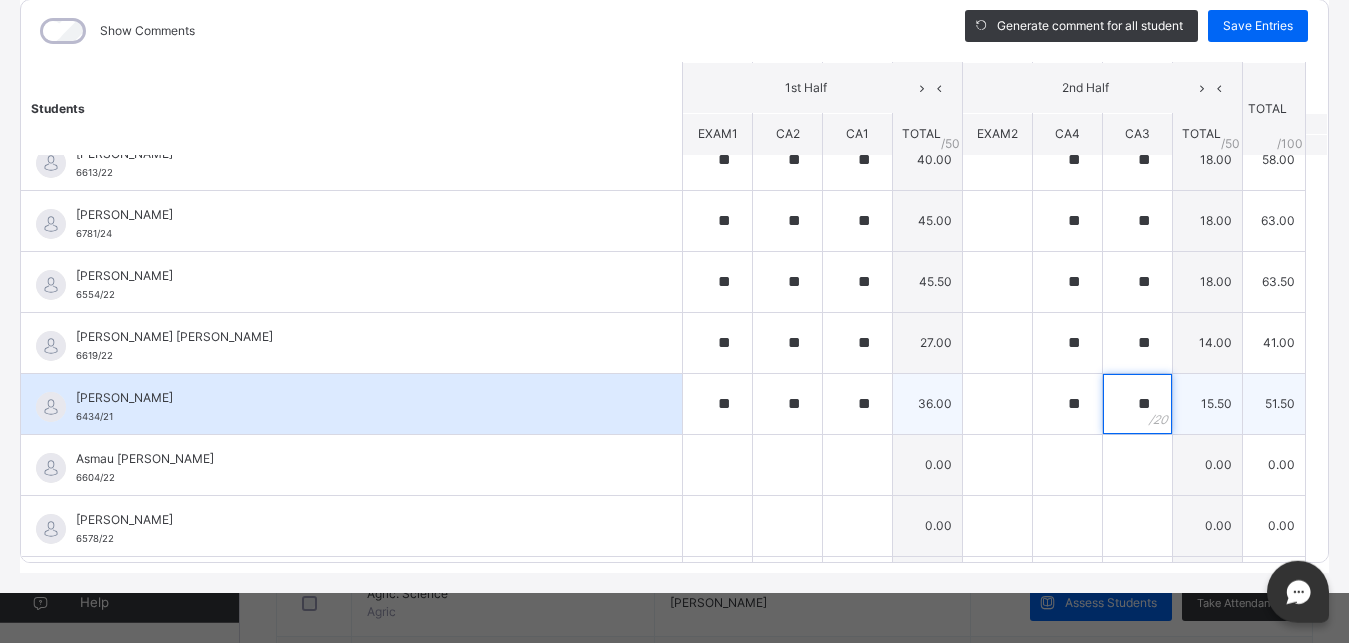 click on "**" at bounding box center (1137, 404) 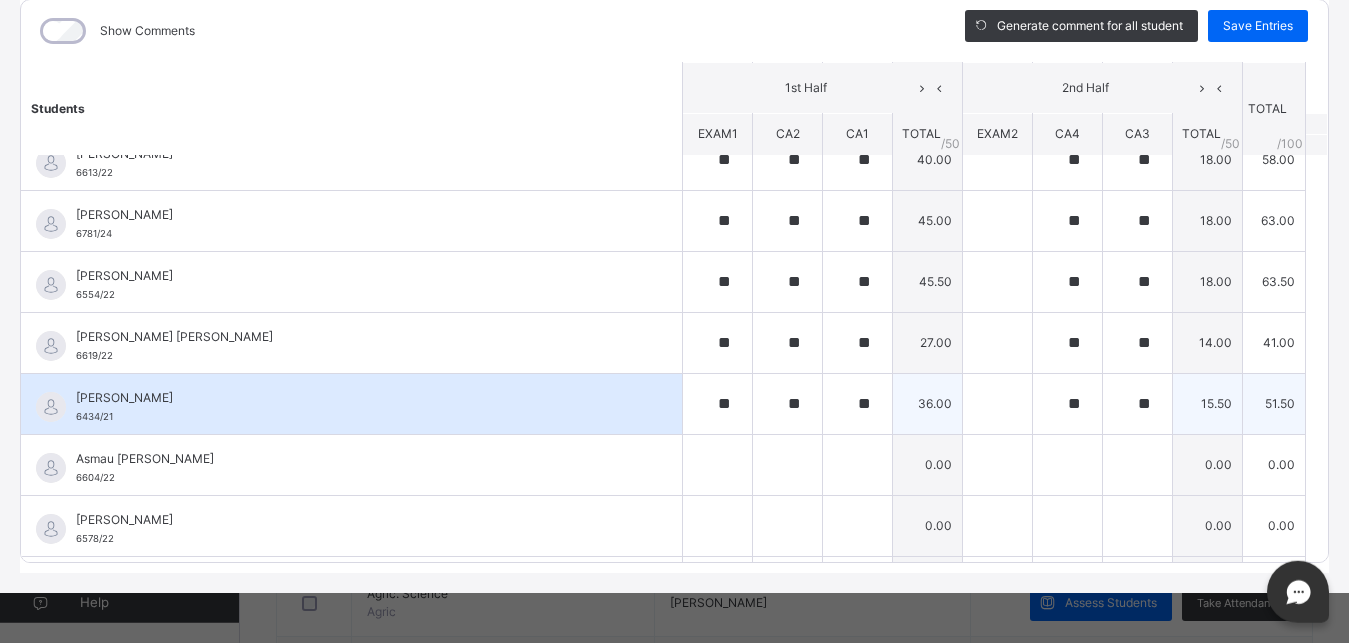 click on "**" at bounding box center [1137, 404] 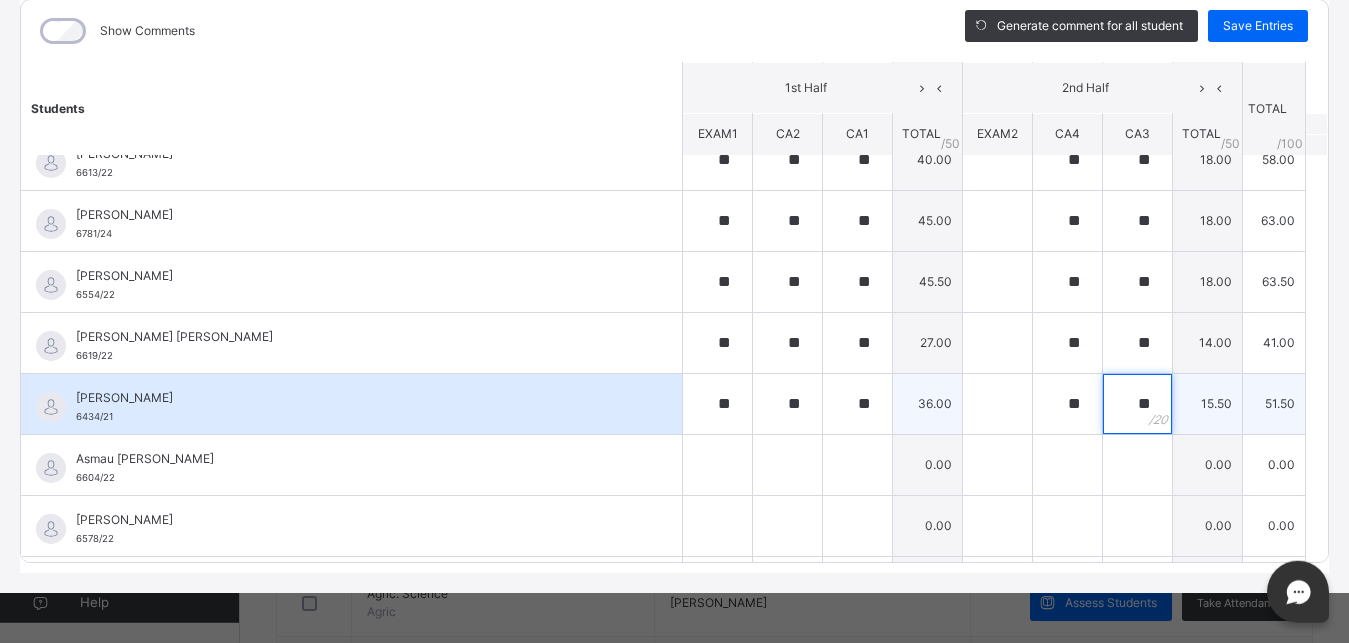 click on "**" at bounding box center [1137, 404] 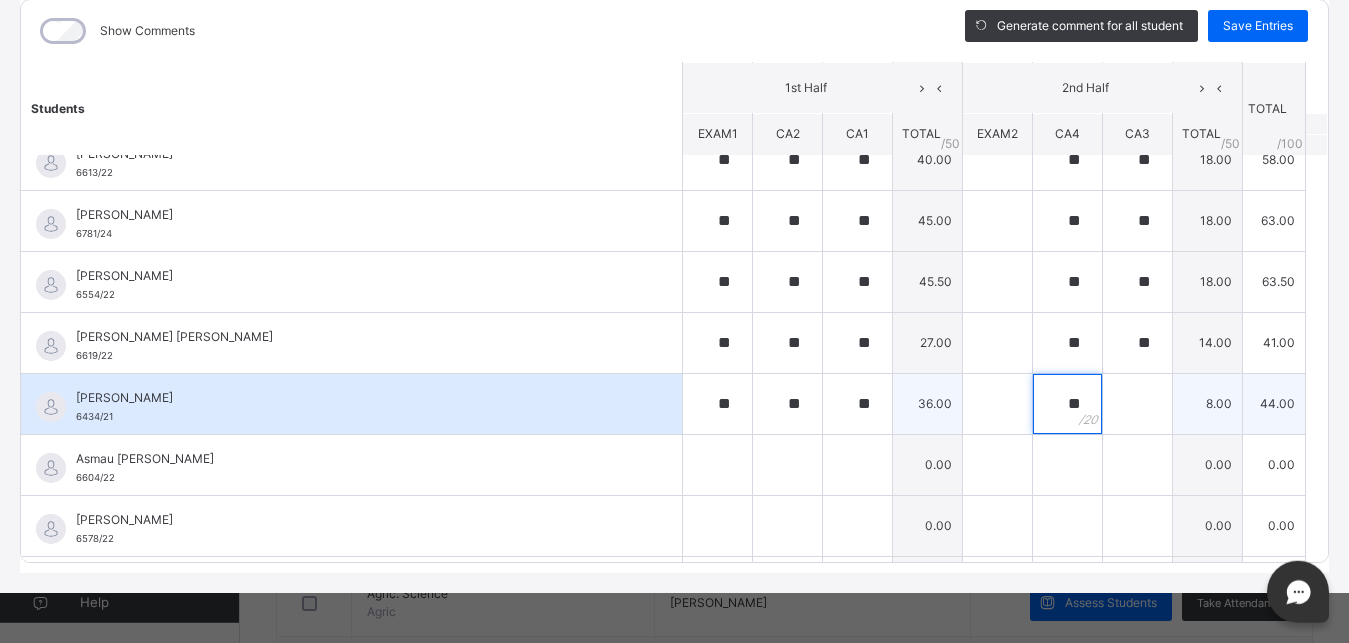 click on "**" at bounding box center (1067, 404) 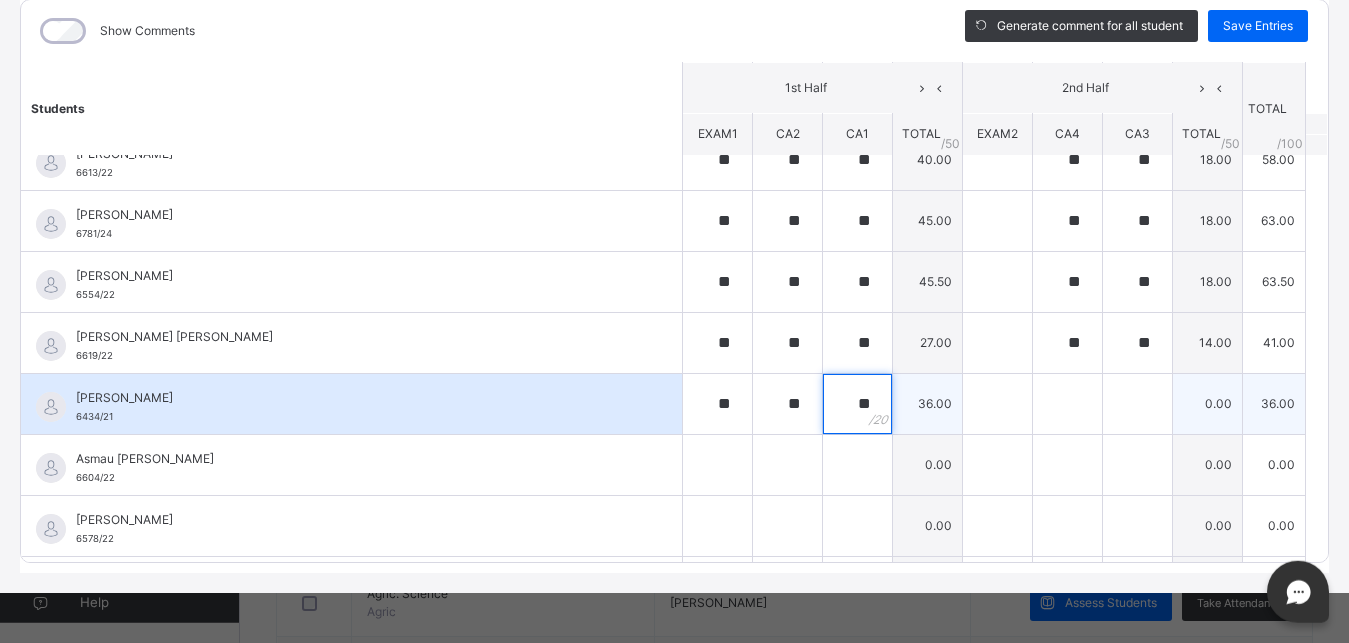 click on "**" at bounding box center (857, 404) 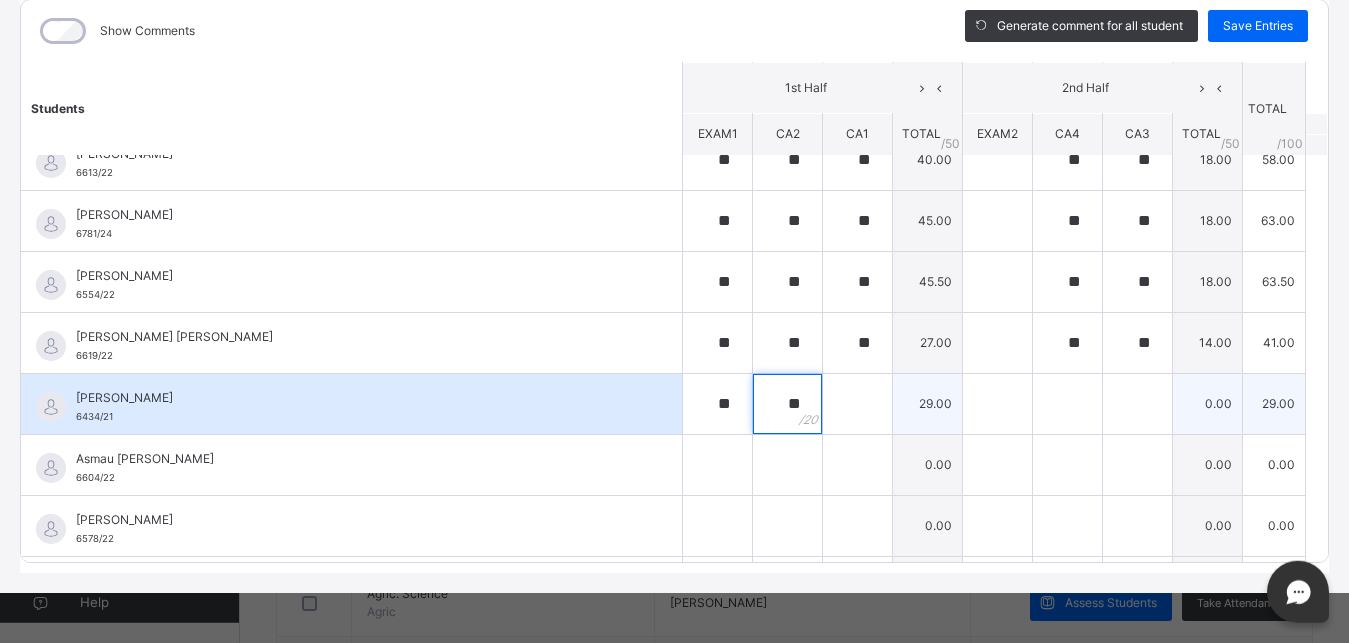 click on "**" at bounding box center [787, 404] 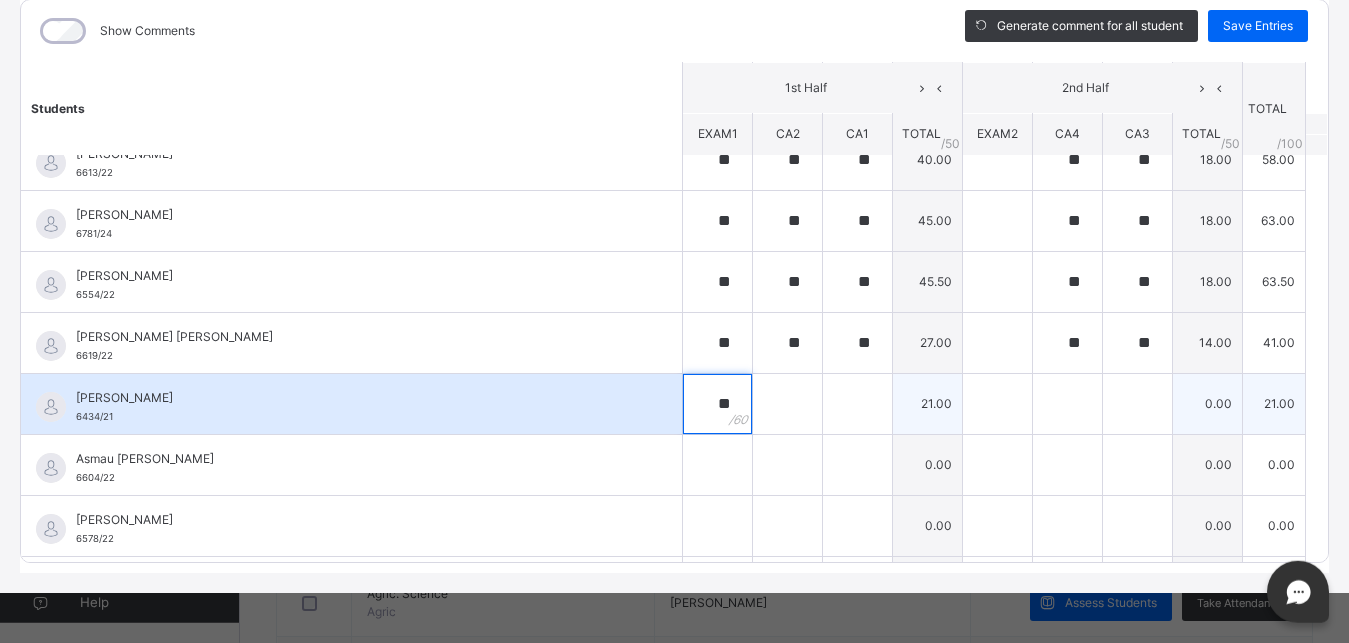 click on "**" at bounding box center (717, 404) 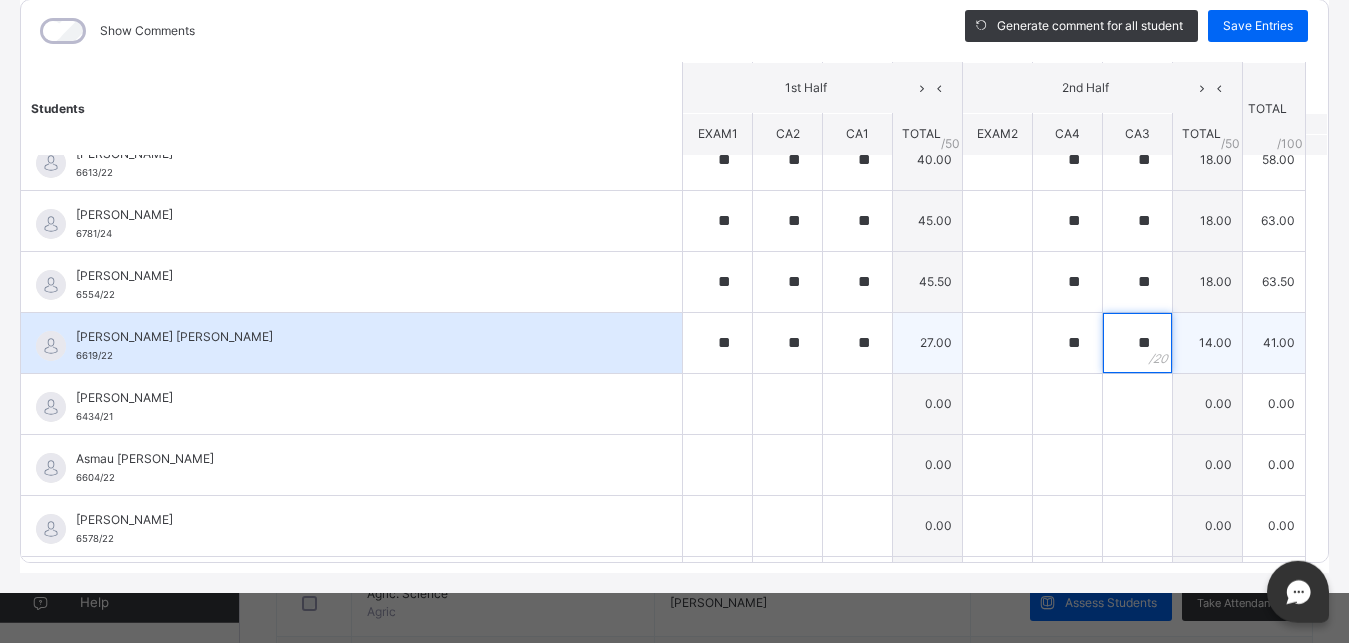 click on "**" at bounding box center (1137, 343) 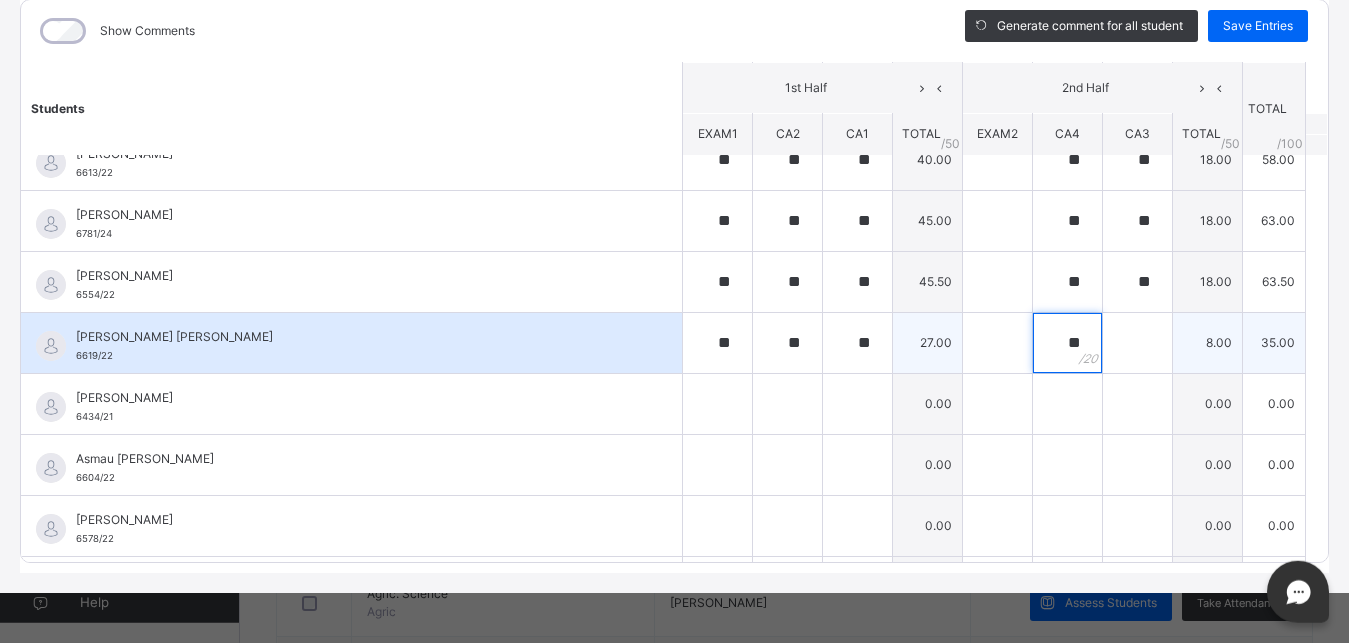 click on "**" at bounding box center [1067, 343] 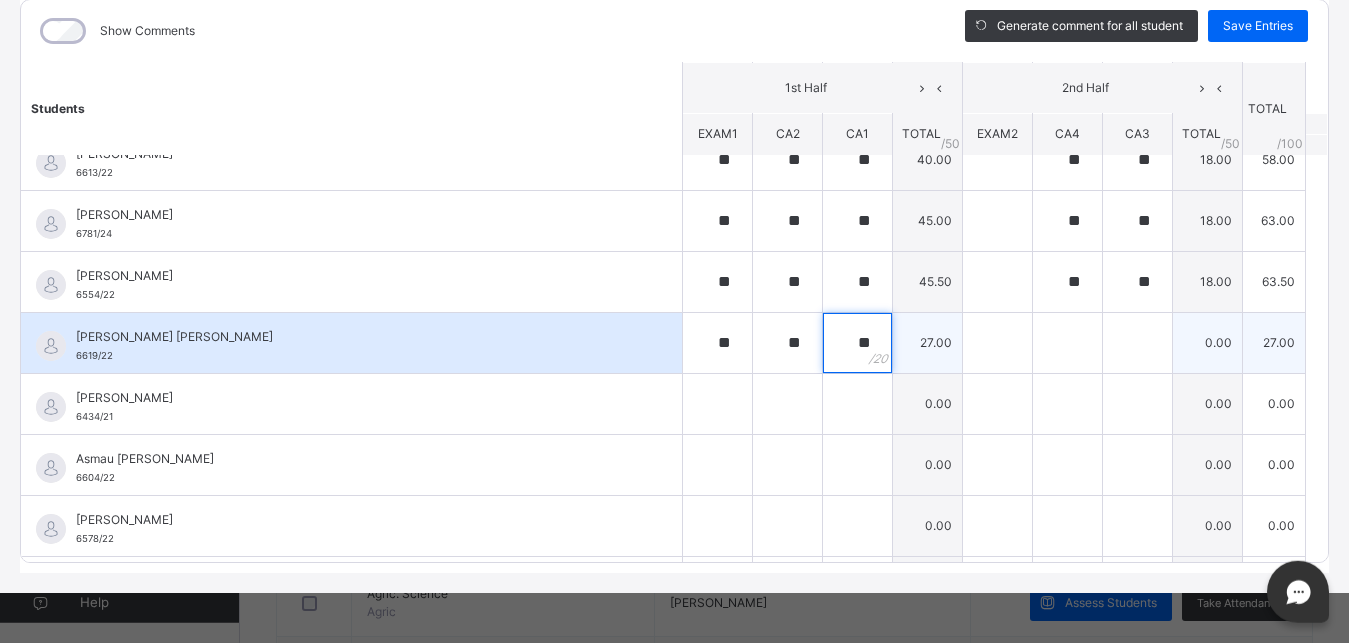 click on "**" at bounding box center (857, 343) 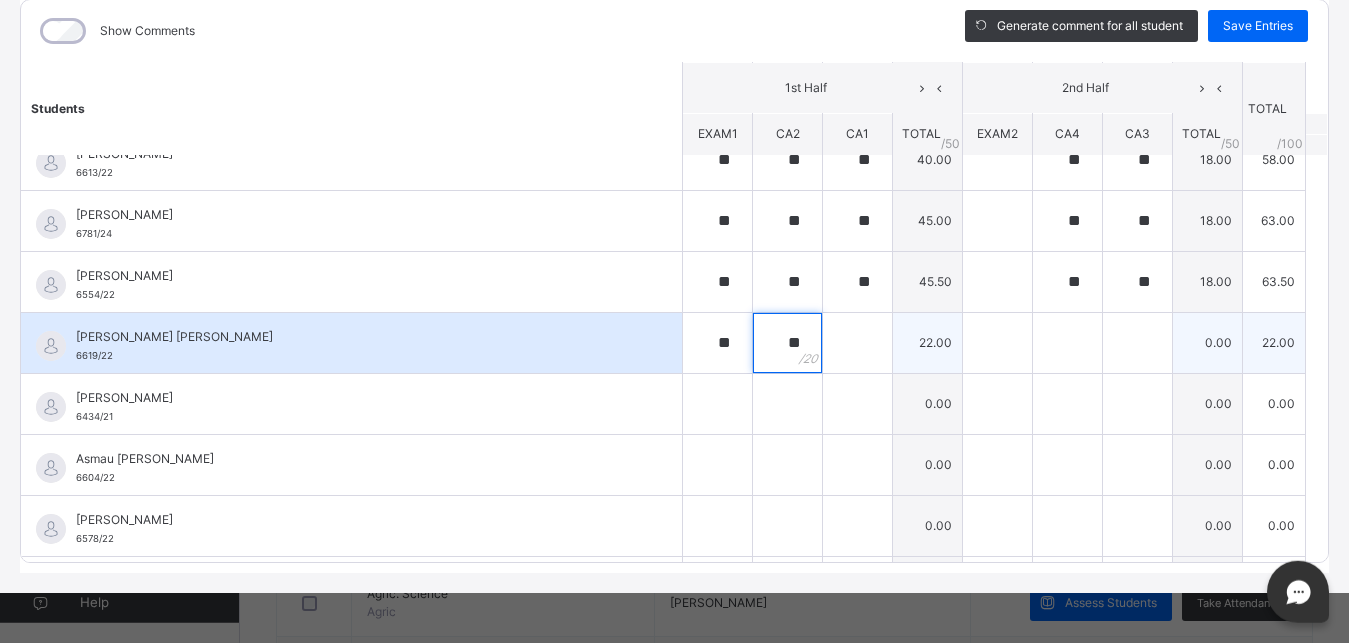 click on "**" at bounding box center [787, 343] 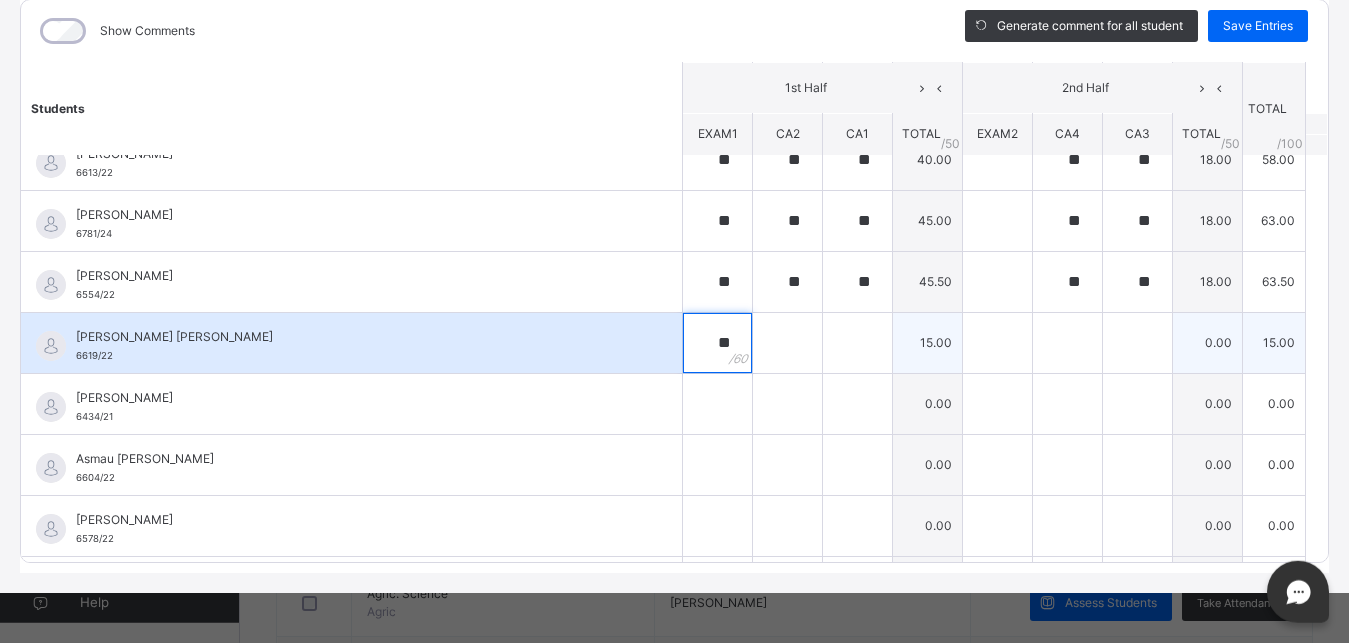 click on "**" at bounding box center (717, 343) 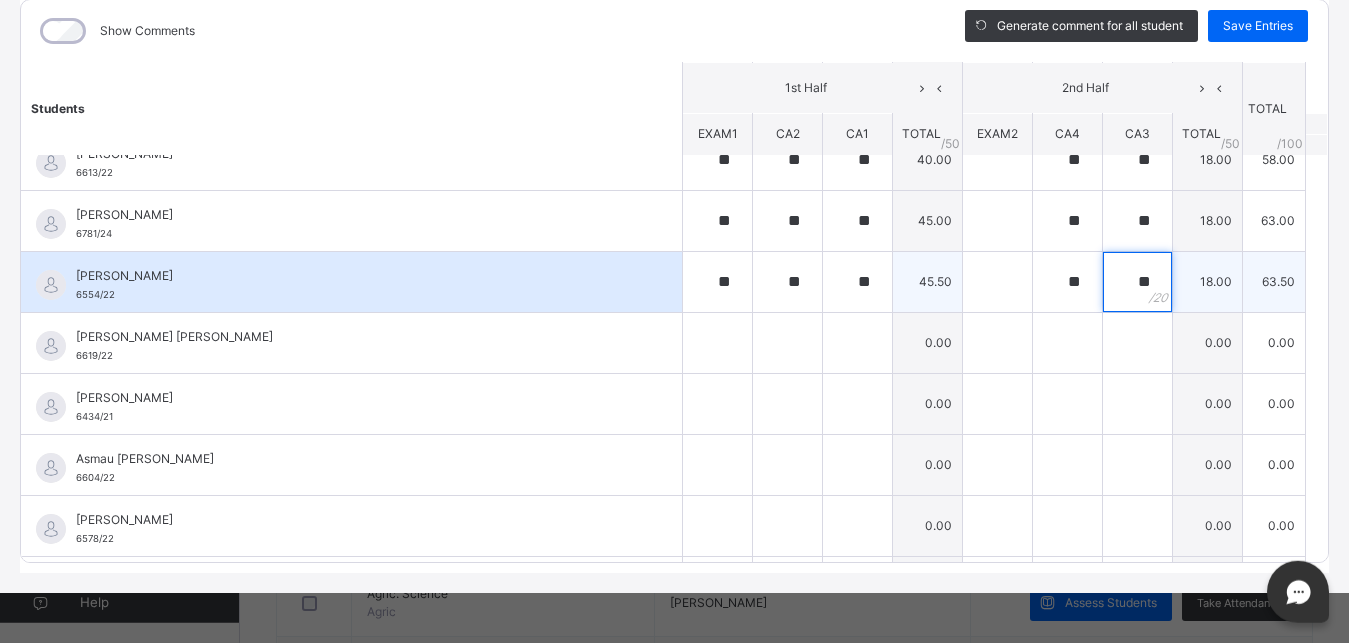 click on "**" at bounding box center (1137, 282) 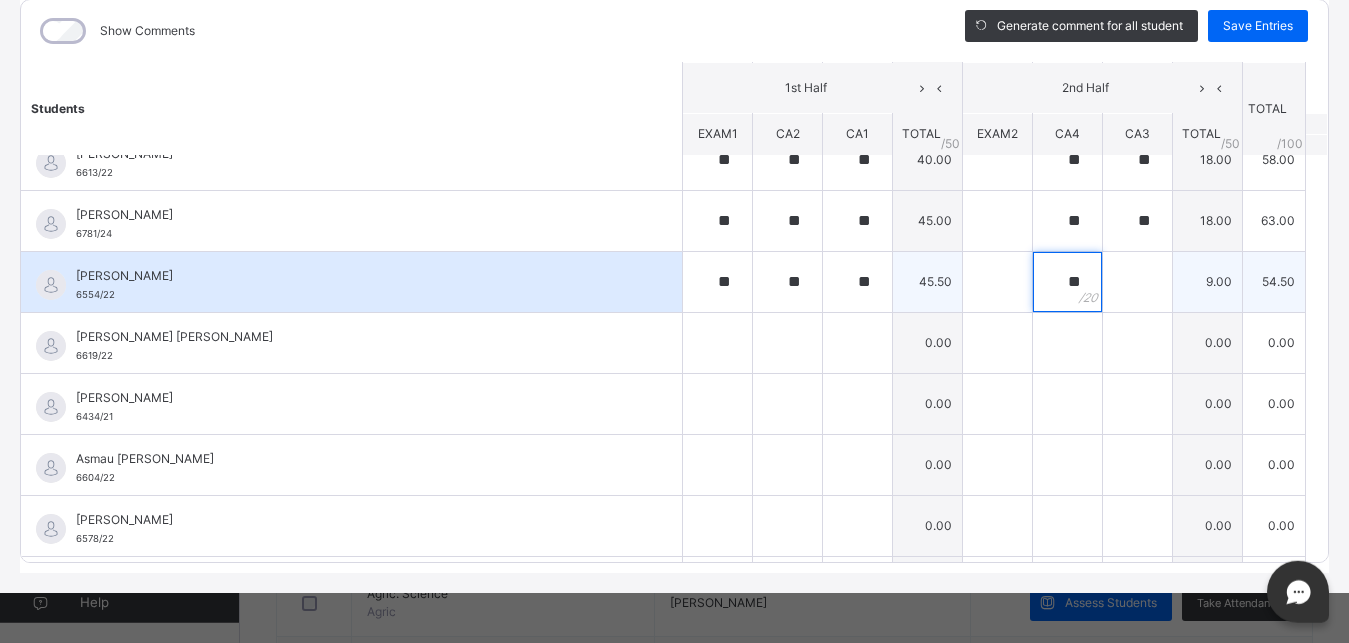 click on "**" at bounding box center [1067, 282] 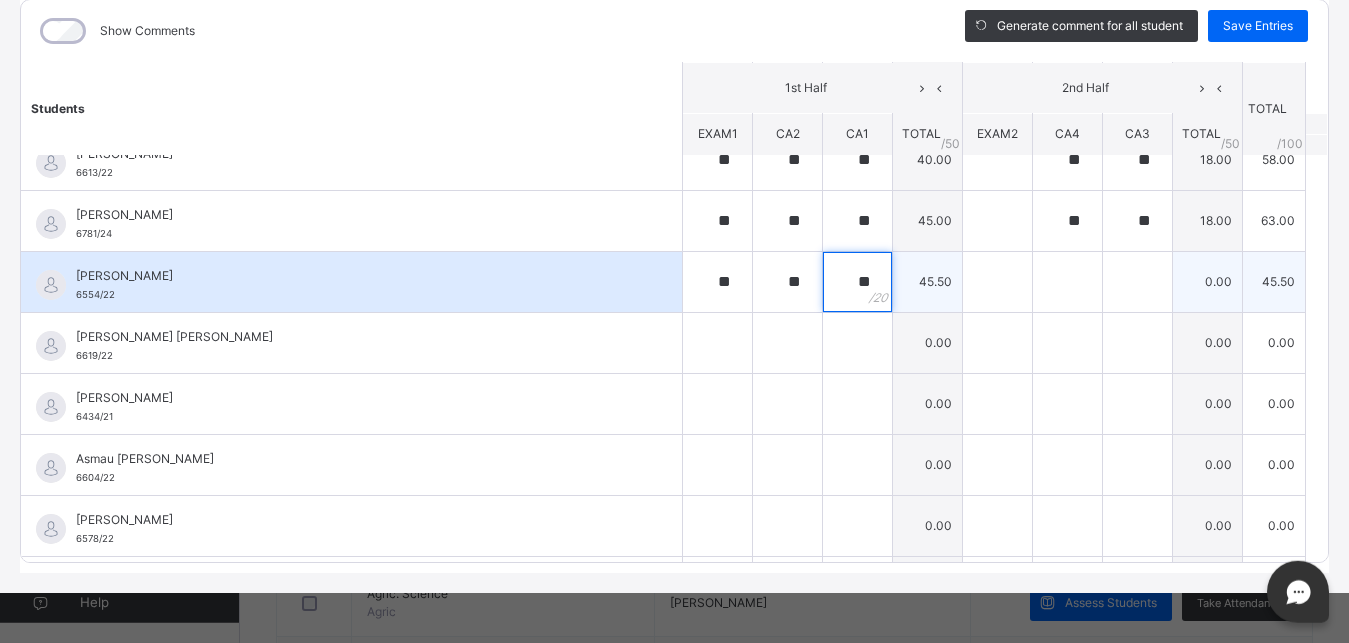 click on "**" at bounding box center (857, 282) 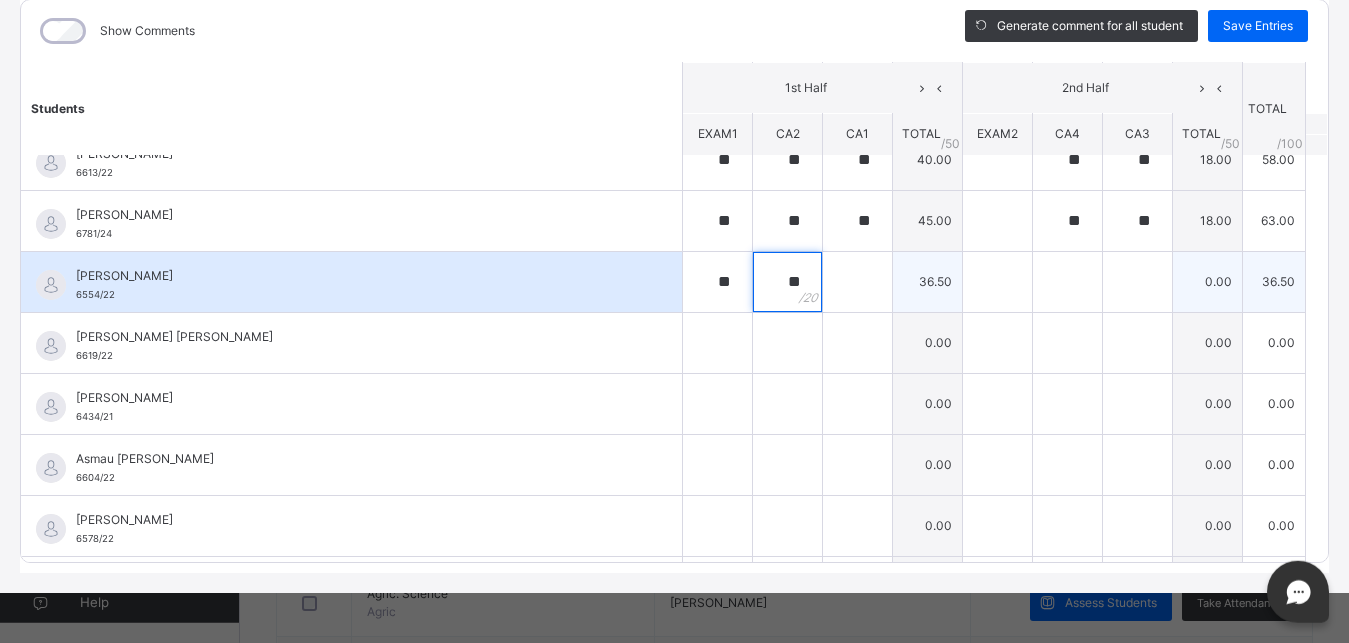 click on "**" at bounding box center (787, 282) 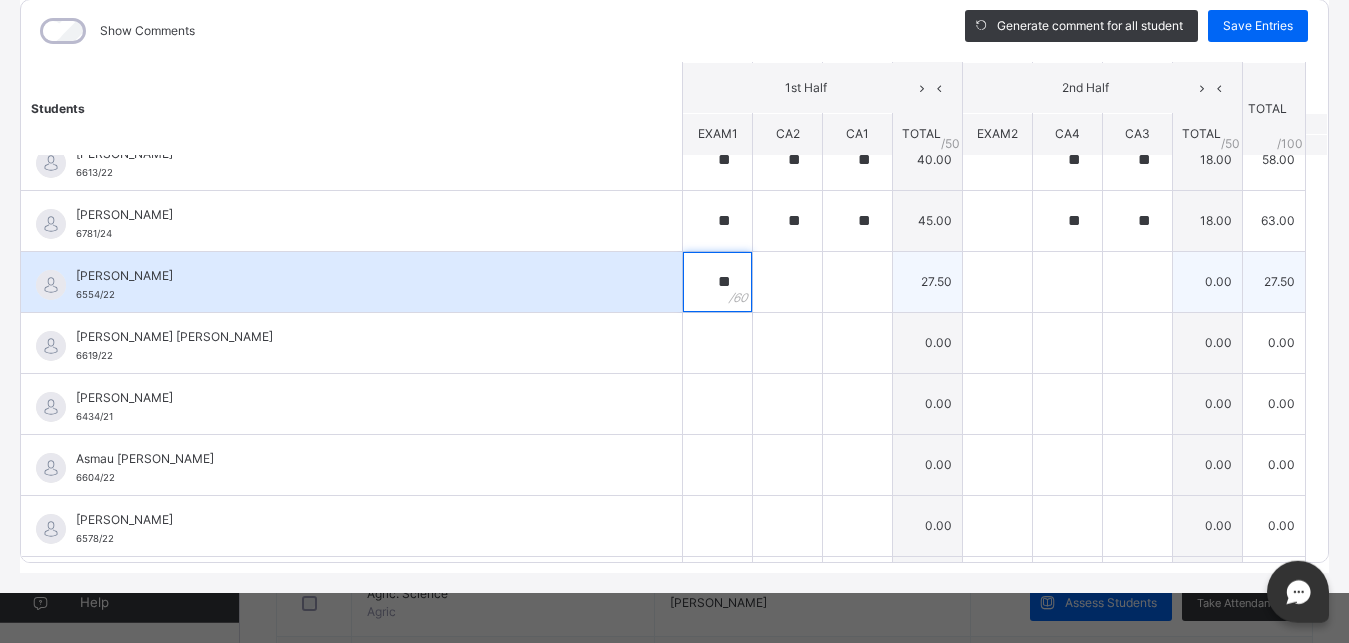 click on "**" at bounding box center (717, 282) 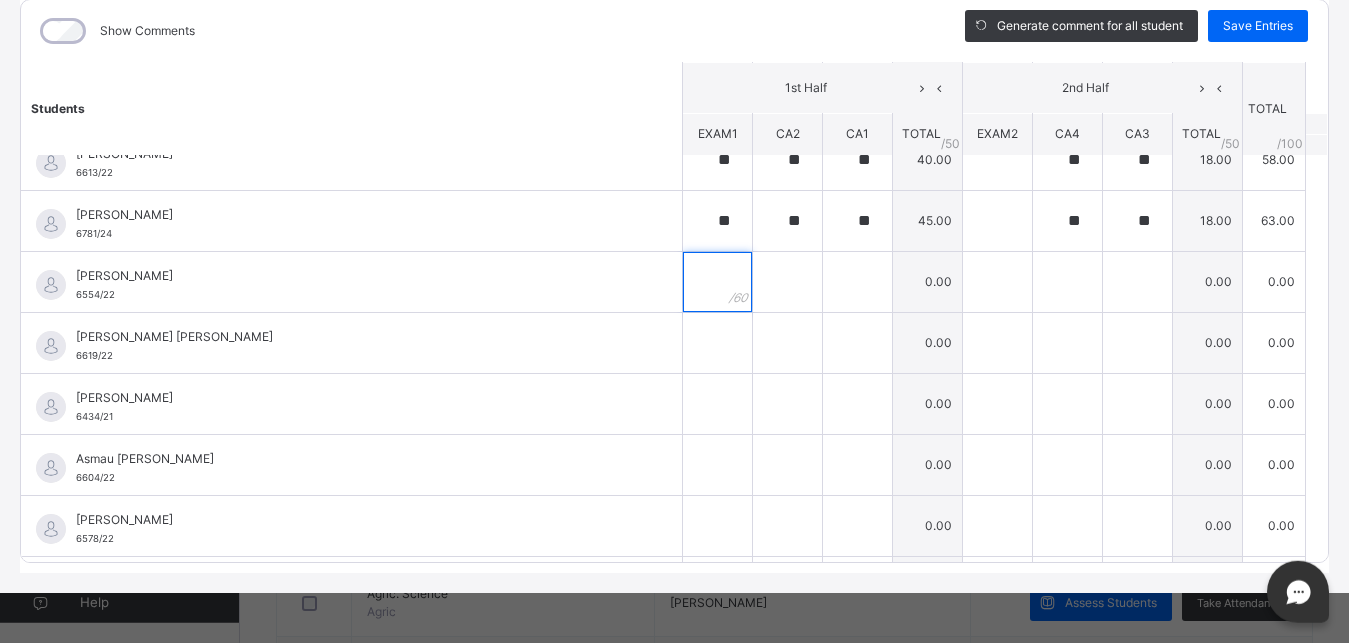 scroll, scrollTop: 0, scrollLeft: 0, axis: both 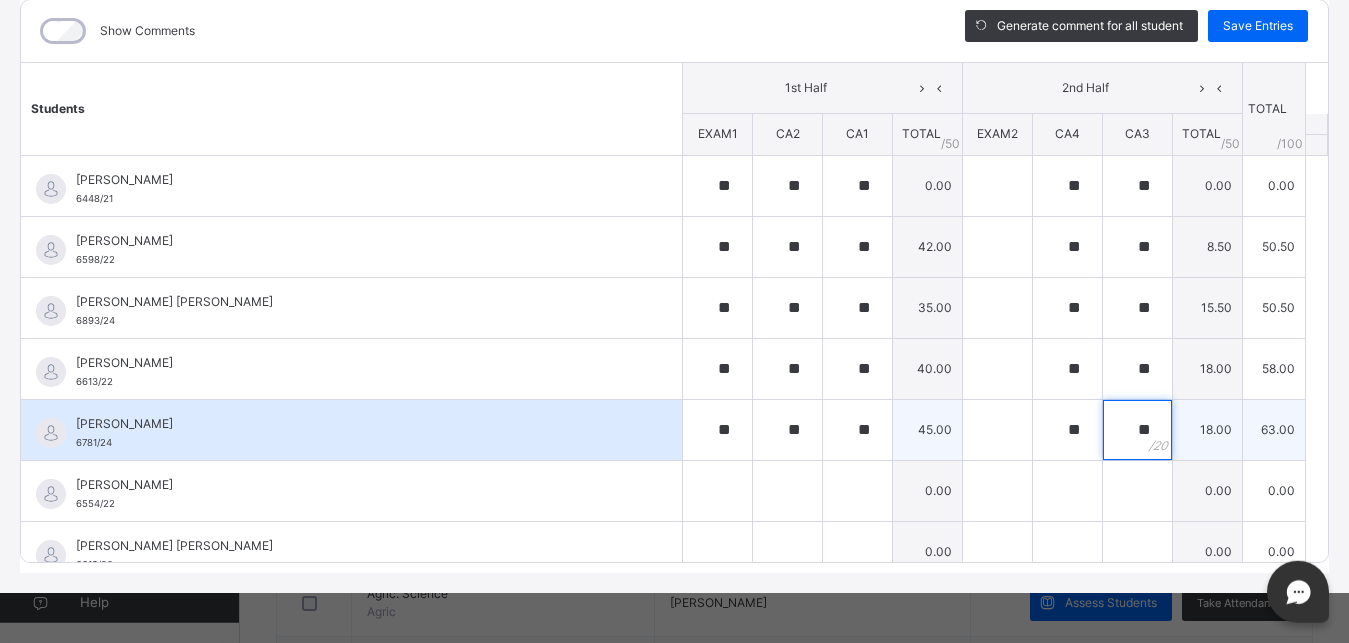 click on "**" at bounding box center [1137, 430] 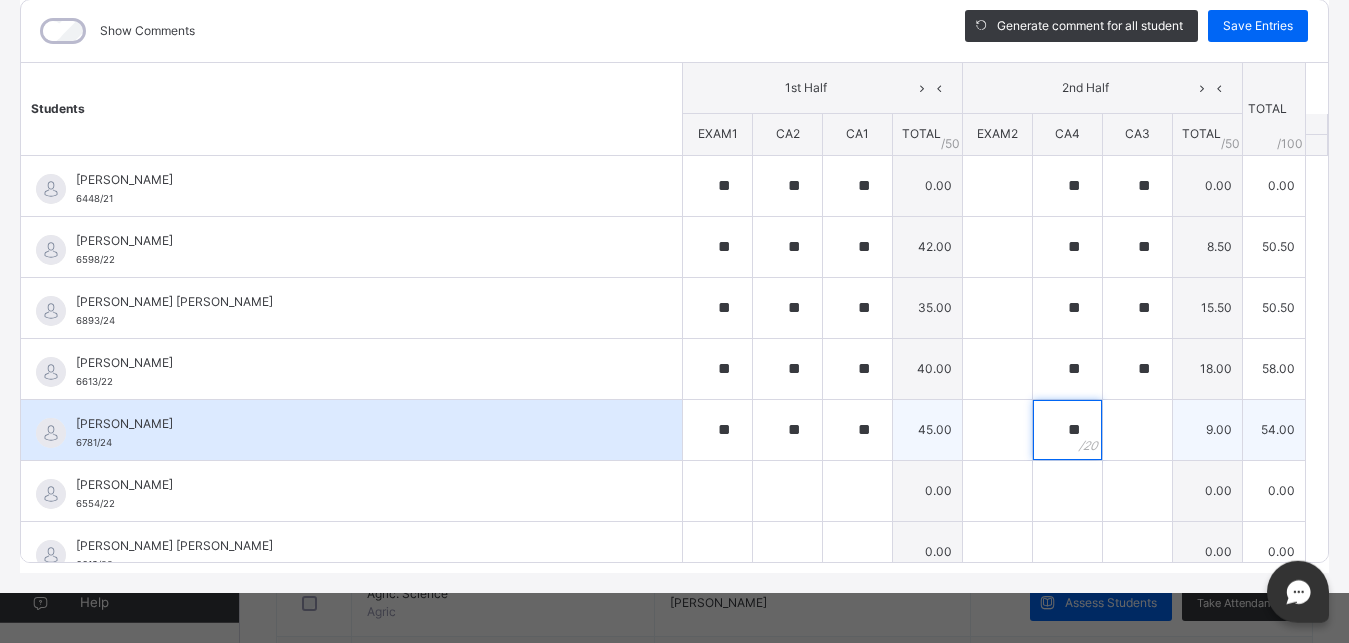 click on "**" at bounding box center (1067, 430) 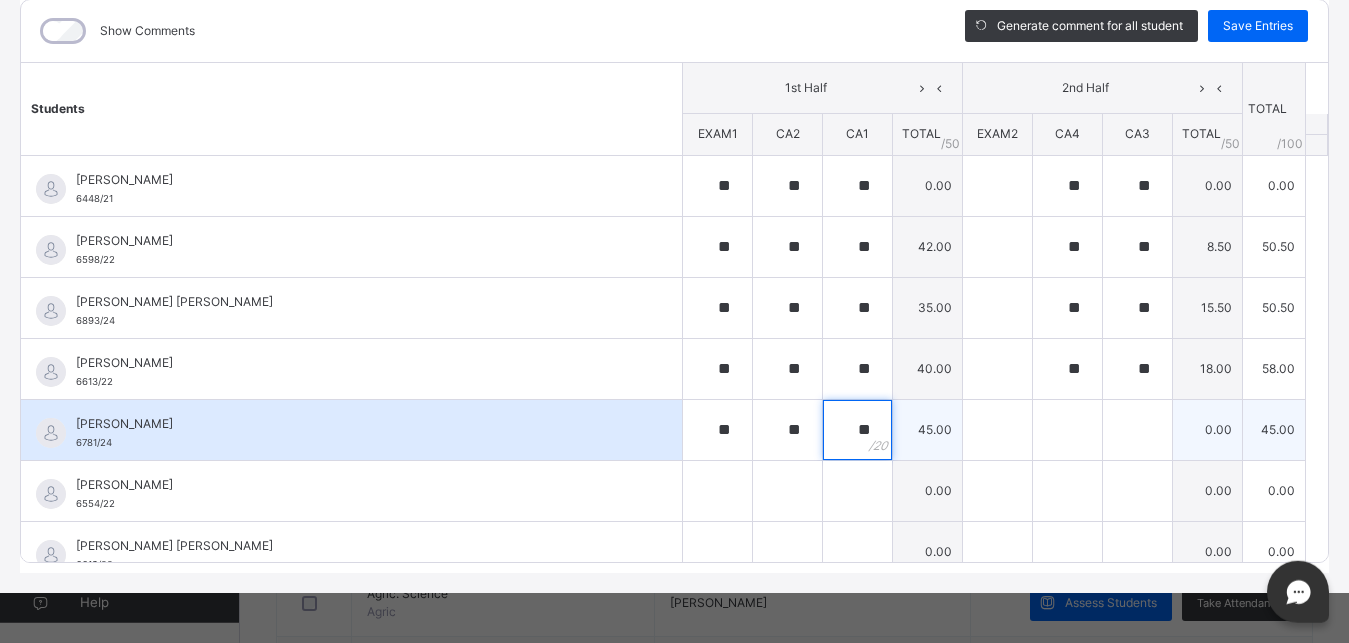 click on "**" at bounding box center [857, 430] 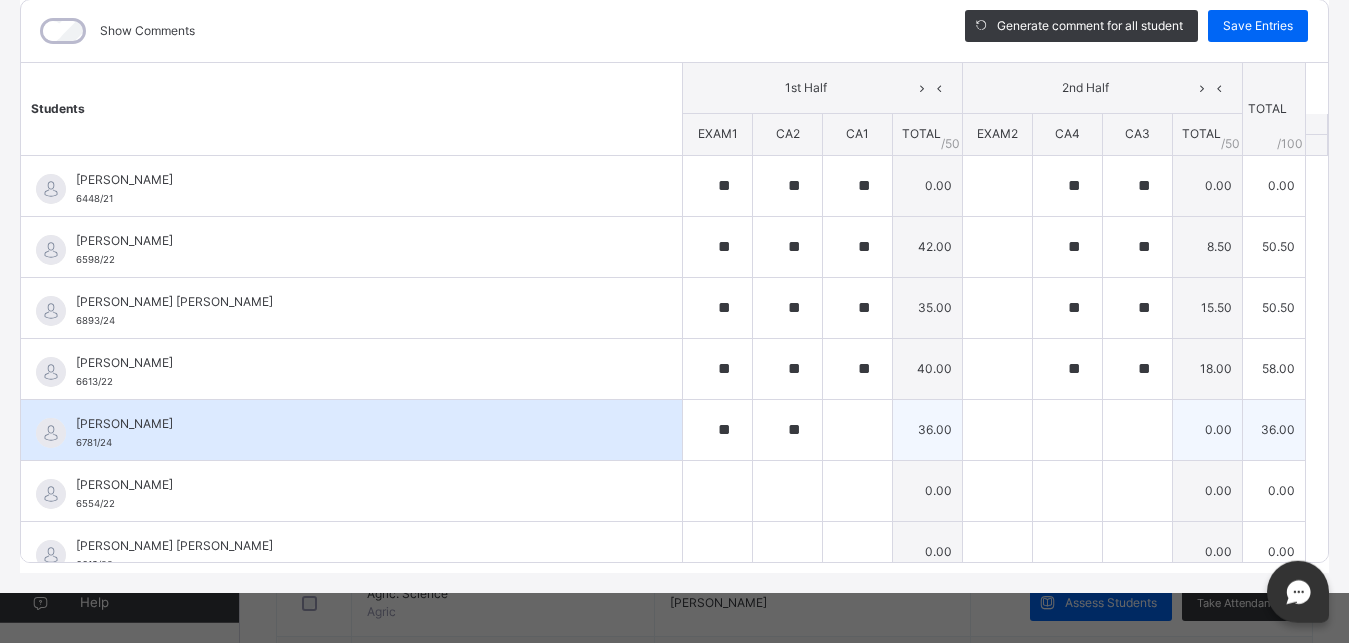 click at bounding box center (857, 430) 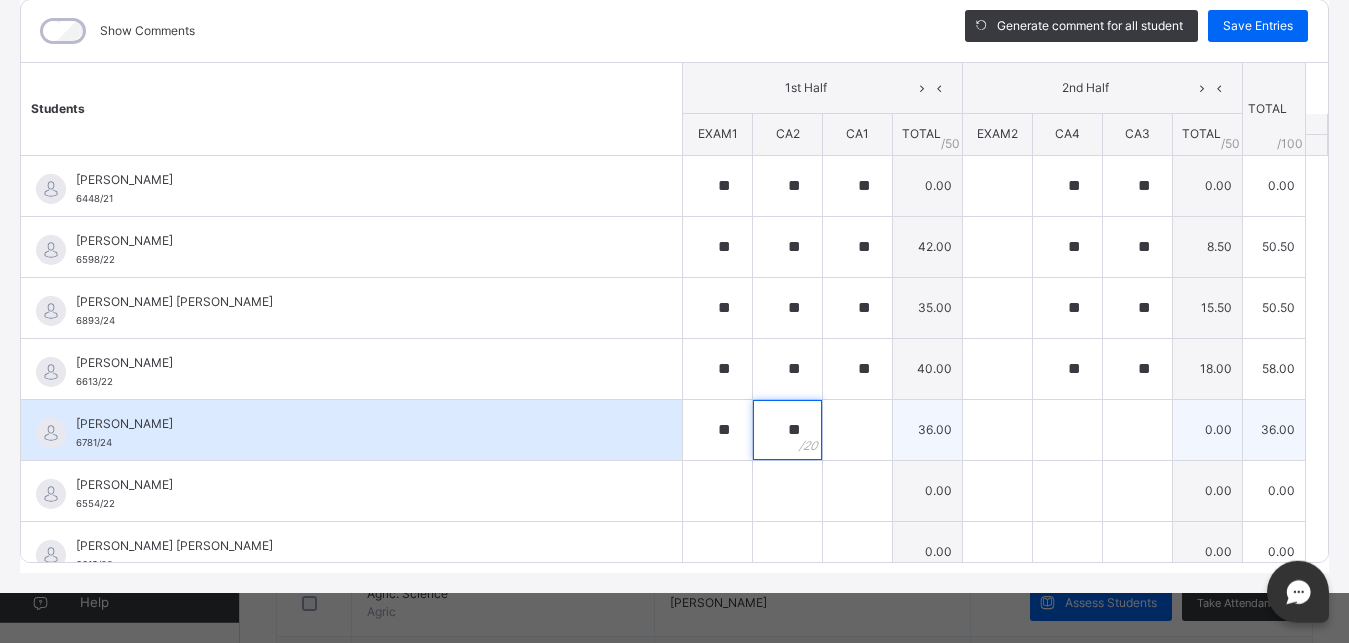 click on "**" at bounding box center [787, 430] 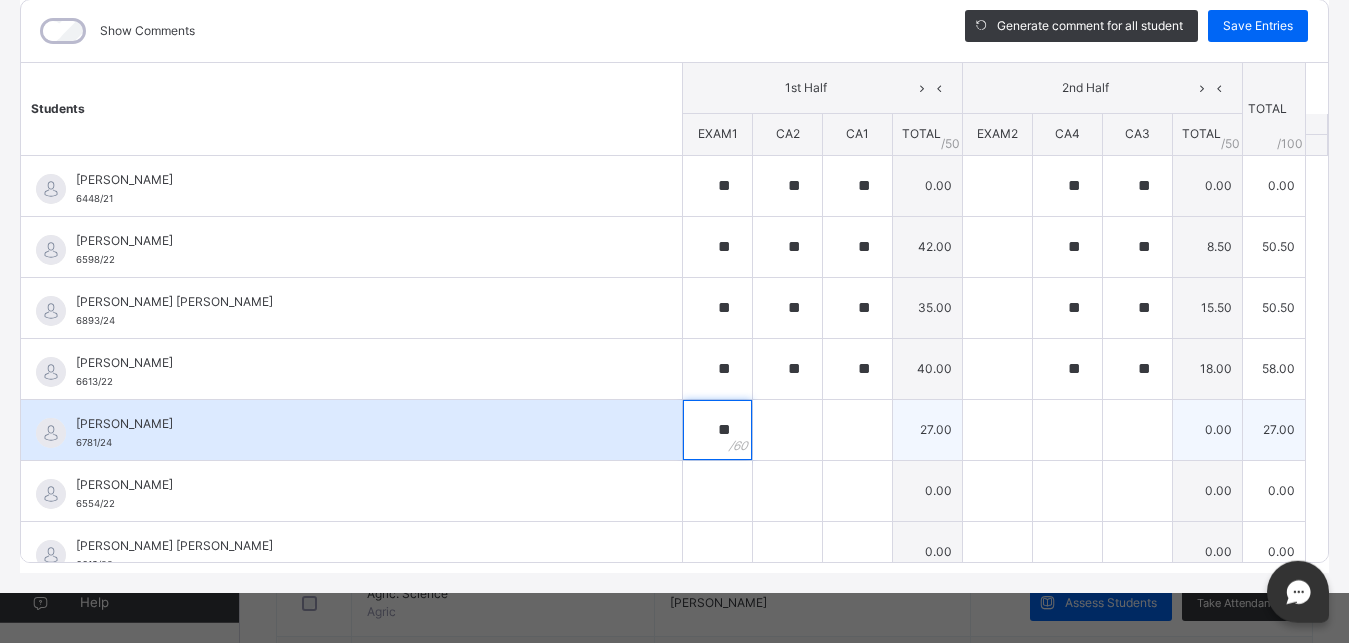 click on "**" at bounding box center [717, 430] 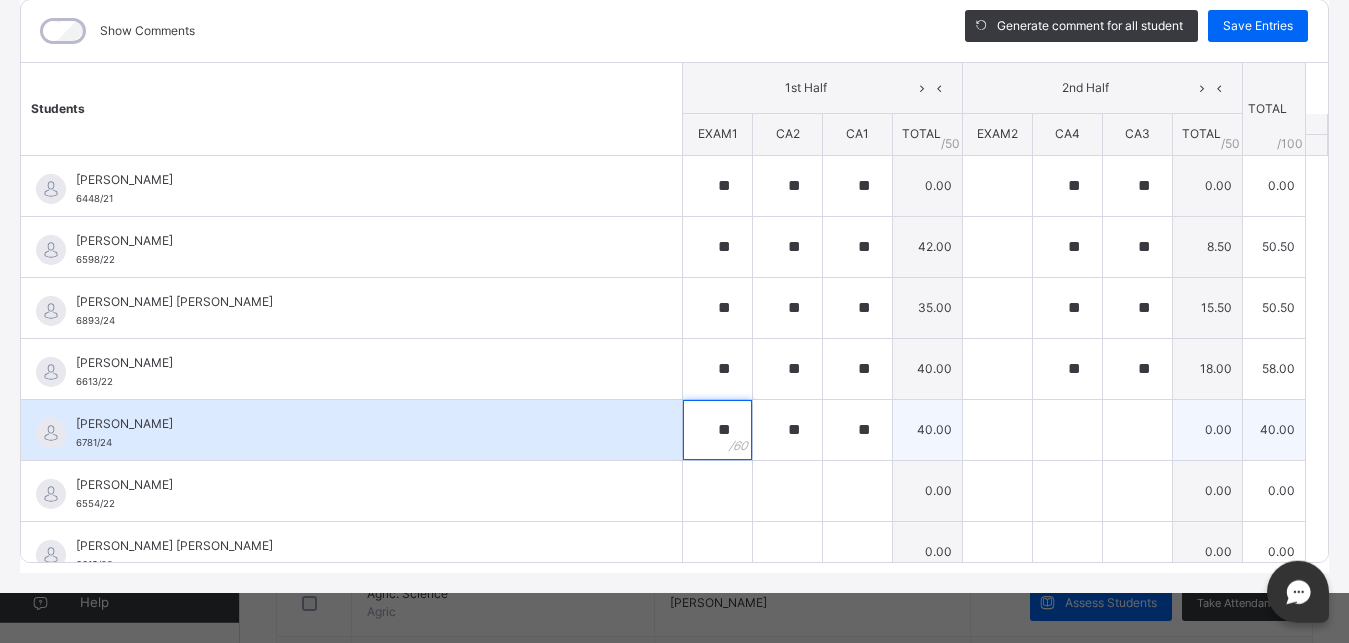 click on "**" at bounding box center [717, 430] 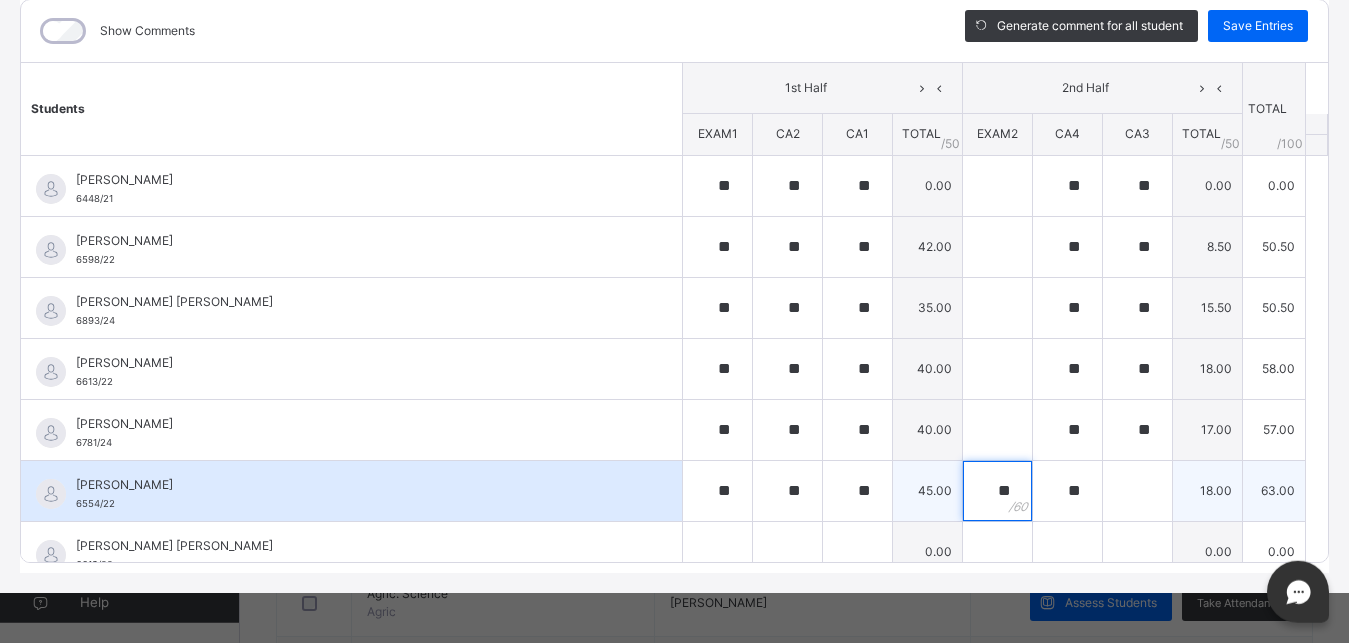 click on "**" at bounding box center (997, 491) 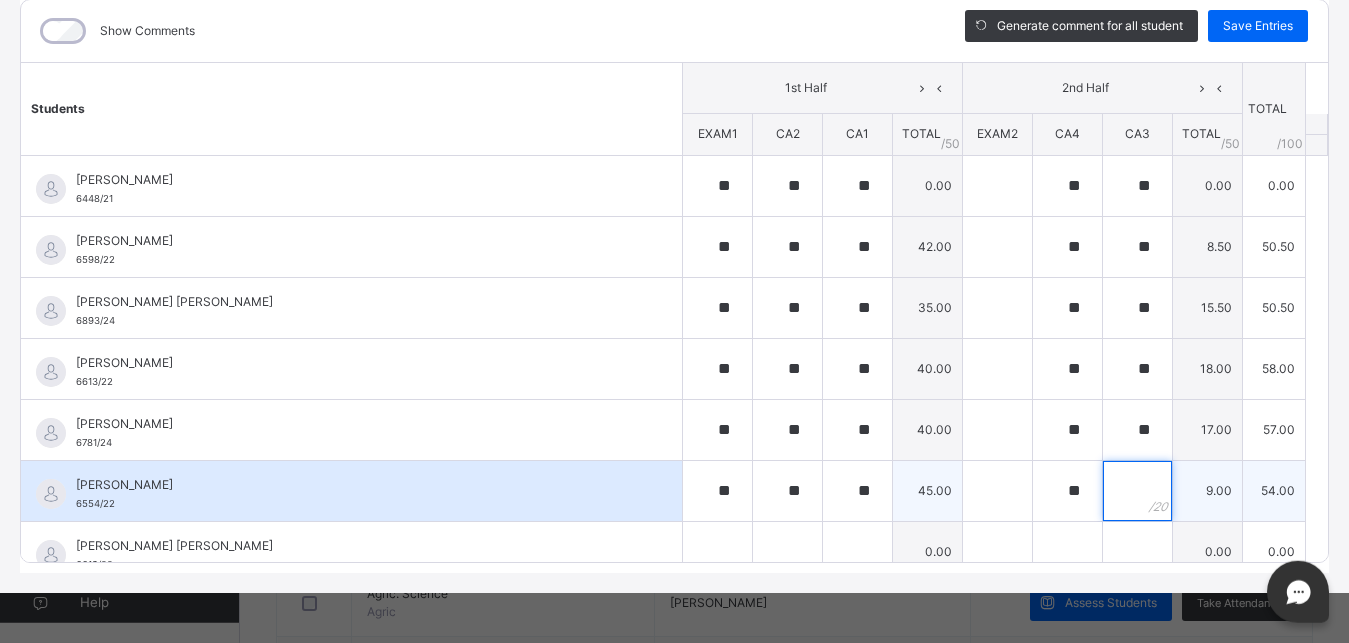 click at bounding box center (1137, 491) 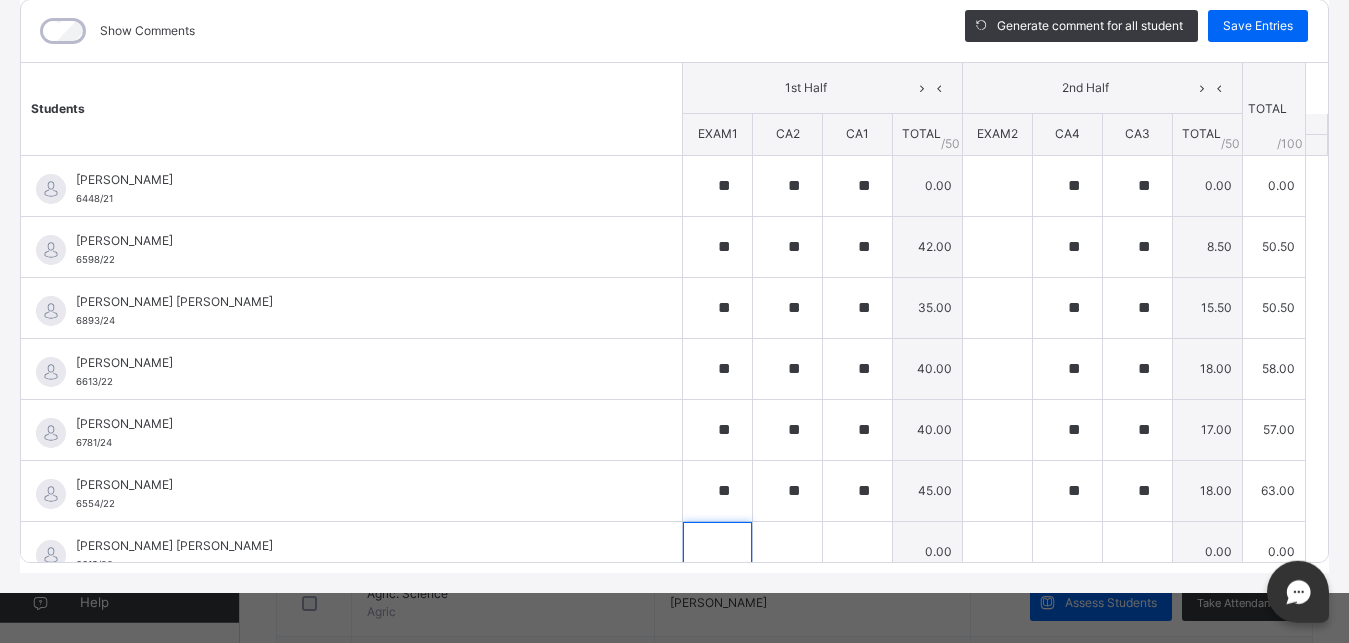 scroll, scrollTop: 307, scrollLeft: 0, axis: vertical 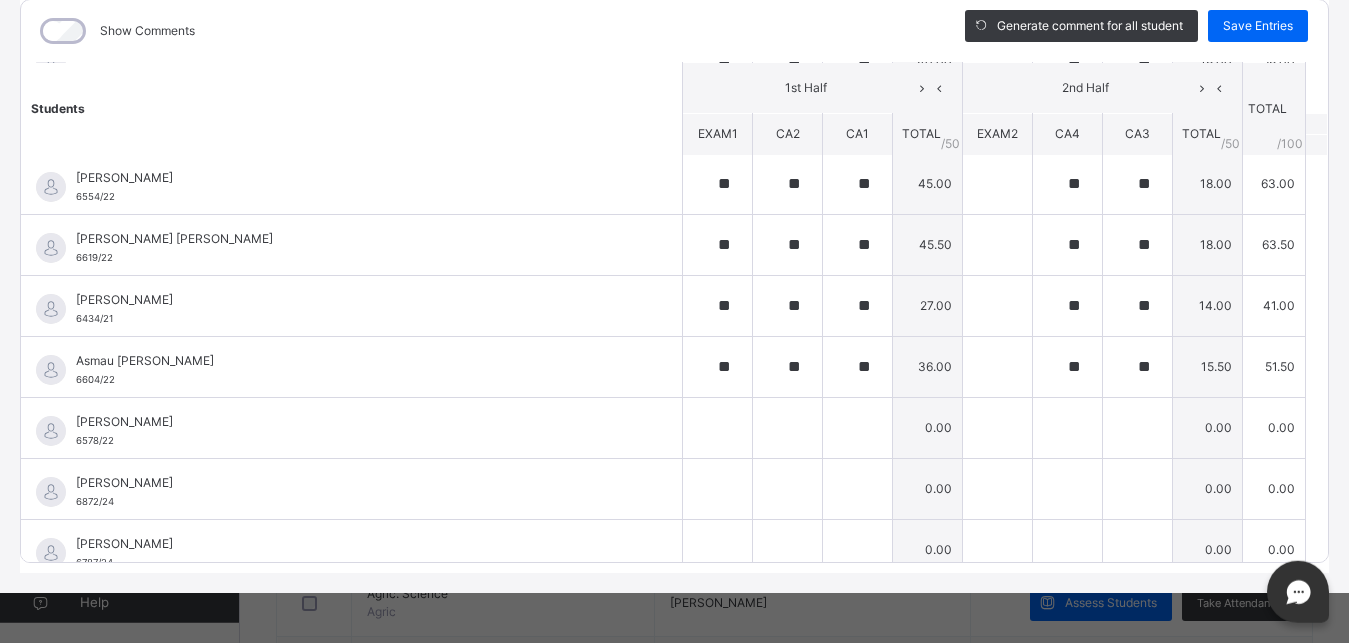 click on "Y 1   ANEMONE :   English Online Actions  Download Empty Score Sheet  Upload/map score sheet Subject  English TURAKI INTERNATIONAL SCHOOL Date: [DATE] 4:15:49 am Score Sheet Score Sheet Show Comments   Generate comment for all student   Save Entries Class Level:  Y 1   ANEMONE Subject:  English Session:  2024/2025 Session Session:  Third Term Students 1st Half 2nd Half TOTAL /100 Comment EXAM1 CA2 CA1 TOTAL / 50 EXAM2 CA4 CA3 TOTAL / 50 [PERSON_NAME] 6448/21 [PERSON_NAME] 6448/21 ** ** ** 0.00 ** ** 0.00 0.00 Generate comment 0 / 250   ×   Subject Teacher’s Comment Generate and see in full the comment developed by the AI with an option to regenerate the comment [PERSON_NAME] JAFAR   6448/21   Total 0.00  / 100.00 [PERSON_NAME] Bot   Regenerate     Use this comment   [PERSON_NAME] 6598/22 [PERSON_NAME] 6598/22 ** ** ** 42.00 ** ** 8.50 50.50 Generate comment 0 / 250   ×   Subject Teacher’s Comment JS [PERSON_NAME]   6598/22   Total 50.50  /" at bounding box center (674, 221) 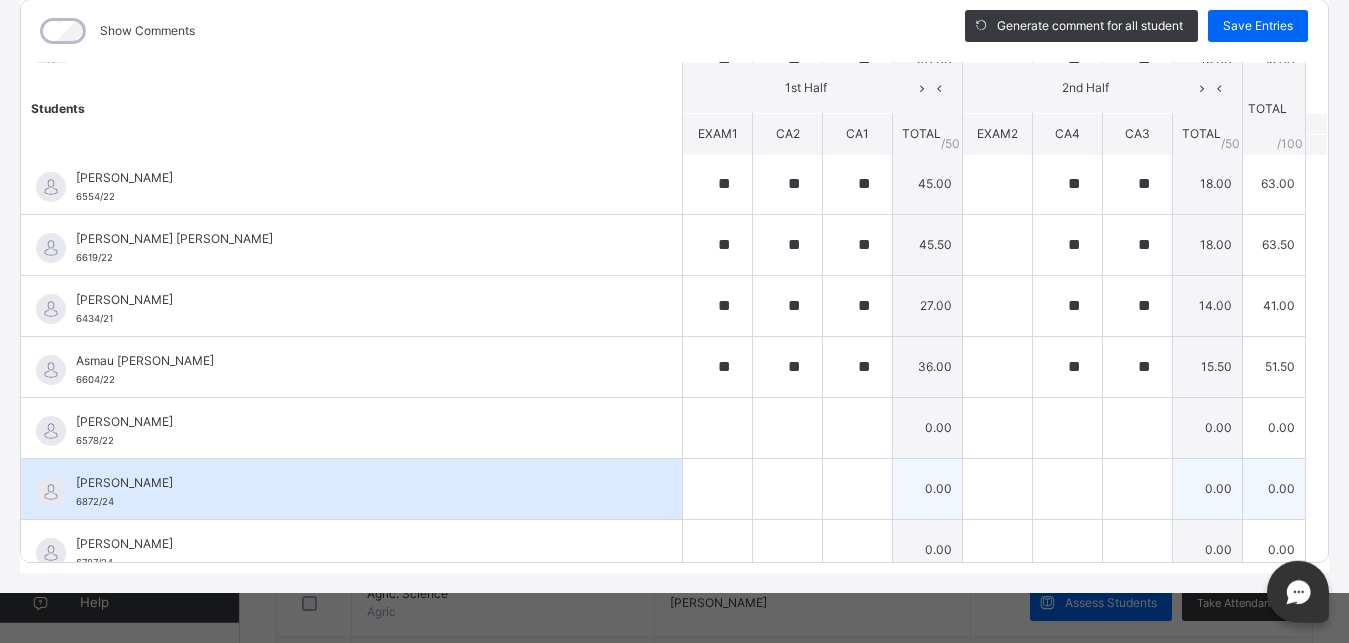 click at bounding box center (718, 488) 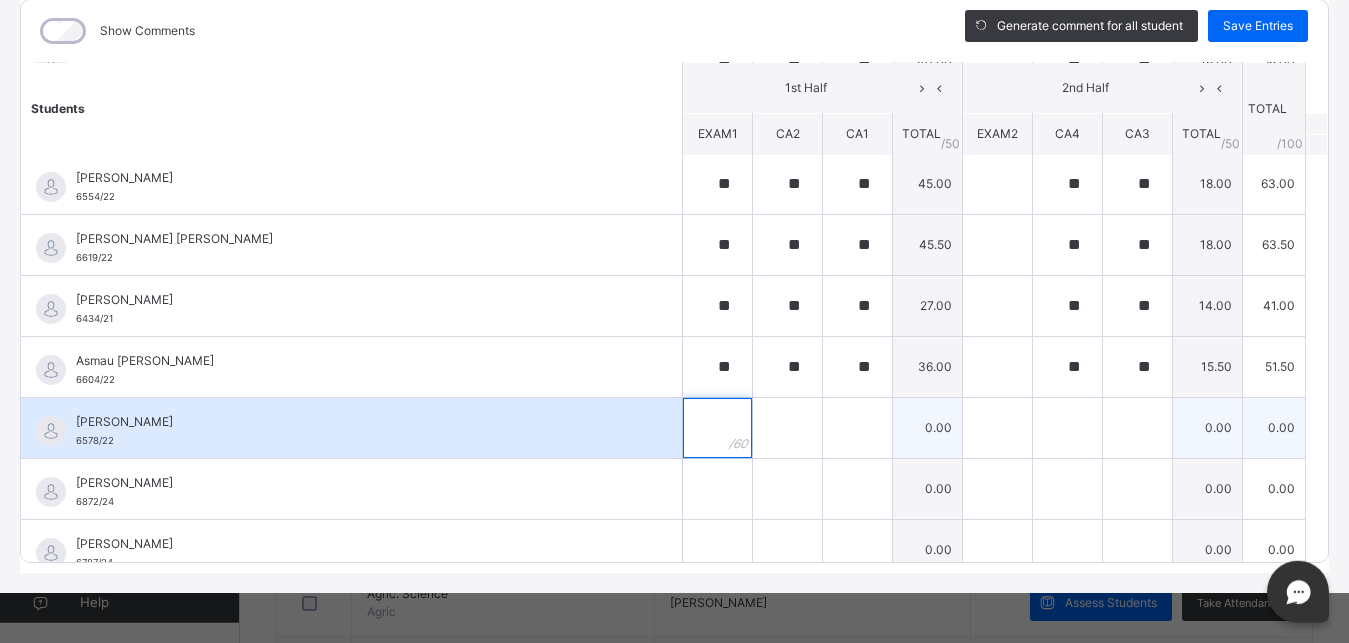 click at bounding box center (717, 428) 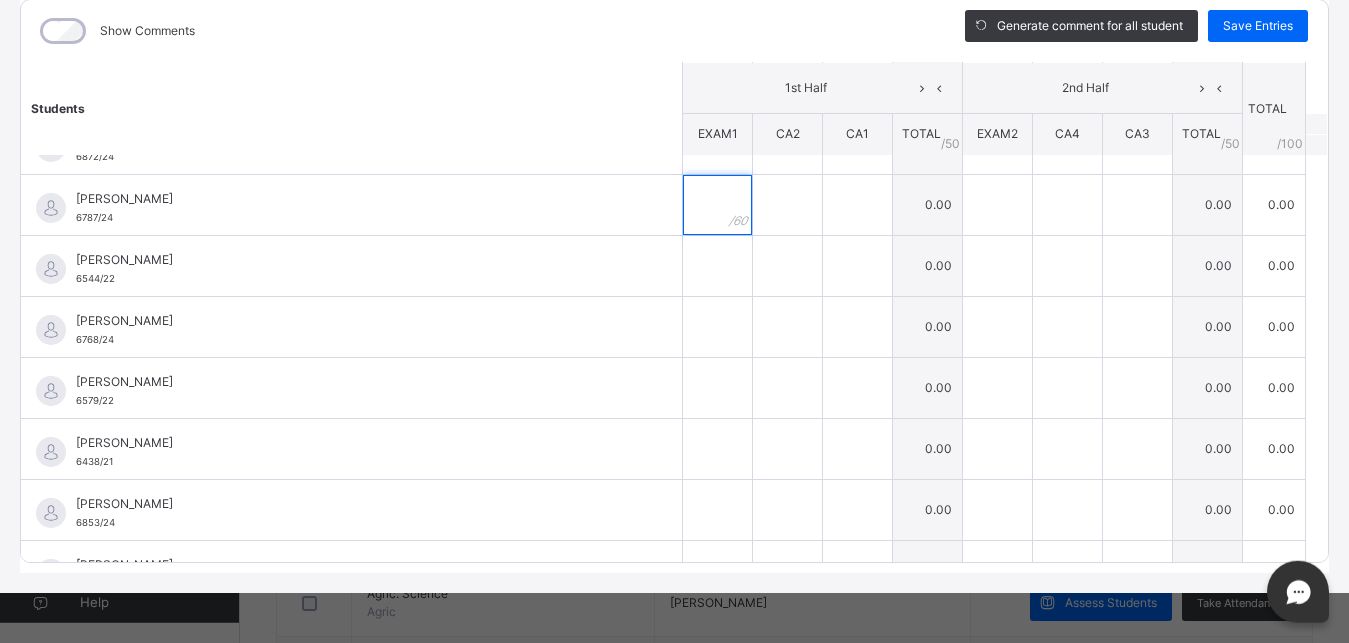scroll, scrollTop: 581, scrollLeft: 0, axis: vertical 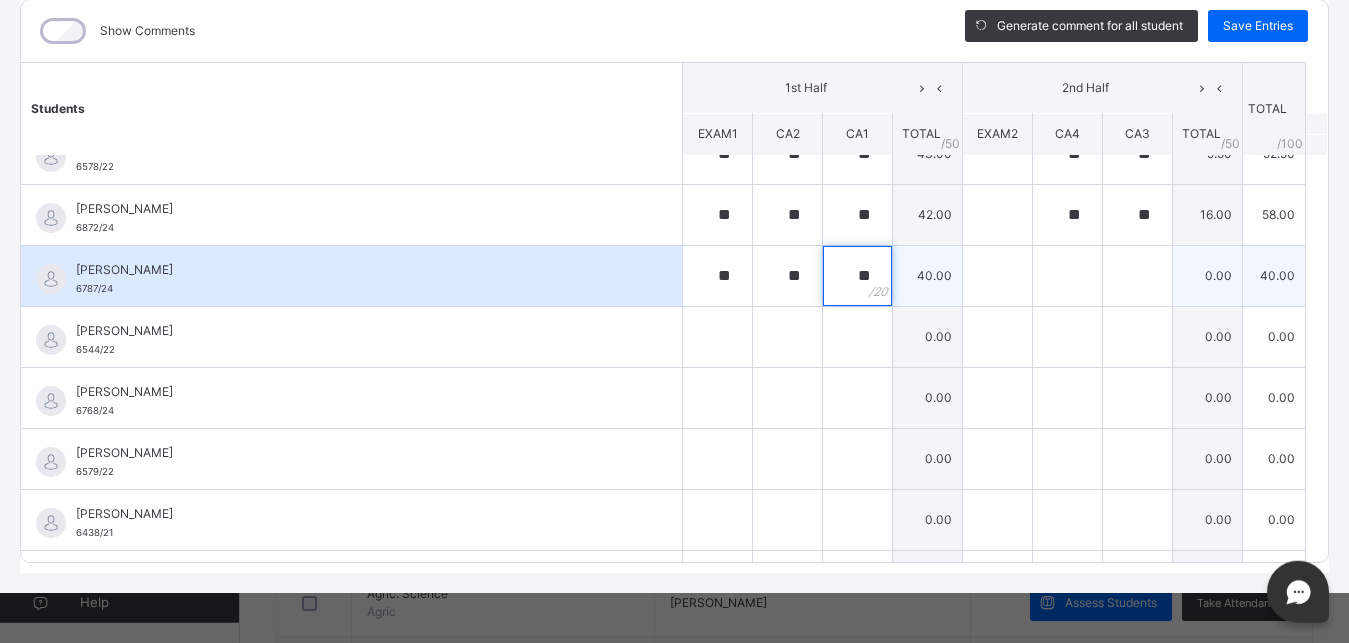 click on "**" at bounding box center [857, 276] 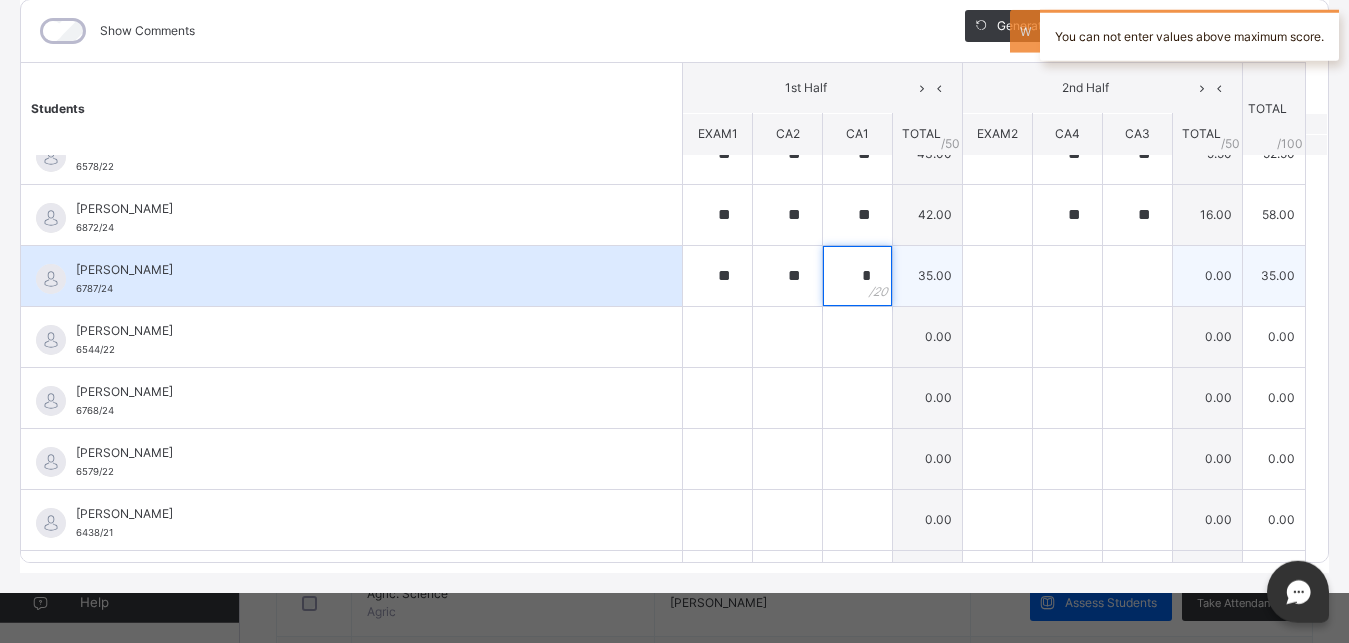click on "*" at bounding box center [857, 276] 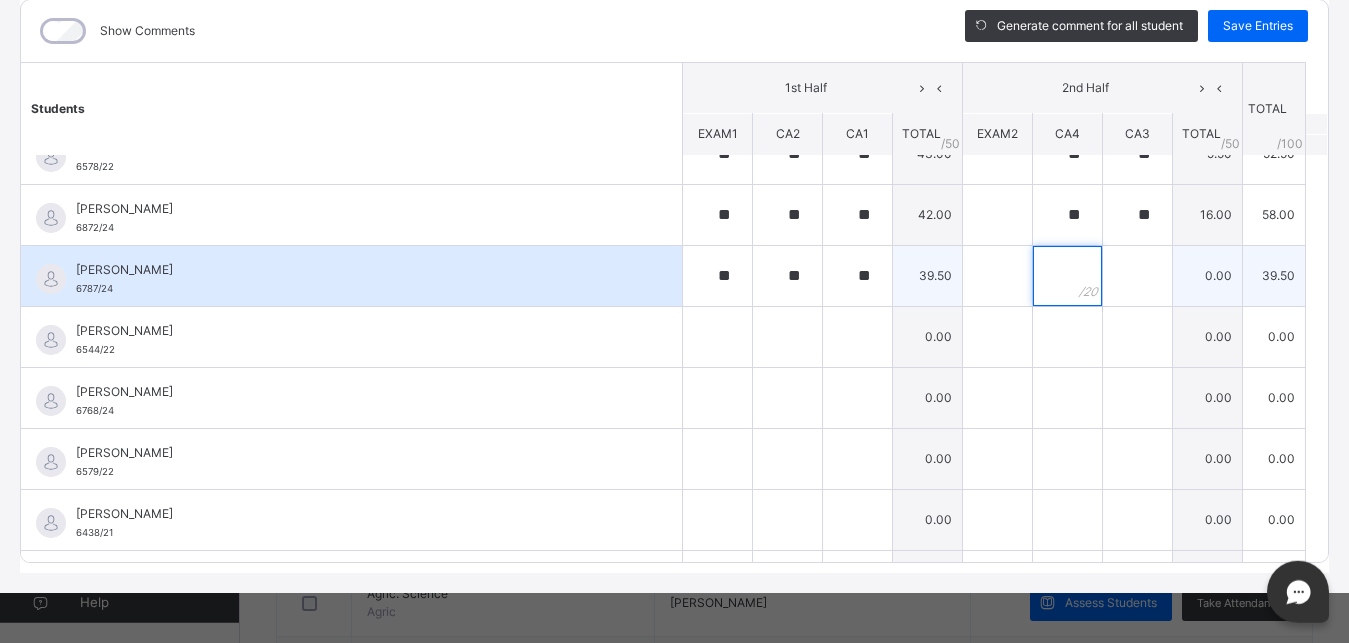 click at bounding box center [1067, 276] 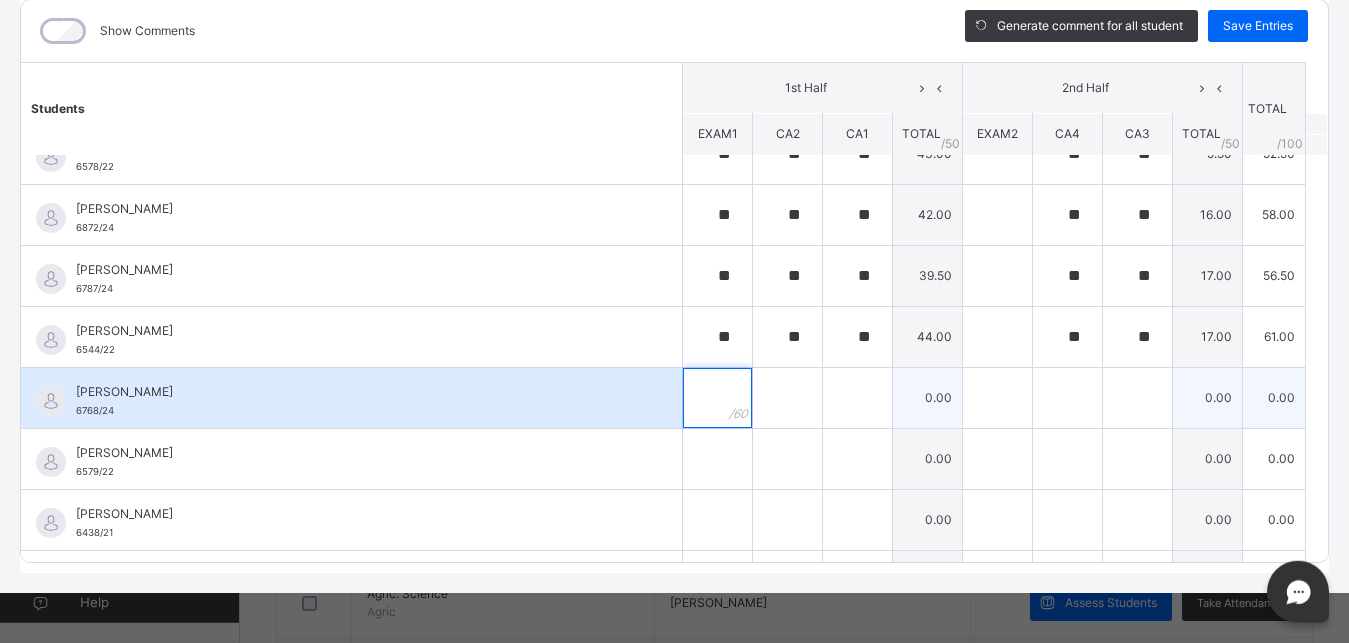 click at bounding box center [717, 398] 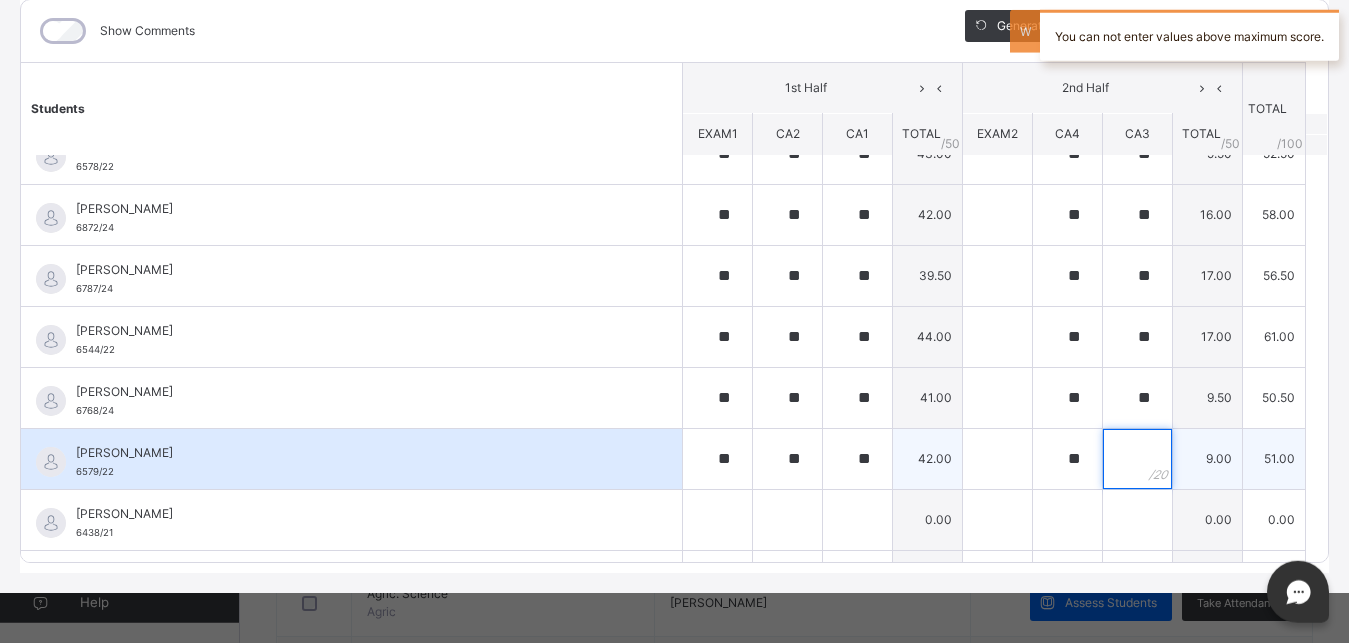 click at bounding box center [1137, 459] 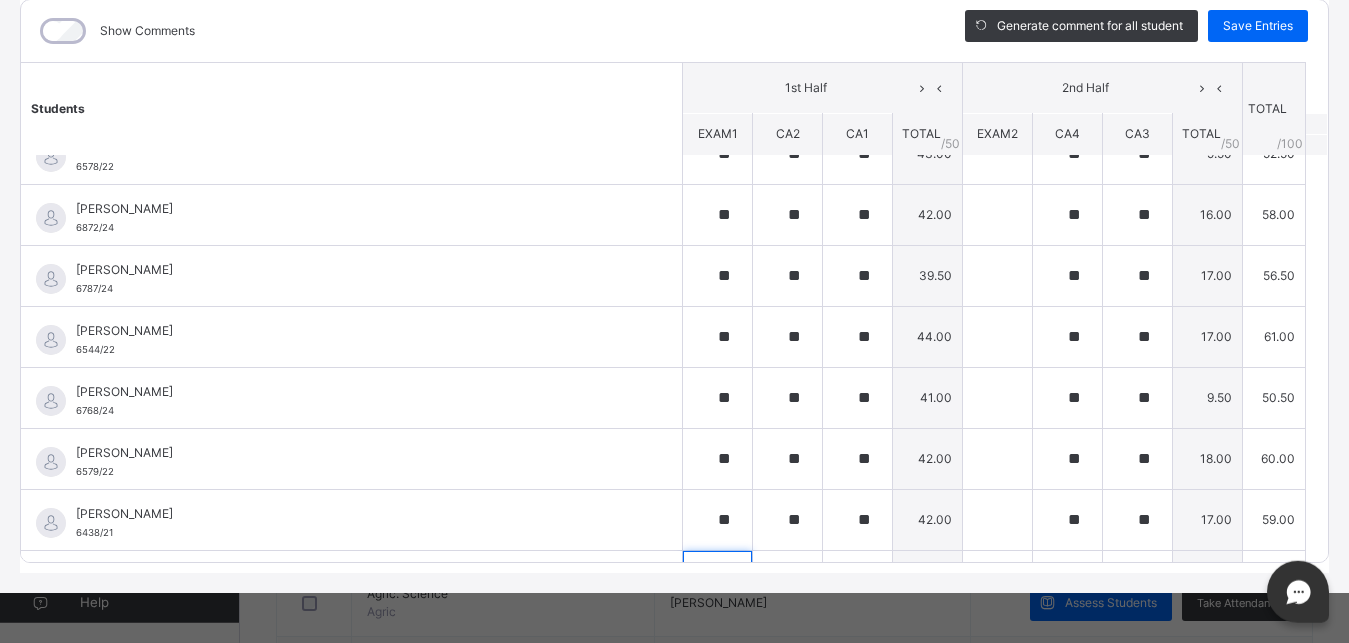 scroll, scrollTop: 850, scrollLeft: 0, axis: vertical 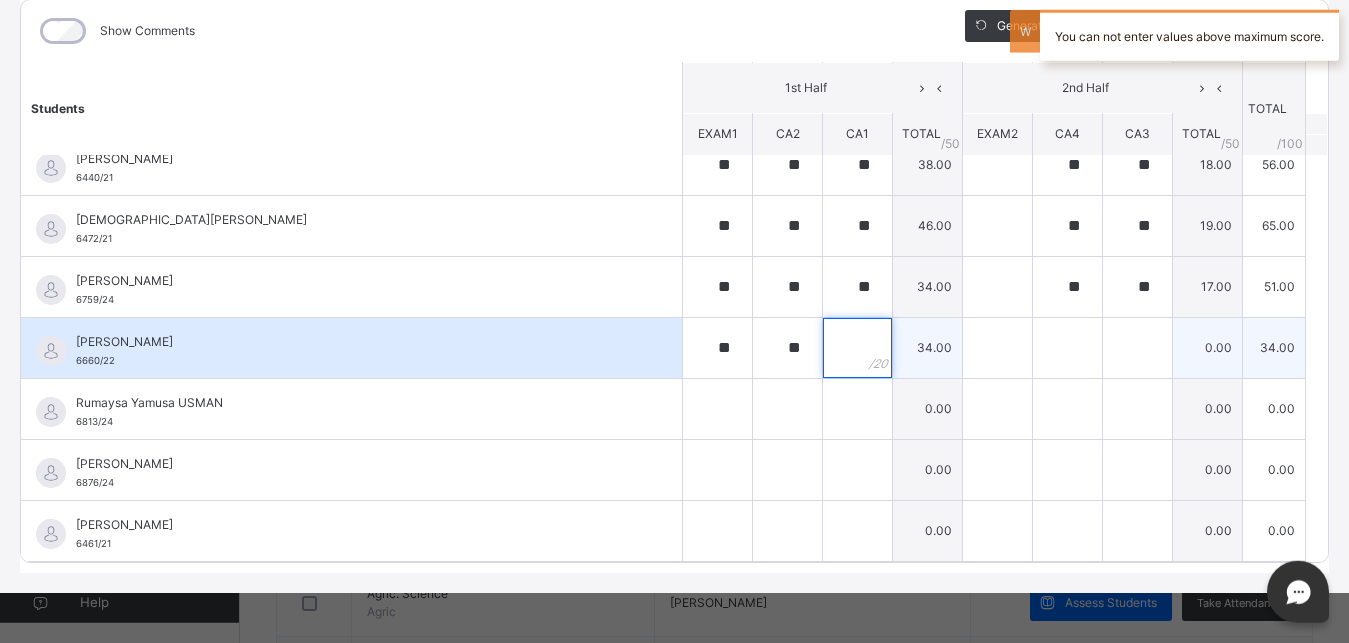 click at bounding box center (857, 348) 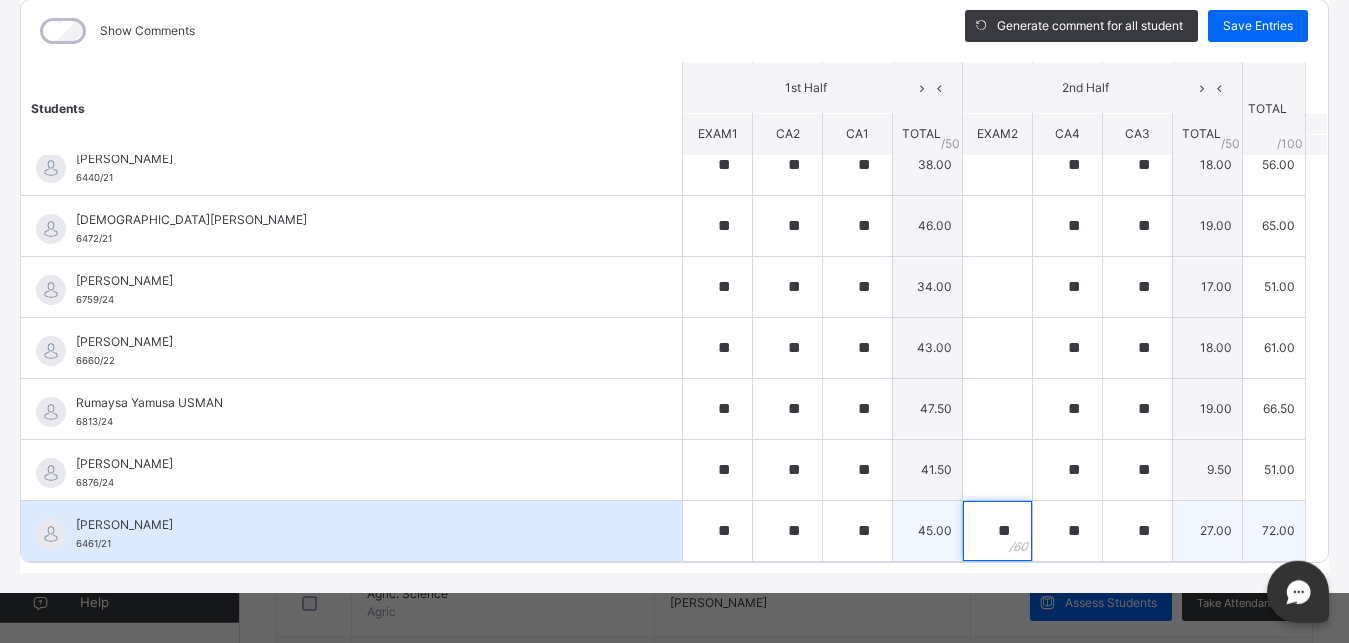 click on "**" at bounding box center (997, 531) 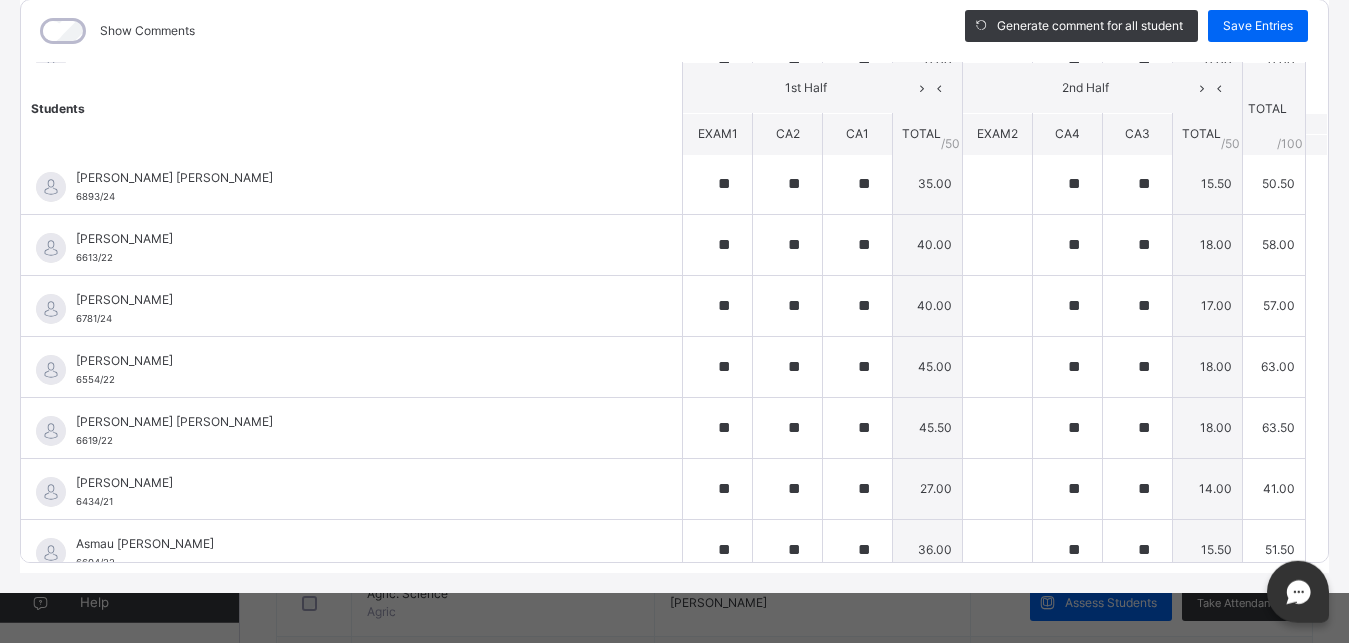 scroll, scrollTop: 0, scrollLeft: 0, axis: both 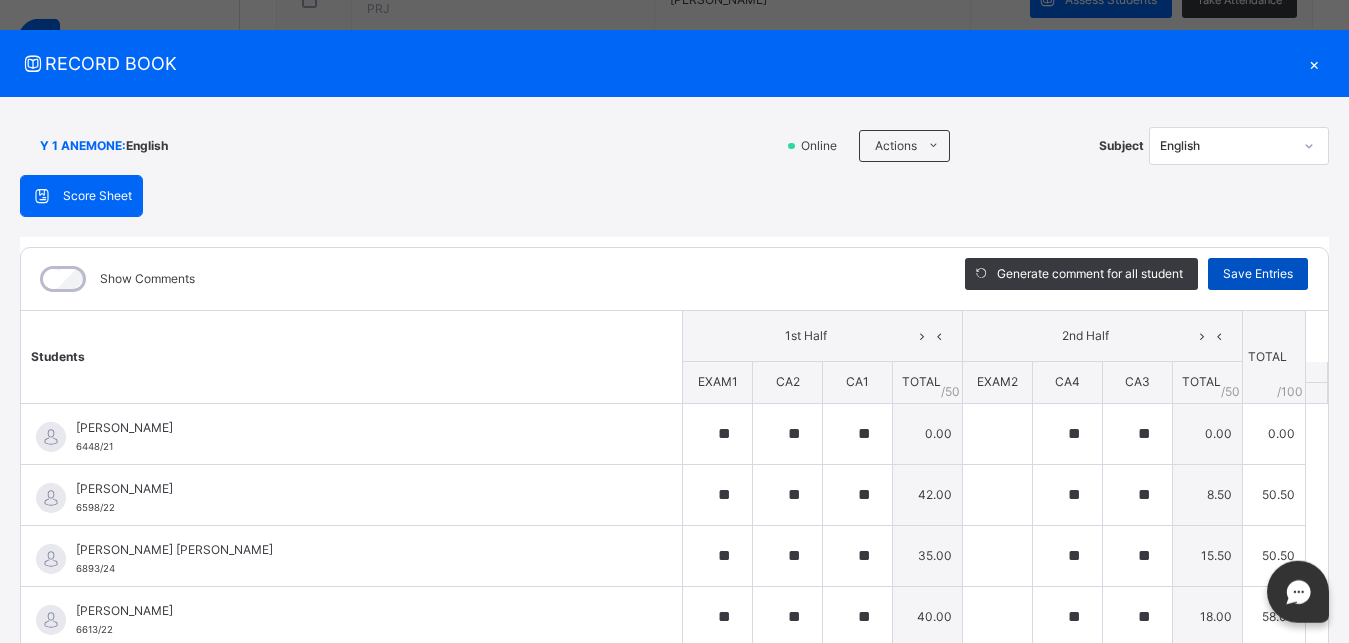 click on "Save Entries" at bounding box center (1258, 274) 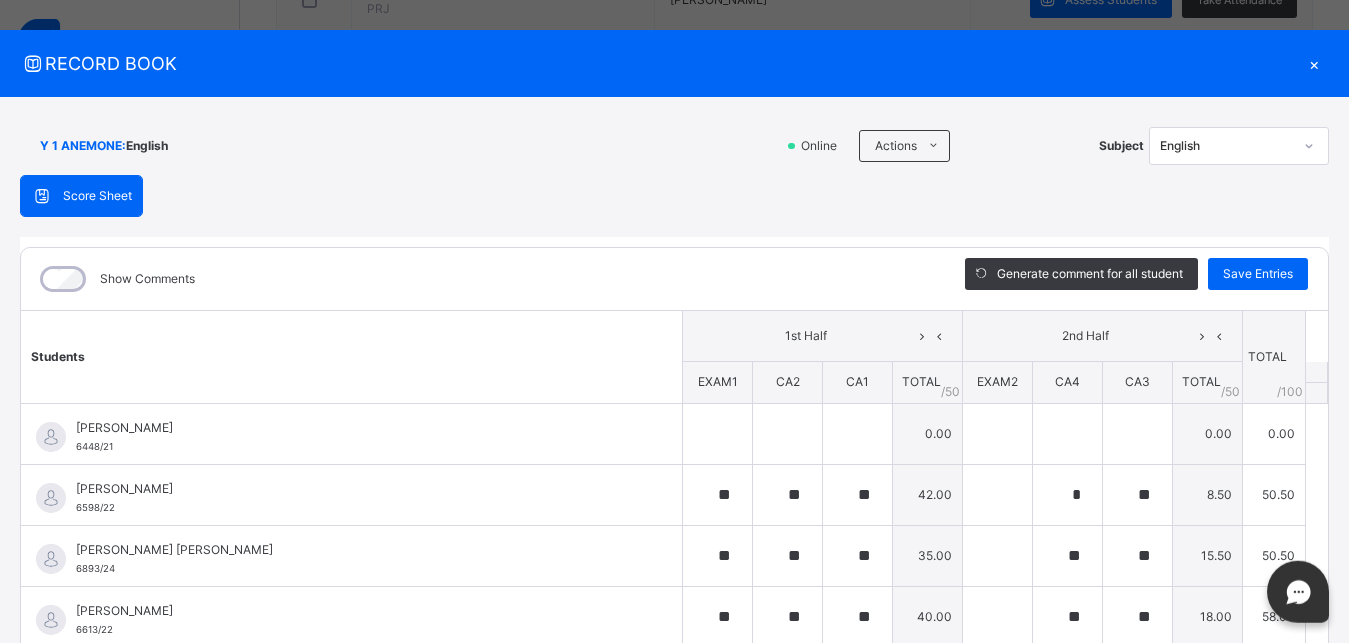 click on "×" at bounding box center (1314, 63) 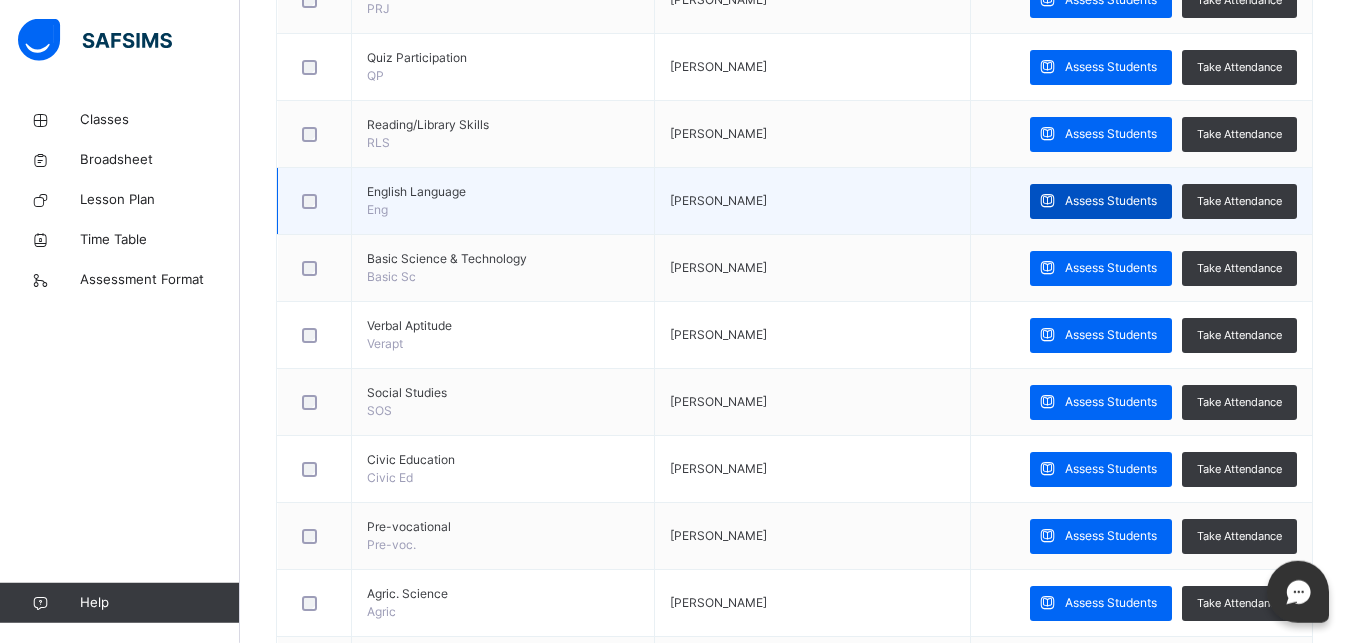click on "Assess Students" at bounding box center [1101, 201] 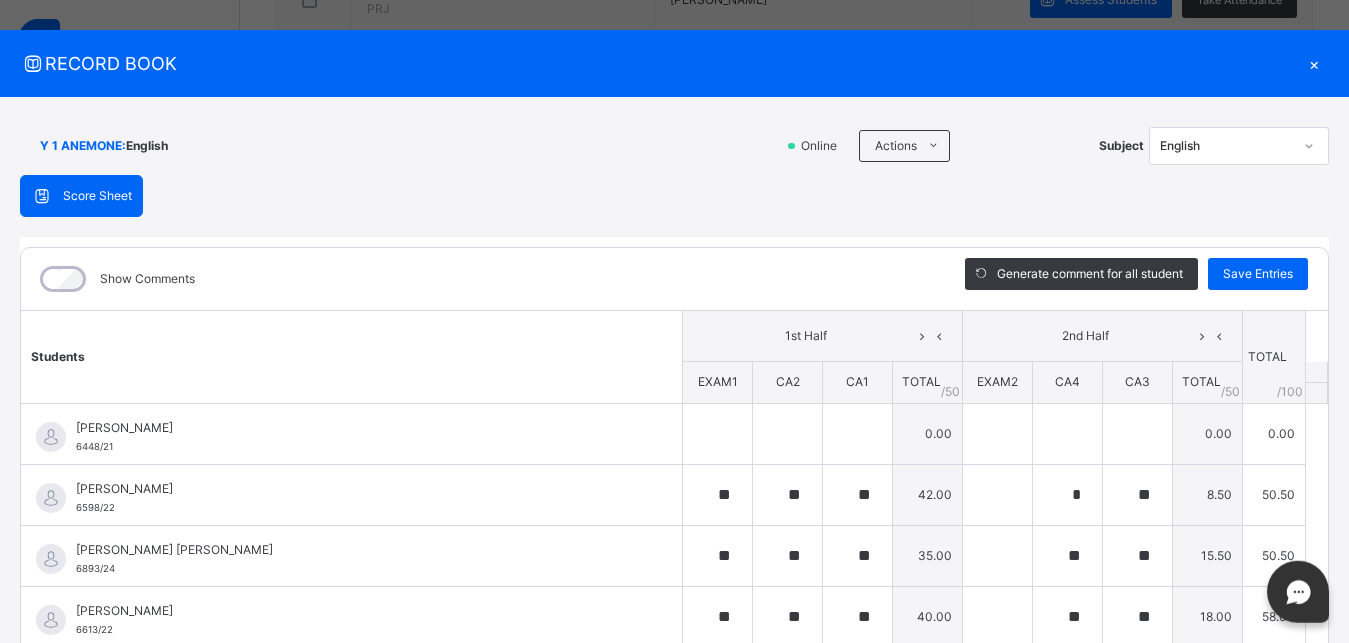 scroll, scrollTop: 20, scrollLeft: 0, axis: vertical 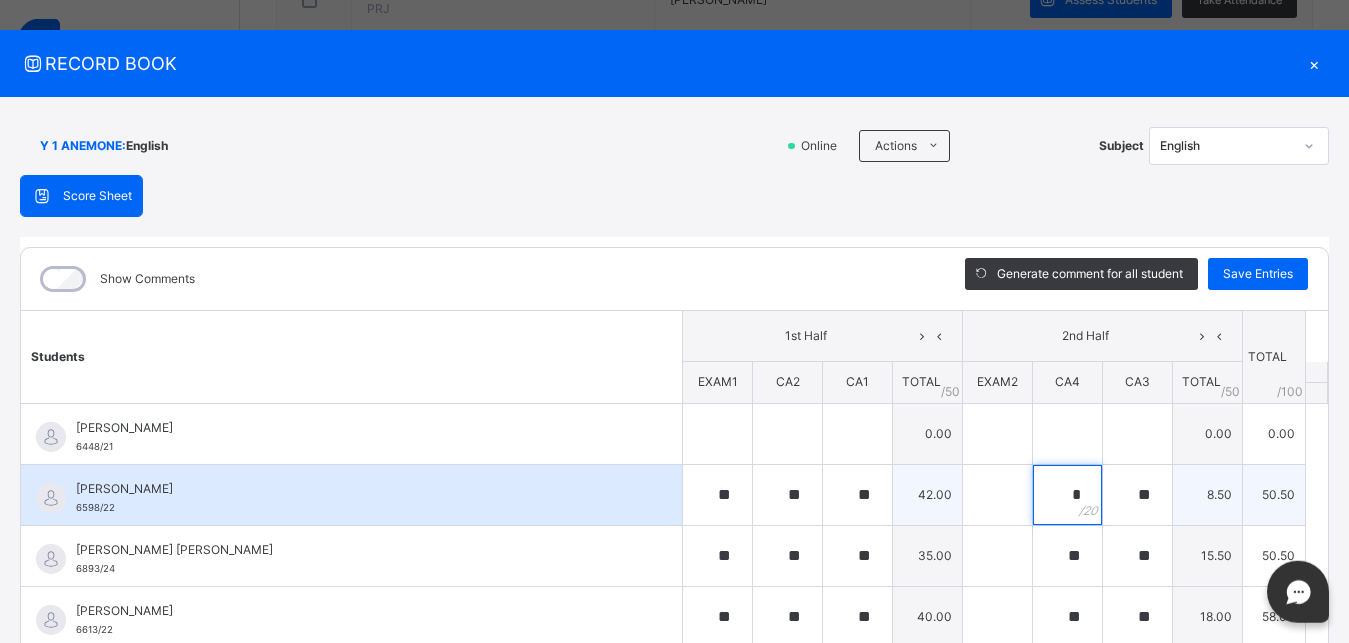 click on "*" at bounding box center [1067, 495] 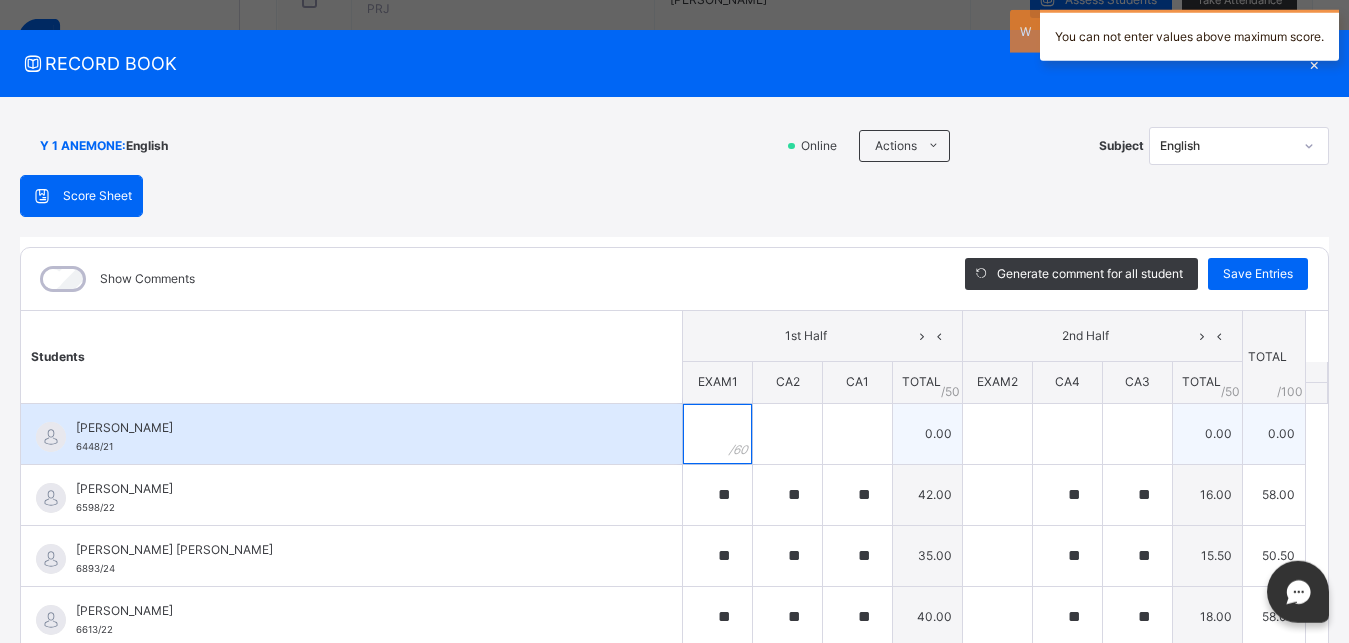 click at bounding box center (717, 434) 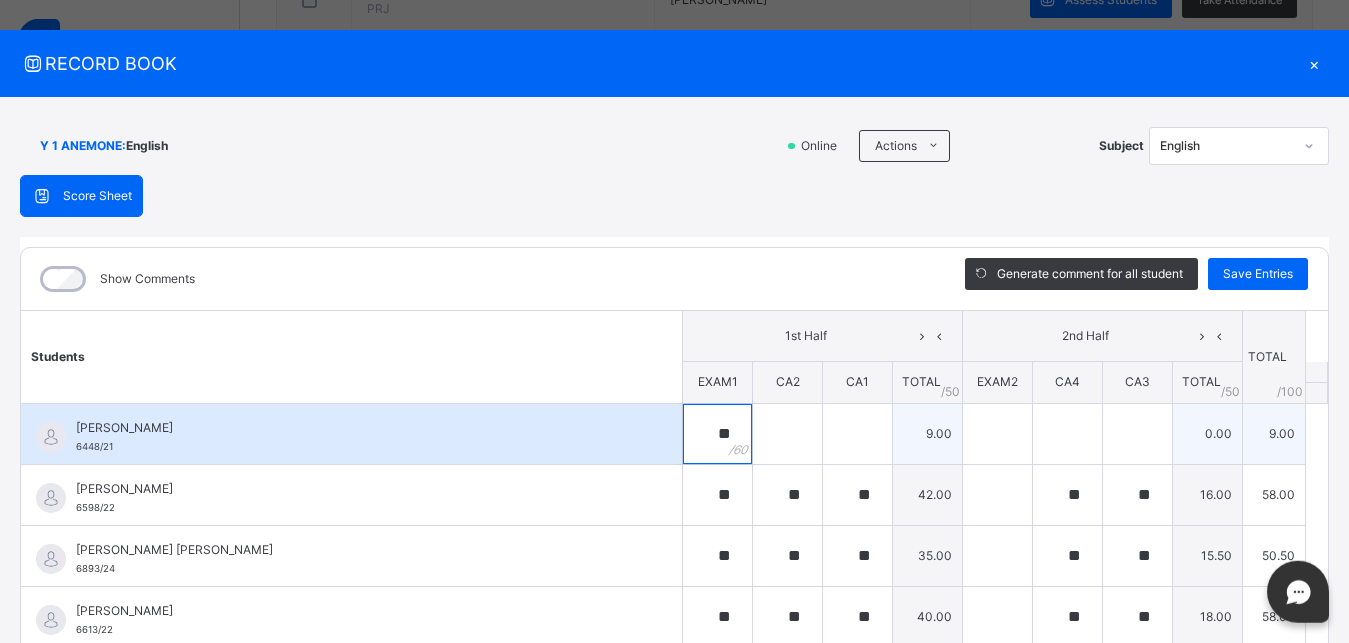click on "**" at bounding box center (717, 434) 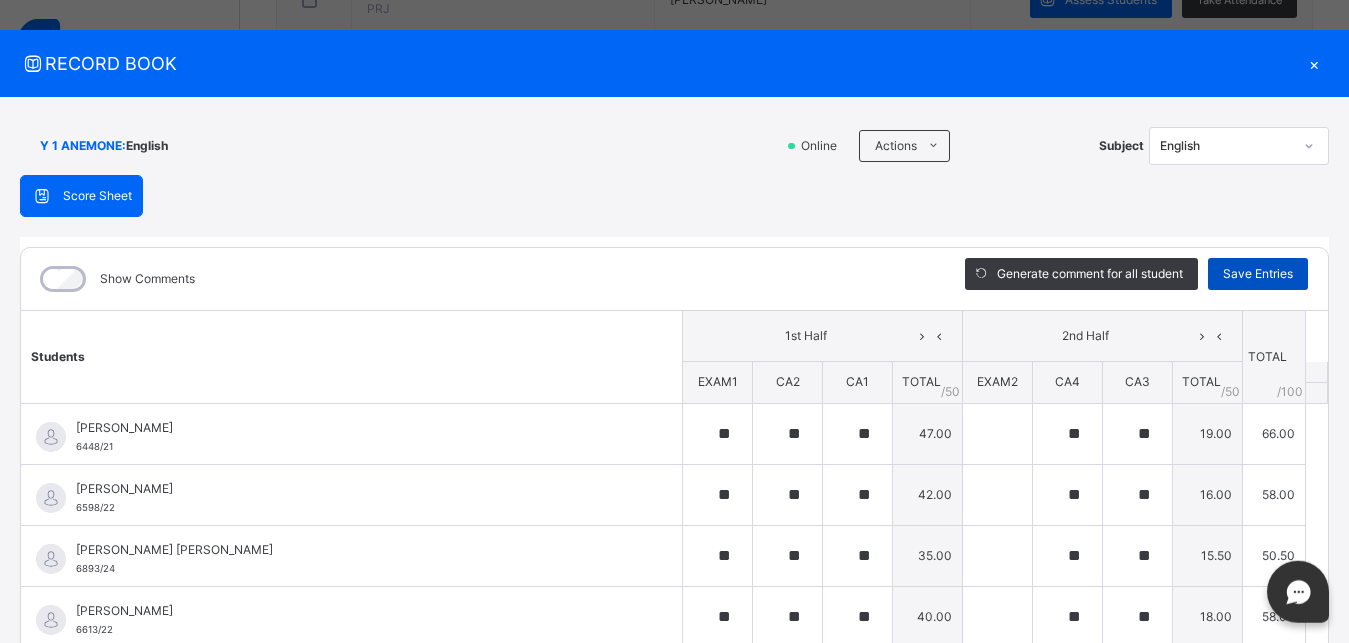 click on "Save Entries" at bounding box center (1258, 274) 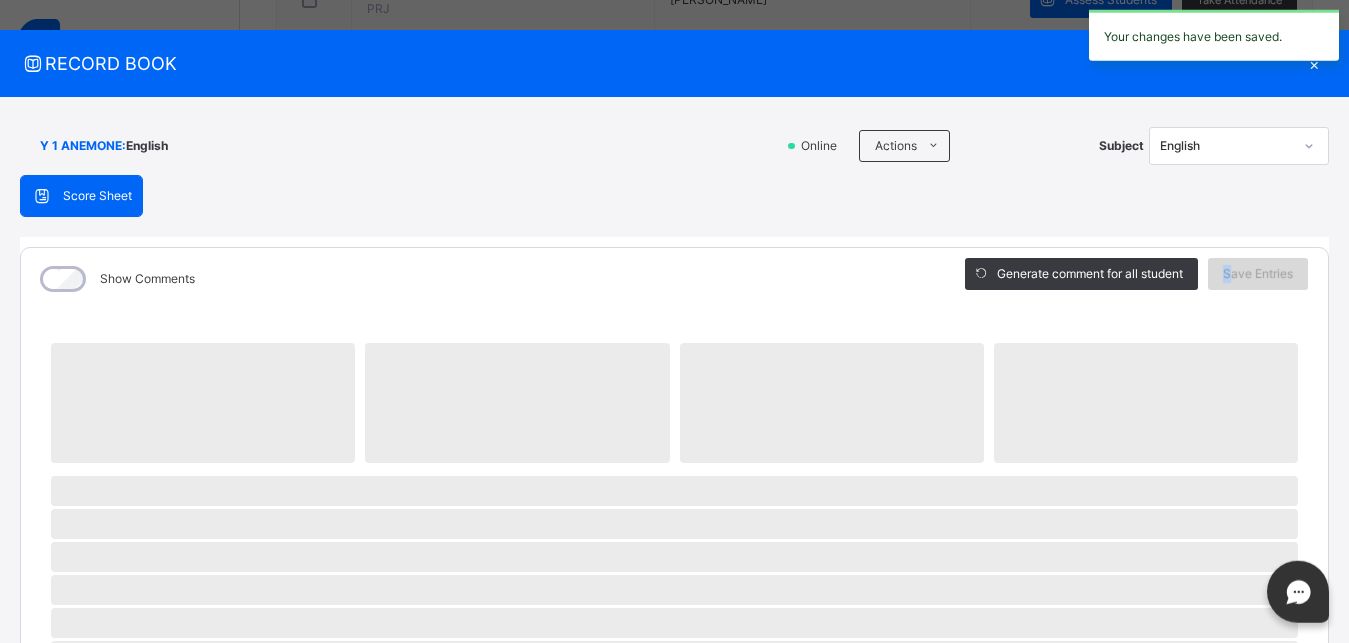 click on "Save Entries" at bounding box center (1258, 274) 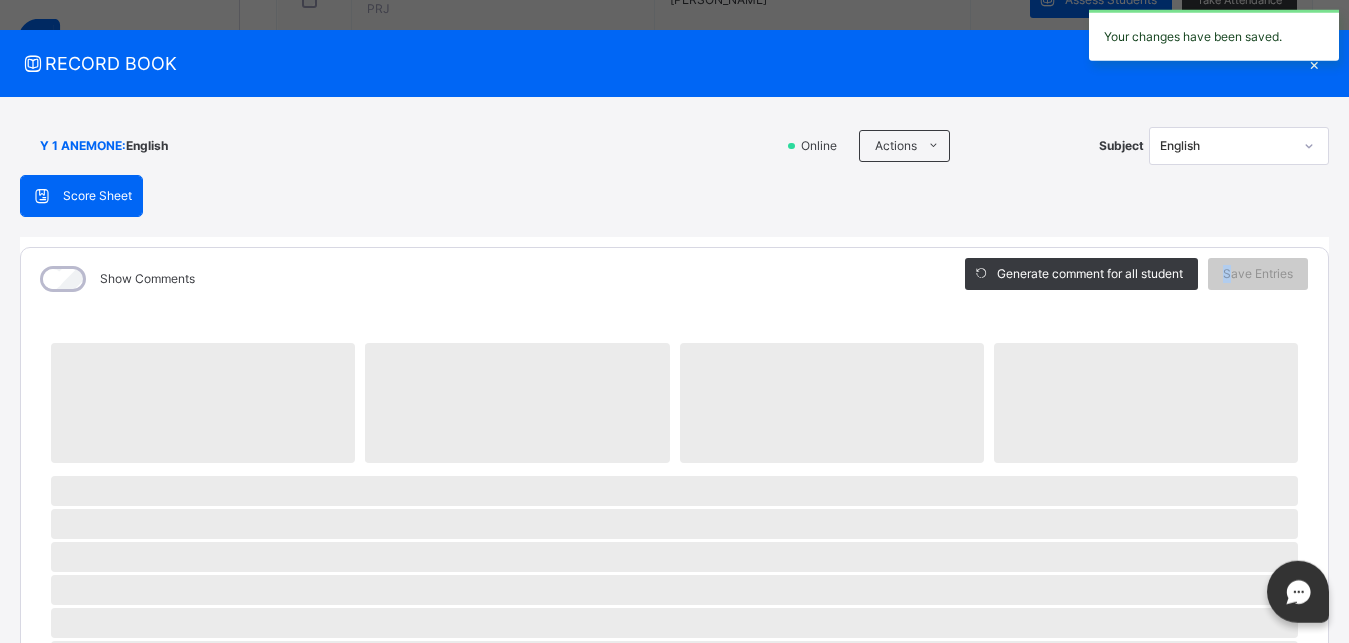 click on "Score Sheet Score Sheet Show Comments   Generate comment for all student   Save Entries Class Level:  Y 1   ANEMONE Subject:  English Session:  2024/2025 Session Session:  Third Term ‌ ‌ ‌ ‌ ‌ ‌ ‌ ‌ ‌ ‌ ‌ ‌ ‌ ‌ ‌ ‌ ‌ ‌ ‌ ‌ ‌ ‌ ‌ ‌ ‌ ‌ ‌ ‌ ‌   ×   Subject Teacher’s Comment Generate and see in full the comment developed by the AI with an option to regenerate the comment [PERSON_NAME] Bot Please wait while the [PERSON_NAME] Bot generates comments for all your students" at bounding box center (674, 757) 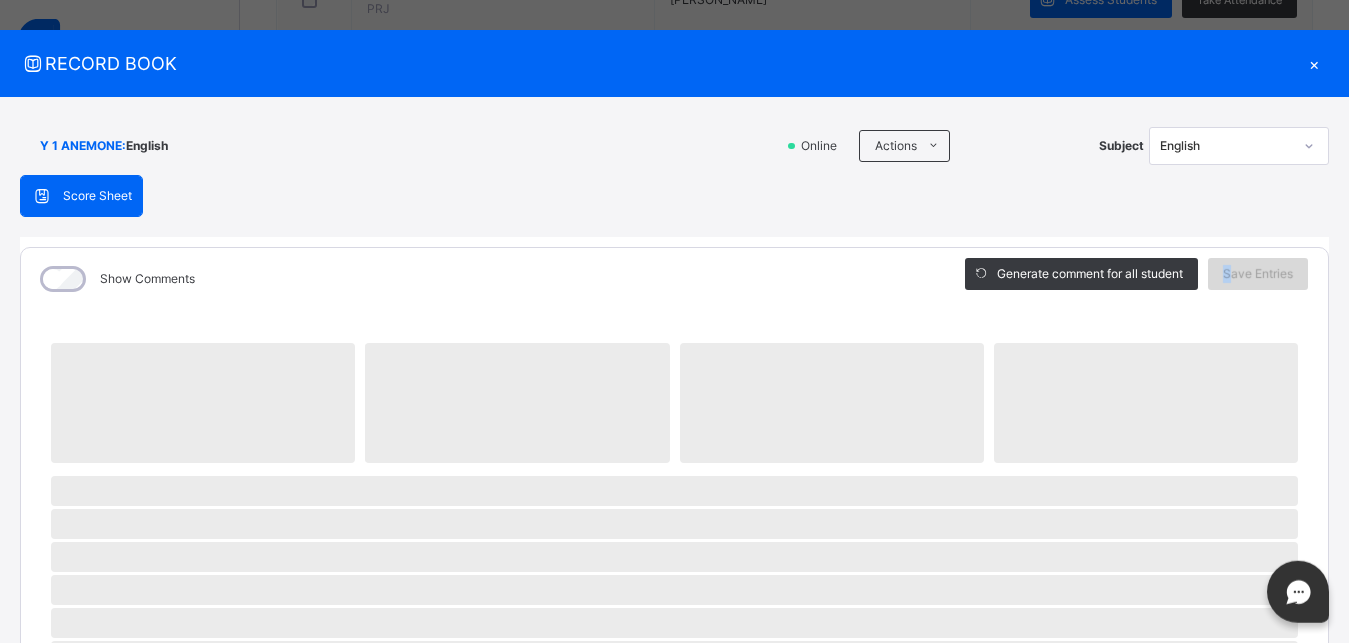 click on "Generate comment for all student   Save Entries" at bounding box center [1136, 279] 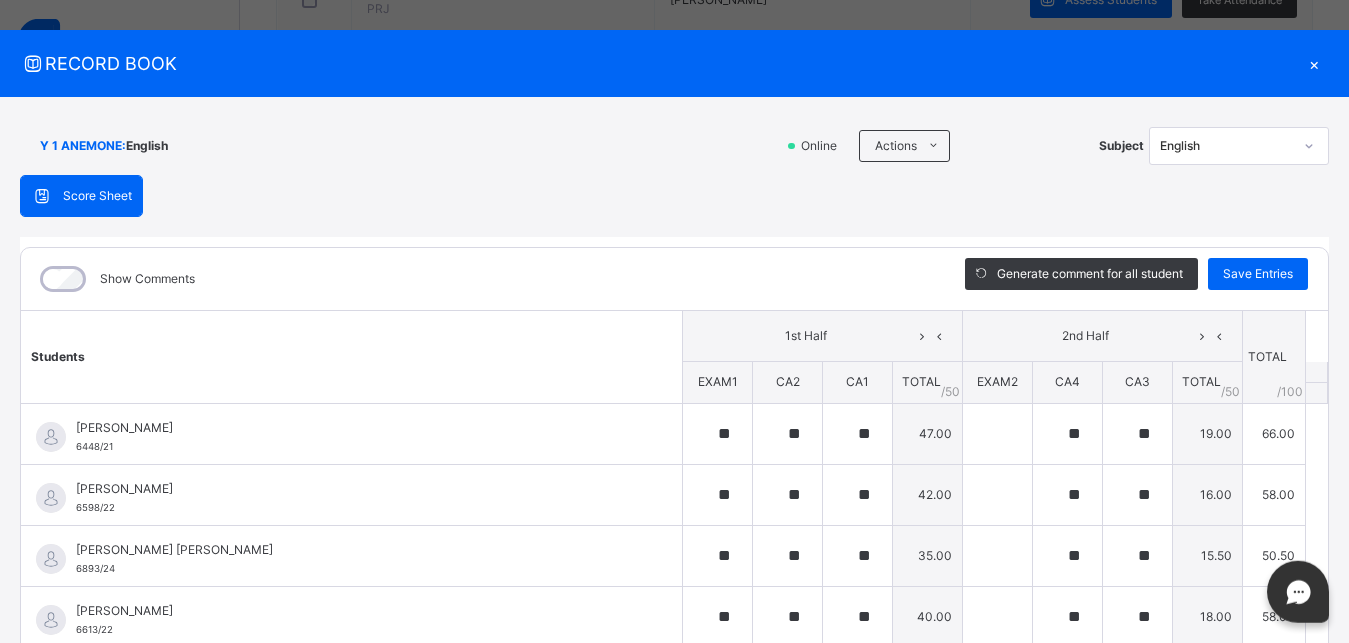 click on "×" at bounding box center (1314, 63) 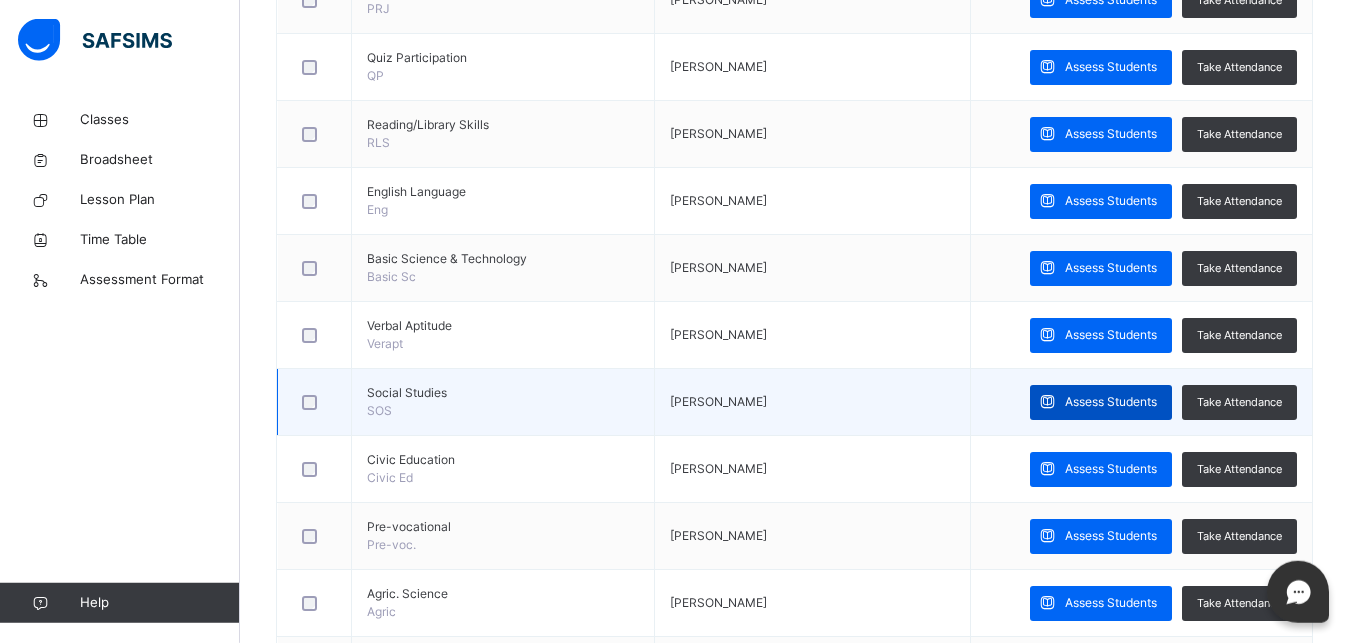 click on "Assess Students" at bounding box center (1111, 402) 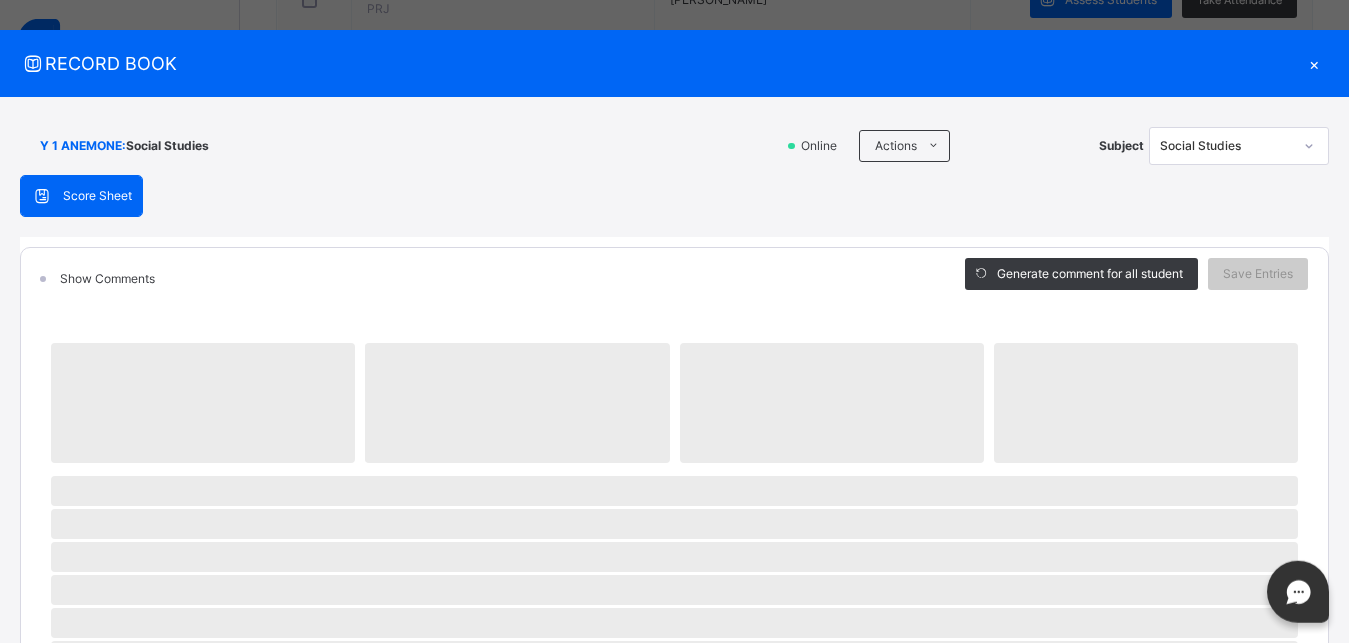 scroll, scrollTop: 20, scrollLeft: 0, axis: vertical 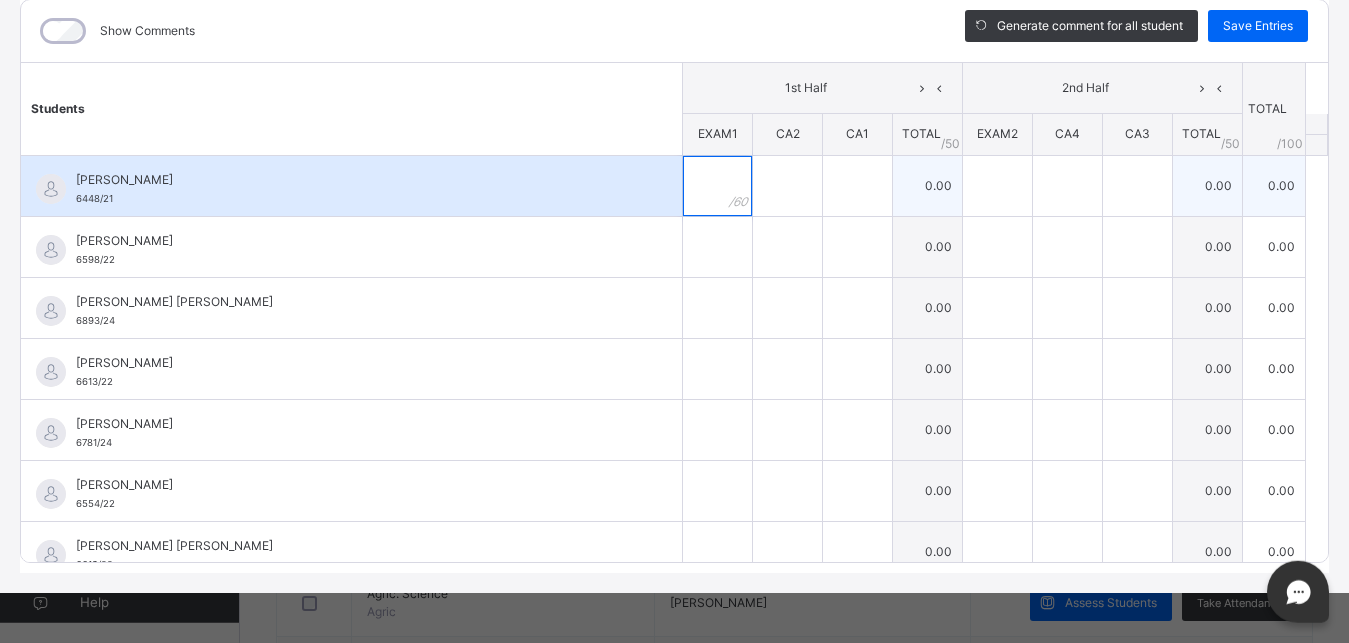 click at bounding box center (717, 186) 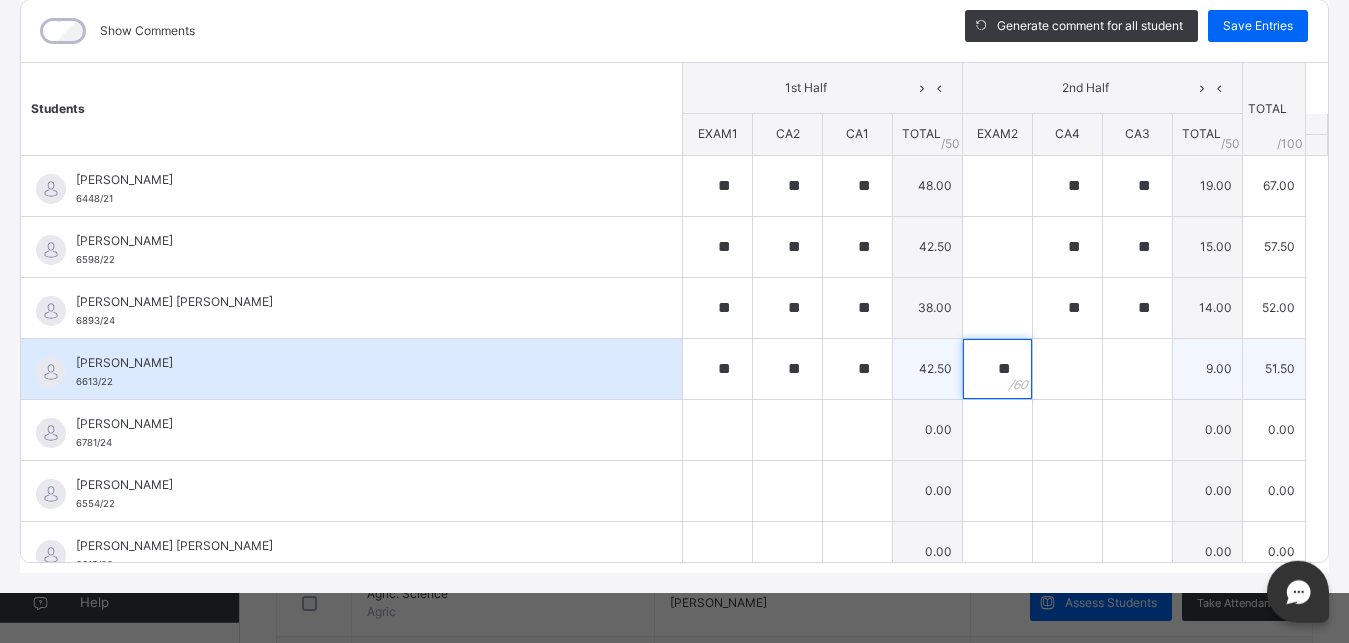 click on "**" at bounding box center [997, 369] 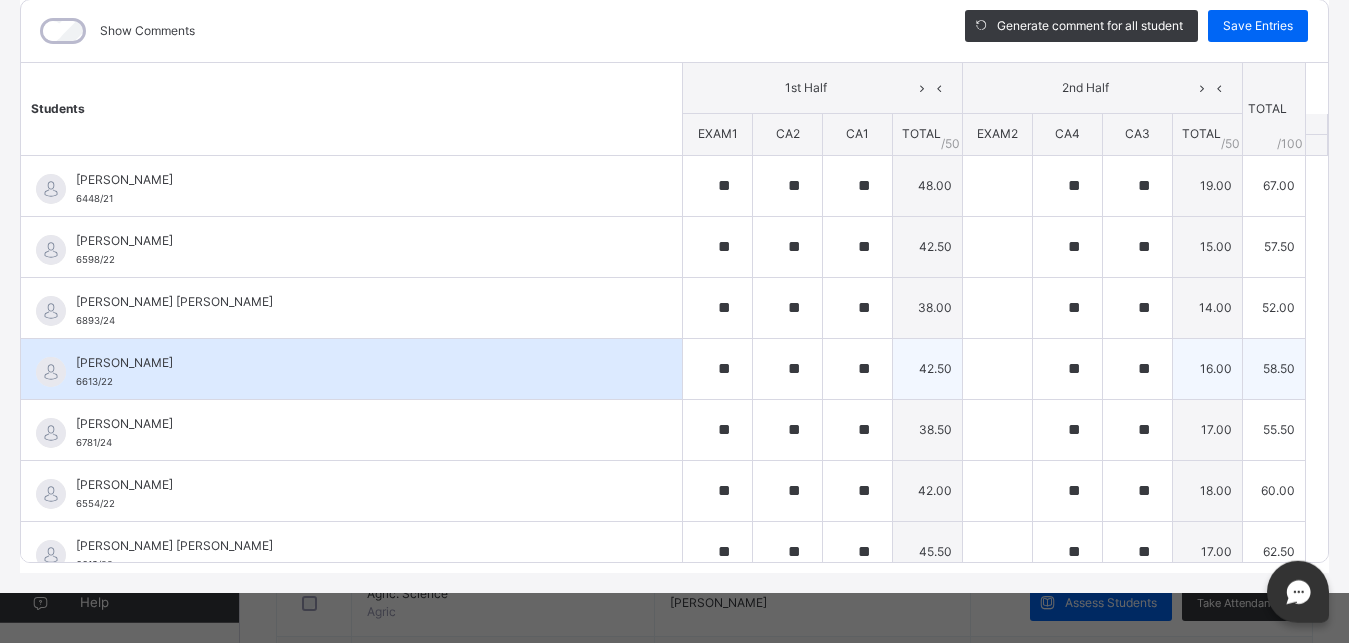 scroll, scrollTop: 301, scrollLeft: 0, axis: vertical 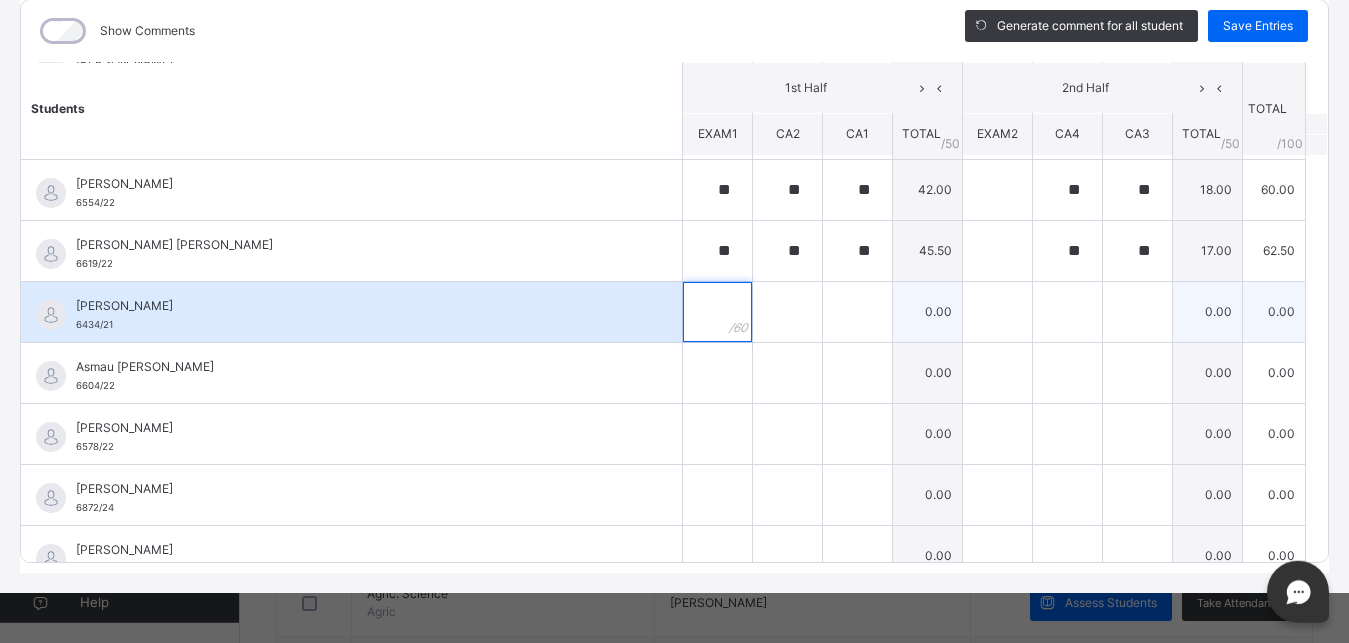 click at bounding box center [717, 312] 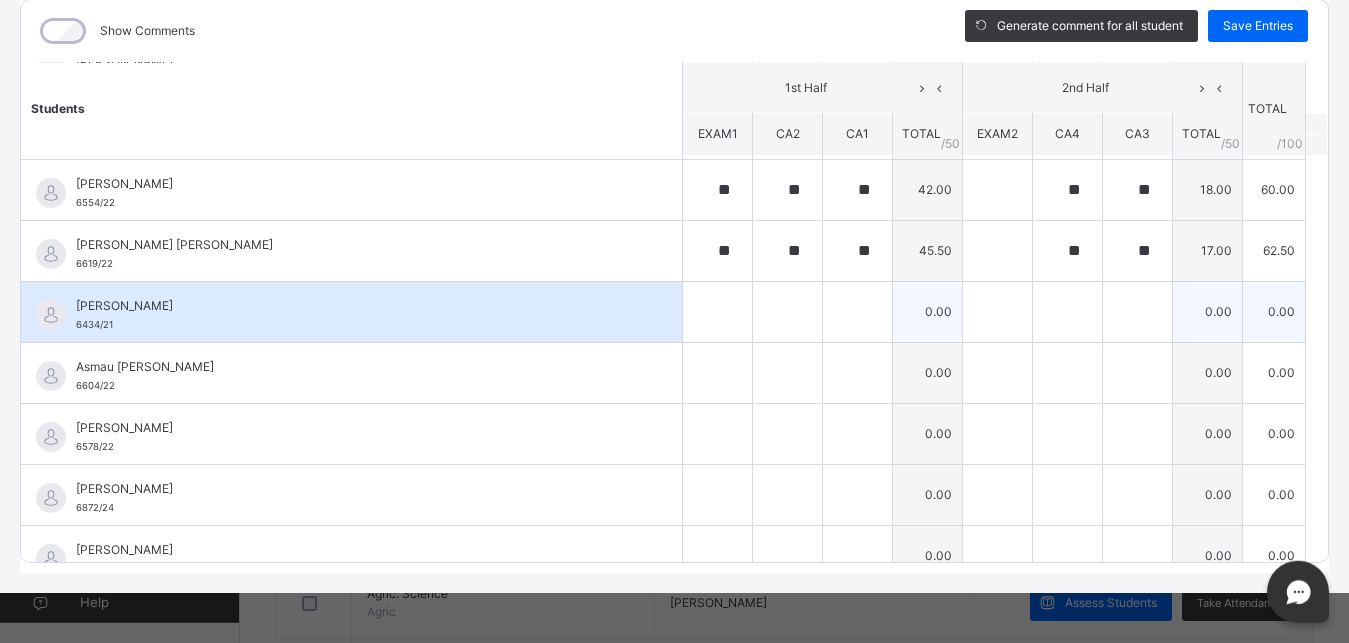 click at bounding box center [717, 312] 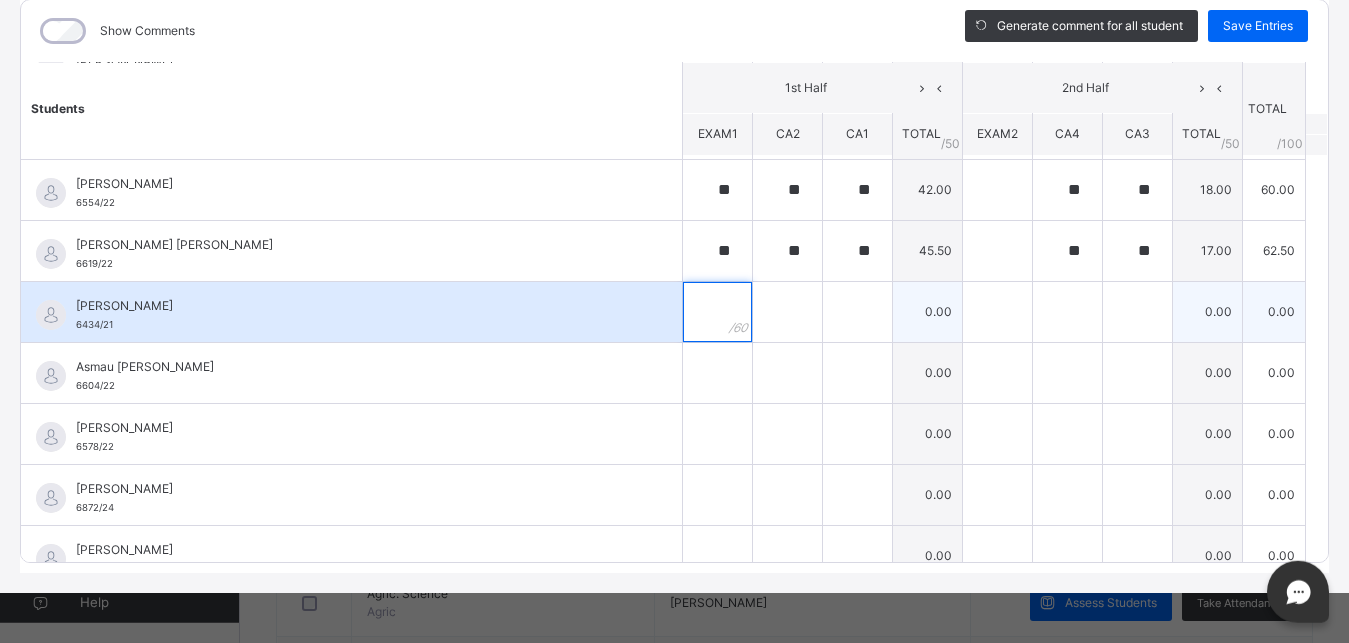 click at bounding box center (717, 312) 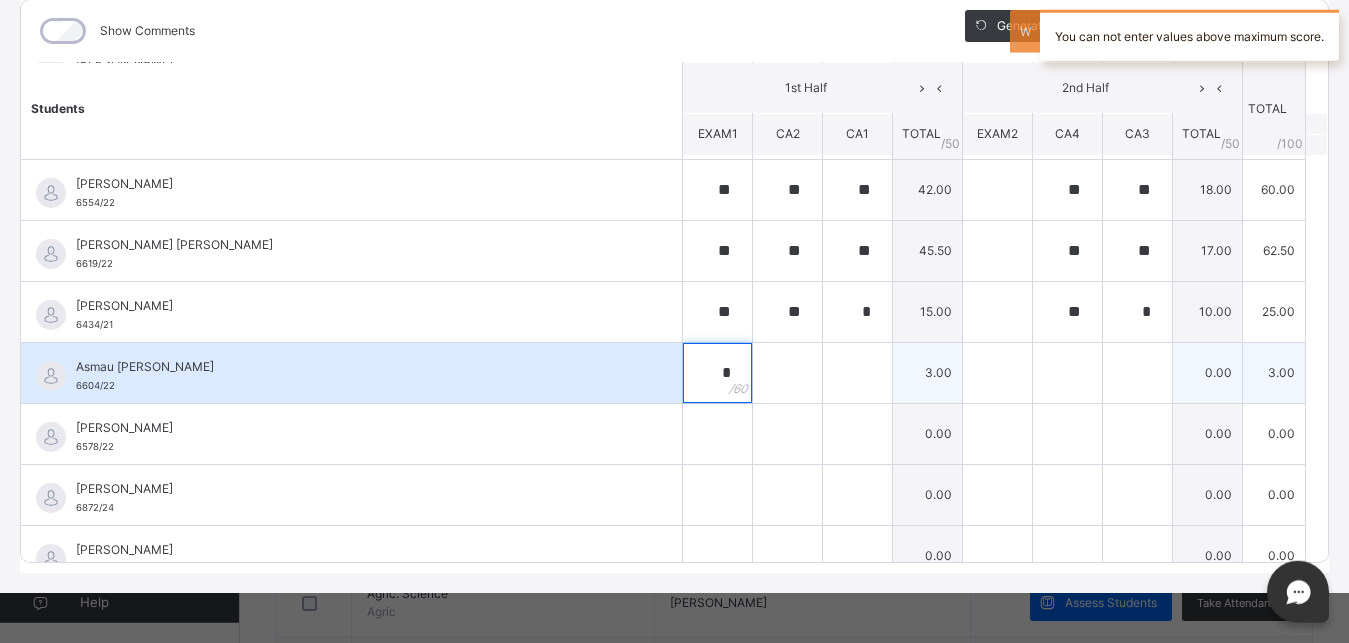 click on "*" at bounding box center (717, 373) 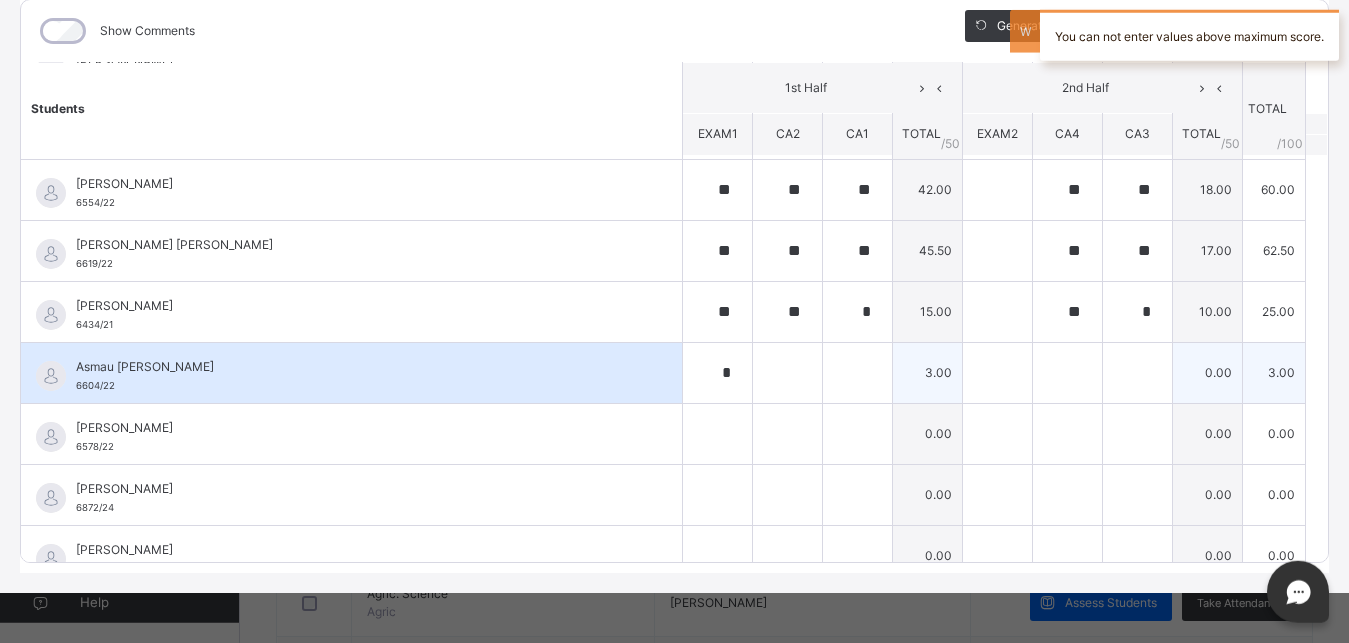 click on "*" at bounding box center [717, 373] 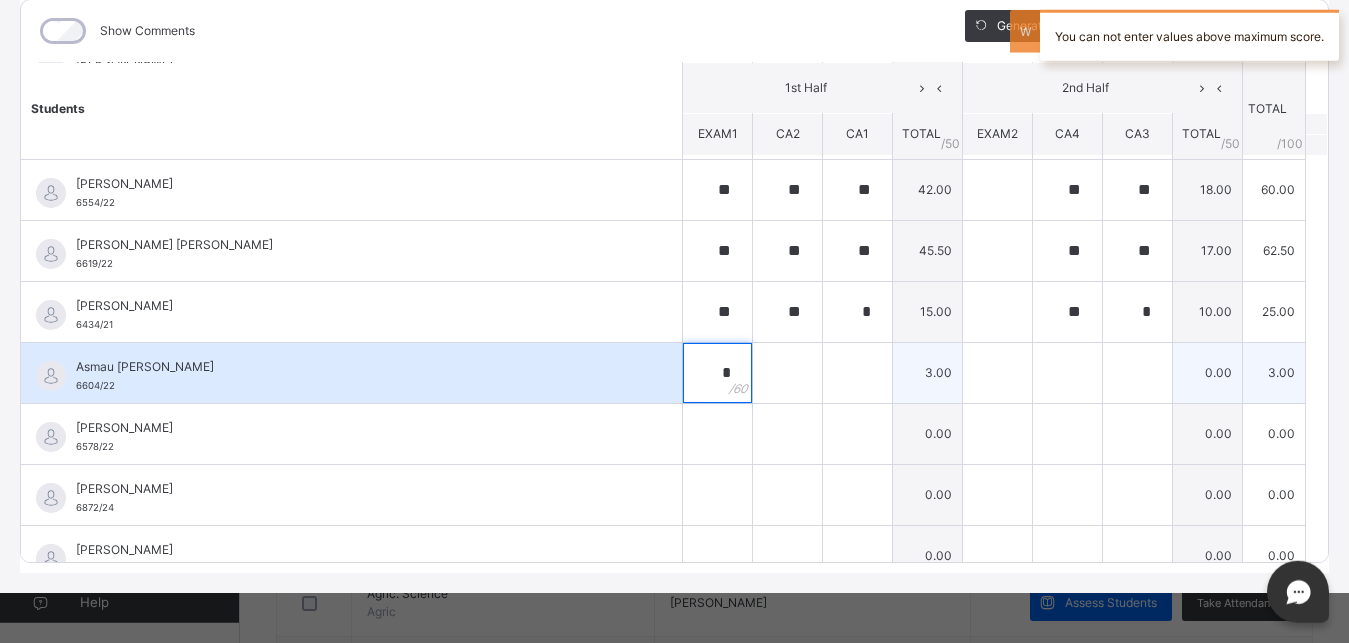 click on "*" at bounding box center (717, 373) 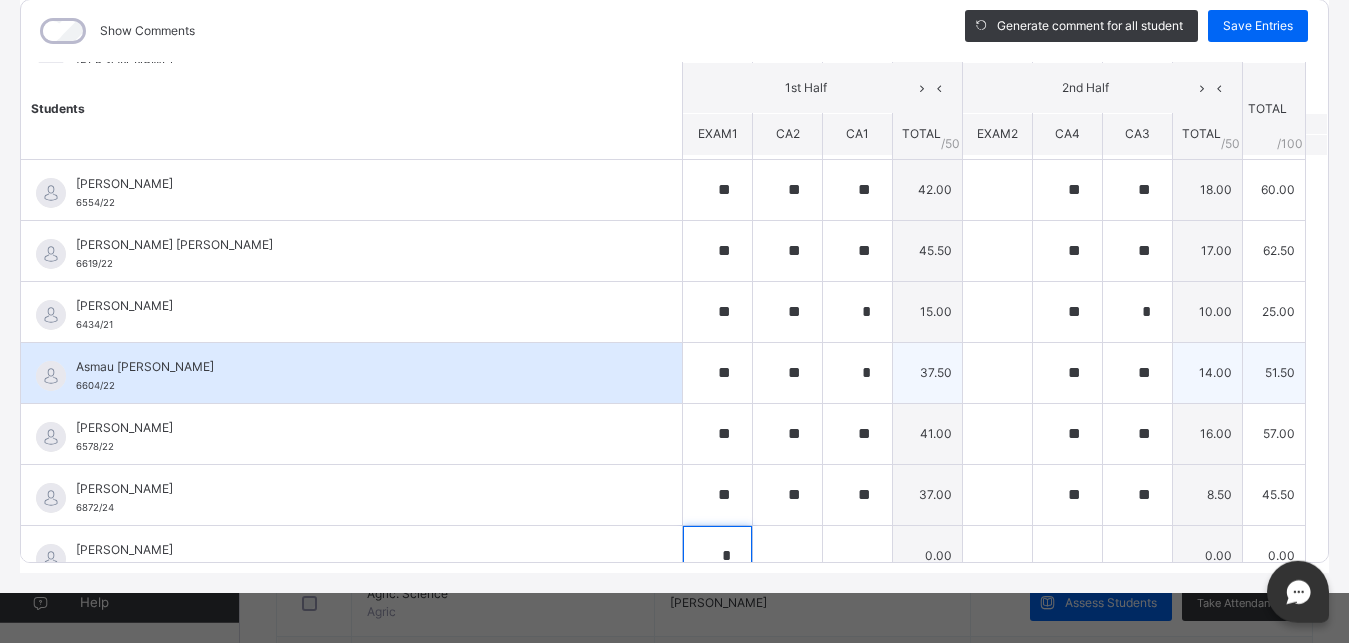 scroll, scrollTop: 305, scrollLeft: 0, axis: vertical 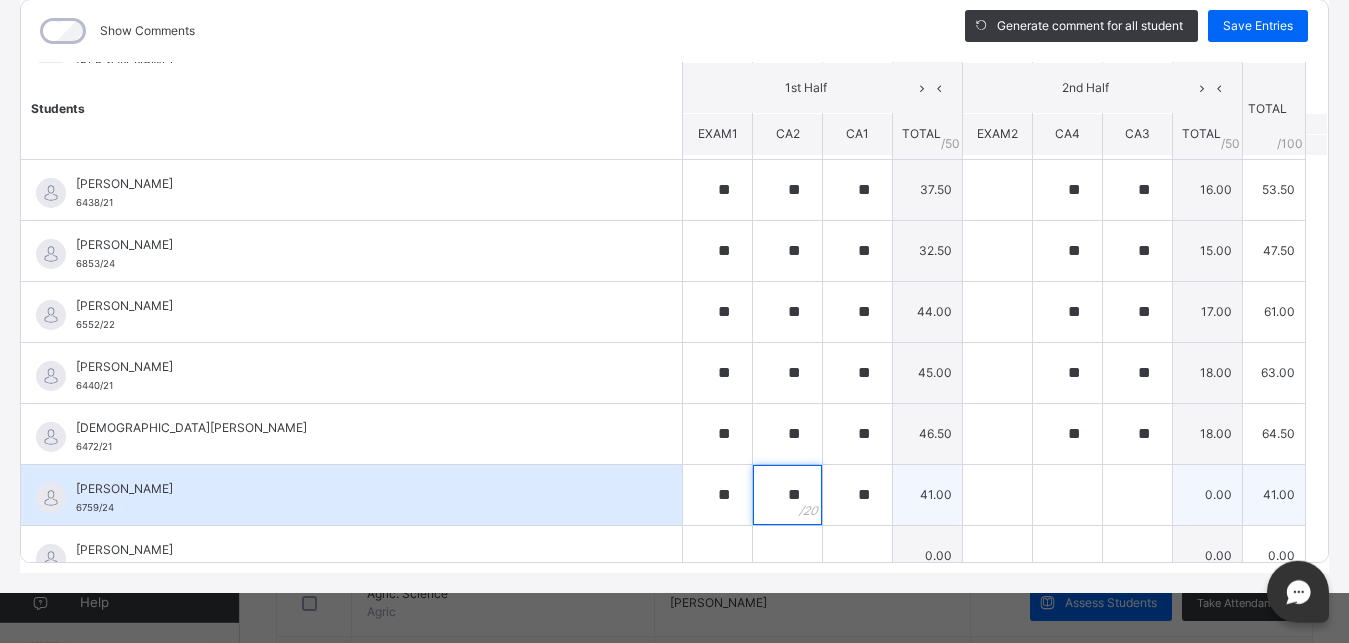 click on "**" at bounding box center [787, 495] 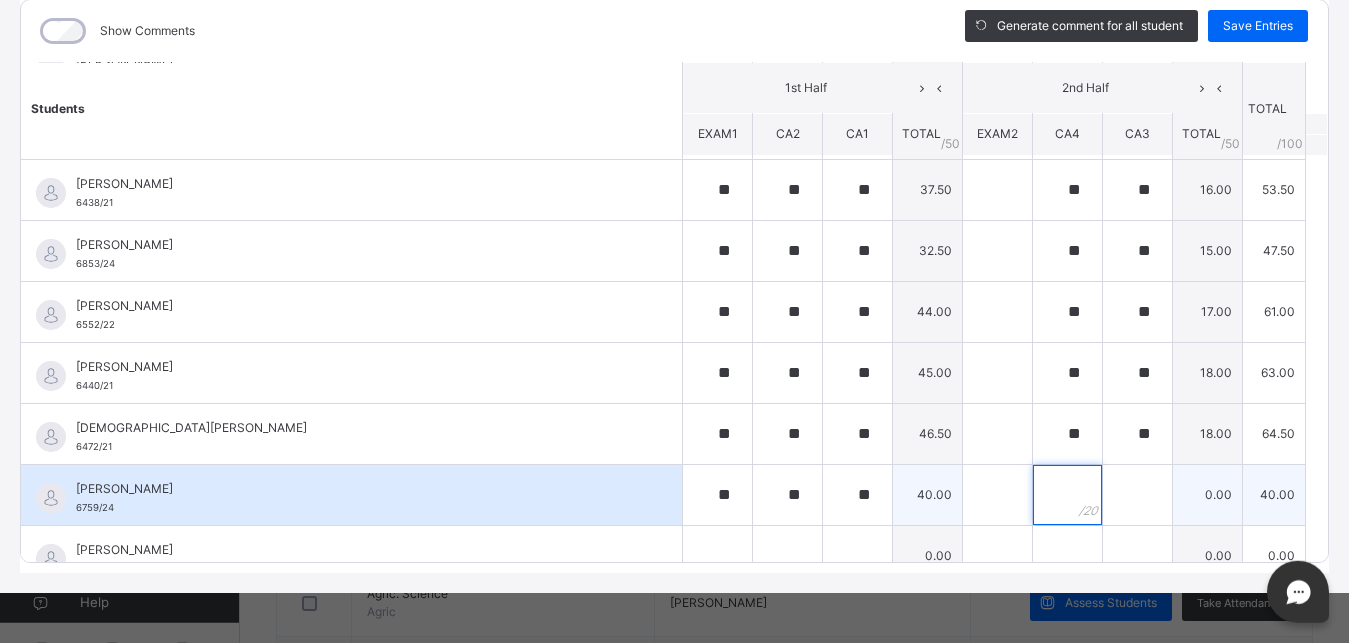 click at bounding box center (1067, 495) 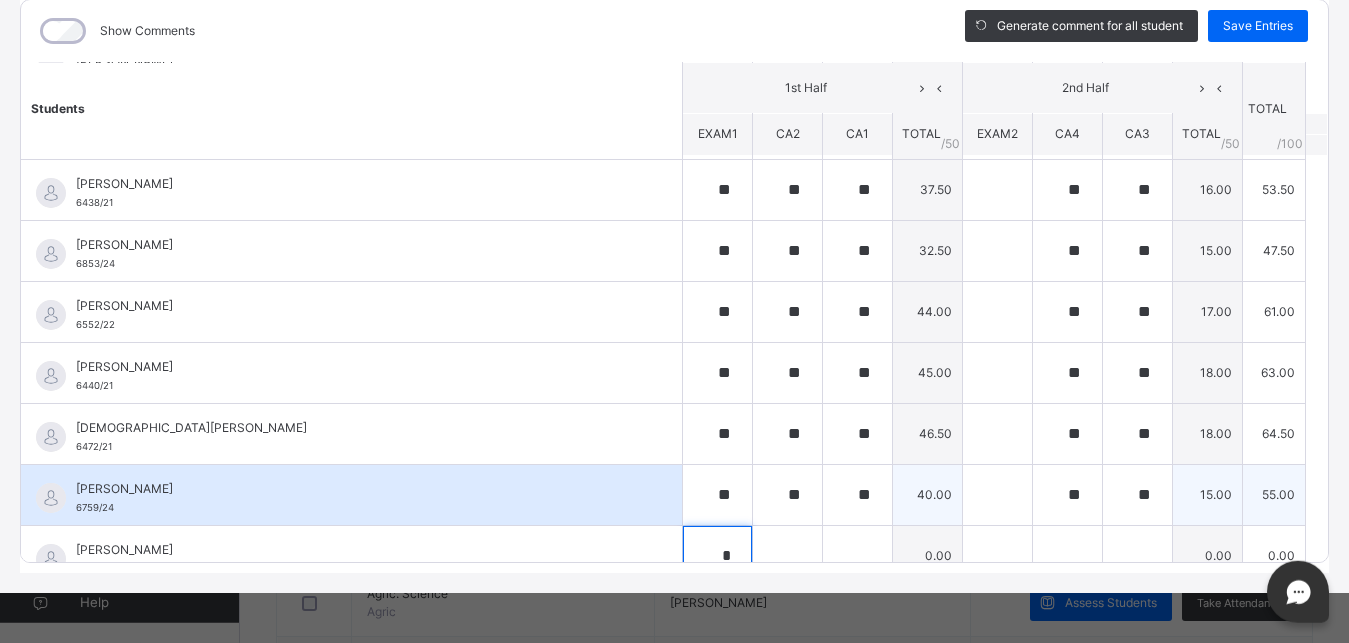 scroll, scrollTop: 915, scrollLeft: 0, axis: vertical 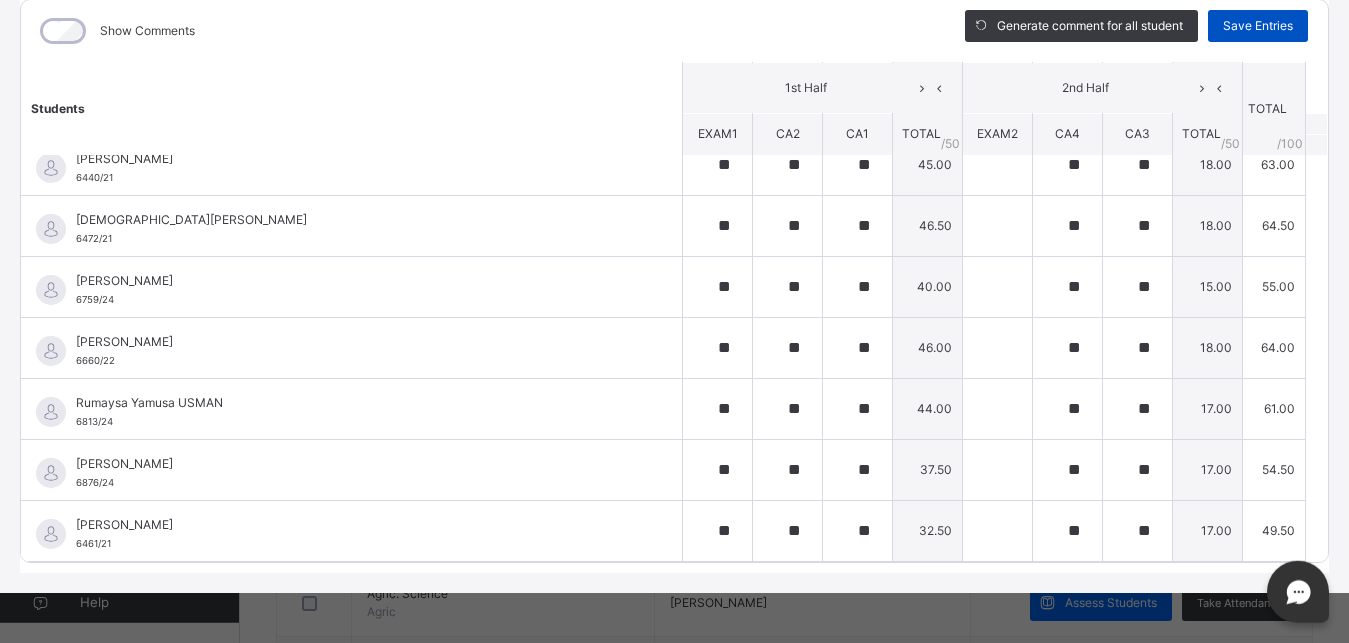 click on "Save Entries" at bounding box center [1258, 26] 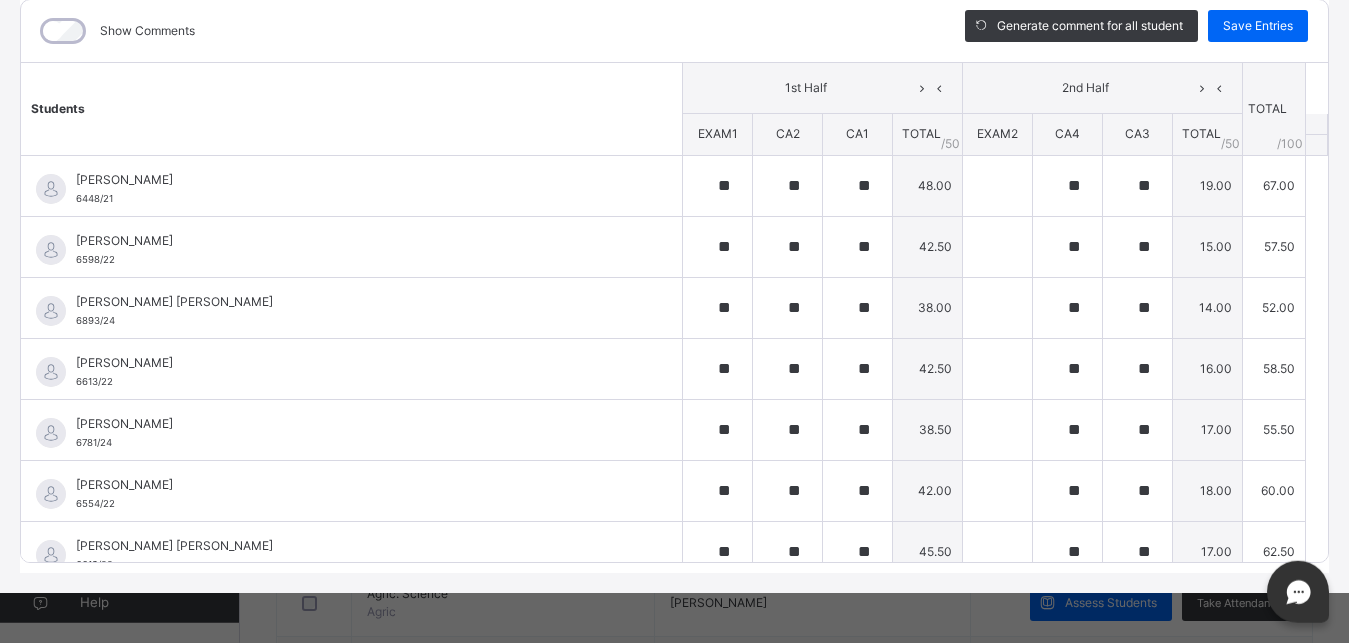 scroll, scrollTop: 0, scrollLeft: 0, axis: both 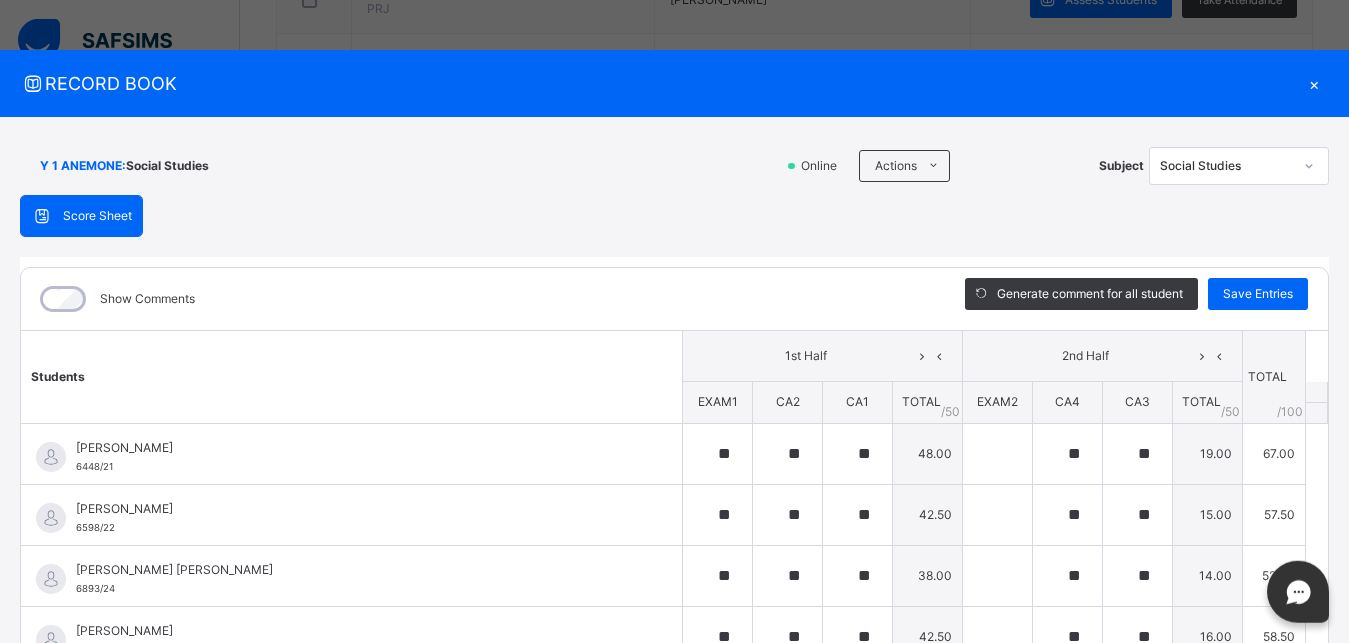 click on "×" at bounding box center [1314, 83] 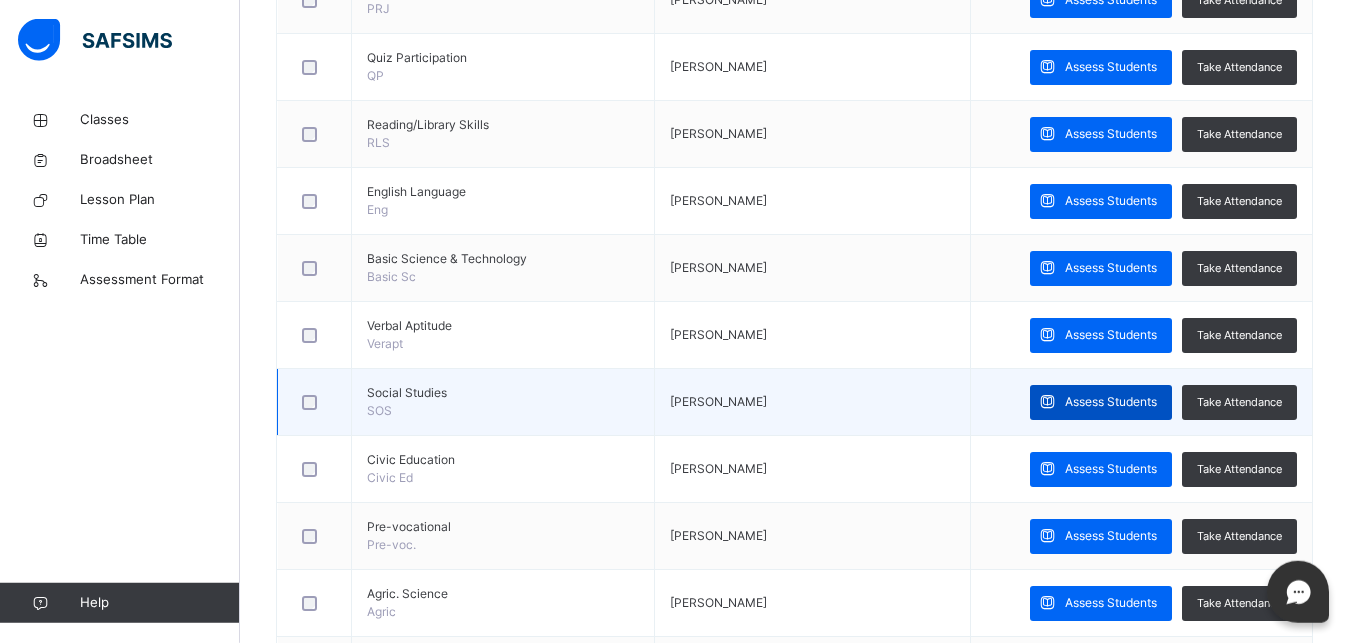 click at bounding box center [1047, 402] 